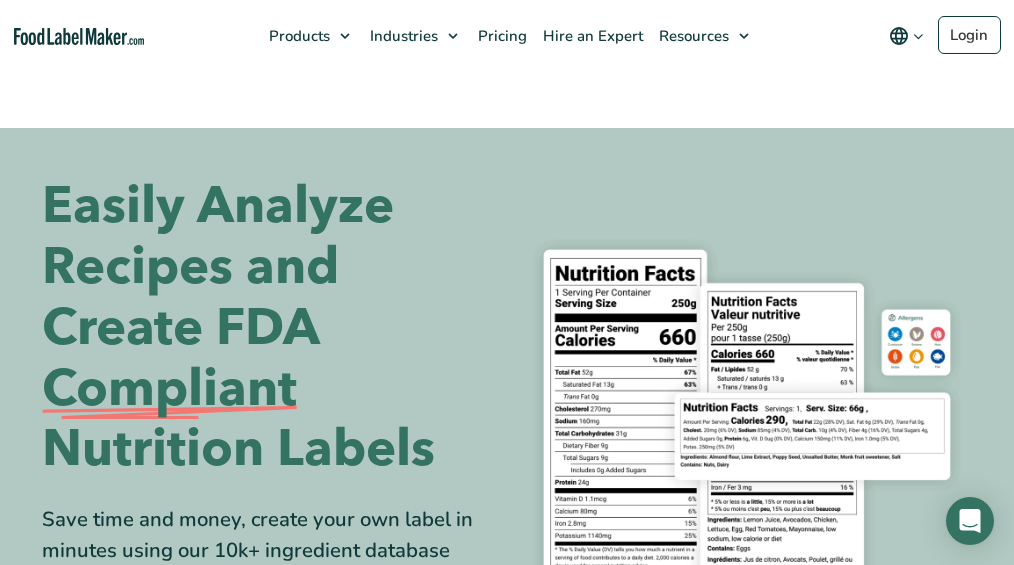 scroll, scrollTop: 0, scrollLeft: 0, axis: both 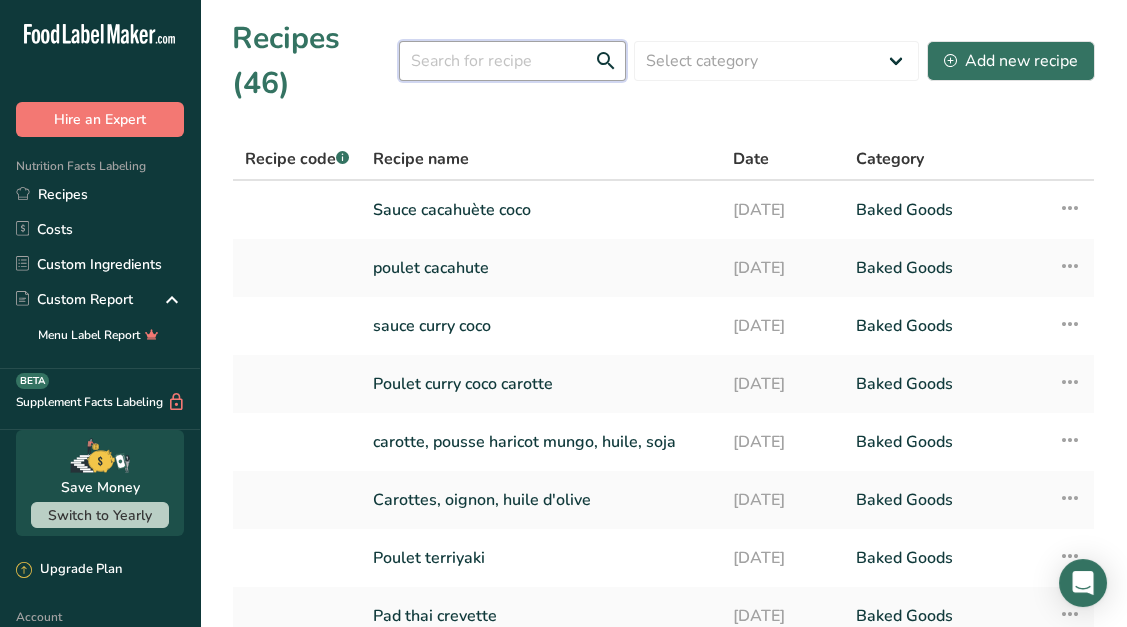 click at bounding box center [512, 61] 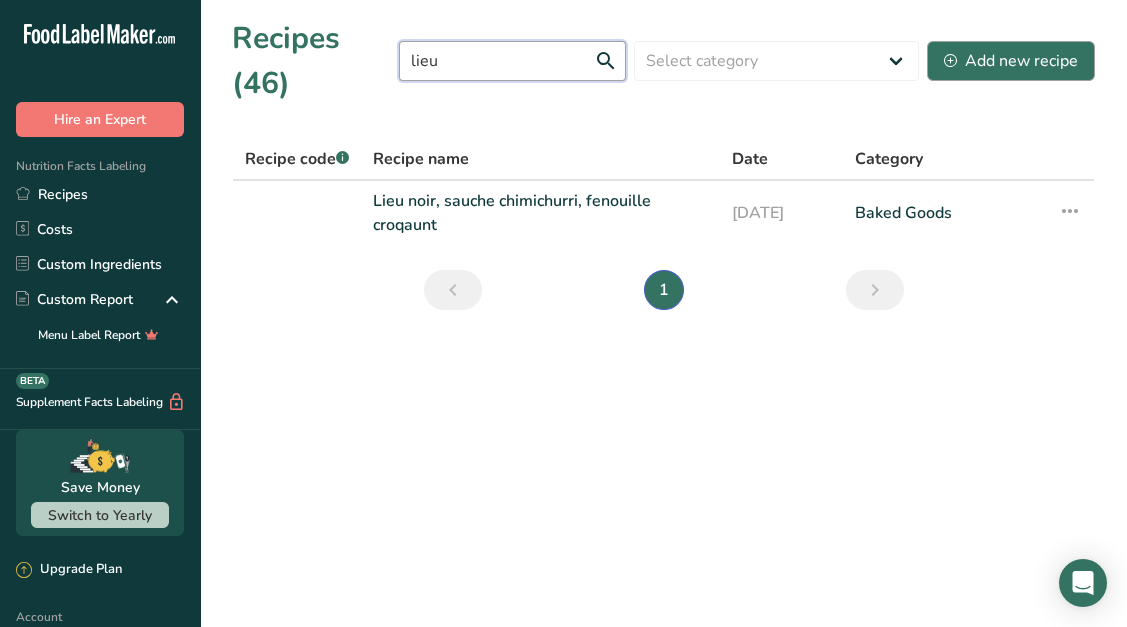 type on "lieu" 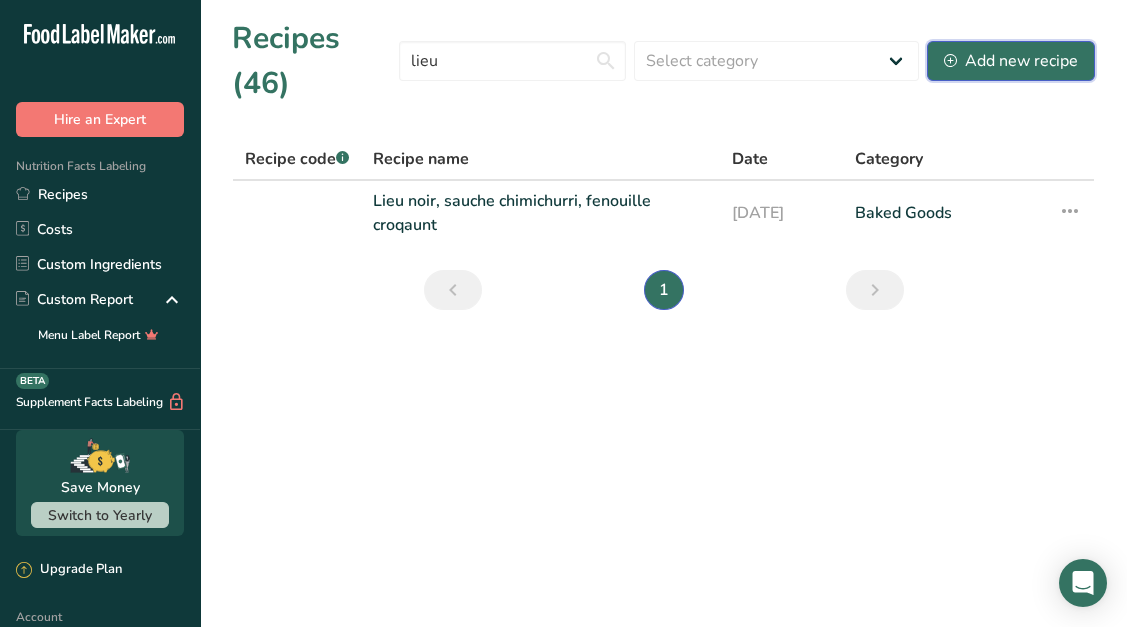 click on "Add new recipe" at bounding box center [1011, 61] 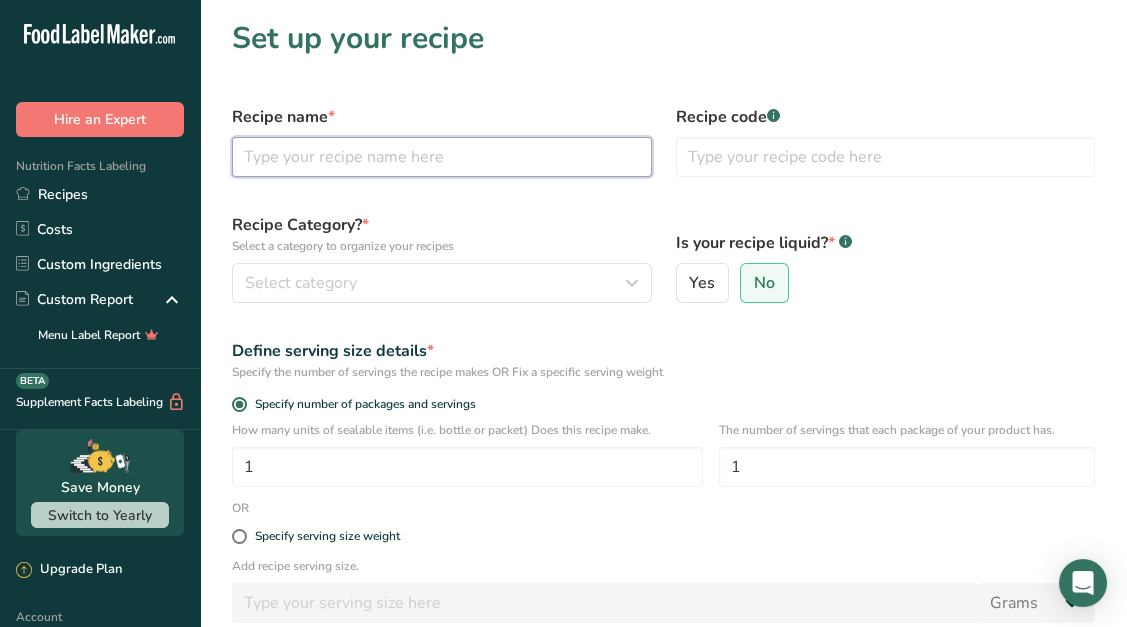 click at bounding box center [442, 157] 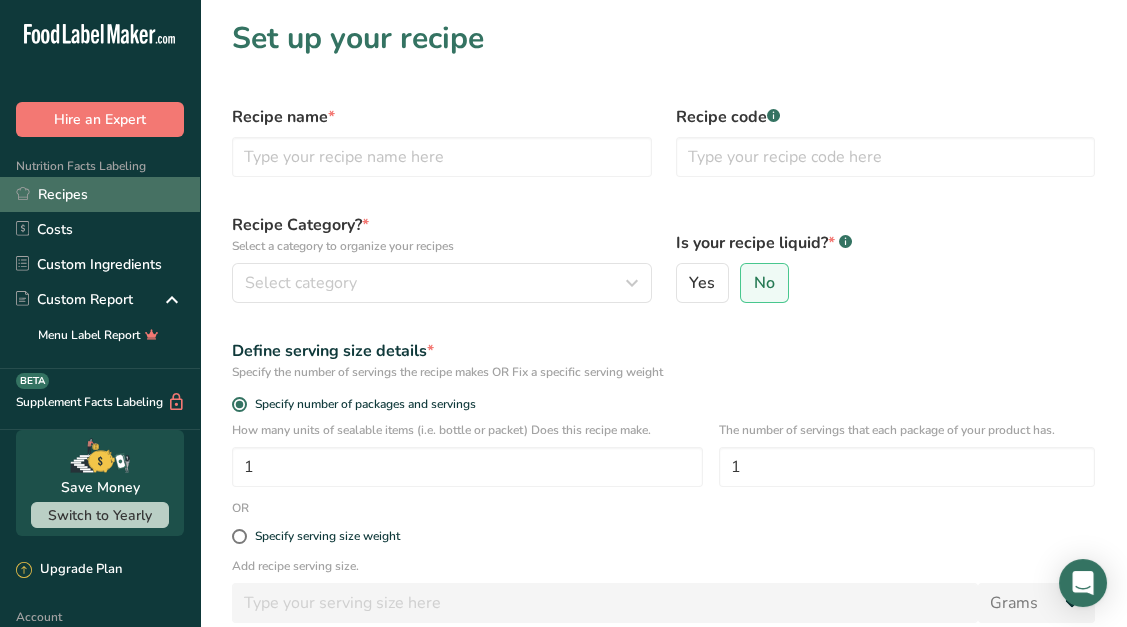 click on "Recipes" at bounding box center (100, 194) 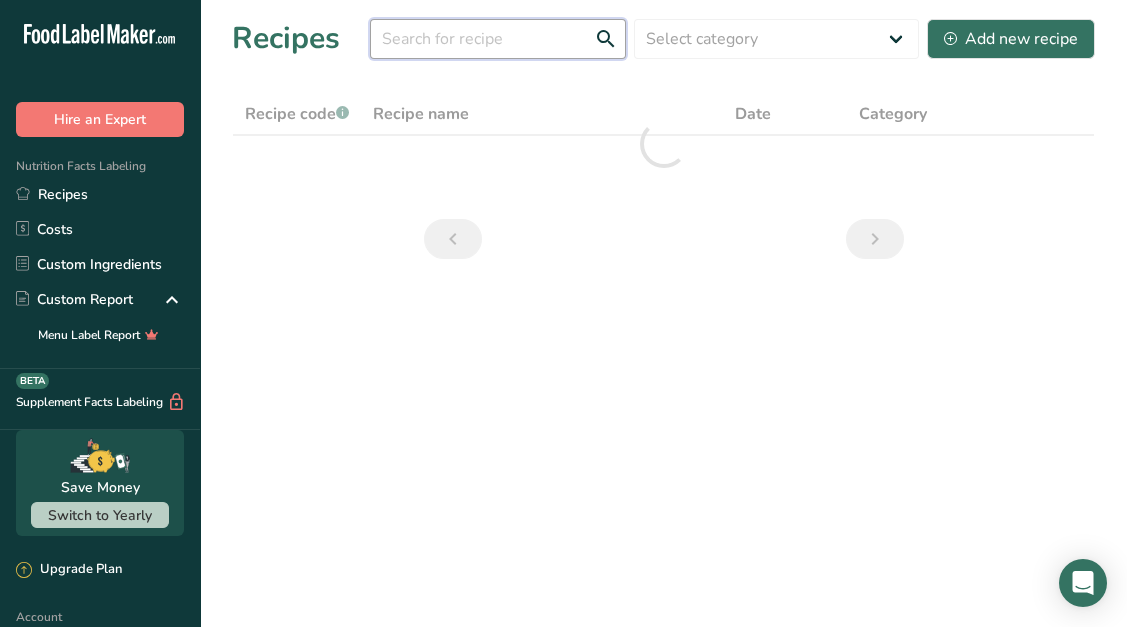 click on "Recipes
Select category
All
Baked Goods
Beverages
Confectionery
Cooked Meals, Salads, & Sauces
Dairy
Snacks
Add new recipe" at bounding box center [663, 38] 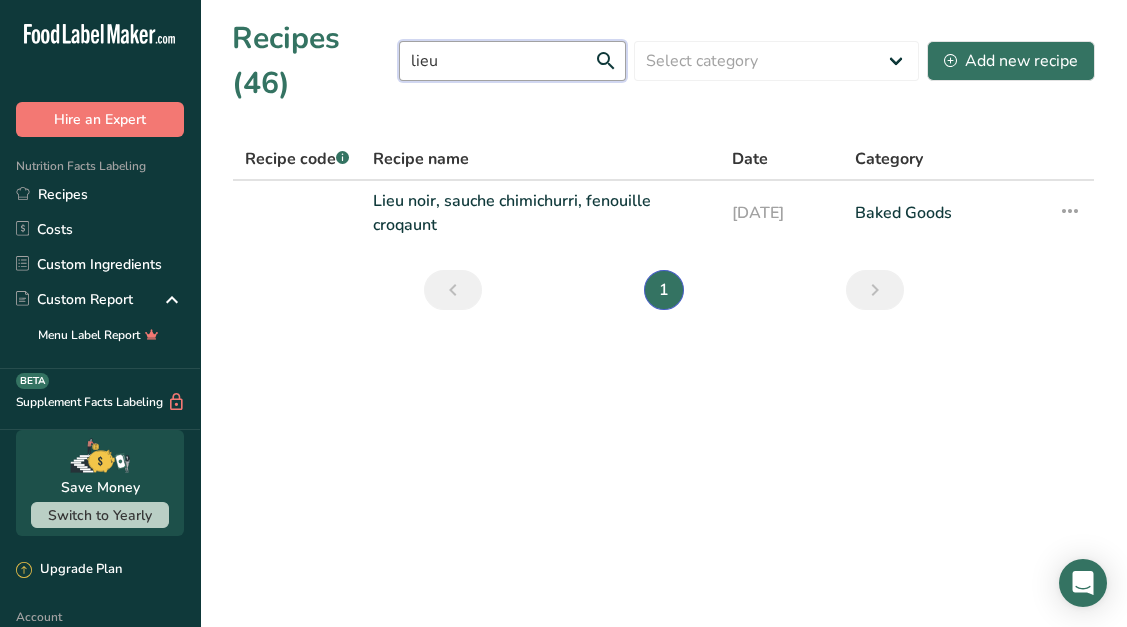 type on "lieu" 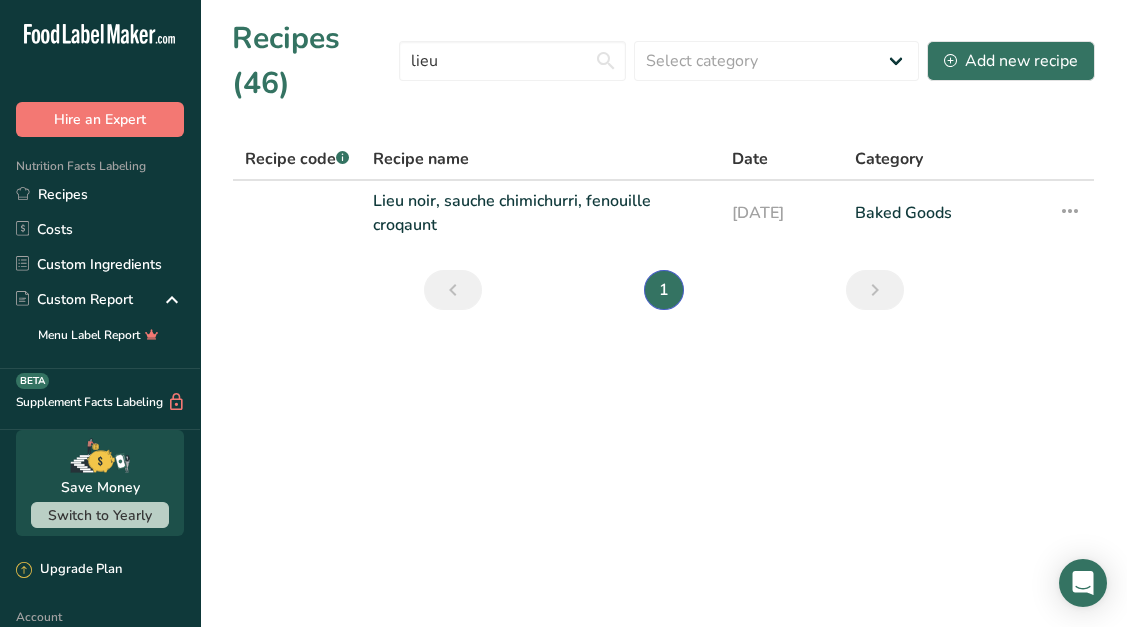 click on "Lieu noir, sauche chimichurri, fenouille croqaunt" at bounding box center (540, 213) 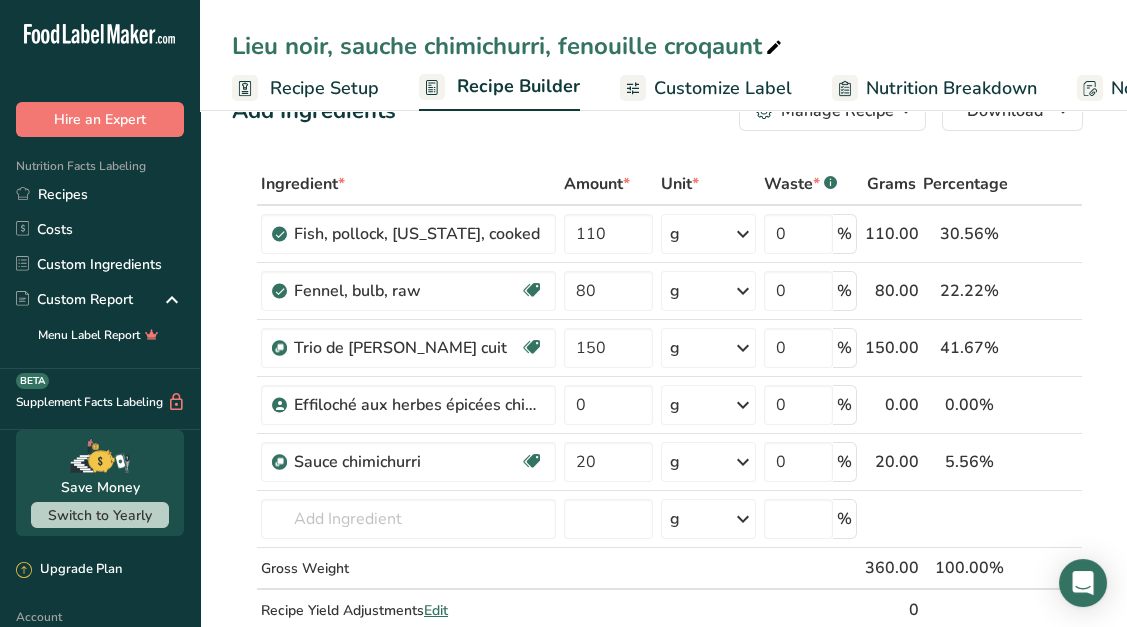 scroll, scrollTop: 0, scrollLeft: 0, axis: both 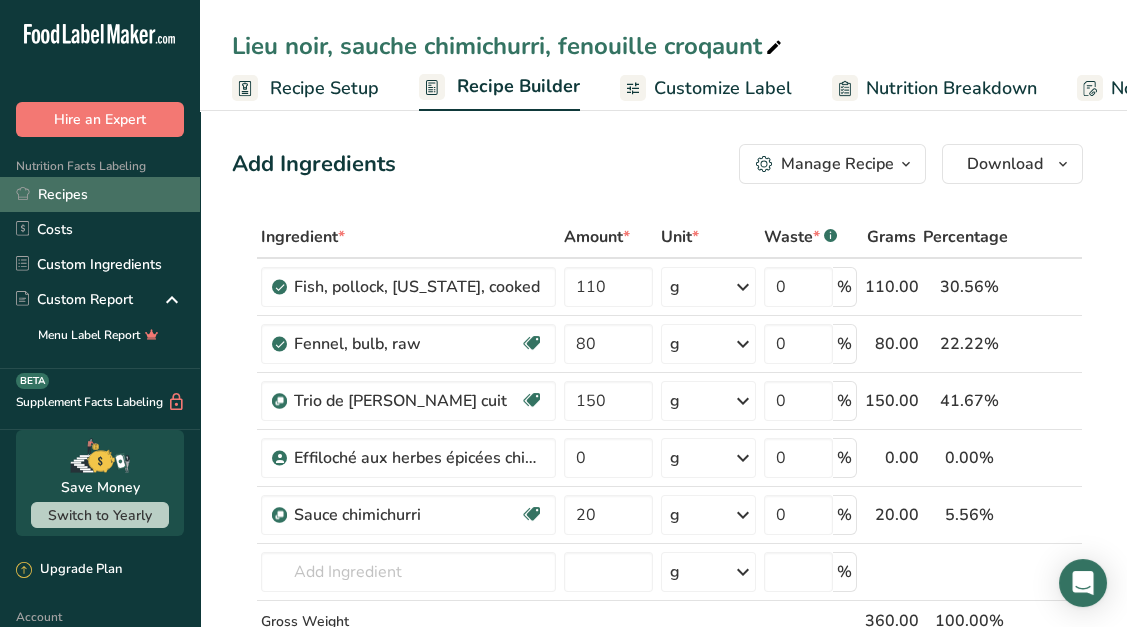 click on "Recipes" at bounding box center [100, 194] 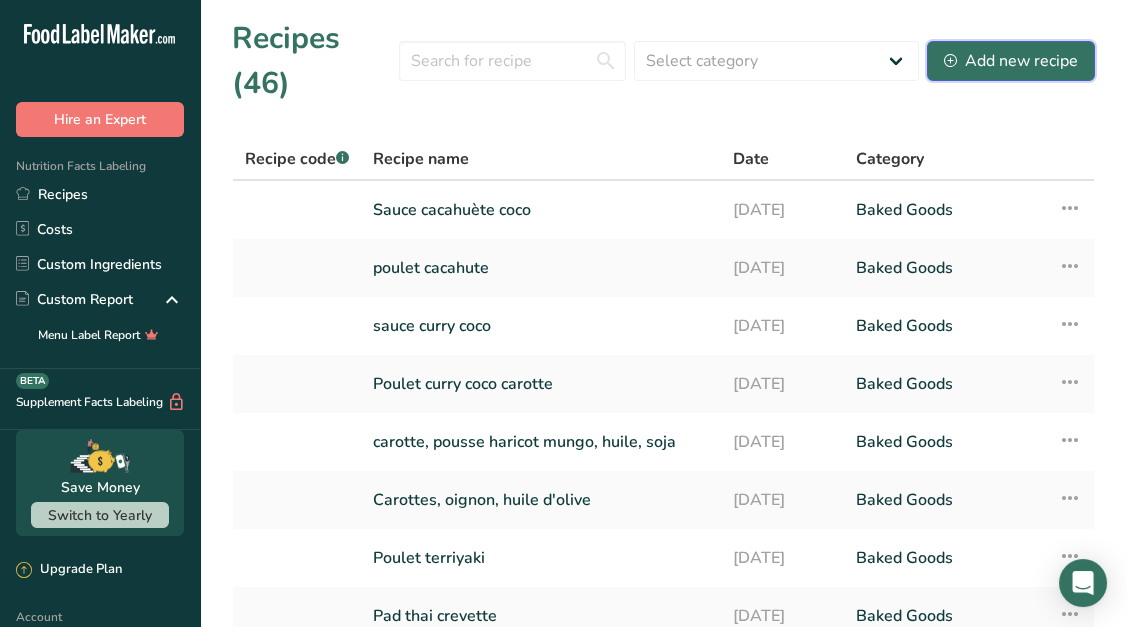 click on "Add new recipe" at bounding box center (1011, 61) 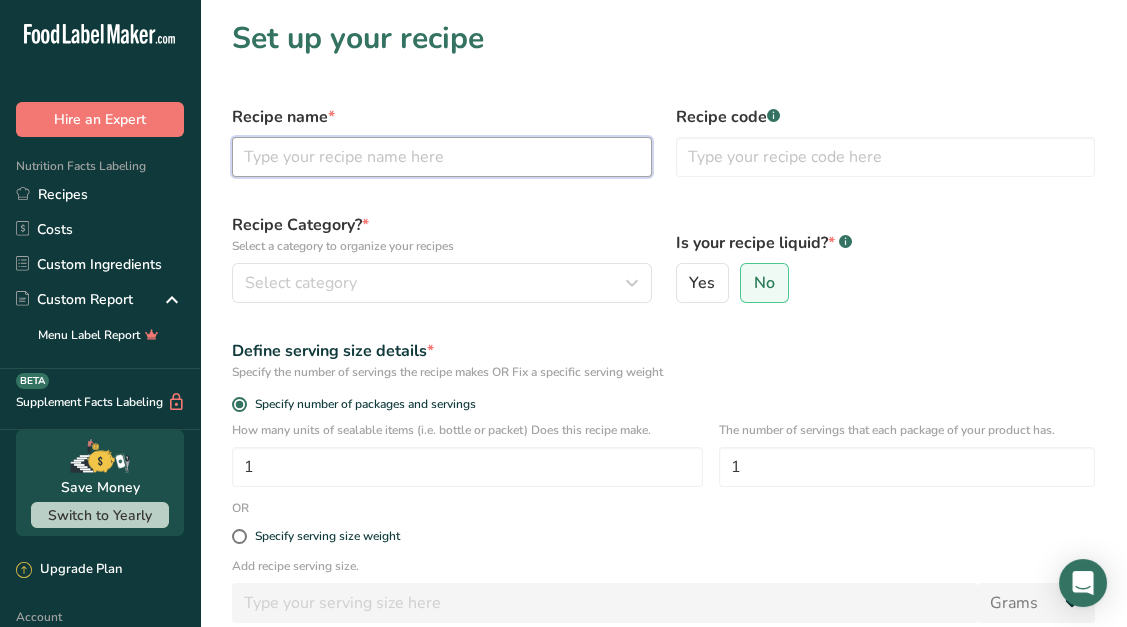 click at bounding box center [442, 157] 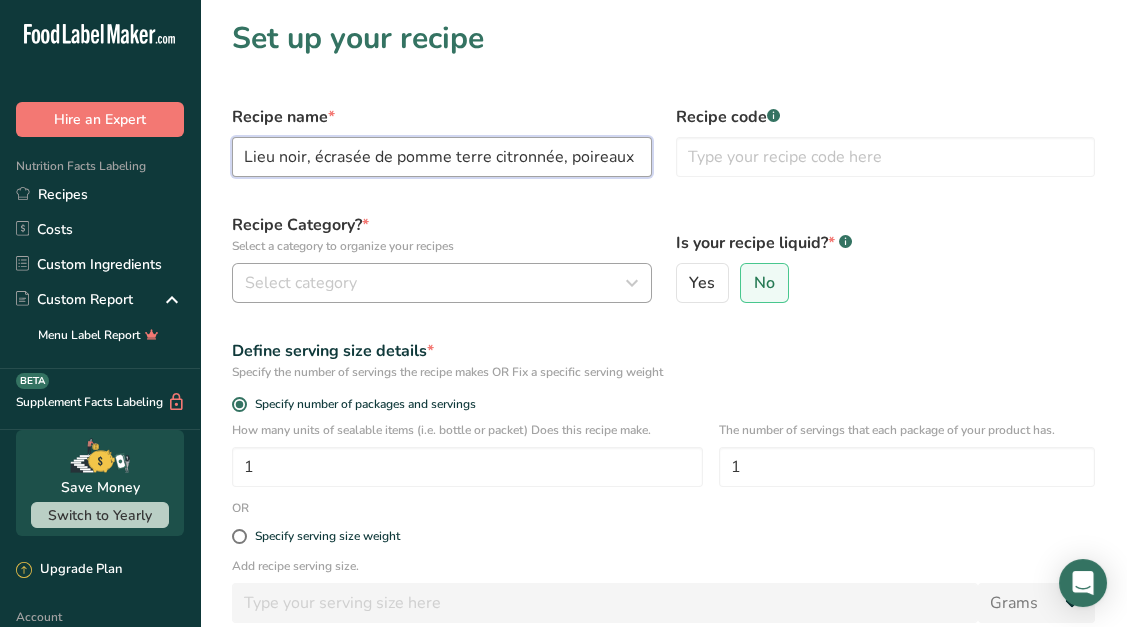 type on "Lieu noir, écrasée de pomme terre citronnée, poireaux" 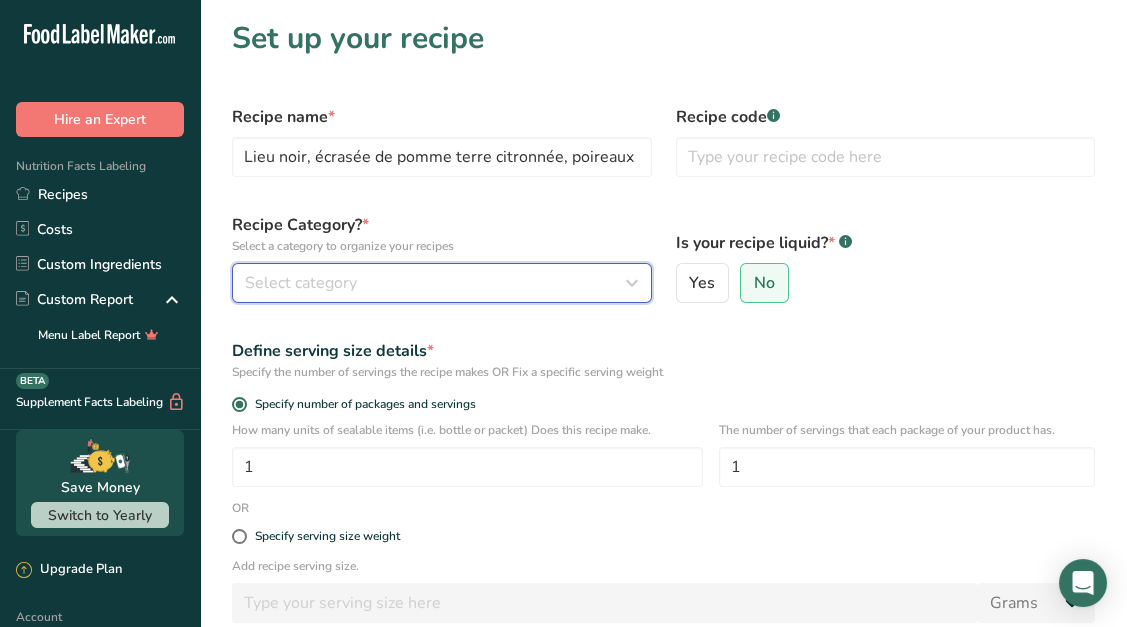 click on "Select category" at bounding box center (436, 283) 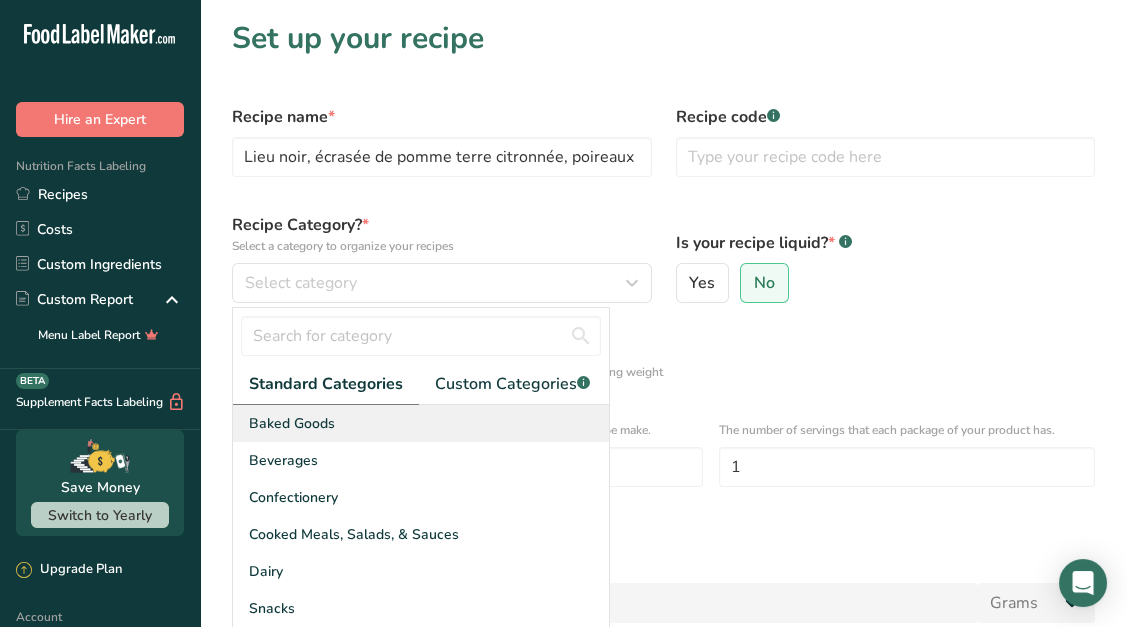 click on "Baked Goods" at bounding box center (421, 423) 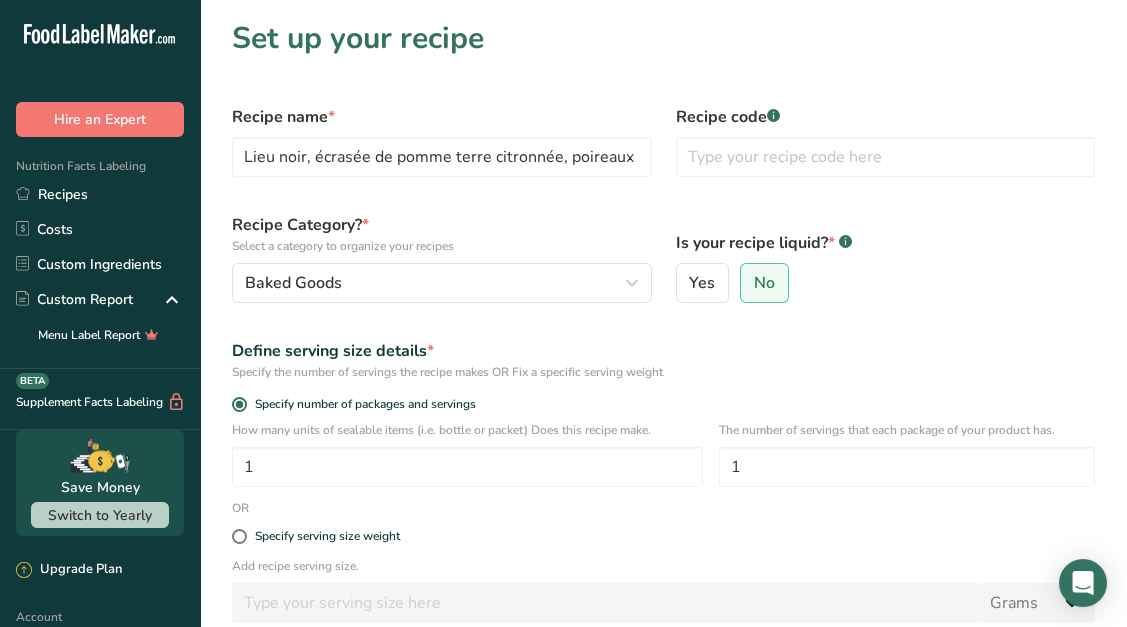 scroll, scrollTop: 249, scrollLeft: 0, axis: vertical 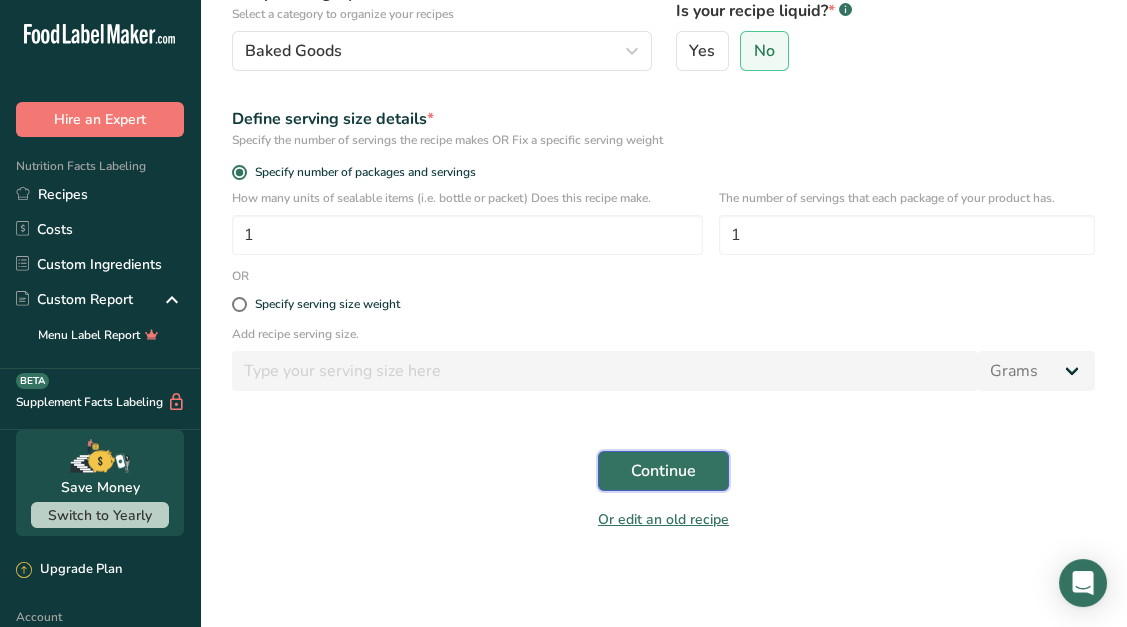 click on "Continue" at bounding box center (663, 471) 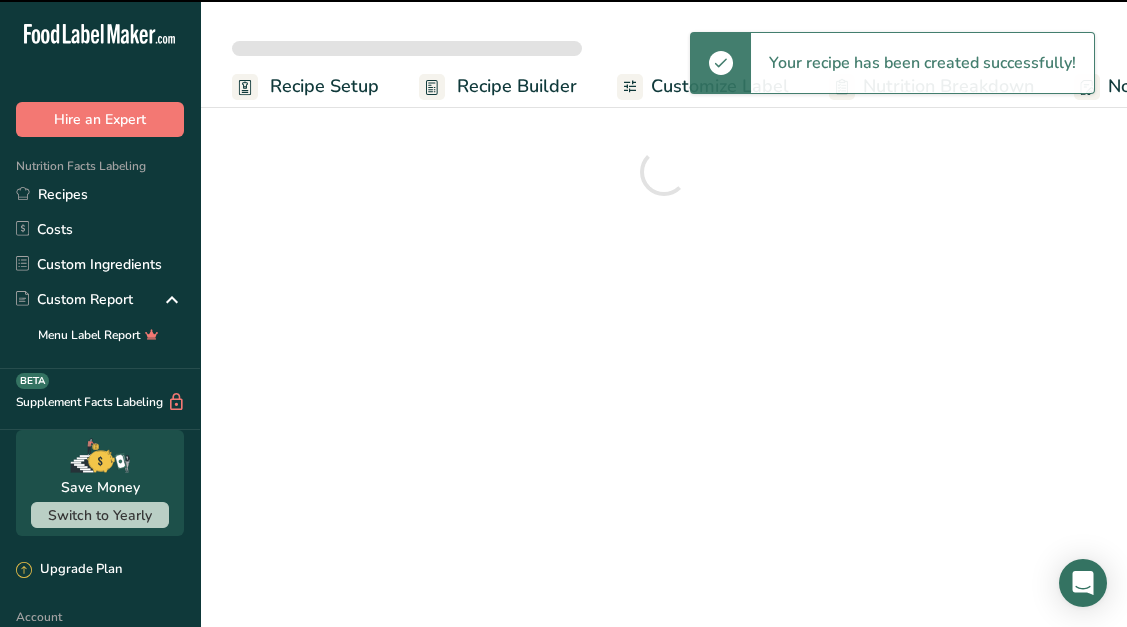 scroll, scrollTop: 0, scrollLeft: 0, axis: both 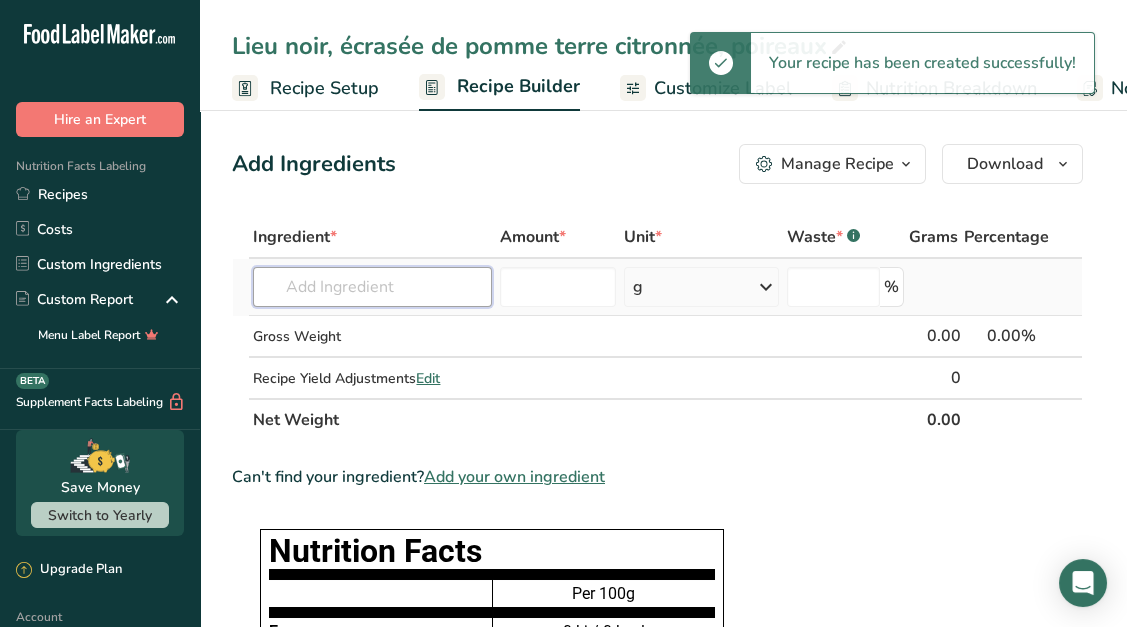 click at bounding box center (372, 287) 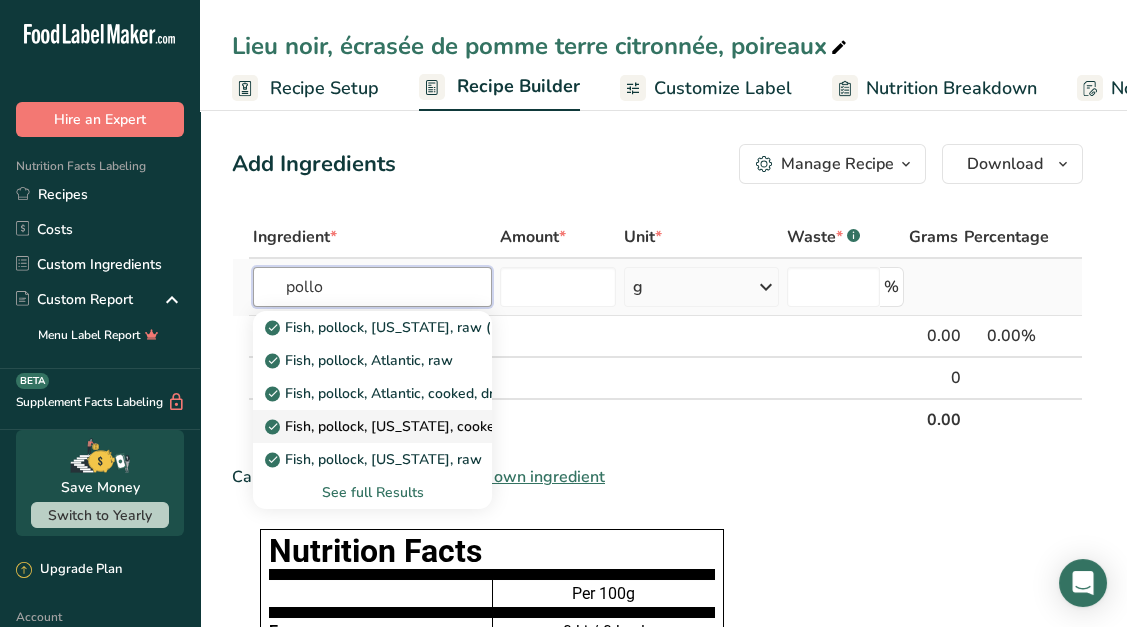 type on "pollo" 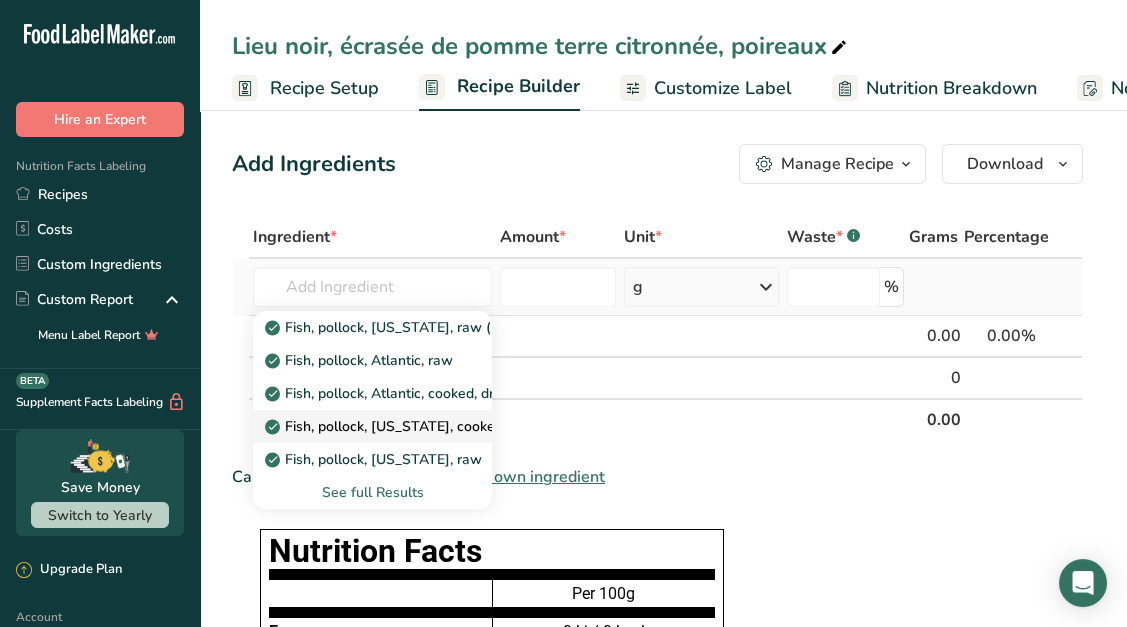 click on "Fish, pollock, Alaska, cooked" at bounding box center (386, 426) 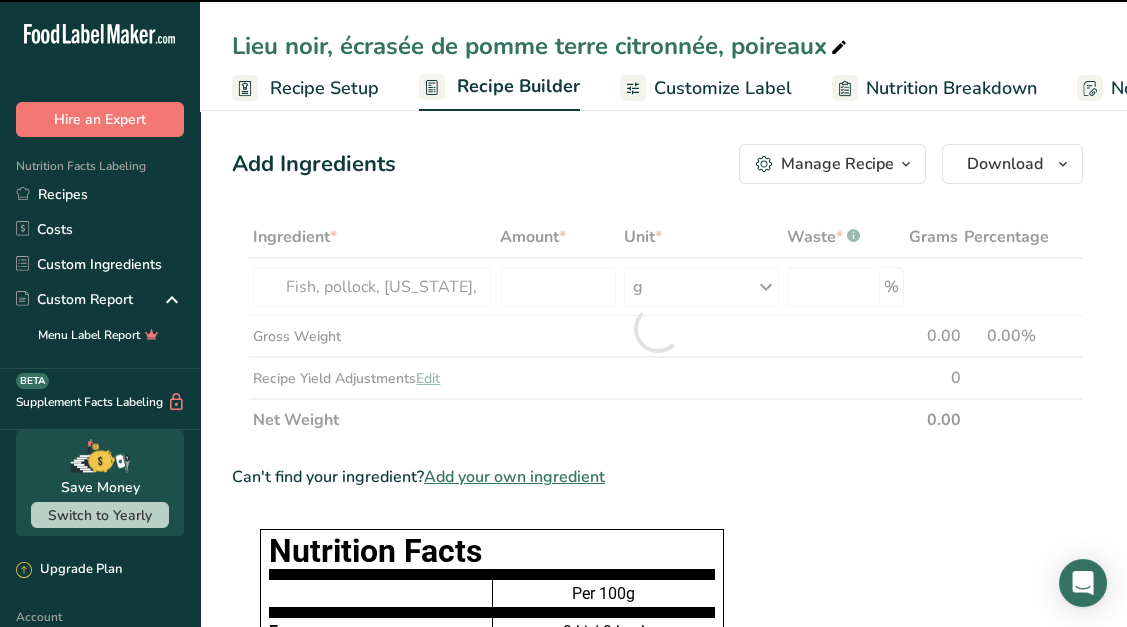 type on "0" 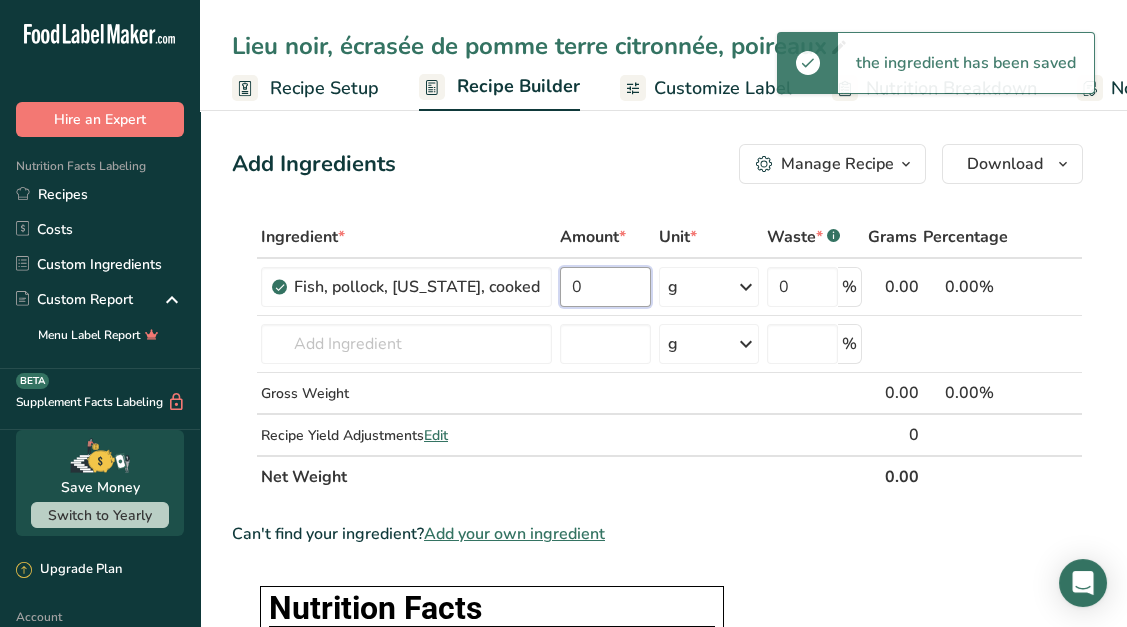 click on "0" at bounding box center [605, 287] 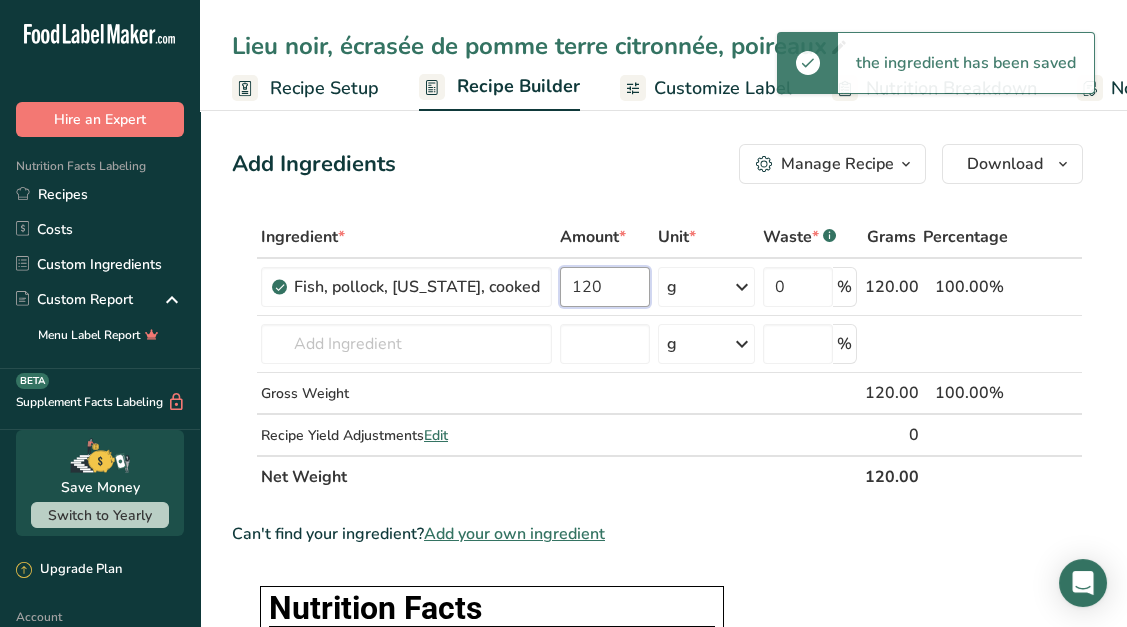 type on "120" 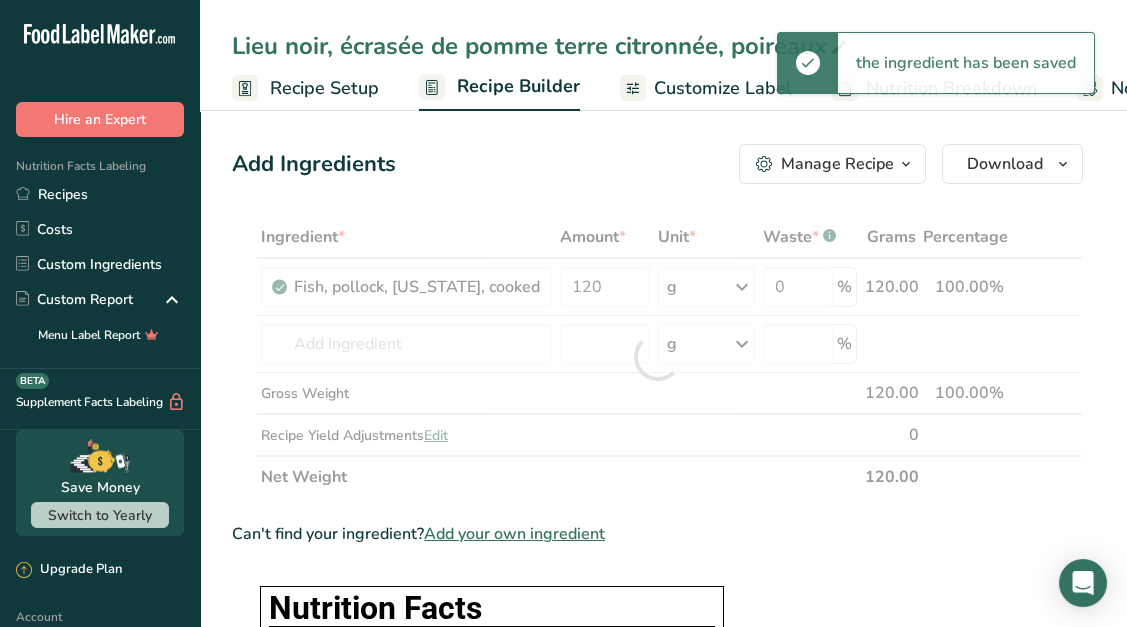 click on "Add Ingredients
Manage Recipe         Delete Recipe           Duplicate Recipe             Scale Recipe             Save as Sub-Recipe   .a-a{fill:#347362;}.b-a{fill:#fff;}                               Nutrition Breakdown                 Recipe Card
NEW
Amino Acids Pattern Report             Activity History
Download
Choose your preferred label style
Standard FDA label
Standard FDA label
The most common format for nutrition facts labels in compliance with the FDA's typeface, style and requirements
Tabular FDA label
A label format compliant with the FDA regulations presented in a tabular (horizontal) display.
Linear FDA label
A simple linear display for small sized packages.
Simplified FDA label" at bounding box center [663, 891] 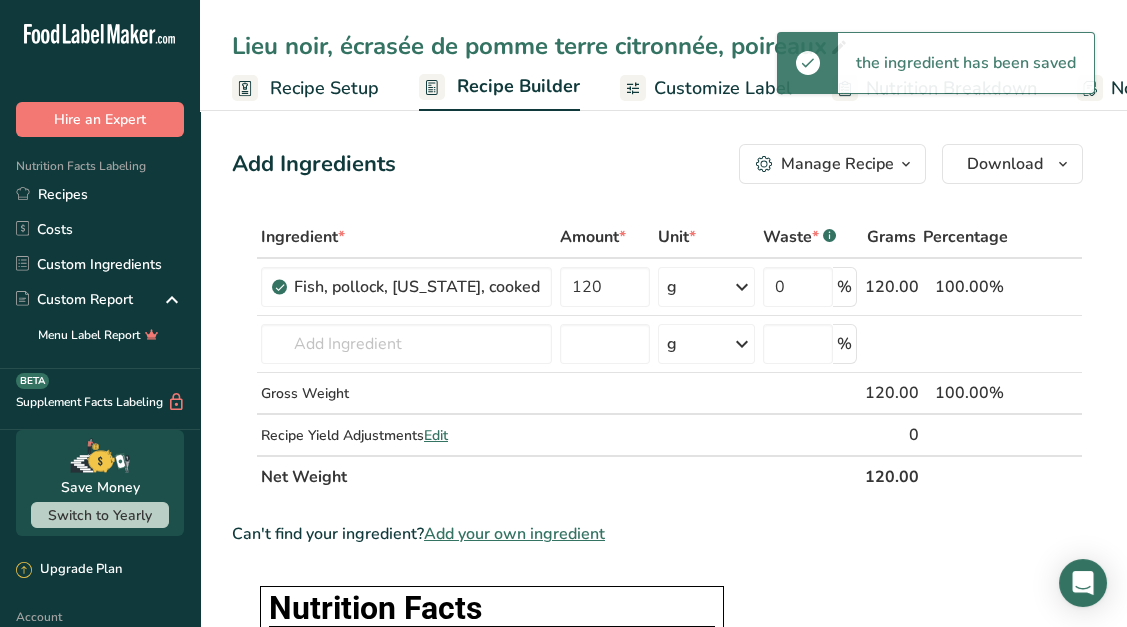 click on "the ingredient has been saved" at bounding box center (966, 63) 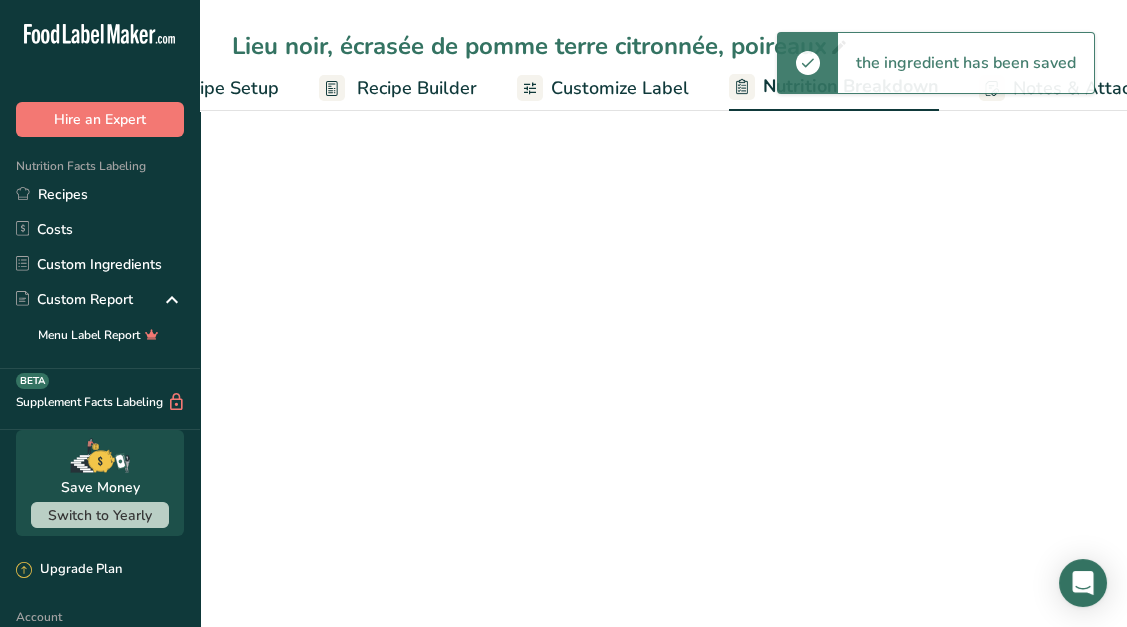 select on "Calories" 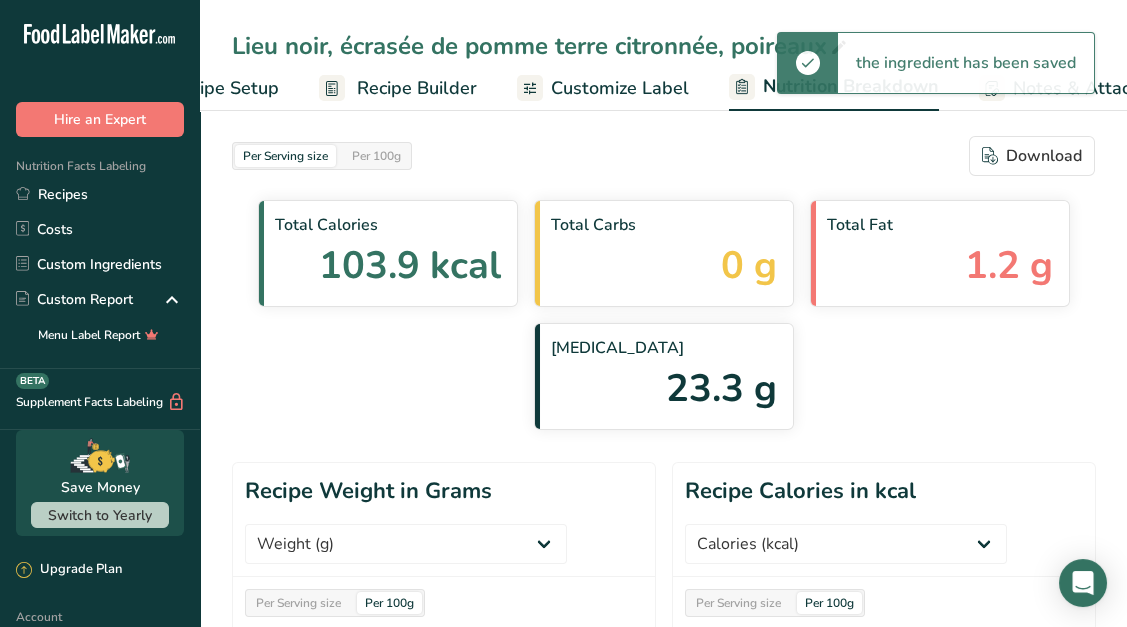scroll, scrollTop: 0, scrollLeft: 396, axis: horizontal 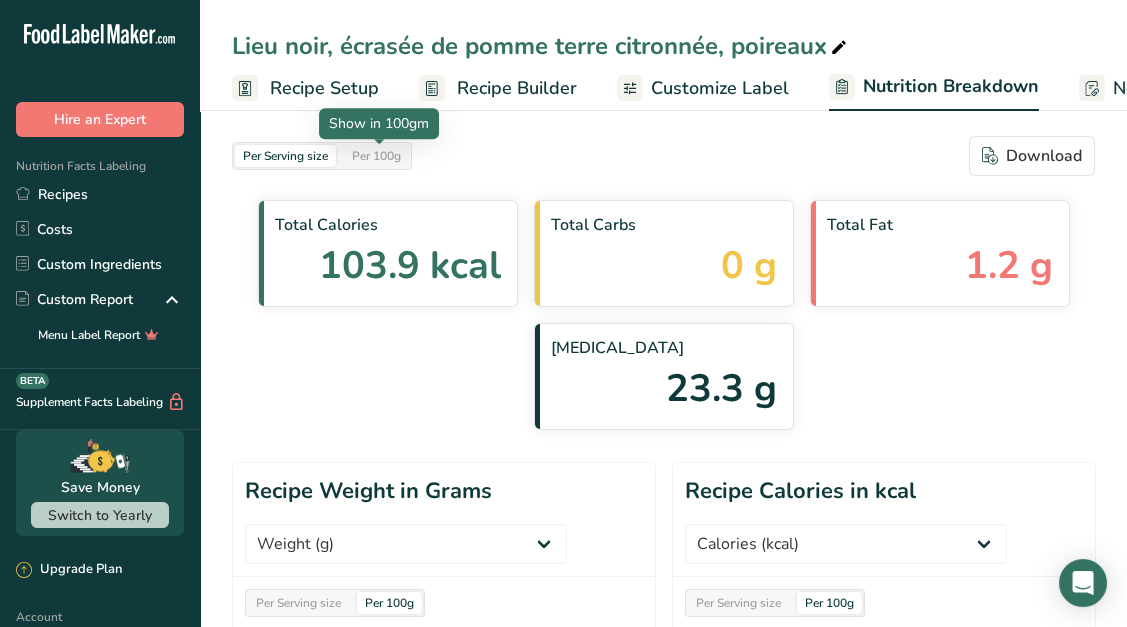 click on "Recipe Setup" at bounding box center [305, 88] 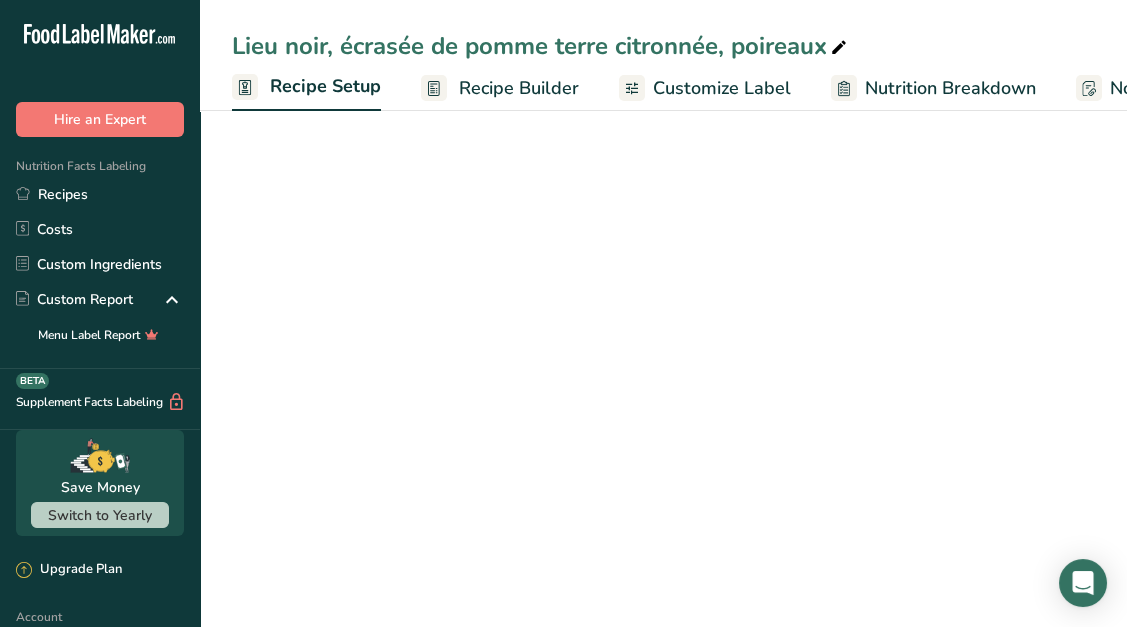 scroll, scrollTop: 0, scrollLeft: 7, axis: horizontal 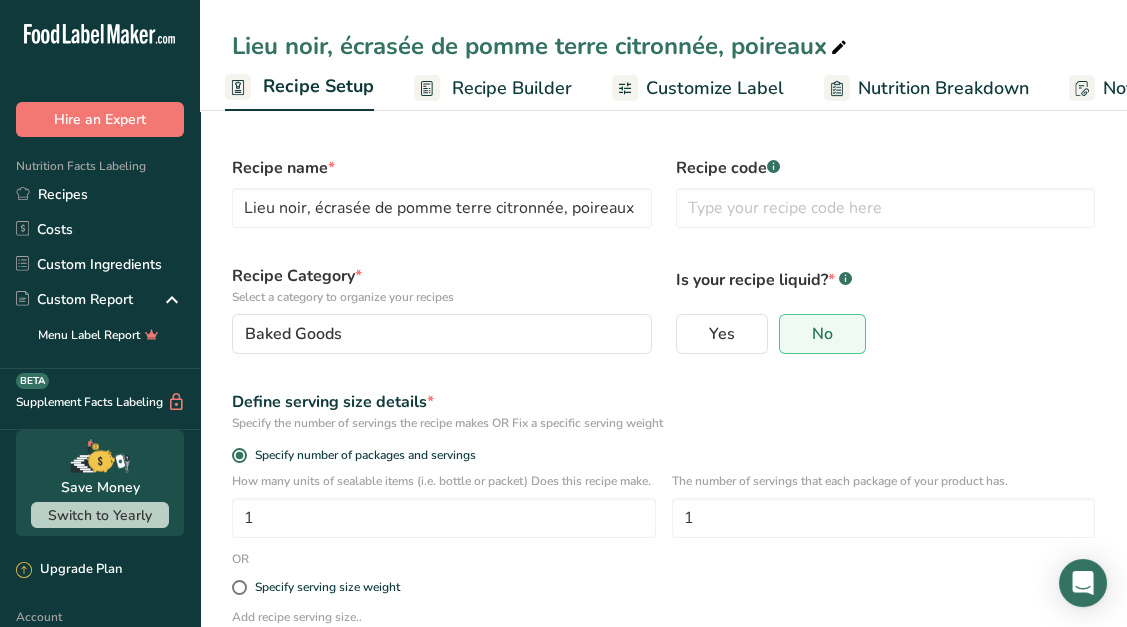 click on "Recipe Builder" at bounding box center [512, 88] 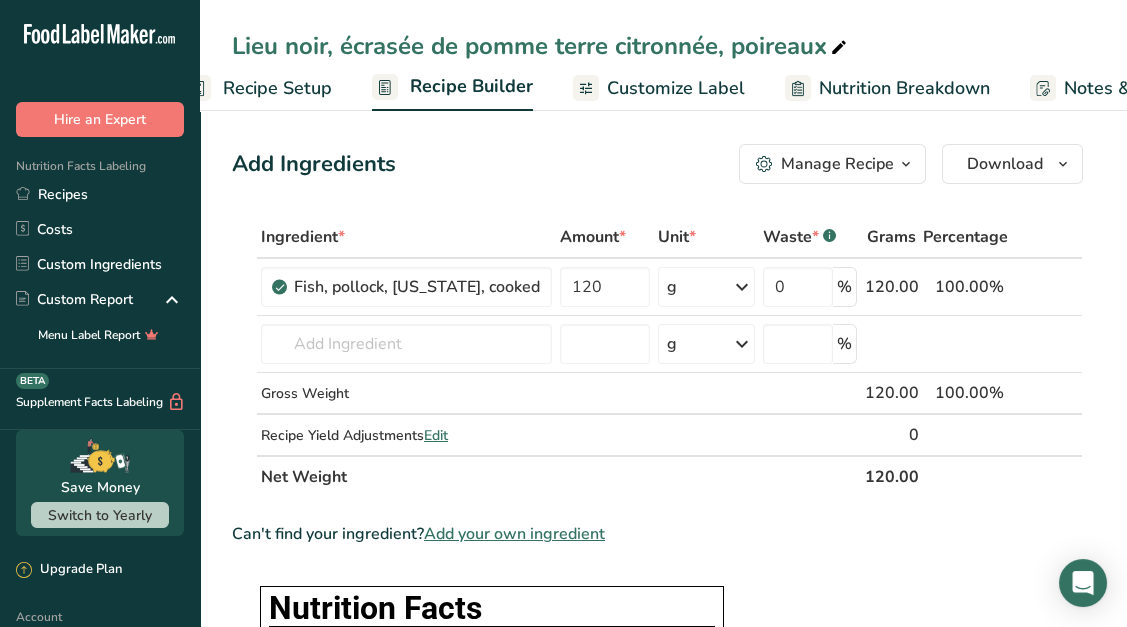 scroll, scrollTop: 0, scrollLeft: 192, axis: horizontal 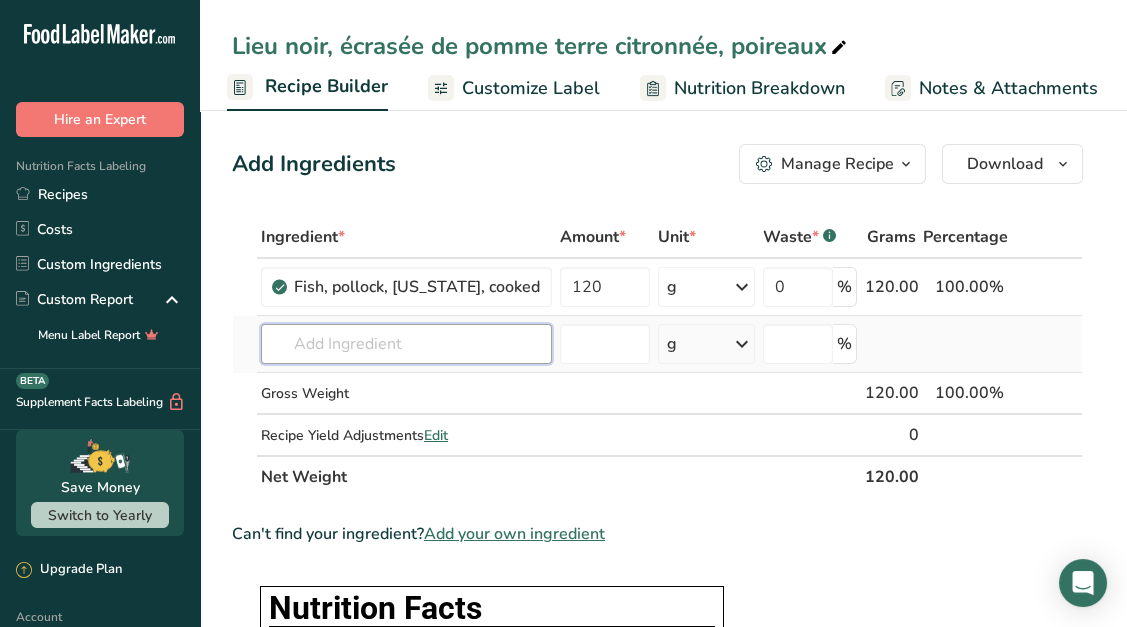 click at bounding box center [406, 344] 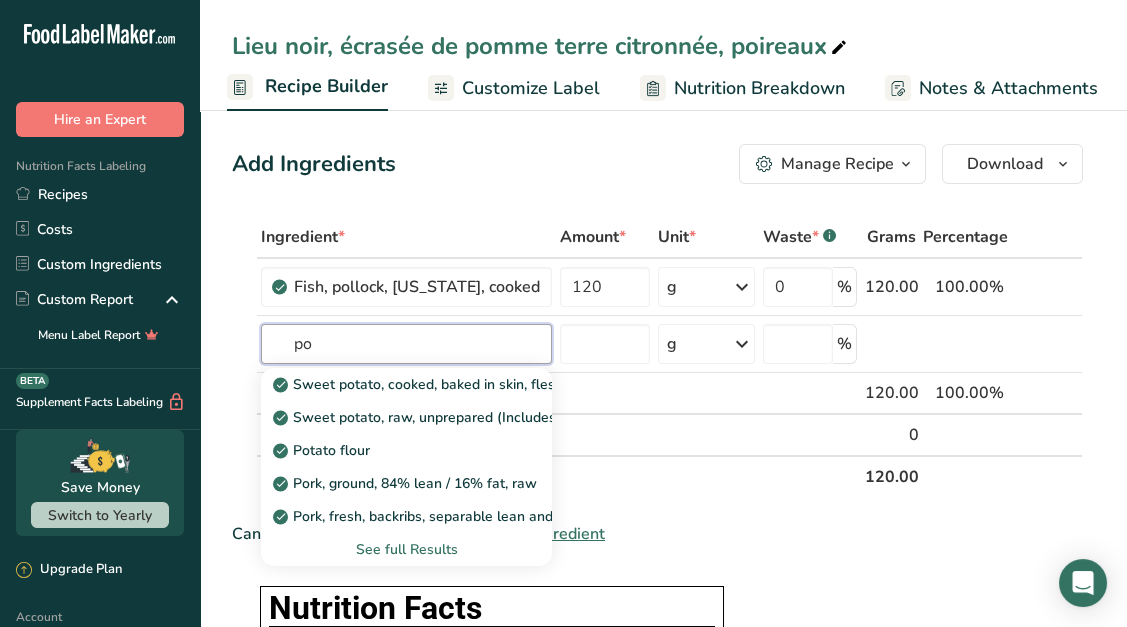 type on "p" 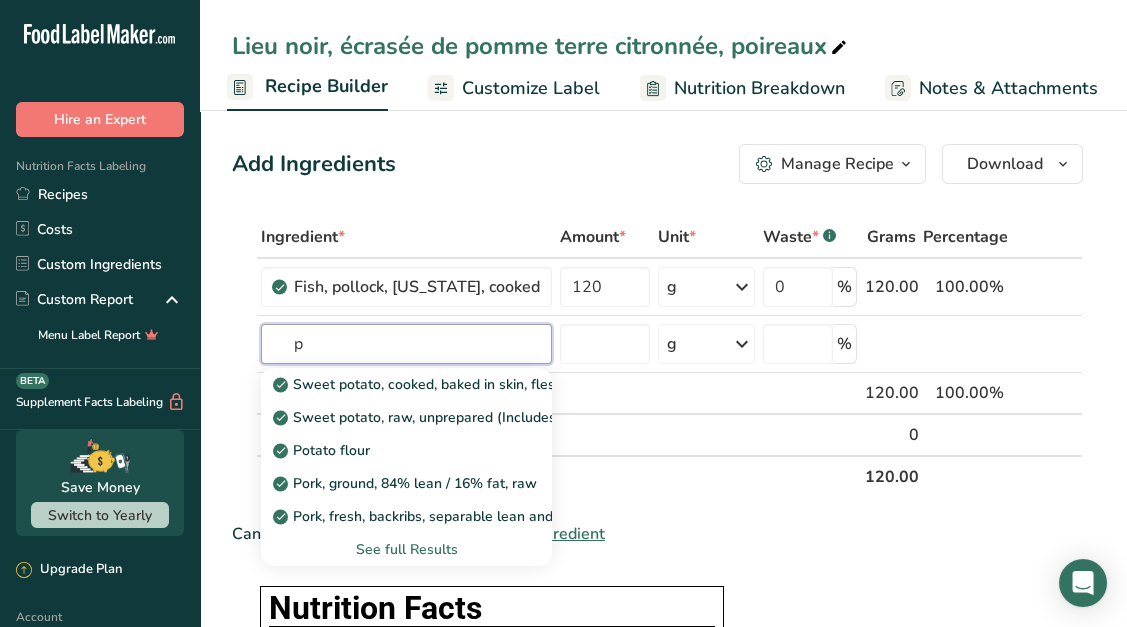type 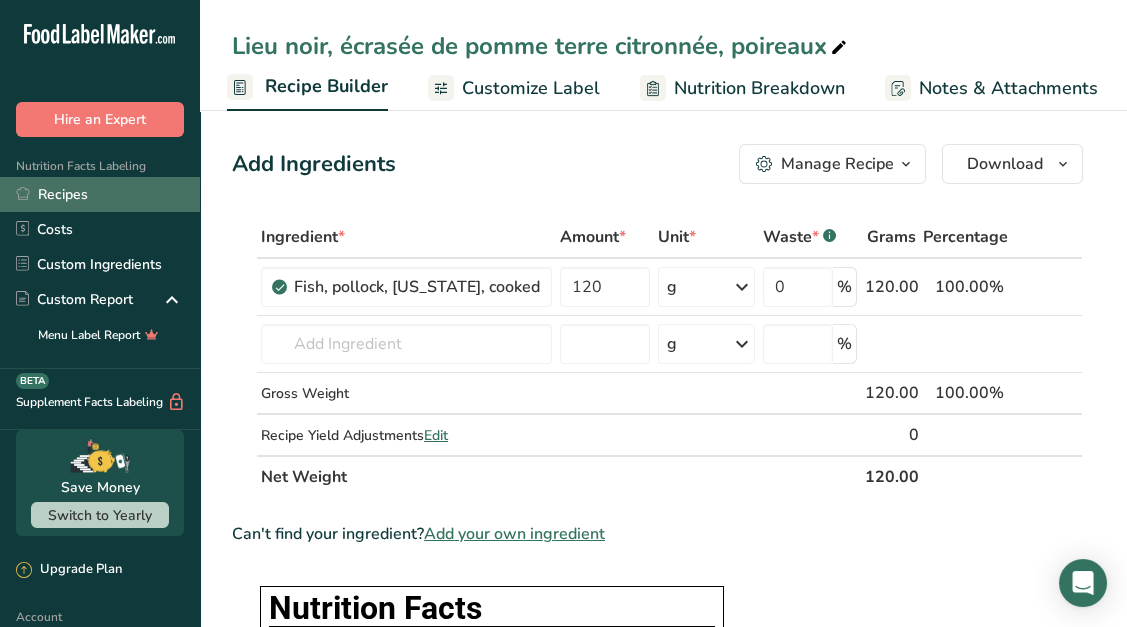 click on "Recipes" at bounding box center [100, 194] 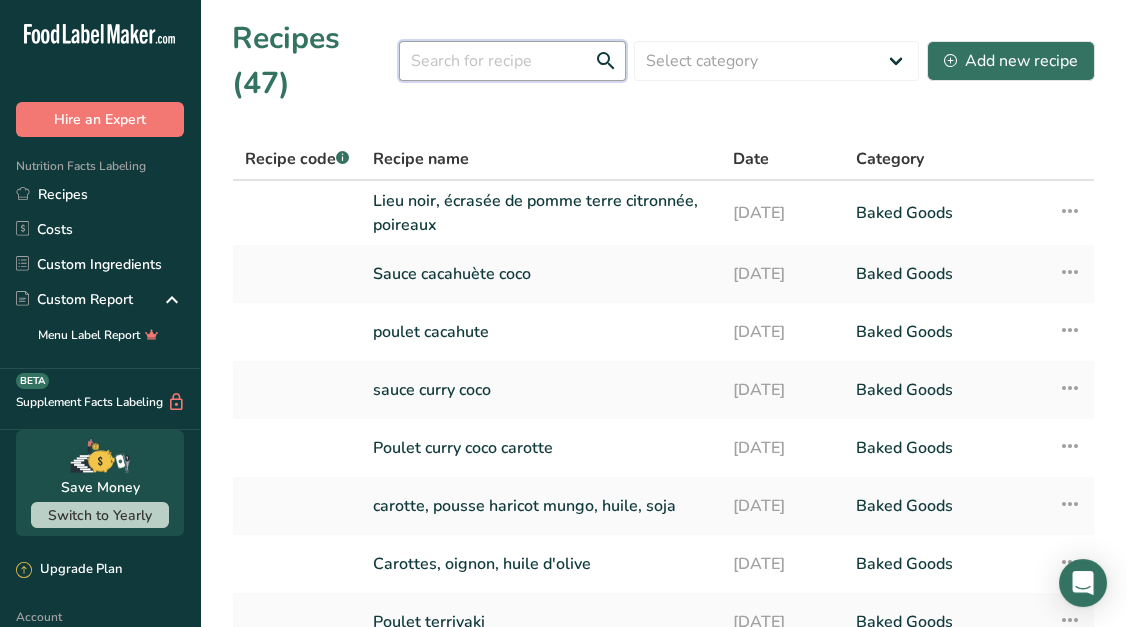 click at bounding box center (512, 61) 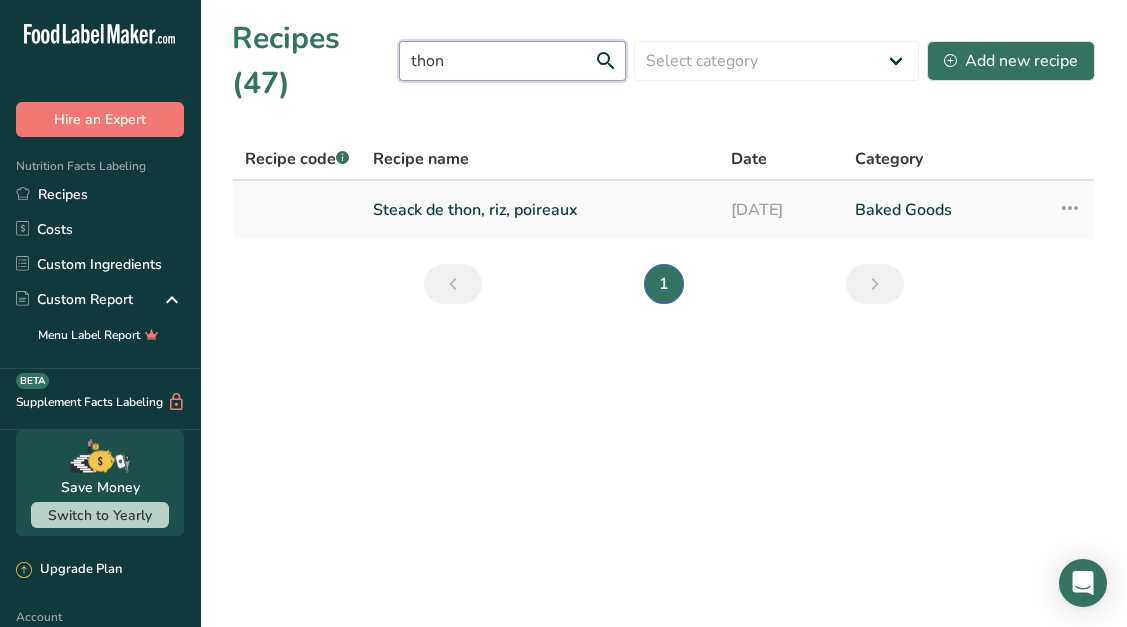 type on "thon" 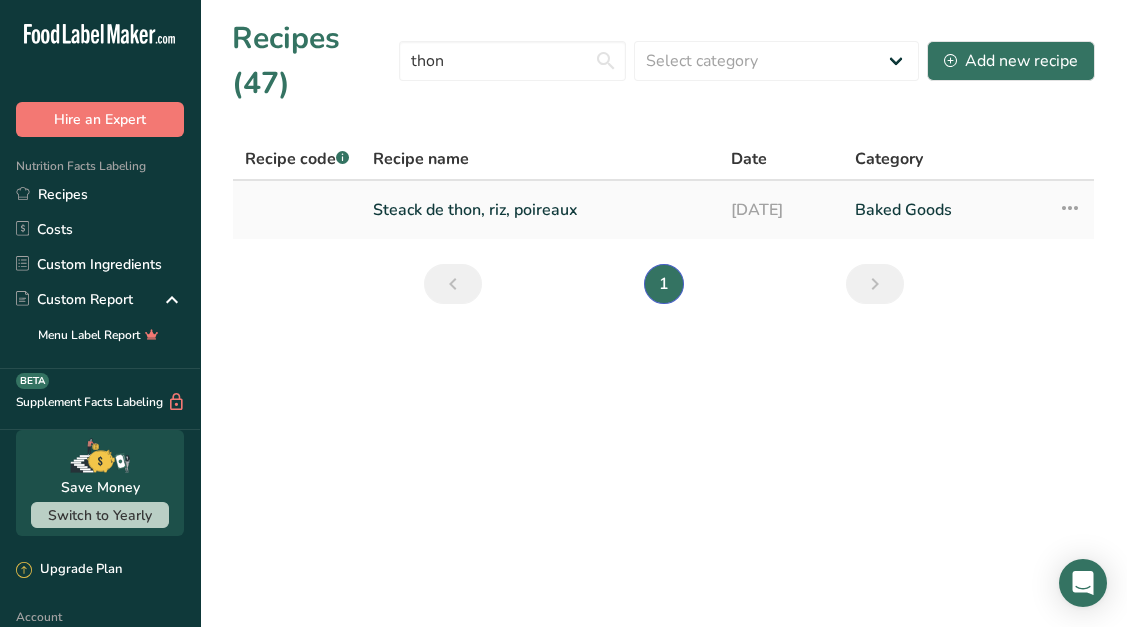 click on "Steack de thon, riz, poireaux" at bounding box center [540, 210] 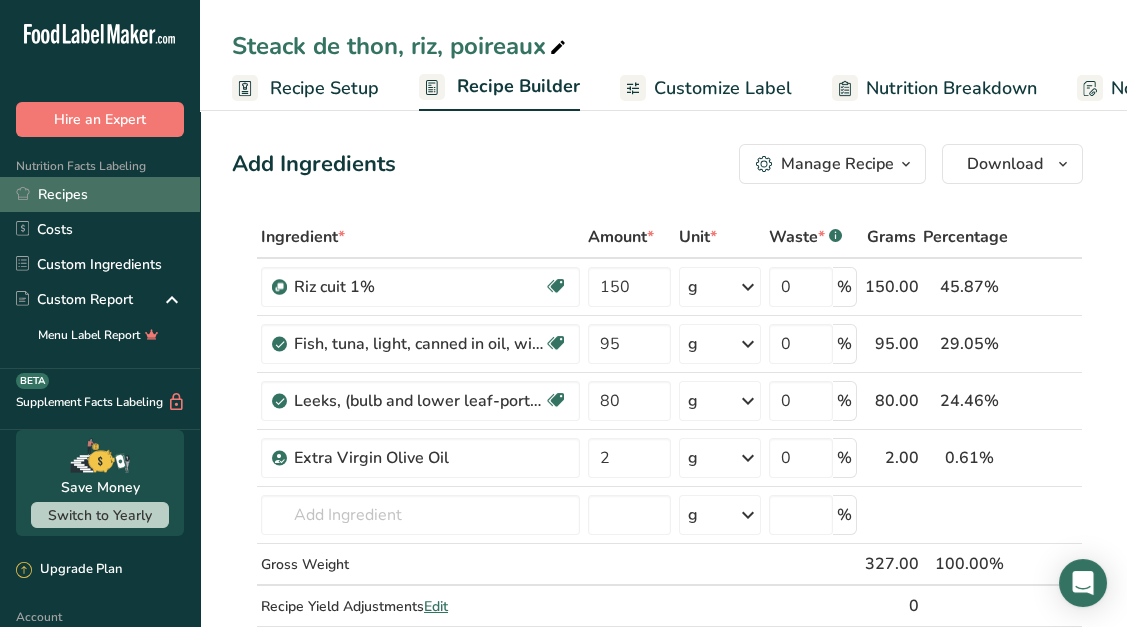 click on "Recipes" at bounding box center (100, 194) 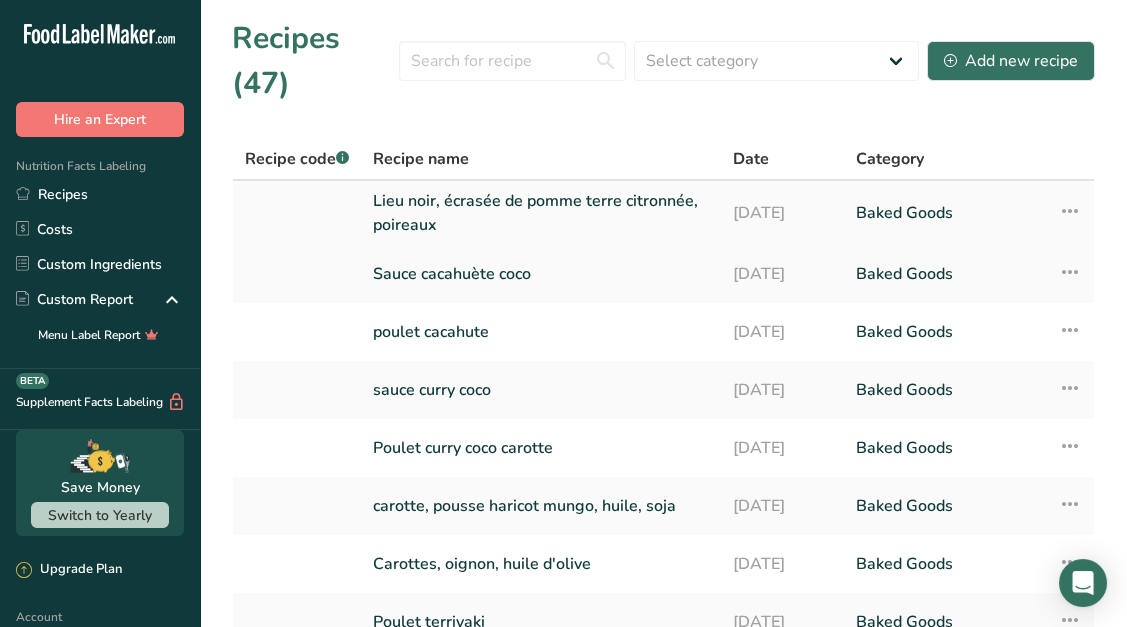 click on "Lieu noir, écrasée de pomme terre citronnée, poireaux" at bounding box center [541, 213] 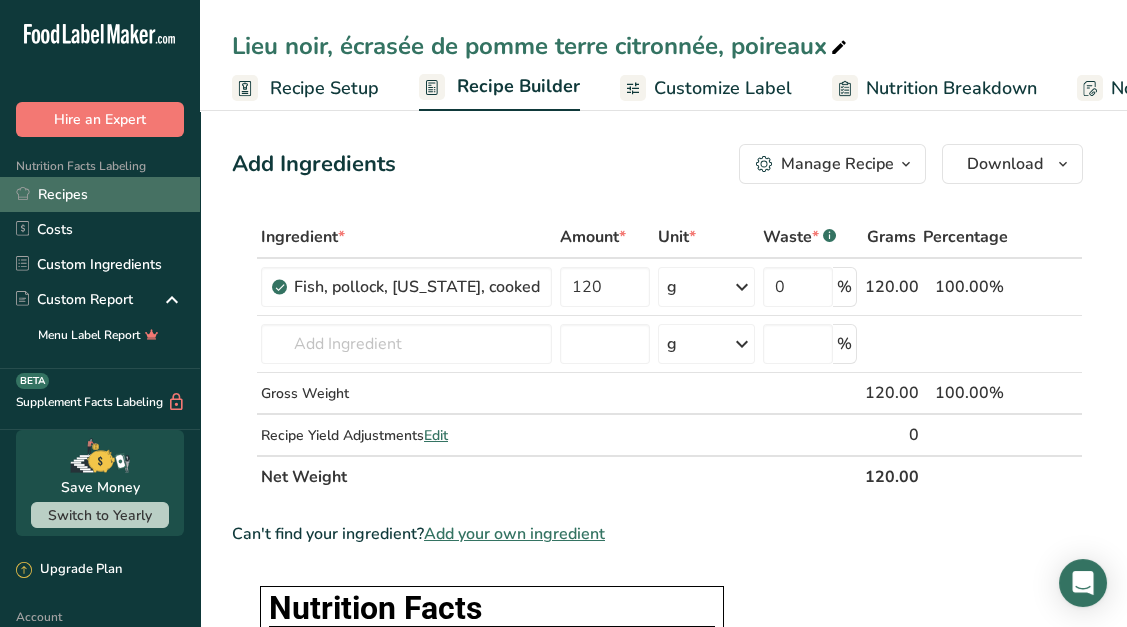 click on "Recipes" at bounding box center [100, 194] 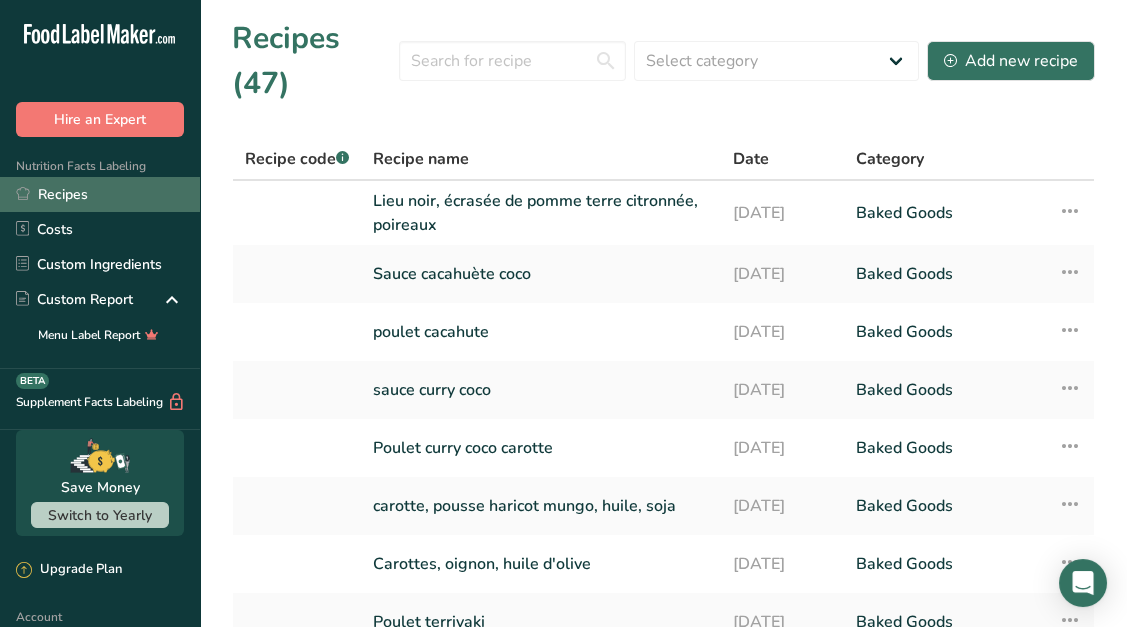 click on "Recipes" at bounding box center (100, 194) 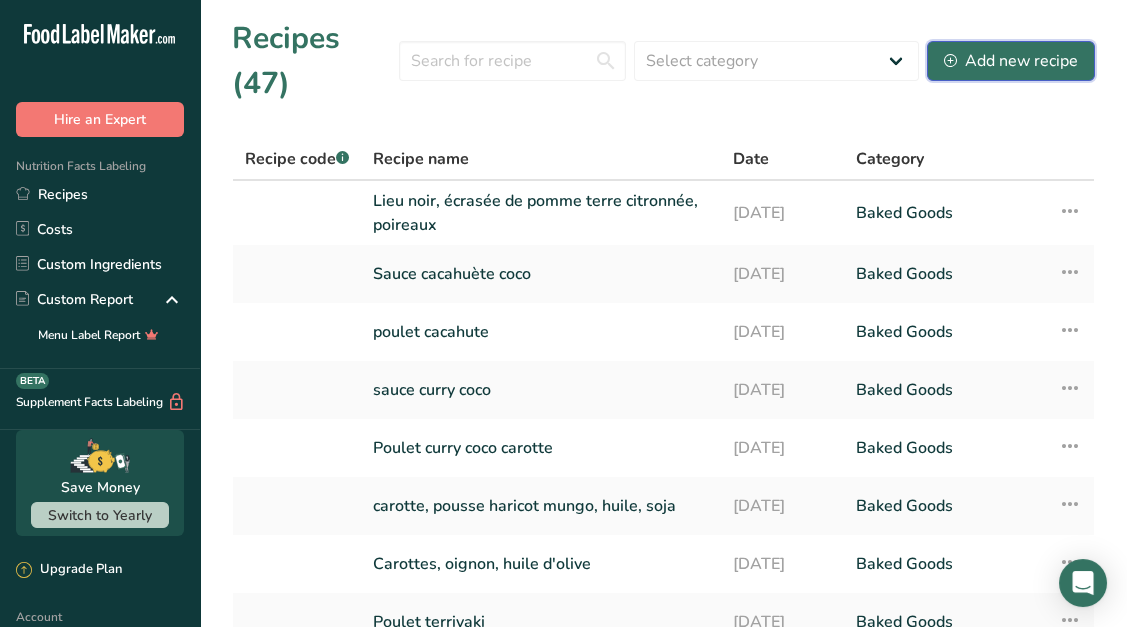 click on "Add new recipe" at bounding box center (1011, 61) 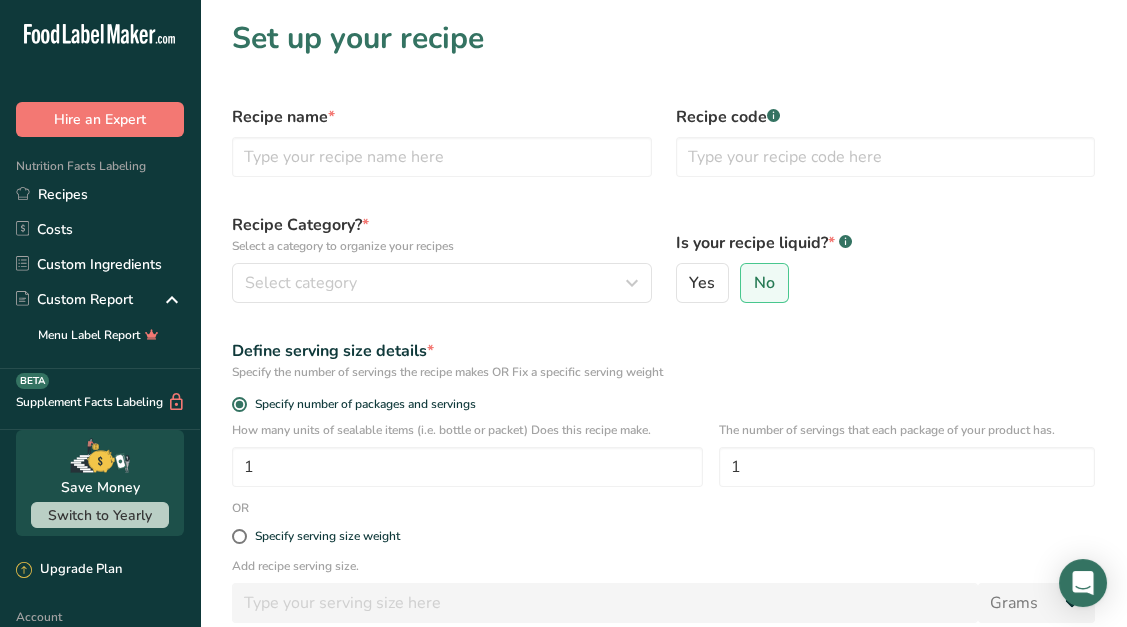 click on "Recipe name *" at bounding box center (442, 141) 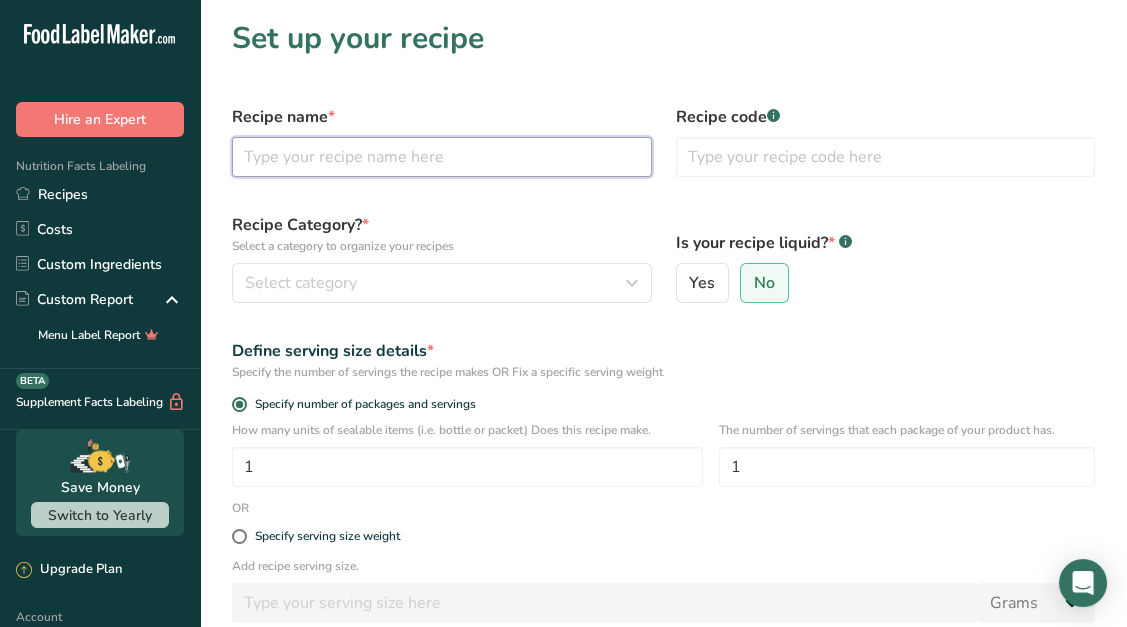 click at bounding box center [442, 157] 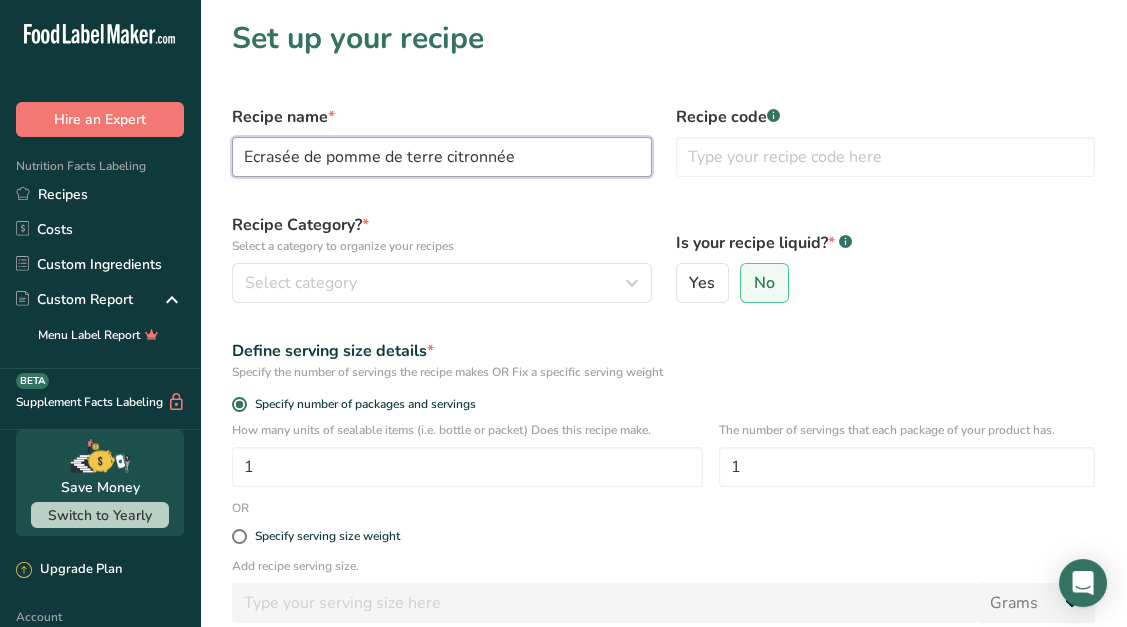 type on "Ecrasée de pomme de terre citronnée" 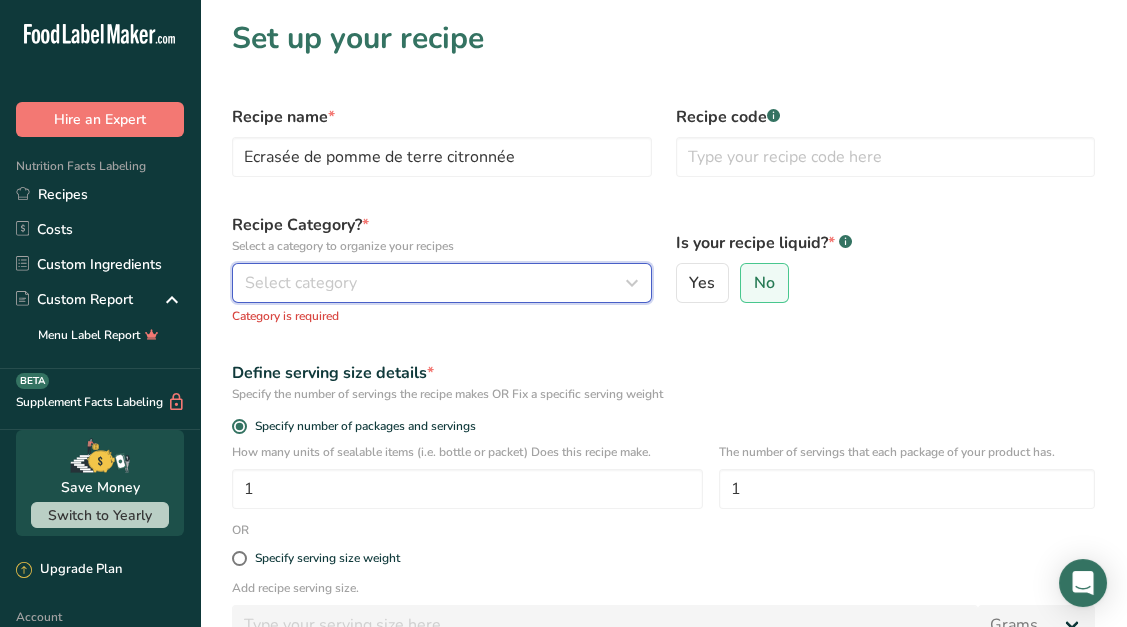 click on "Select category" at bounding box center [436, 283] 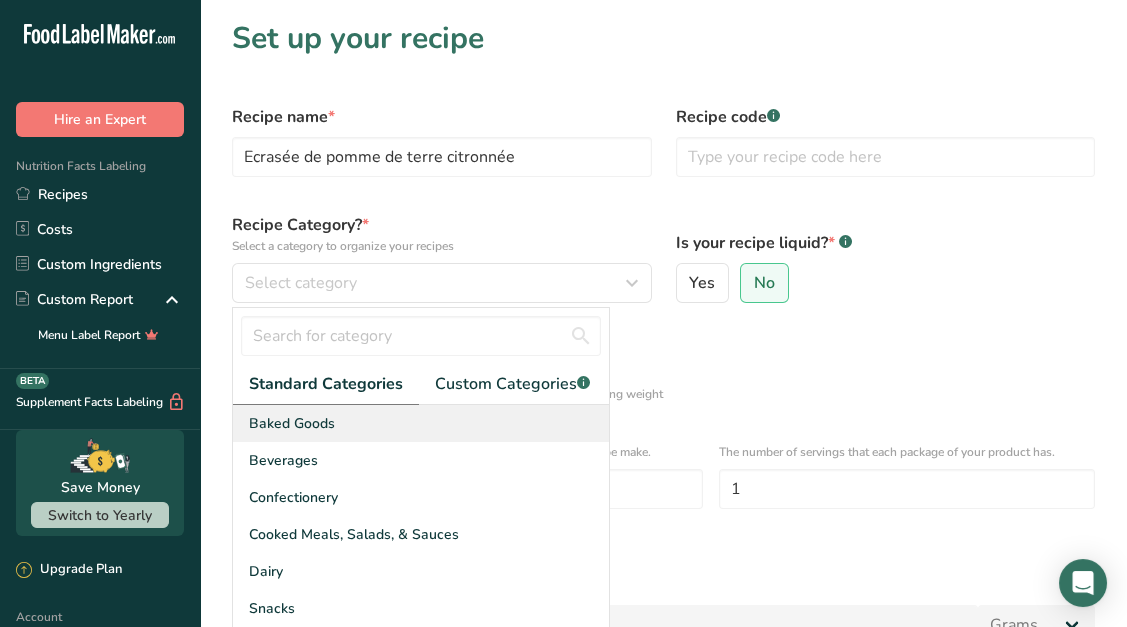 click on "Baked Goods" at bounding box center [421, 423] 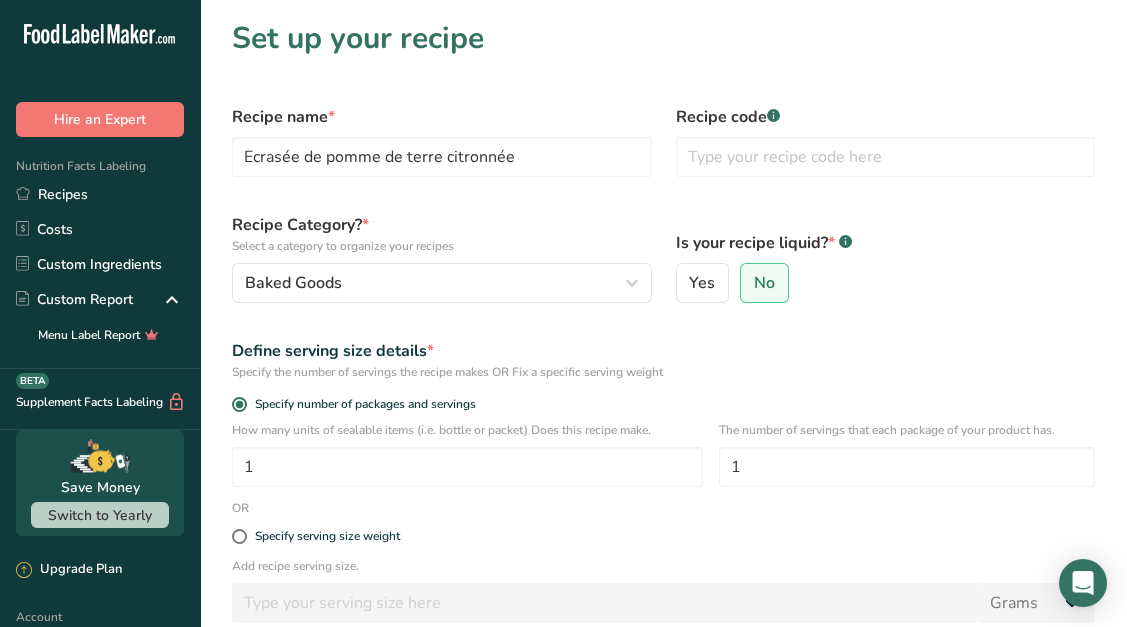 scroll, scrollTop: 274, scrollLeft: 0, axis: vertical 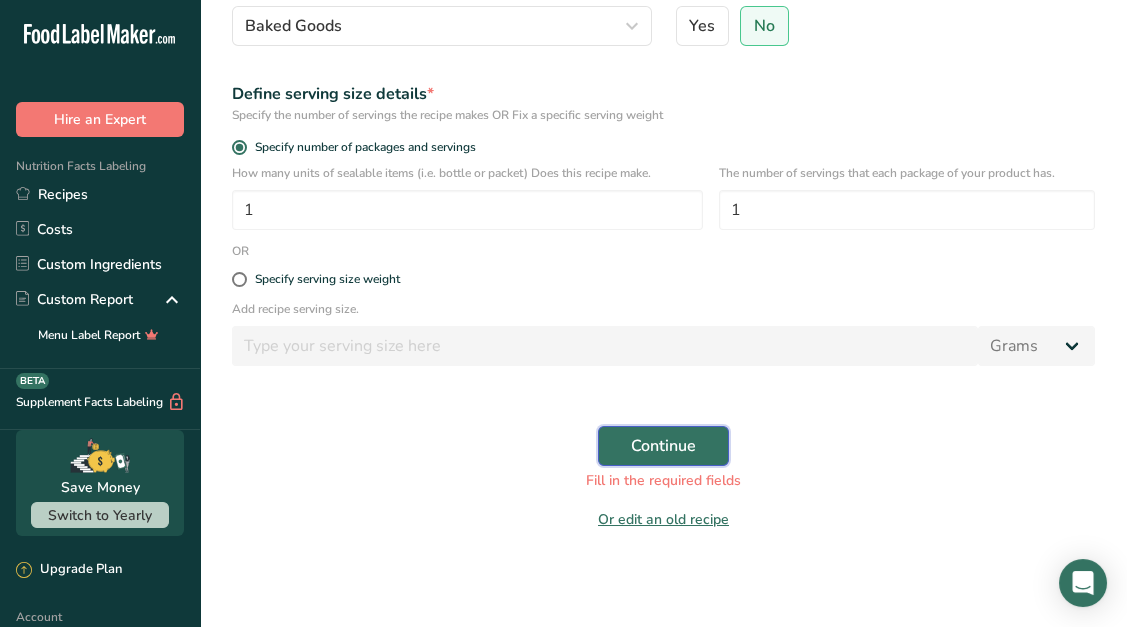 click on "Continue" at bounding box center (663, 446) 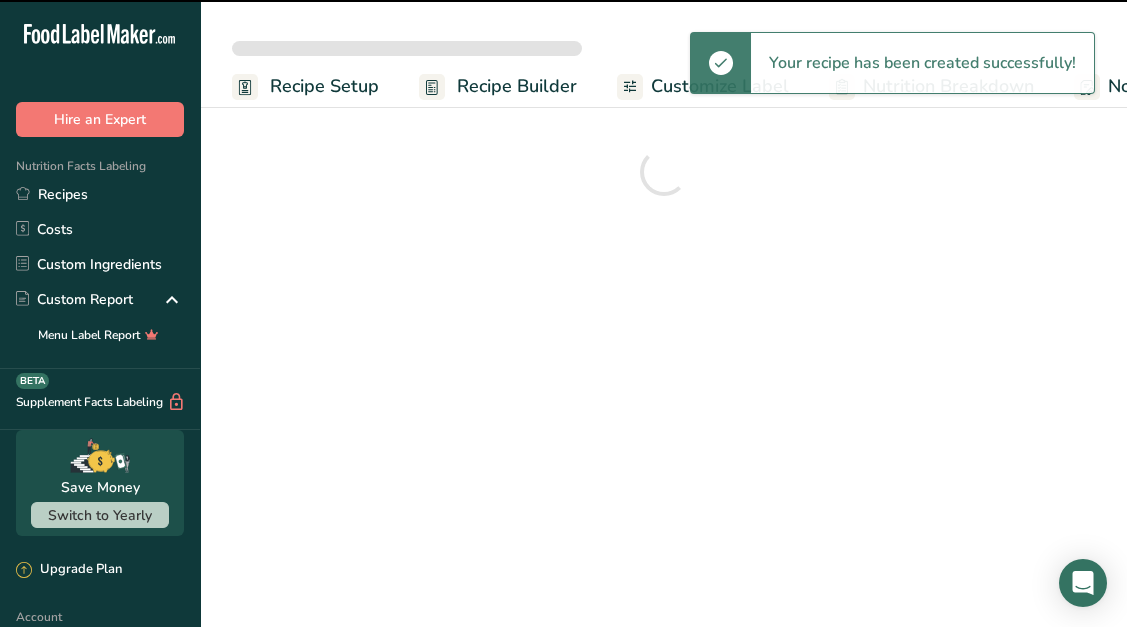 scroll, scrollTop: 0, scrollLeft: 0, axis: both 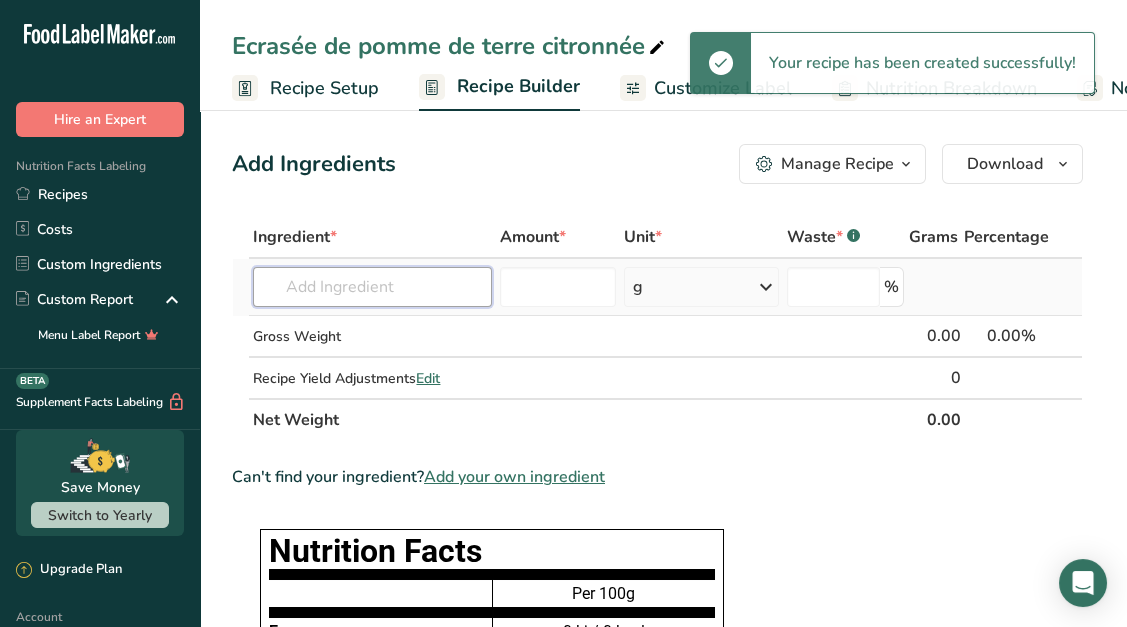 click at bounding box center (372, 287) 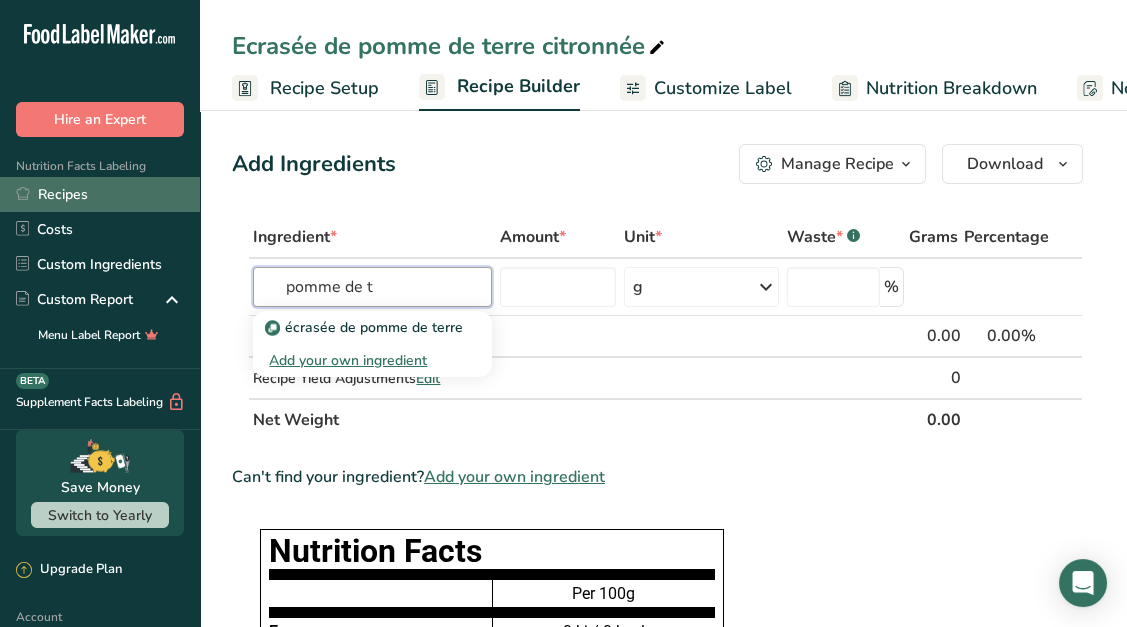 type on "pomme de t" 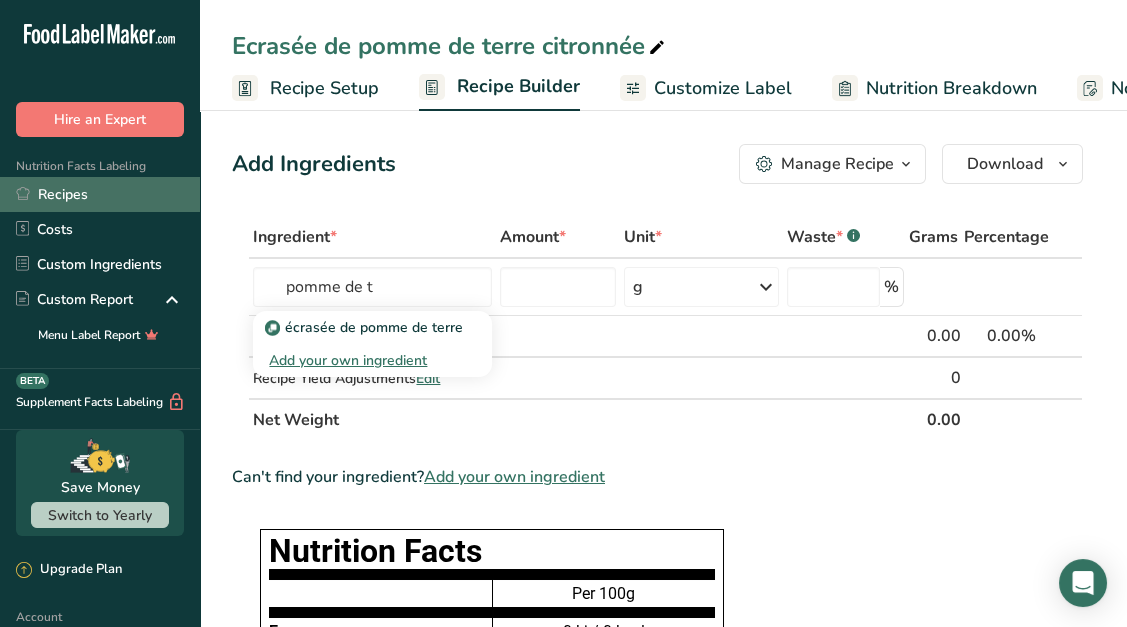 type 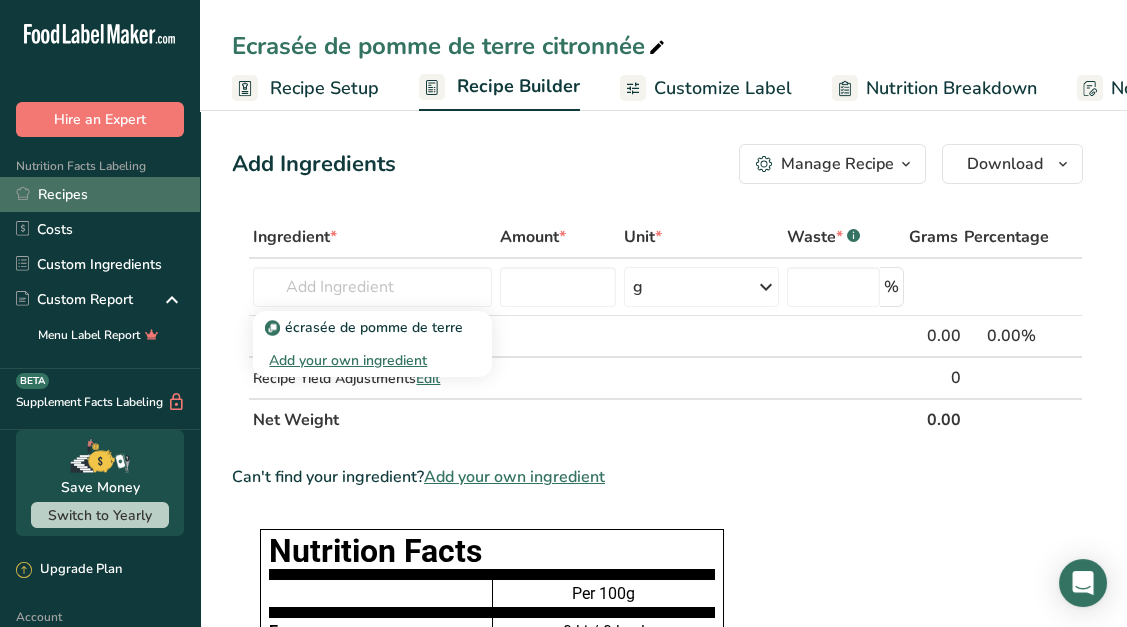 click on "Recipes" at bounding box center (100, 194) 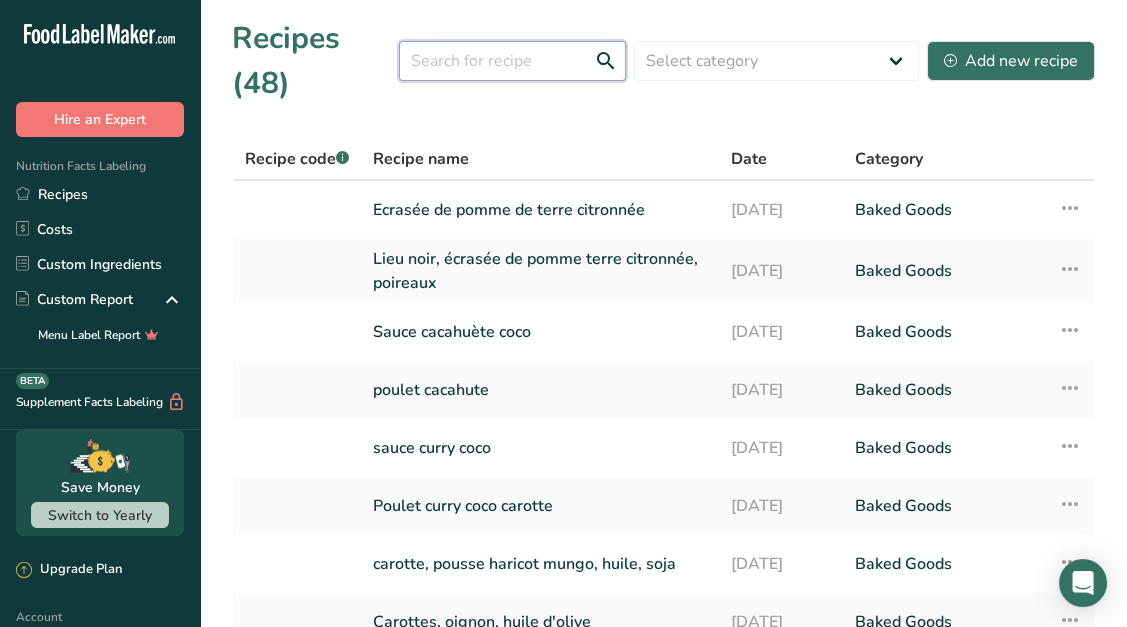 click at bounding box center [512, 61] 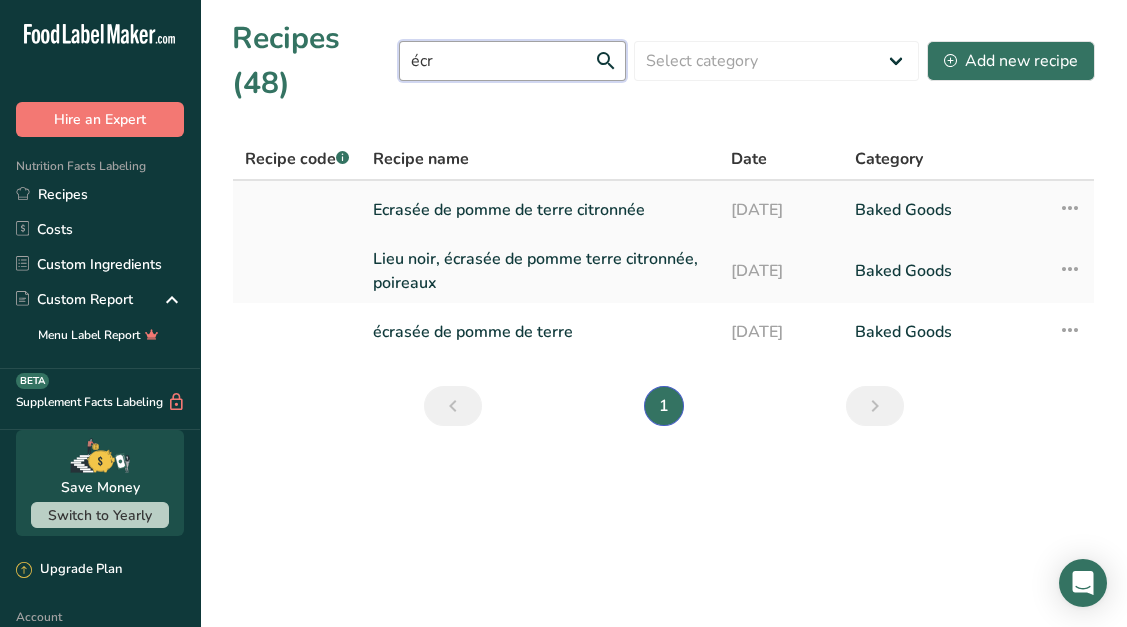 type on "écr" 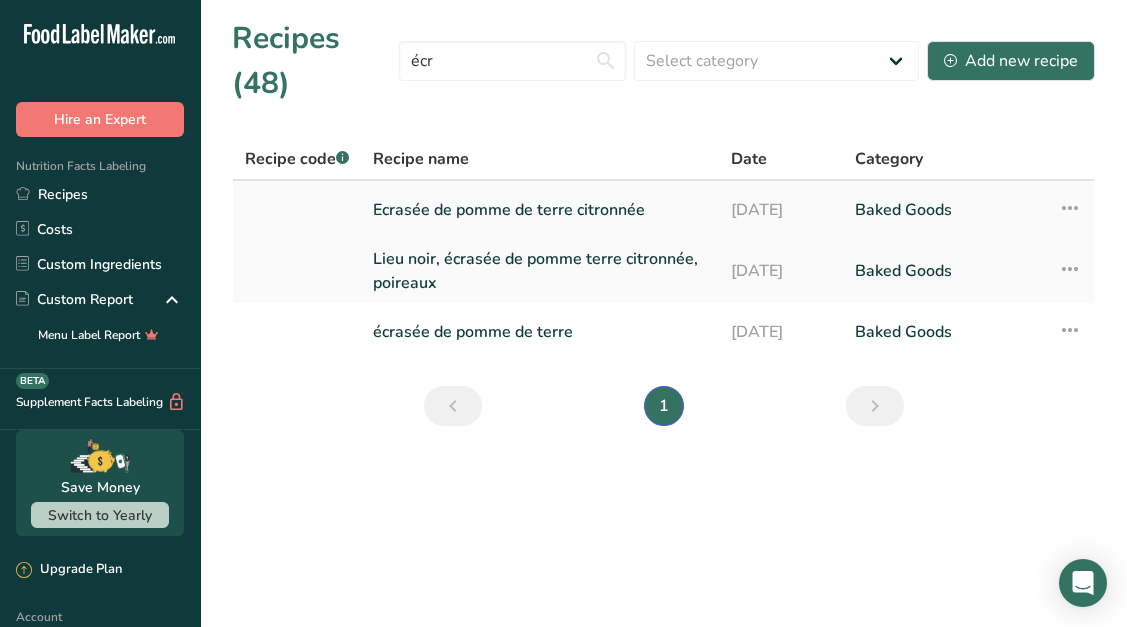 click on "Ecrasée de pomme de terre citronnée" at bounding box center [540, 210] 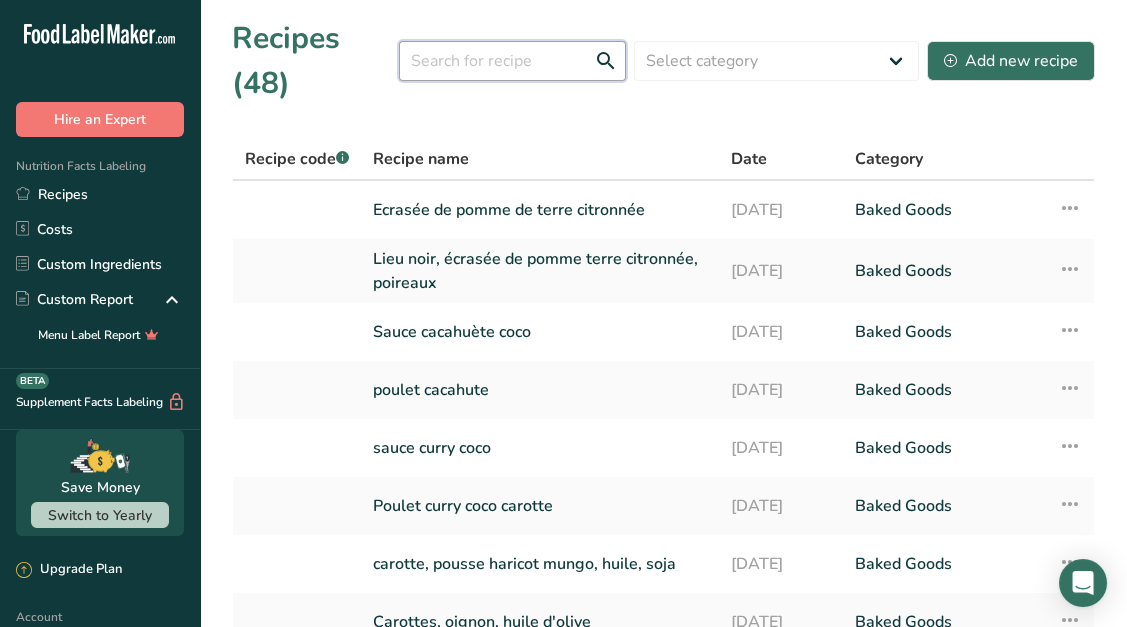 click at bounding box center [512, 61] 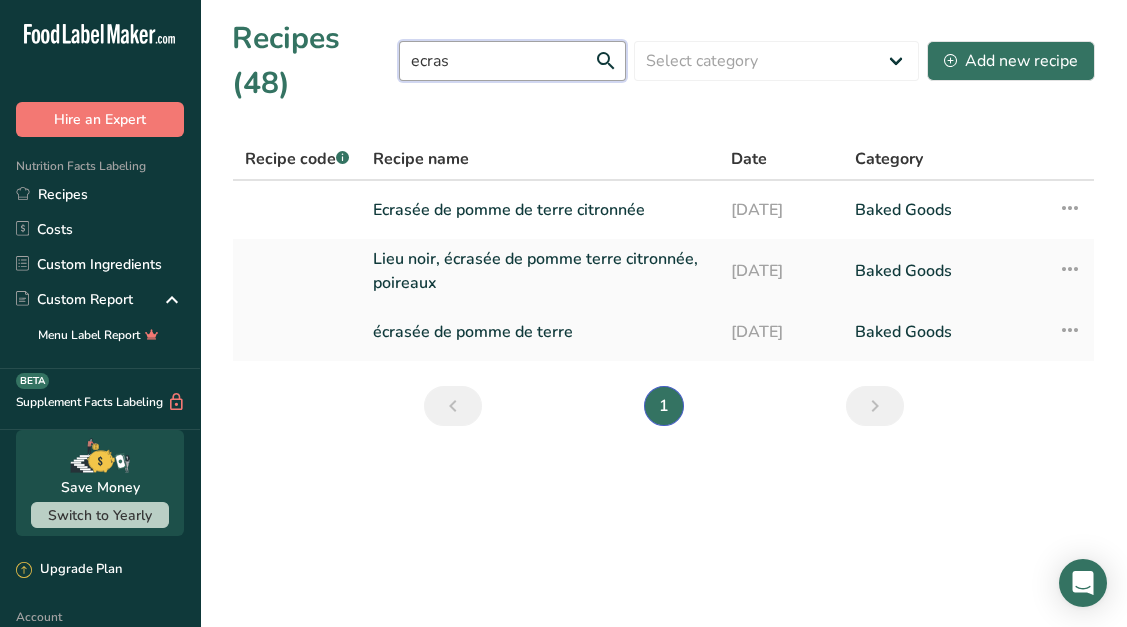 type on "ecras" 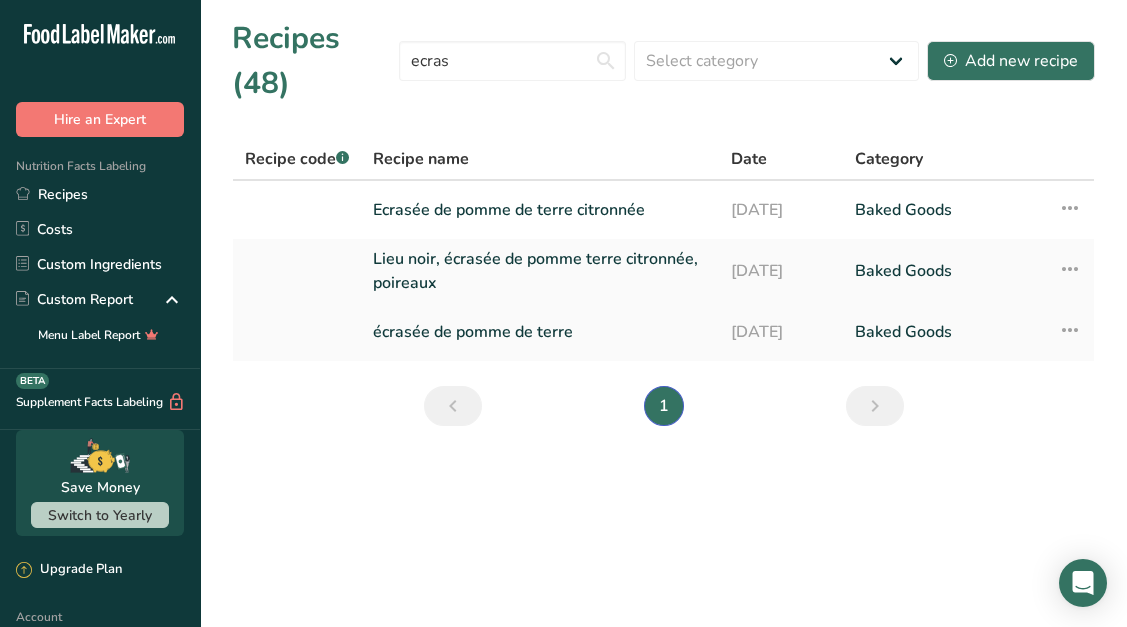 click on "écrasée de pomme de terre" at bounding box center [540, 332] 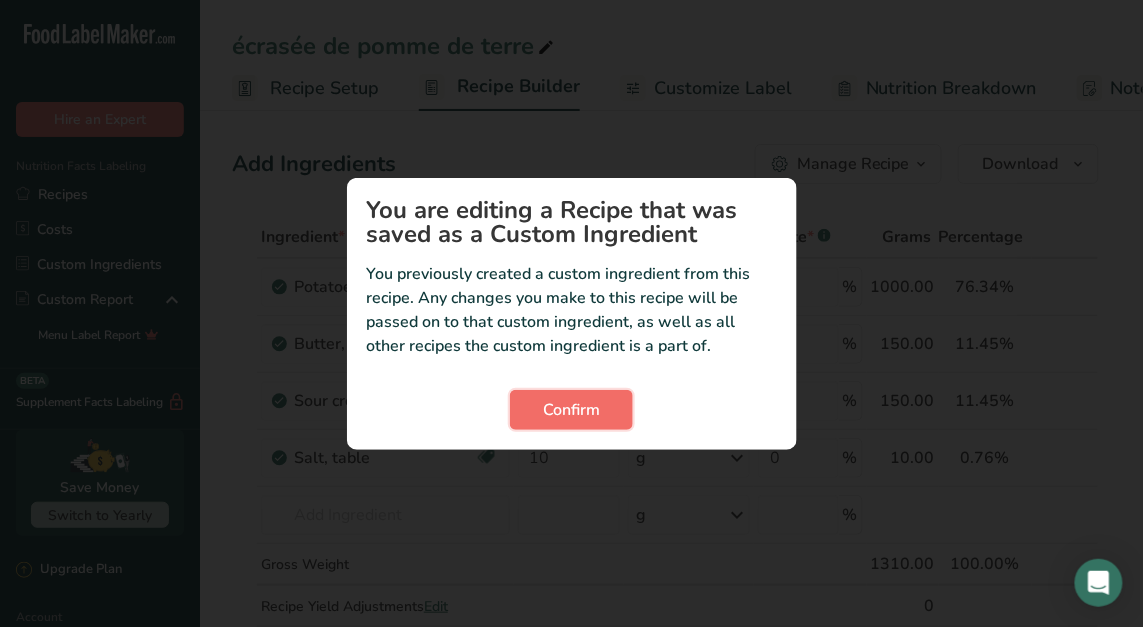 click on "Confirm" at bounding box center [571, 410] 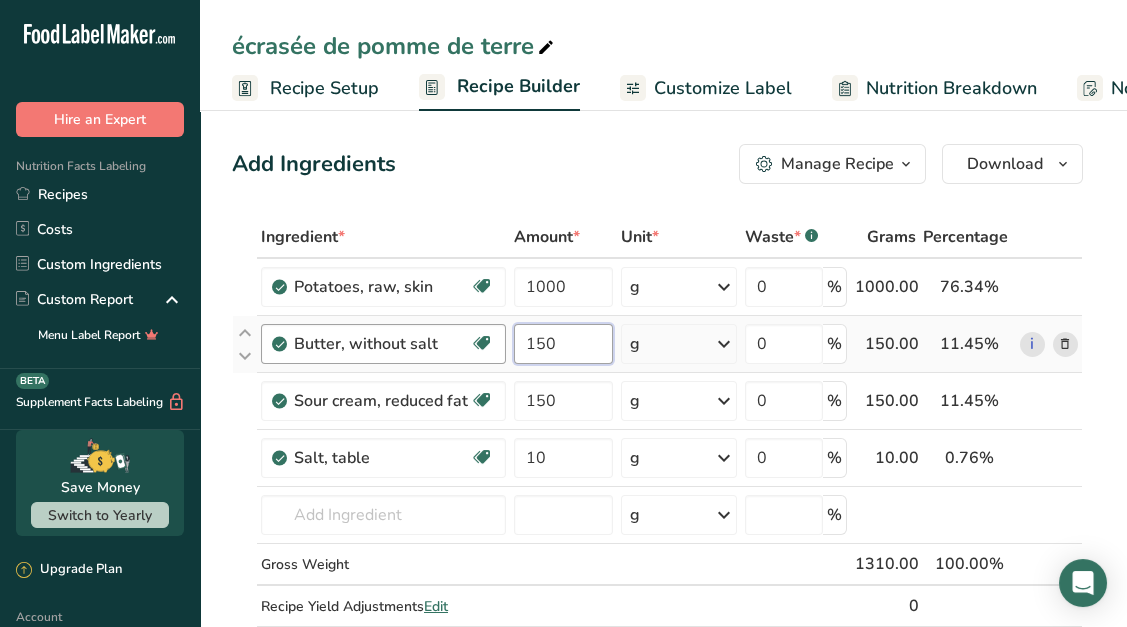 drag, startPoint x: 555, startPoint y: 351, endPoint x: 499, endPoint y: 349, distance: 56.0357 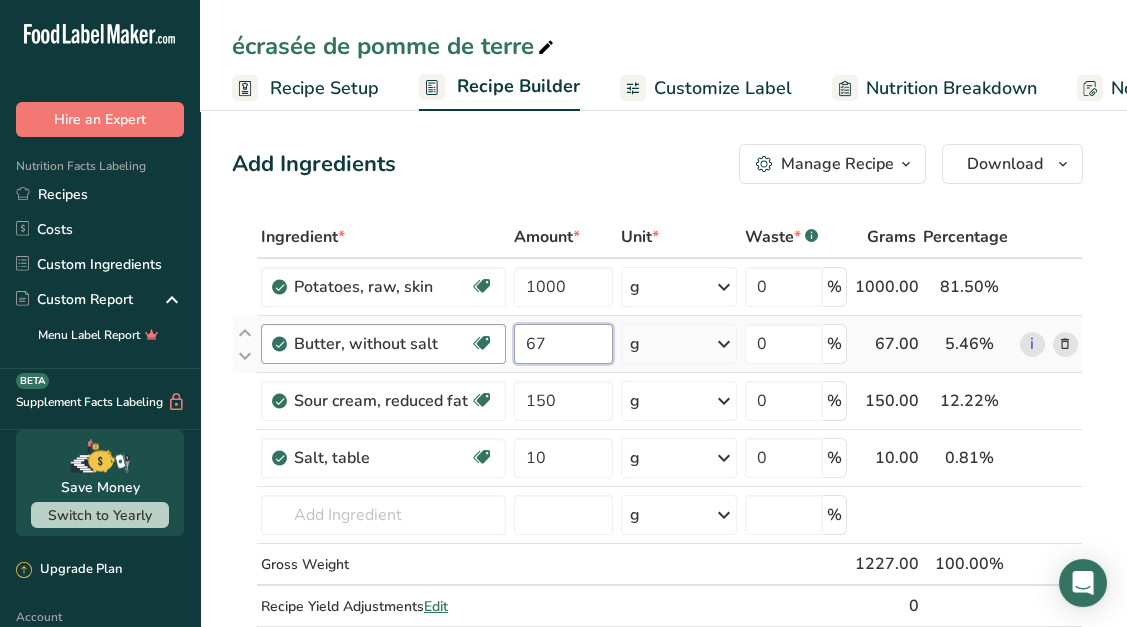 type on "6" 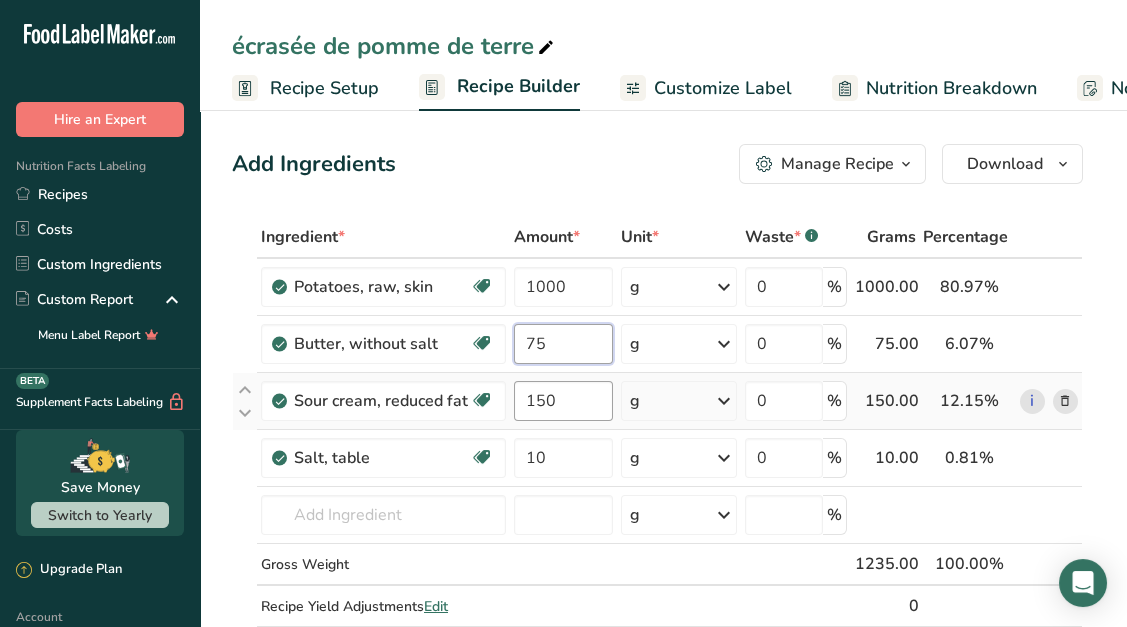 type on "75" 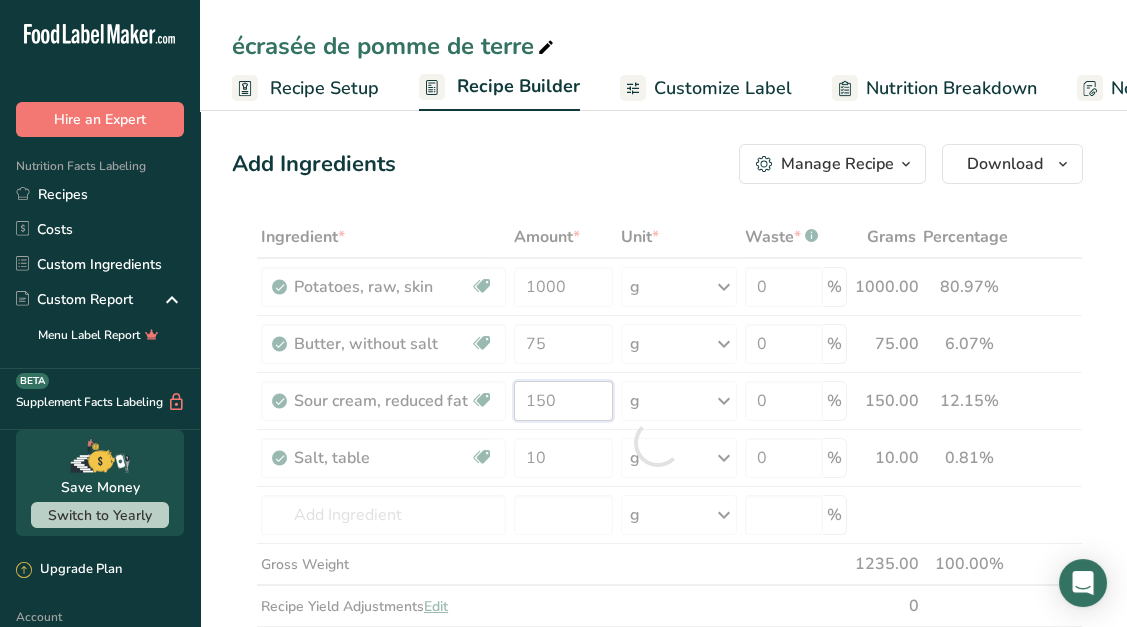 drag, startPoint x: 577, startPoint y: 402, endPoint x: 520, endPoint y: 410, distance: 57.558666 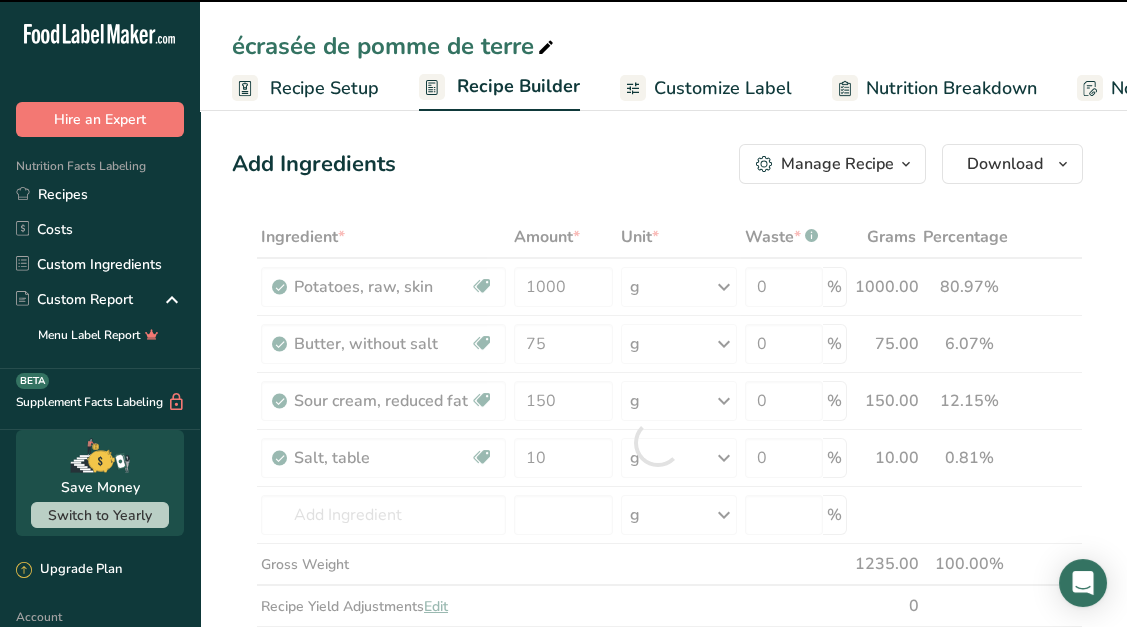 click on "Add Ingredients
Manage Recipe         Delete Recipe           Duplicate Recipe             Scale Recipe             Save as Sub-Recipe   .a-a{fill:#347362;}.b-a{fill:#fff;}                               Nutrition Breakdown                 Recipe Card
NEW
Amino Acids Pattern Report             Activity History
Download
Choose your preferred label style
Standard FDA label
Standard FDA label
The most common format for nutrition facts labels in compliance with the FDA's typeface, style and requirements
Tabular FDA label
A label format compliant with the FDA regulations presented in a tabular (horizontal) display.
Linear FDA label
A simple linear display for small sized packages.
Simplified FDA label" at bounding box center [663, 976] 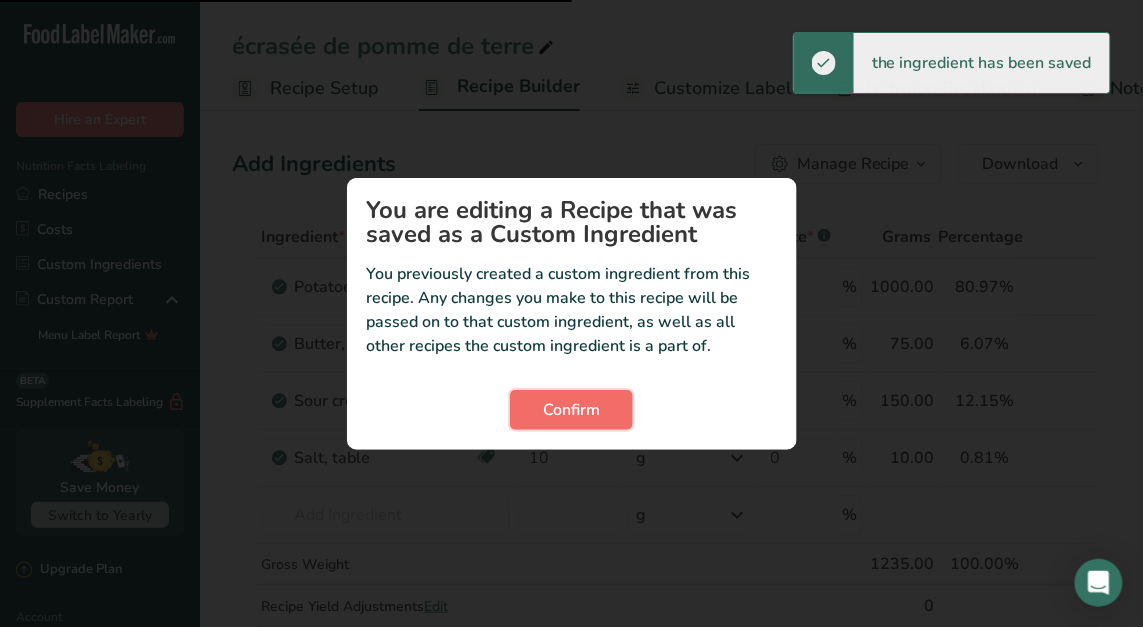 click on "Confirm" at bounding box center (571, 410) 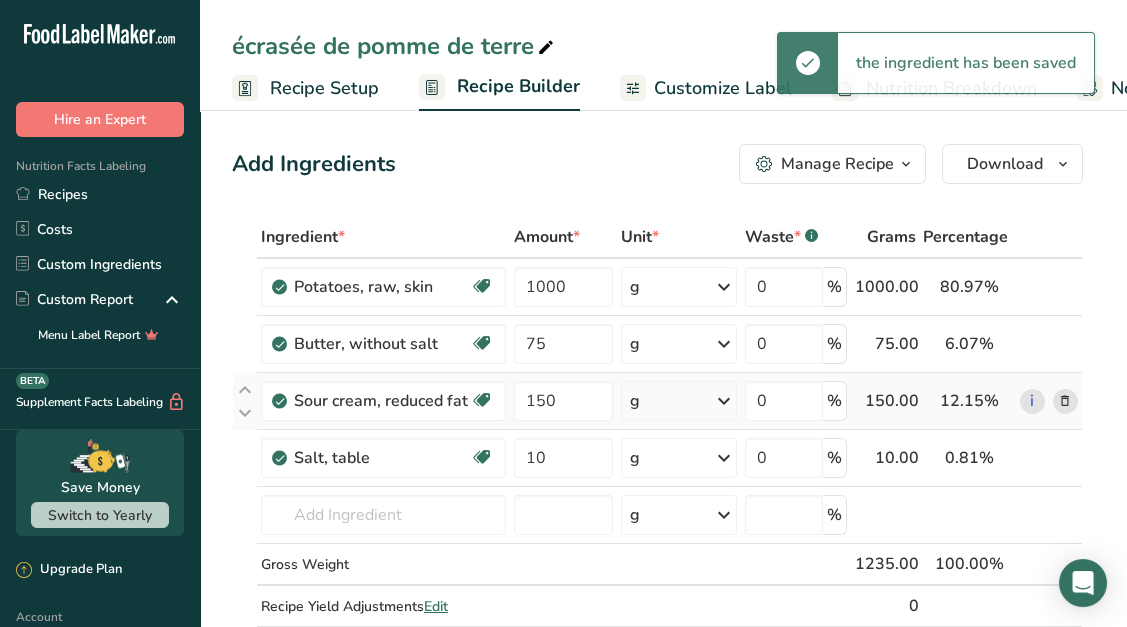 click at bounding box center (1065, 401) 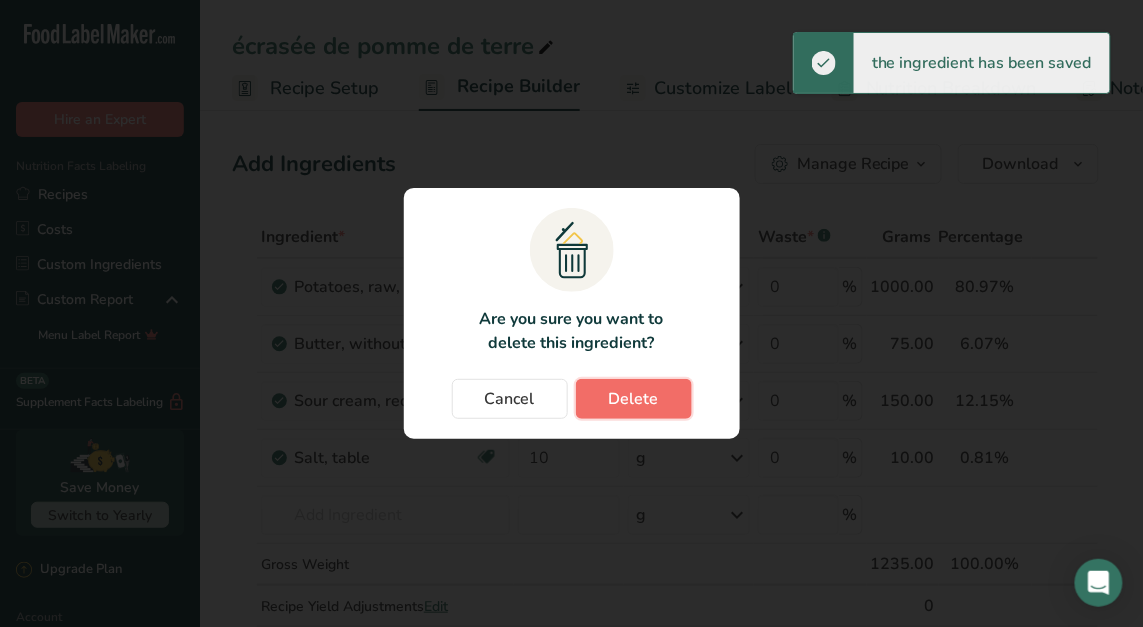 click on "Delete" at bounding box center (634, 399) 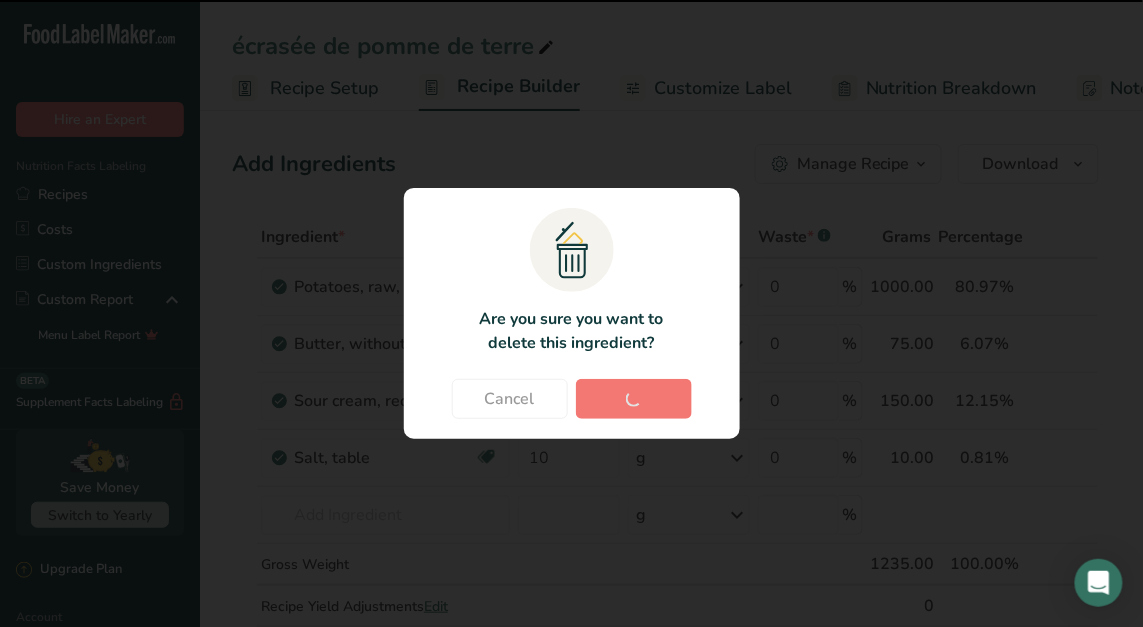 type on "10" 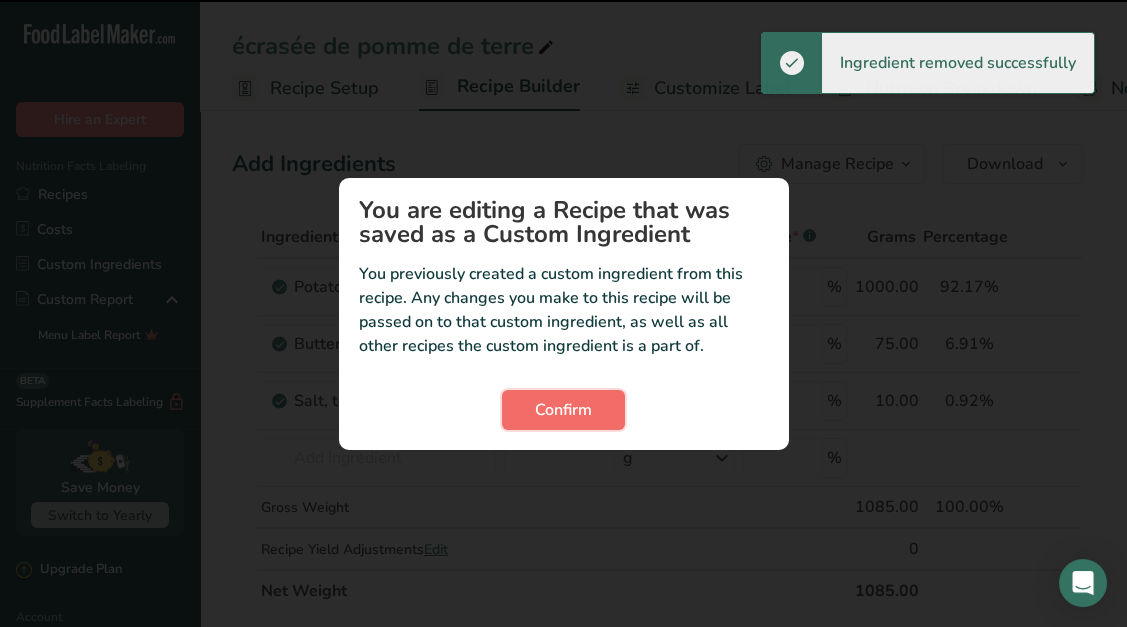 click on "Confirm" at bounding box center [563, 410] 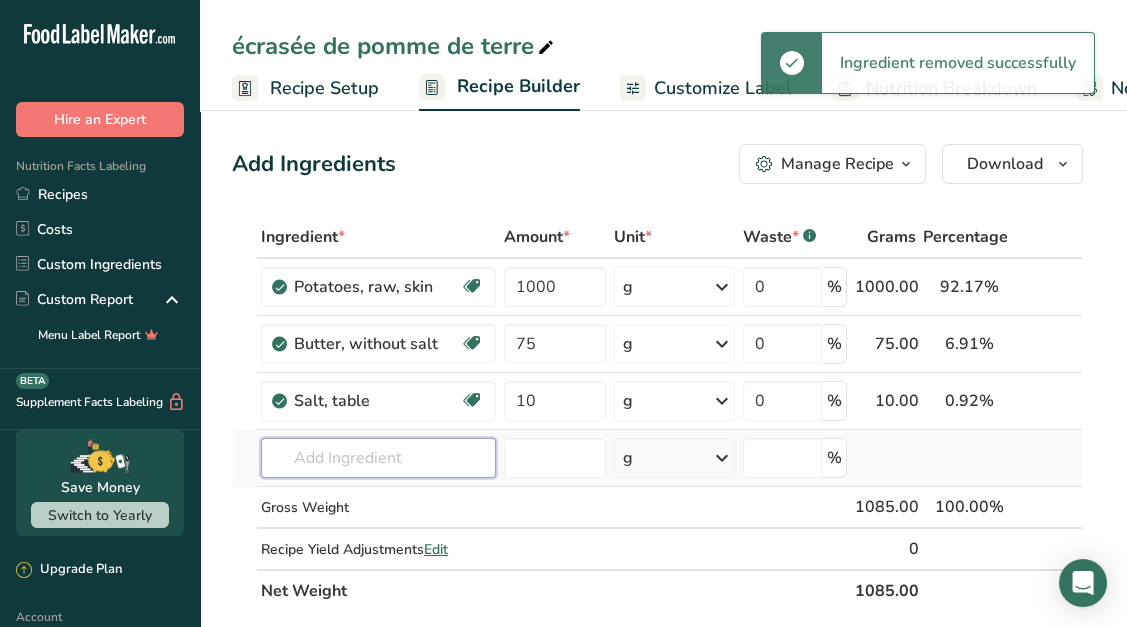 click at bounding box center [378, 458] 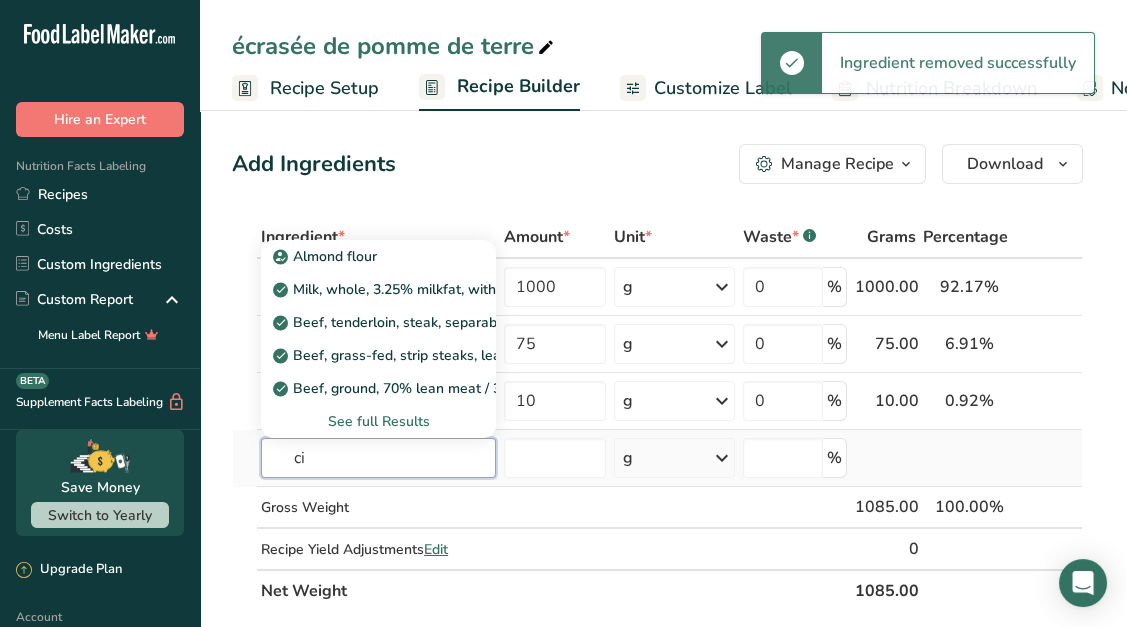 type on "c" 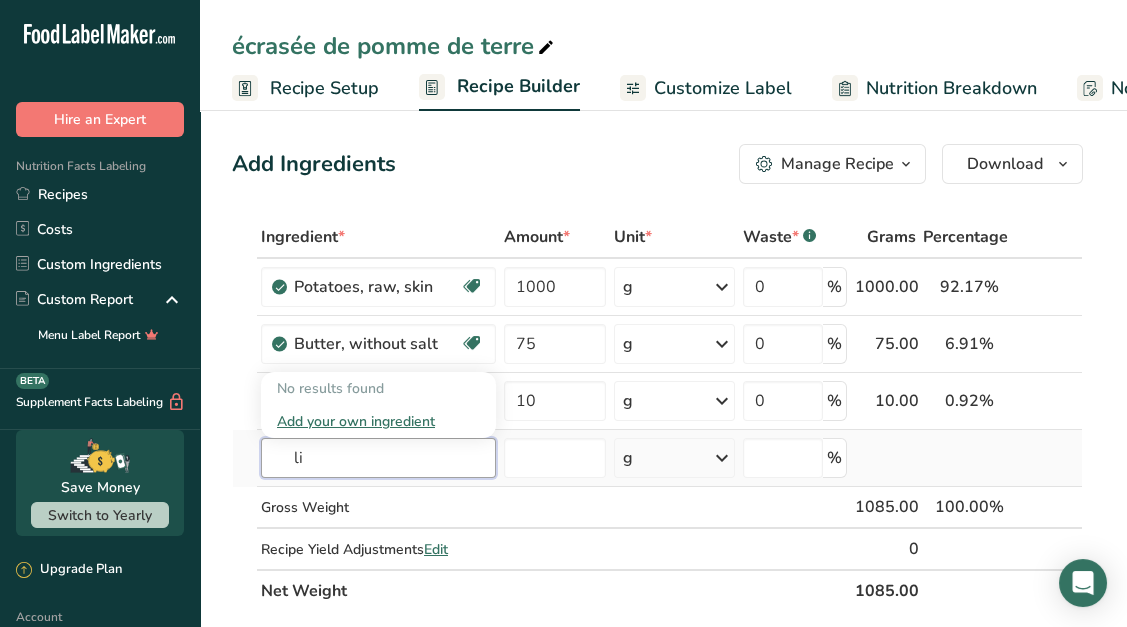 type on "l" 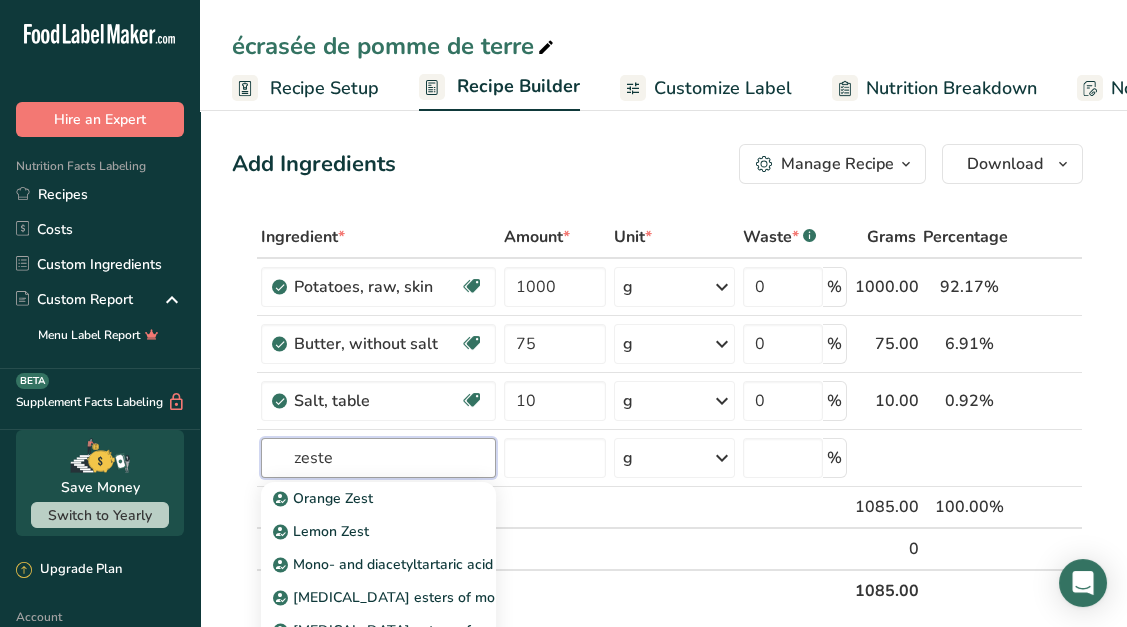 type on "zeste" 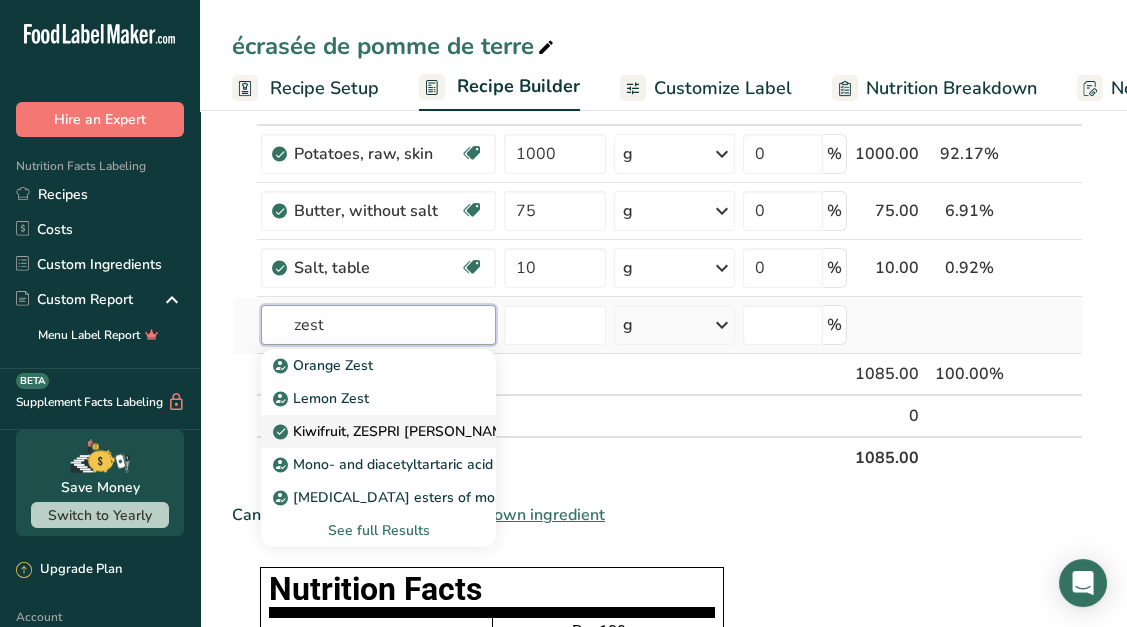 scroll, scrollTop: 141, scrollLeft: 0, axis: vertical 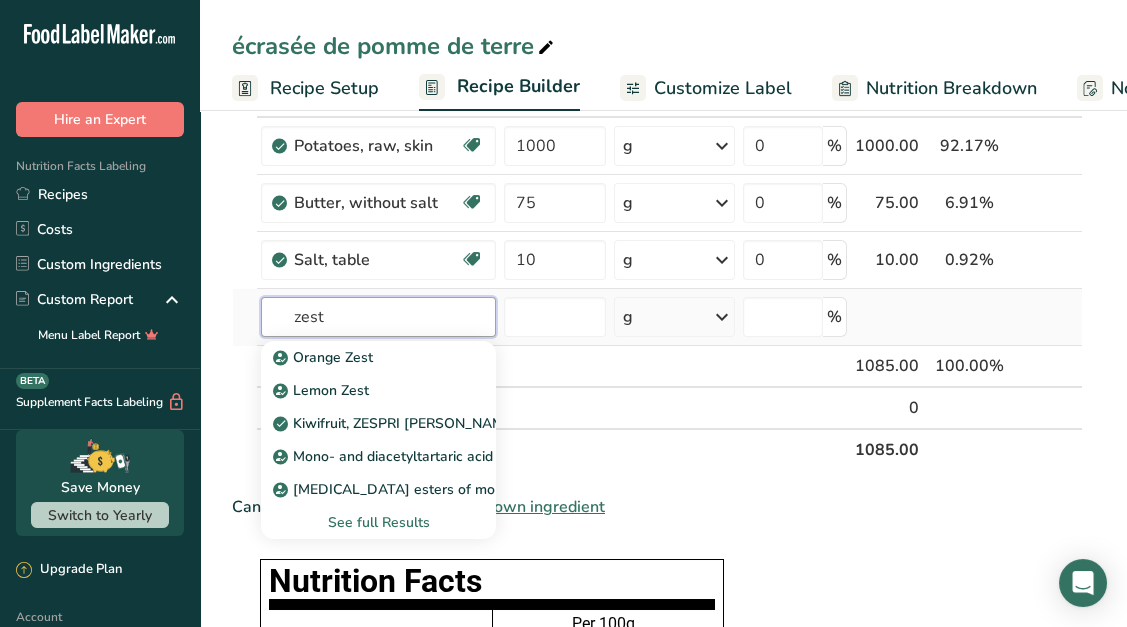 type on "zest" 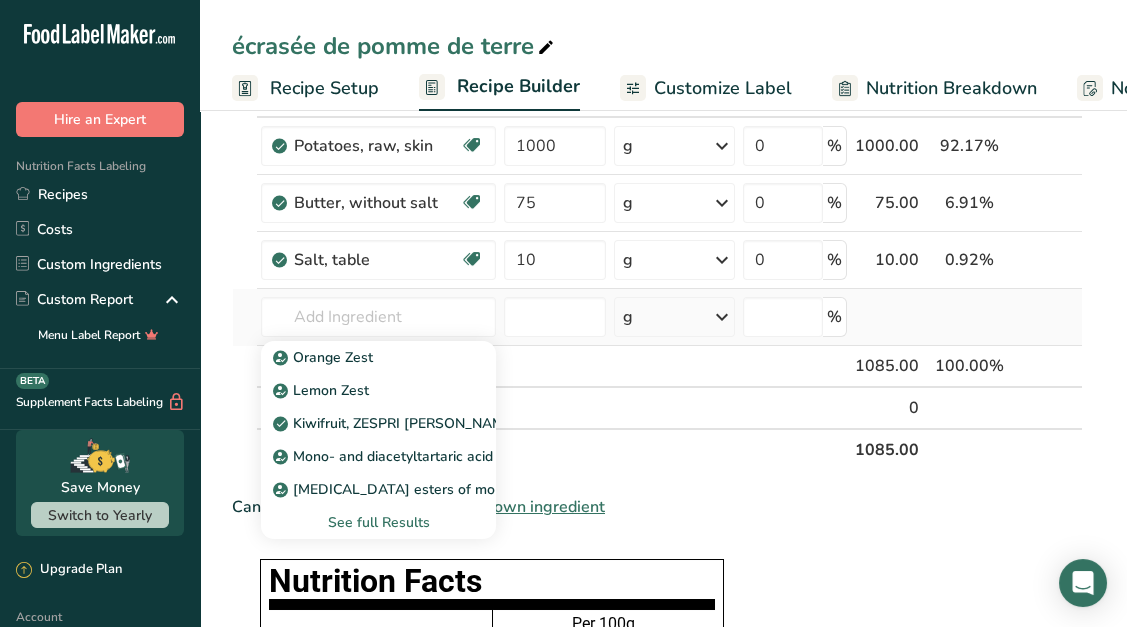 click on "See full Results" at bounding box center (378, 522) 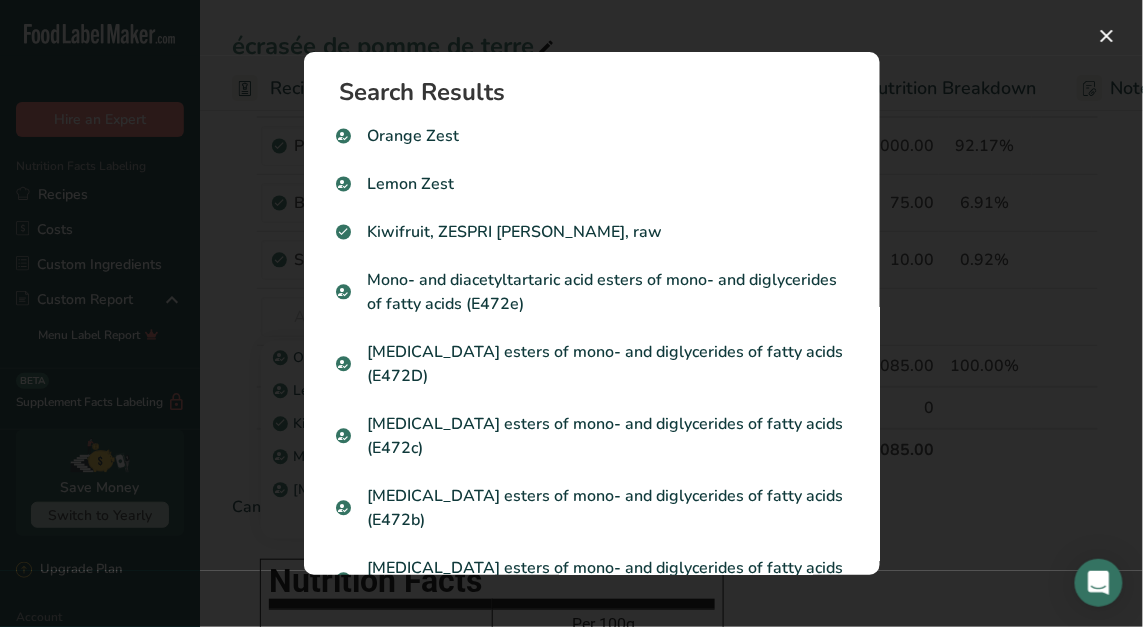 click on "Search Results
Orange Zest
Lemon Zest
Kiwifruit, ZESPRI SunGold, raw
Mono- and diacetyltartaric acid esters of mono- and diglycerides of fatty acids (E472e)
Tartaric acid esters of mono- and diglycerides of fatty acids (E472D)
Citric acid esters of mono- and diglycerides of fatty acids (E472c)
Lactic acid esters of mono- and diglycerides of fatty acids (E472b)
Acetic acid esters of mono- and diglycerides of fatty acids (E472a)
Candies, NESTLE, CHUNKY Bar
Beverages, NESTEA, tea, black, ready-to-drink, lemon
Soup, hot and sour, Chinese restaurant
Soup, egg drop, Chinese restaurant" at bounding box center (592, 313) 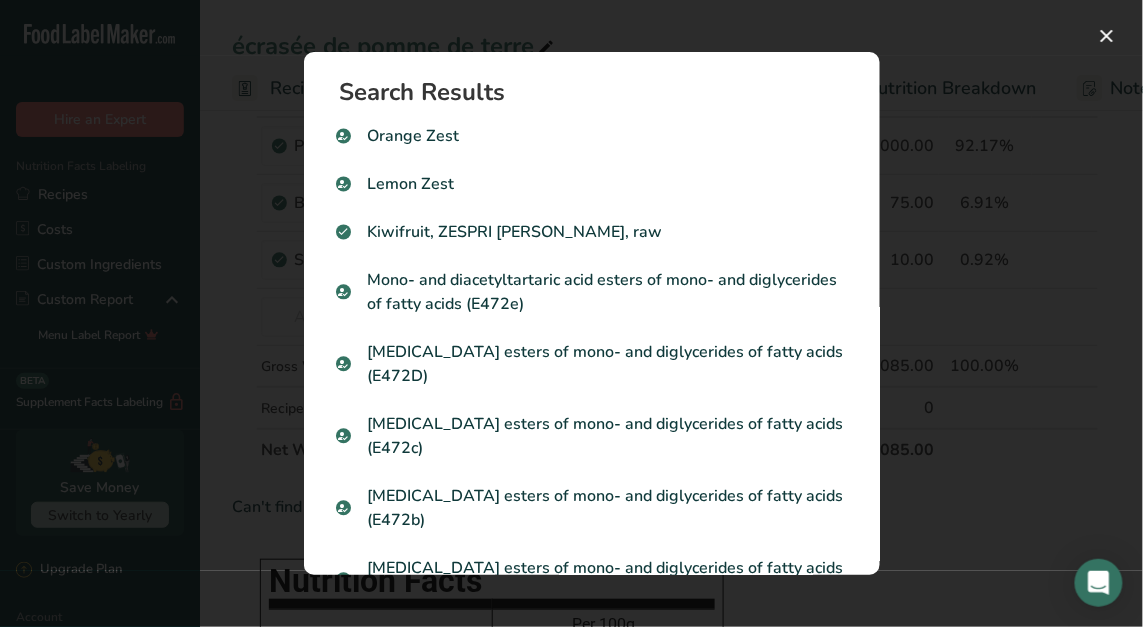click at bounding box center (571, 313) 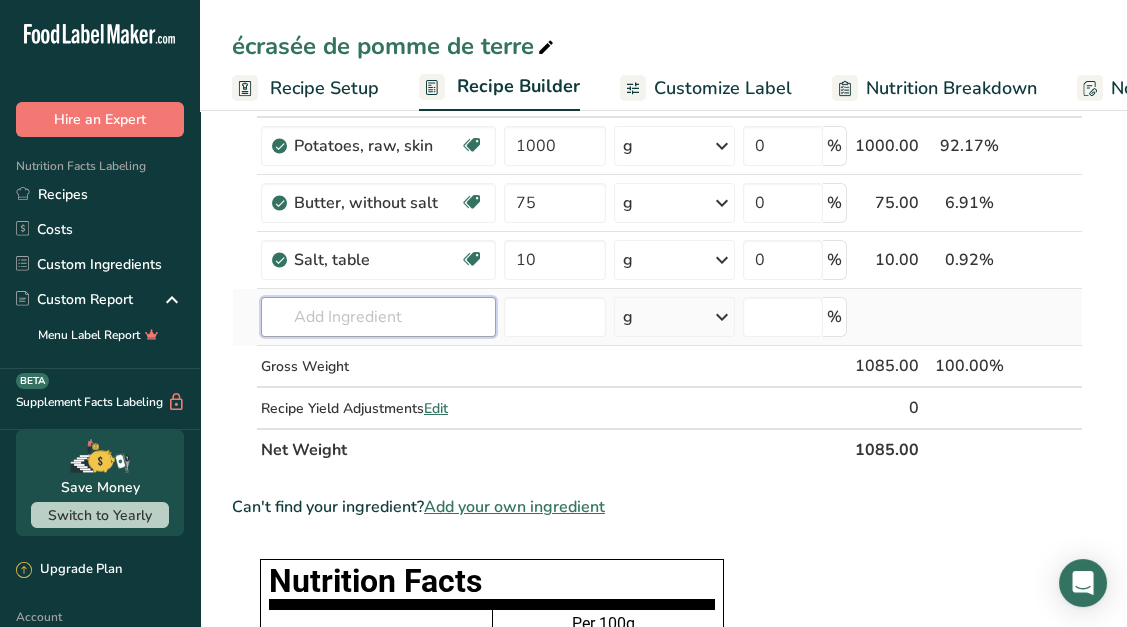 click at bounding box center (378, 317) 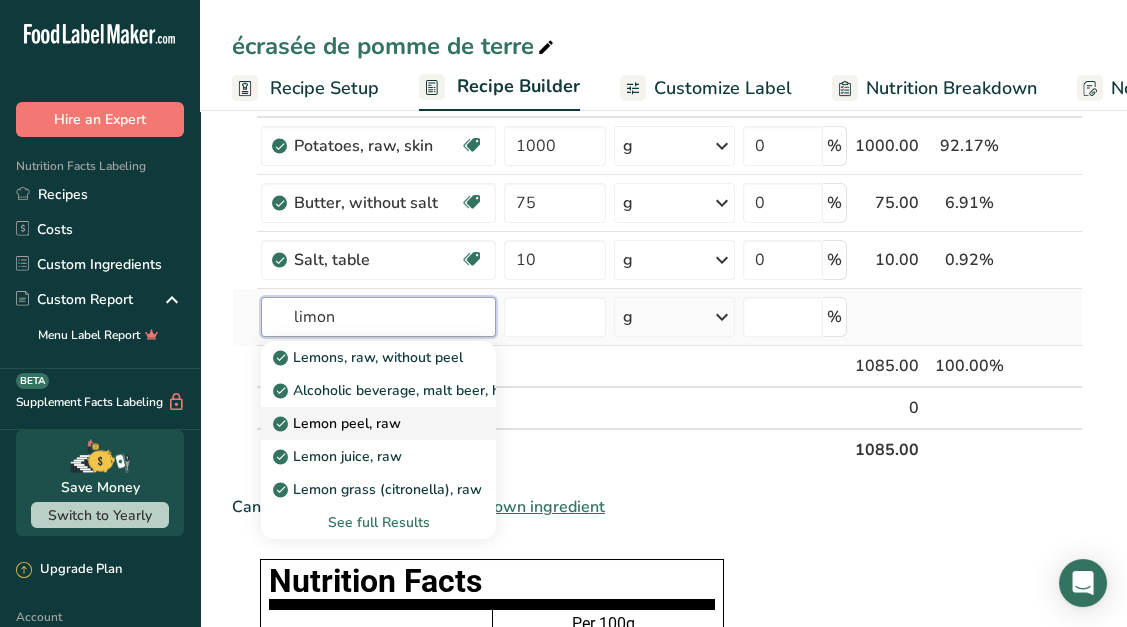 type on "limon" 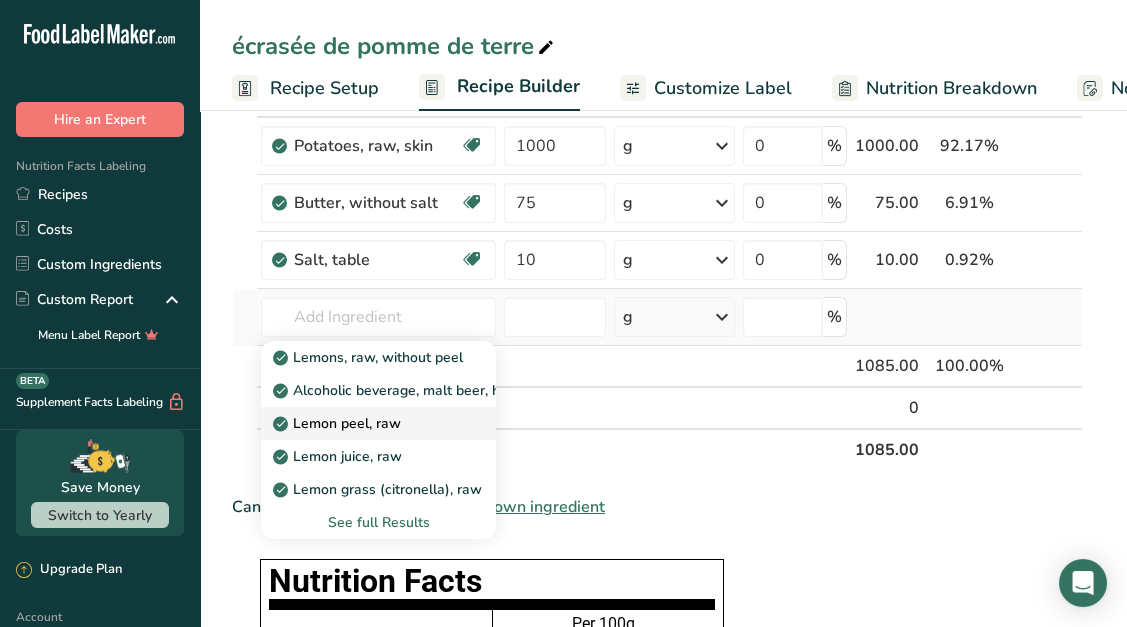 click on "Lemon peel, raw" at bounding box center (362, 423) 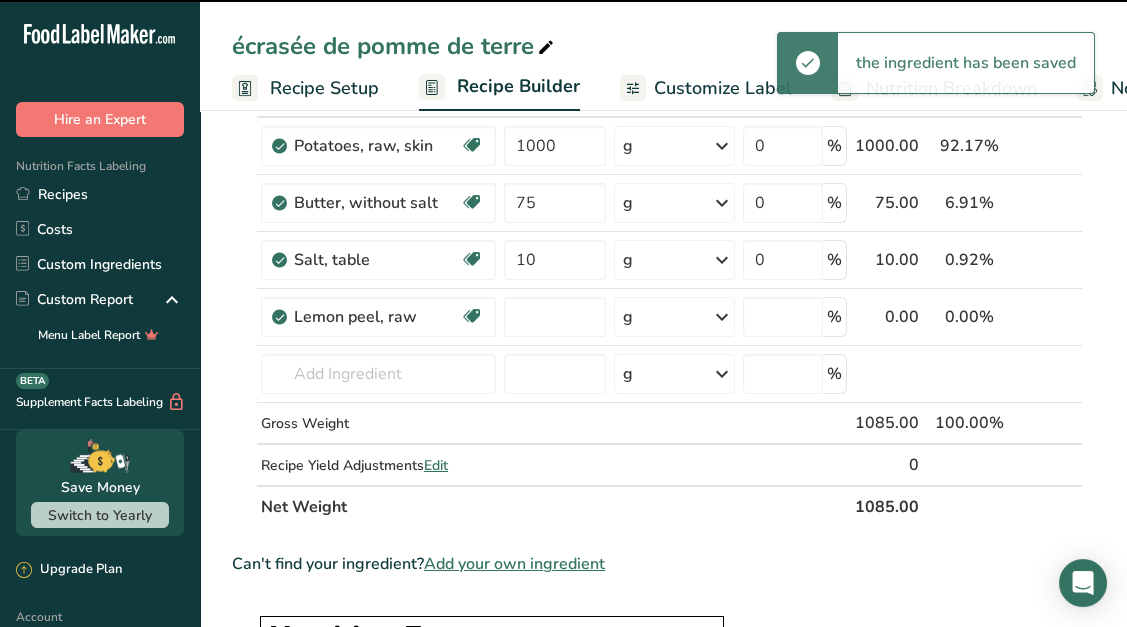 type on "0" 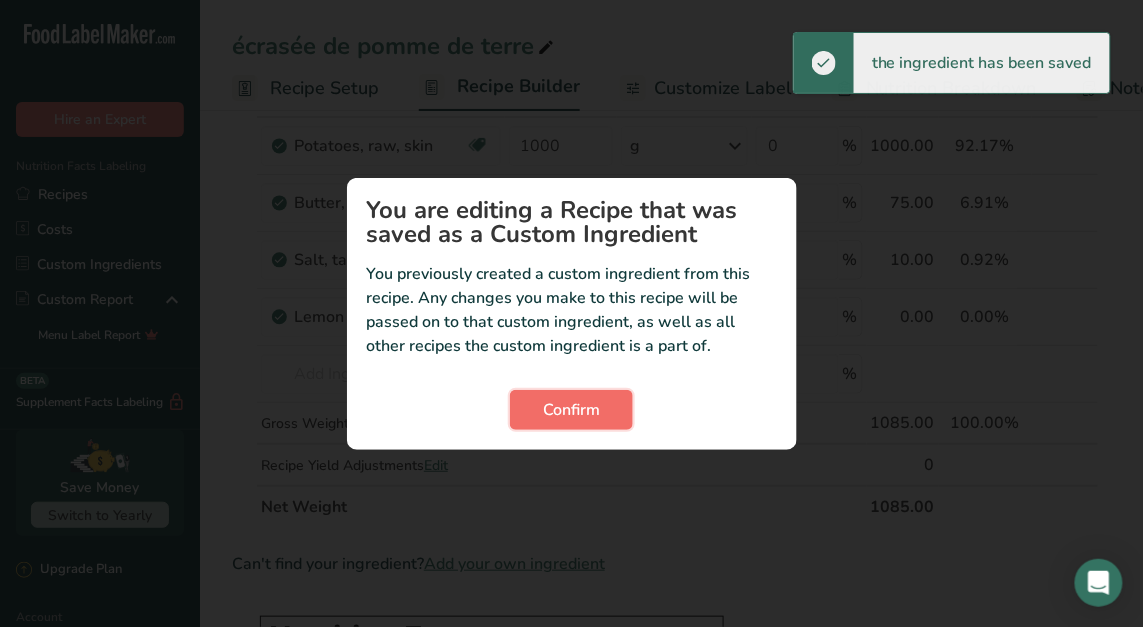 click on "Confirm" at bounding box center (571, 410) 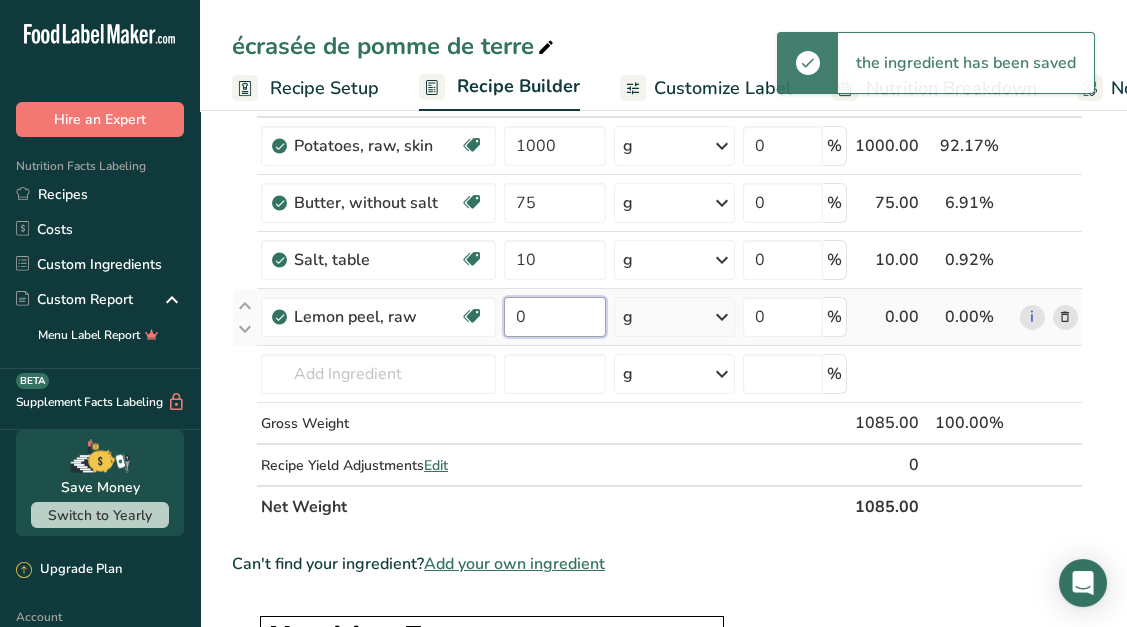 drag, startPoint x: 536, startPoint y: 325, endPoint x: 516, endPoint y: 325, distance: 20 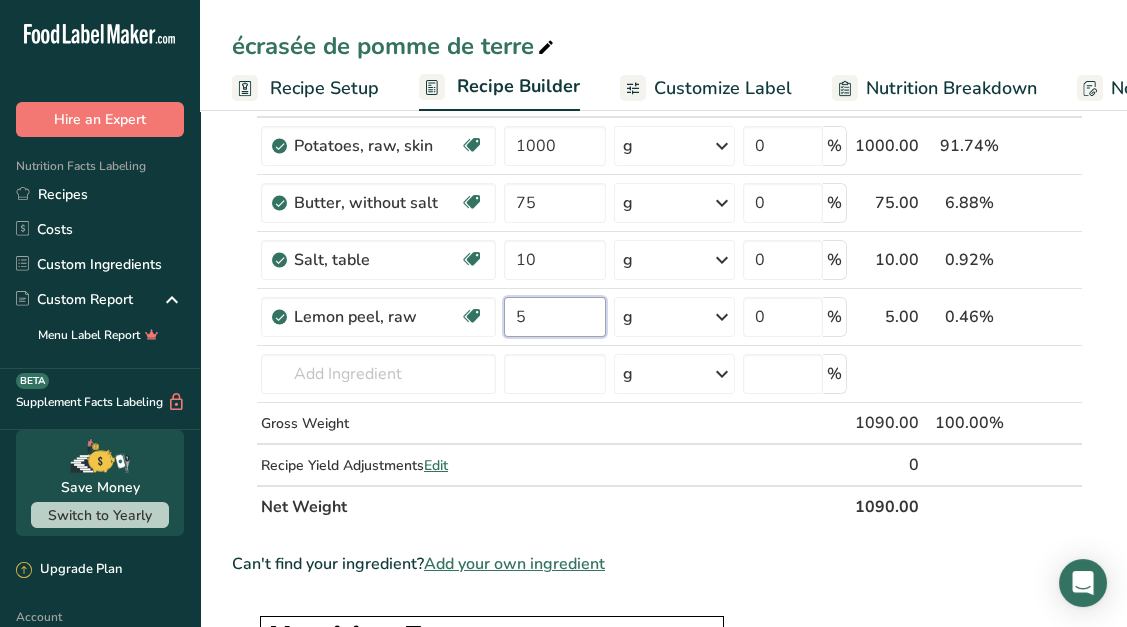 type on "5" 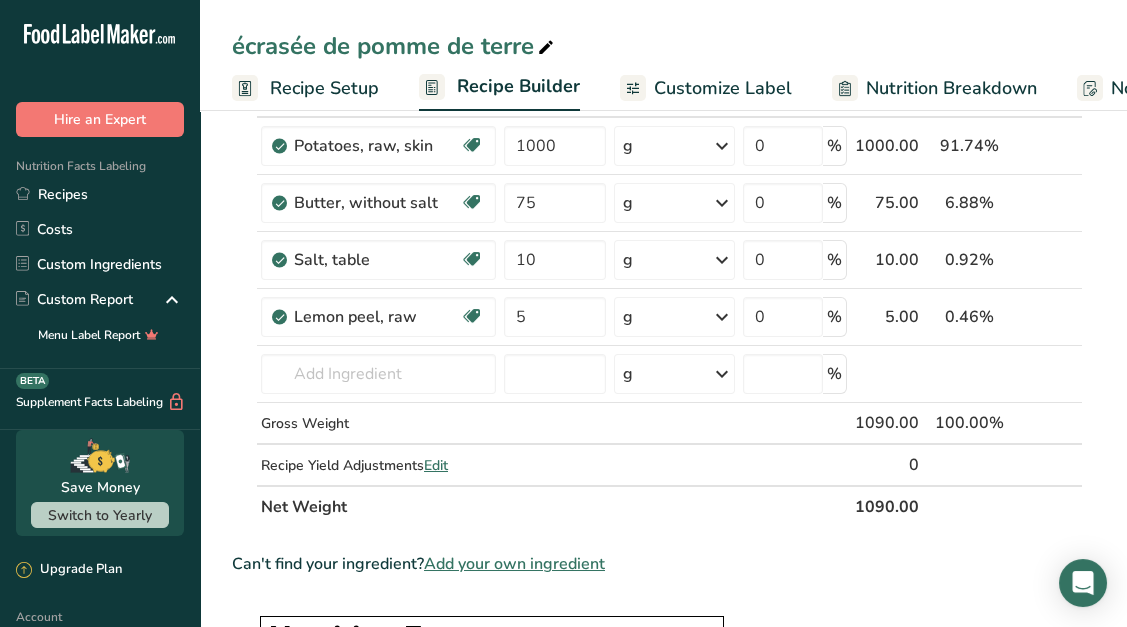 click on "Add Ingredients
Manage Recipe         Delete Recipe           Duplicate Recipe             Scale Recipe             Save as Sub-Recipe   .a-a{fill:#347362;}.b-a{fill:#fff;}                               Nutrition Breakdown                 Recipe Card
NEW
Amino Acids Pattern Report             Activity History
Download
Choose your preferred label style
Standard FDA label
Standard FDA label
The most common format for nutrition facts labels in compliance with the FDA's typeface, style and requirements
Tabular FDA label
A label format compliant with the FDA regulations presented in a tabular (horizontal) display.
Linear FDA label
A simple linear display for small sized packages.
Simplified FDA label" at bounding box center [663, 835] 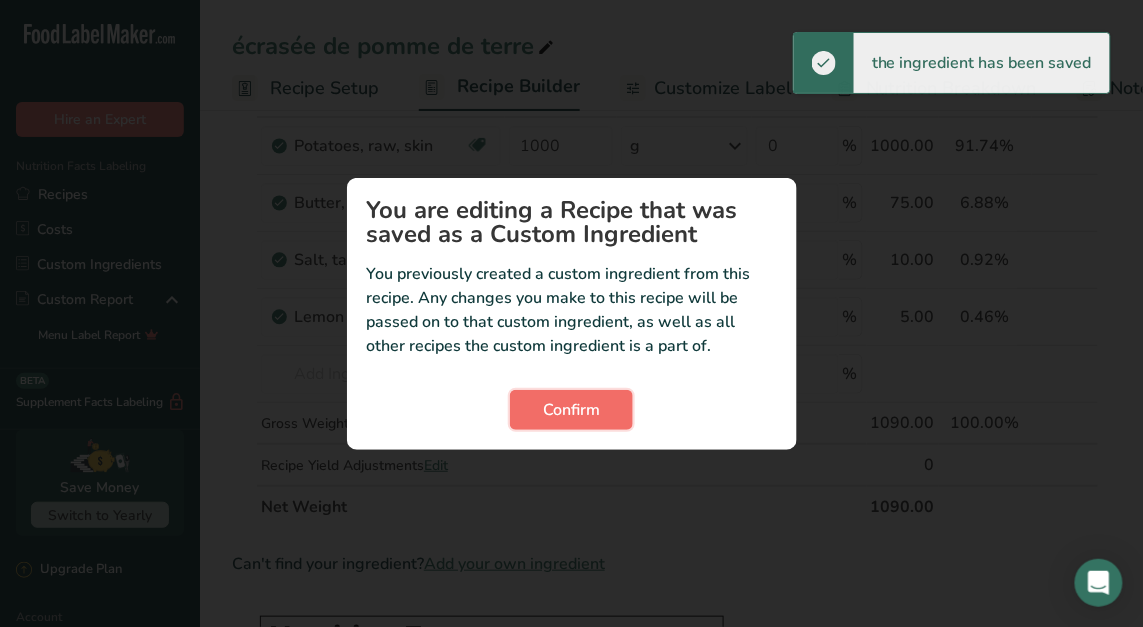 click on "Confirm" at bounding box center (571, 410) 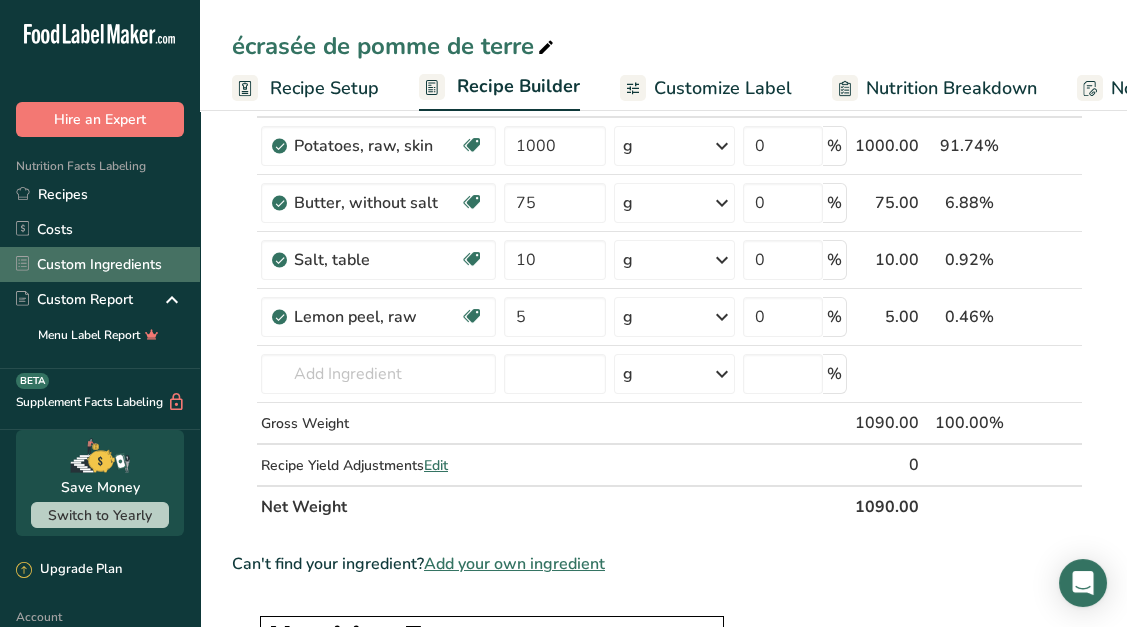 click on "Custom Ingredients" at bounding box center [100, 264] 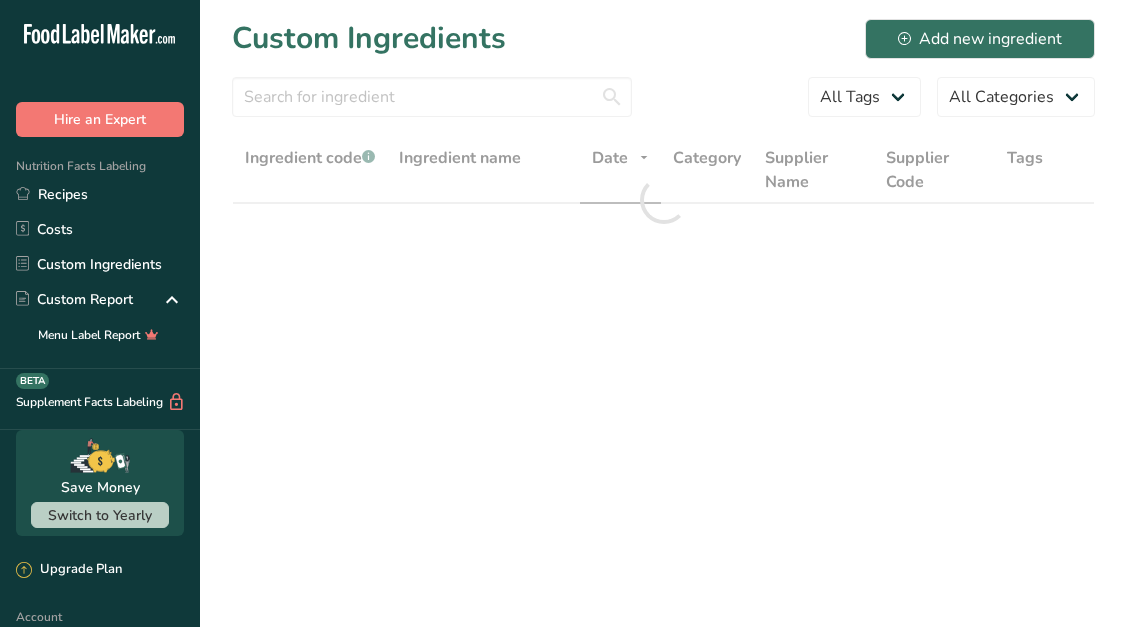 scroll, scrollTop: 0, scrollLeft: 0, axis: both 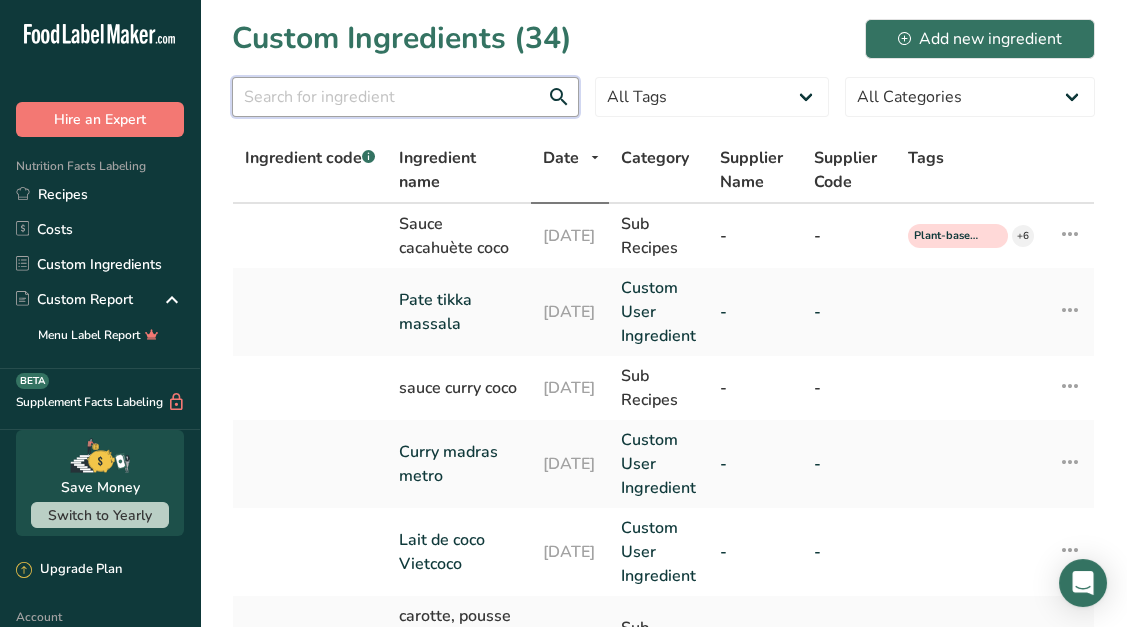 click at bounding box center [405, 97] 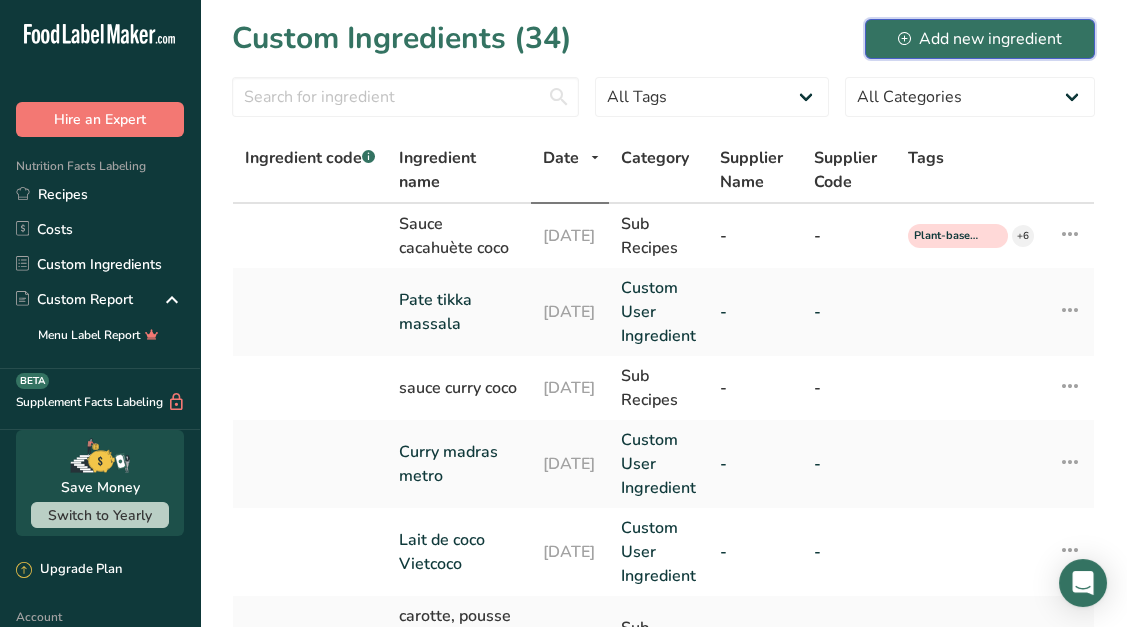 click on "Add new ingredient" at bounding box center [980, 39] 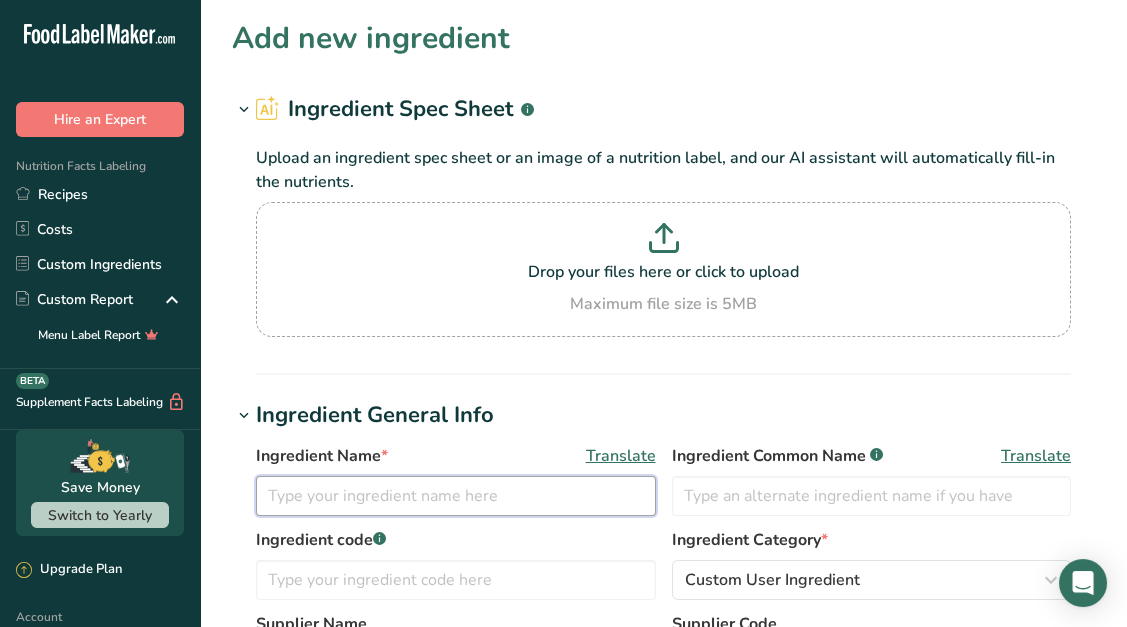 click at bounding box center (456, 496) 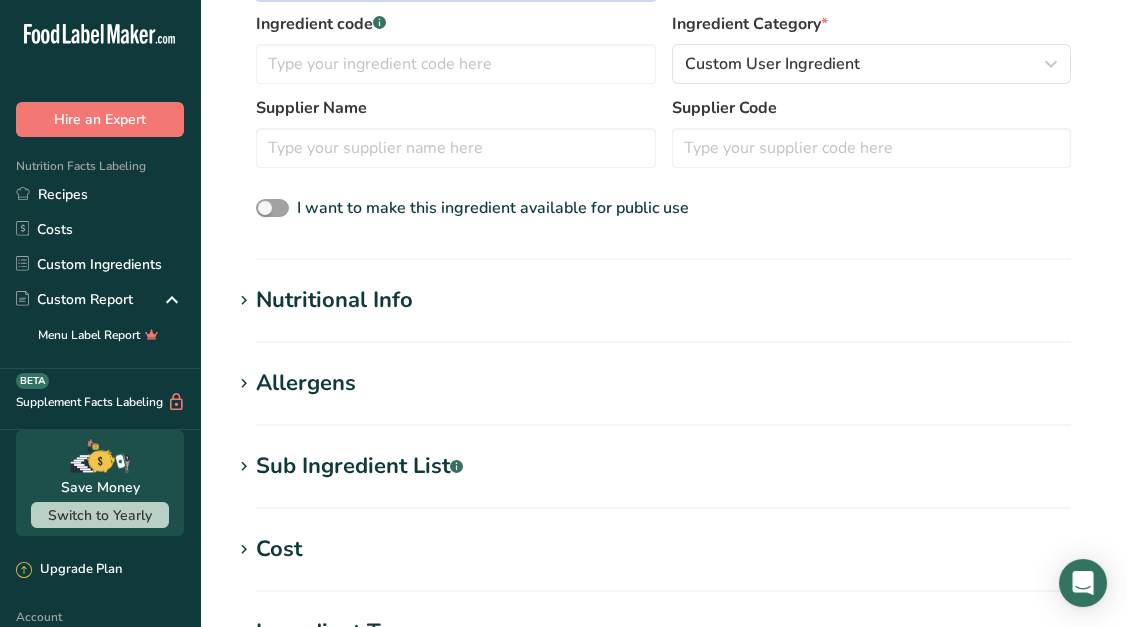 scroll, scrollTop: 517, scrollLeft: 0, axis: vertical 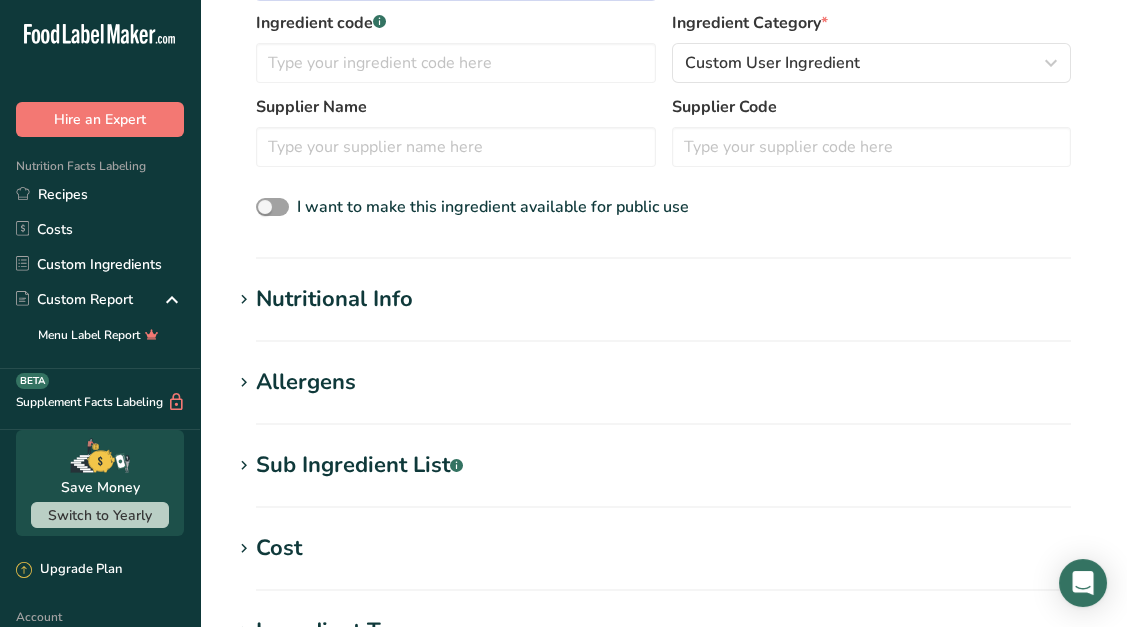 type on "Crème fraiche 15%" 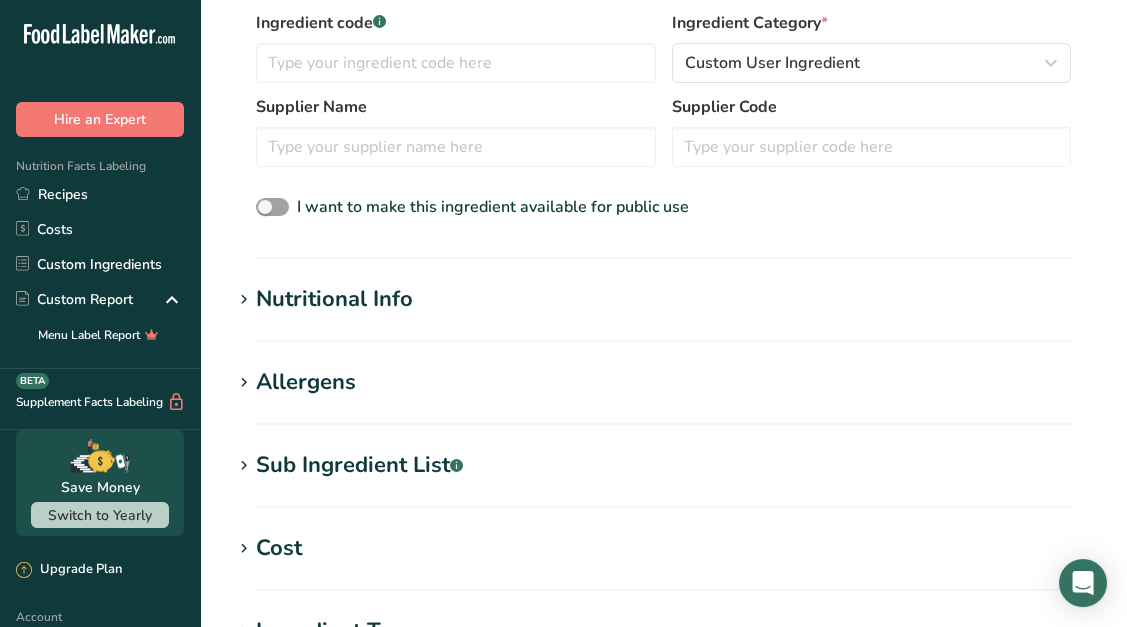 click on "Nutritional Info
Serving Size
.a-a{fill:#347362;}.b-a{fill:#fff;}
Add ingredient serving size *
g
kg
mg
mcg
lb
oz
l
mL
fl oz
tbsp
tsp
cup
qt
gallon
Required Components Vitamins Minerals Other Nutrients Amino Acid Profile
Calories
(kcal) *
Energy KJ
(kj) *
Total Fat
(g) *     *     *     *     *     *" at bounding box center (663, 312) 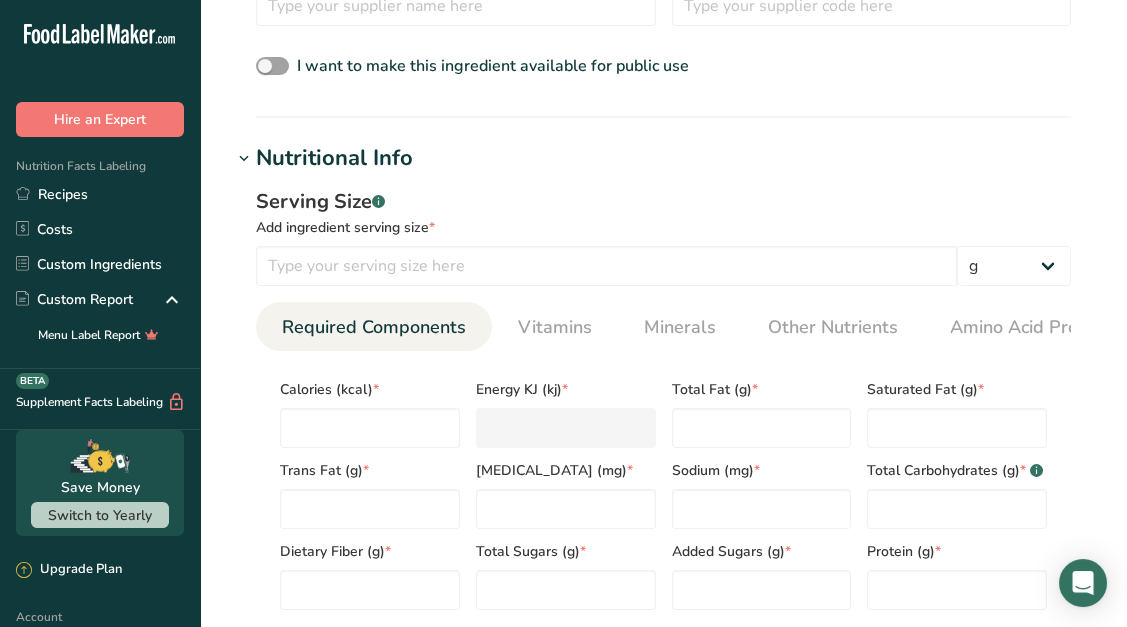scroll, scrollTop: 661, scrollLeft: 0, axis: vertical 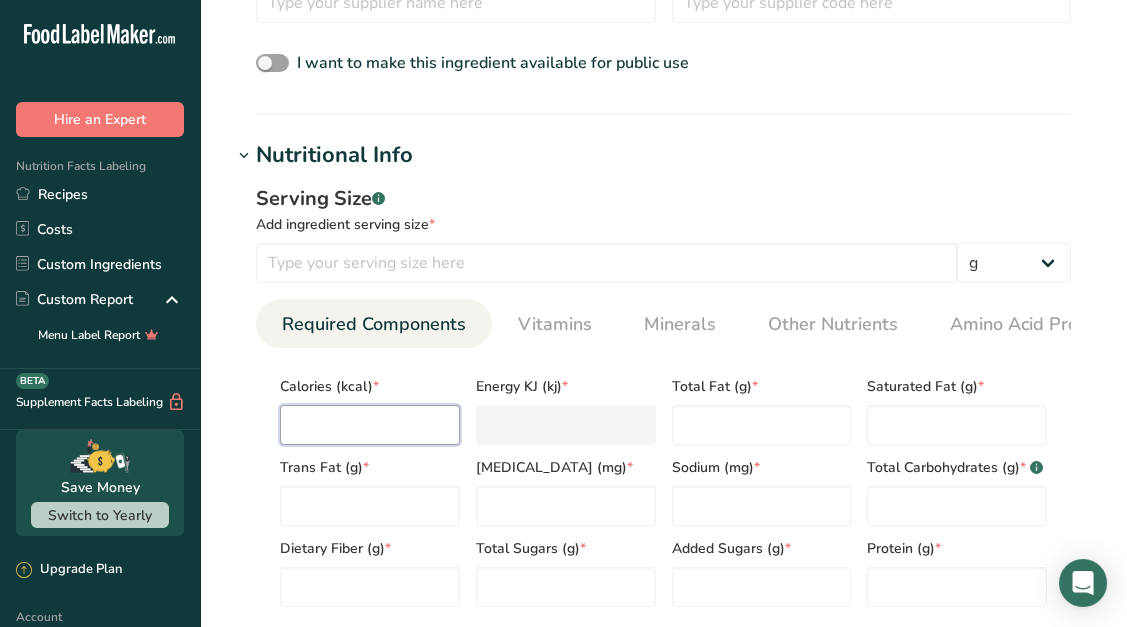 click at bounding box center (370, 425) 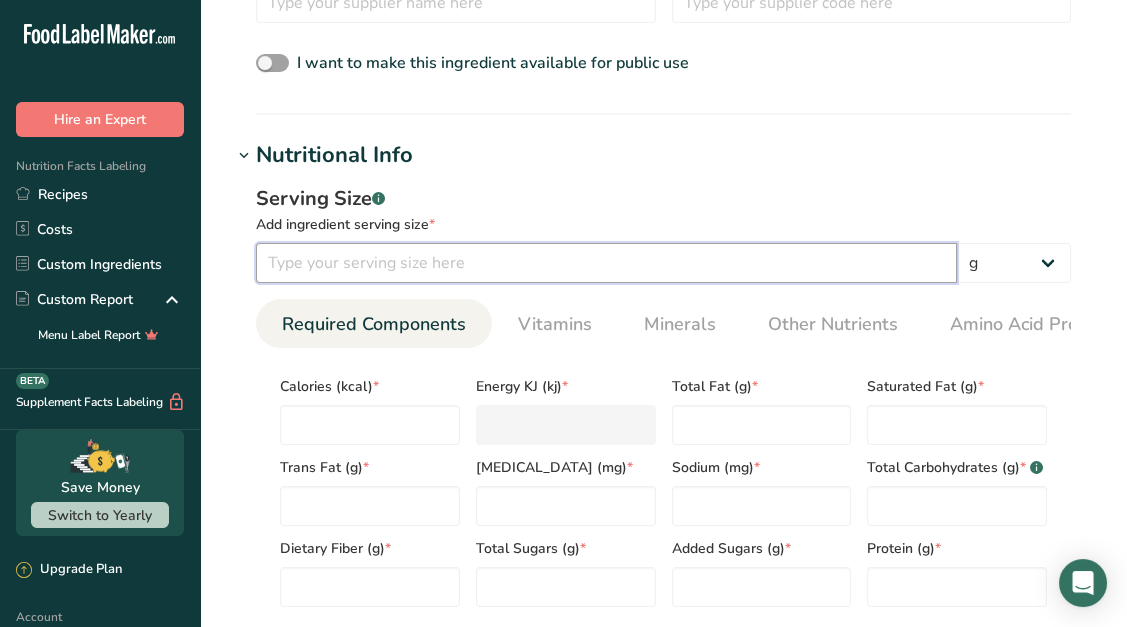 click at bounding box center [606, 263] 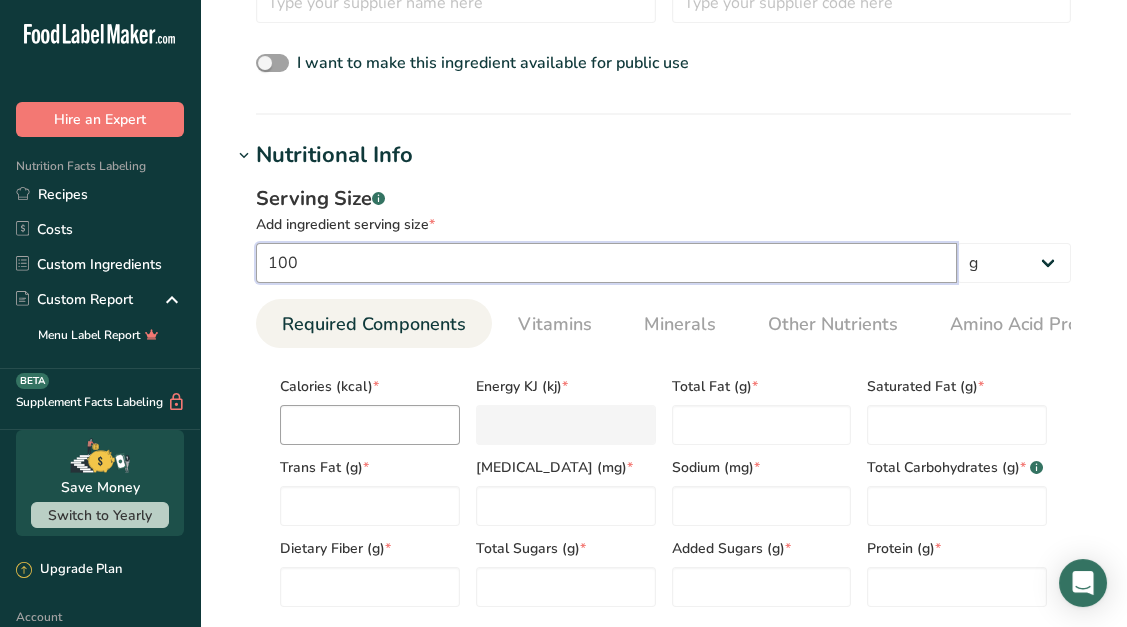 type on "100" 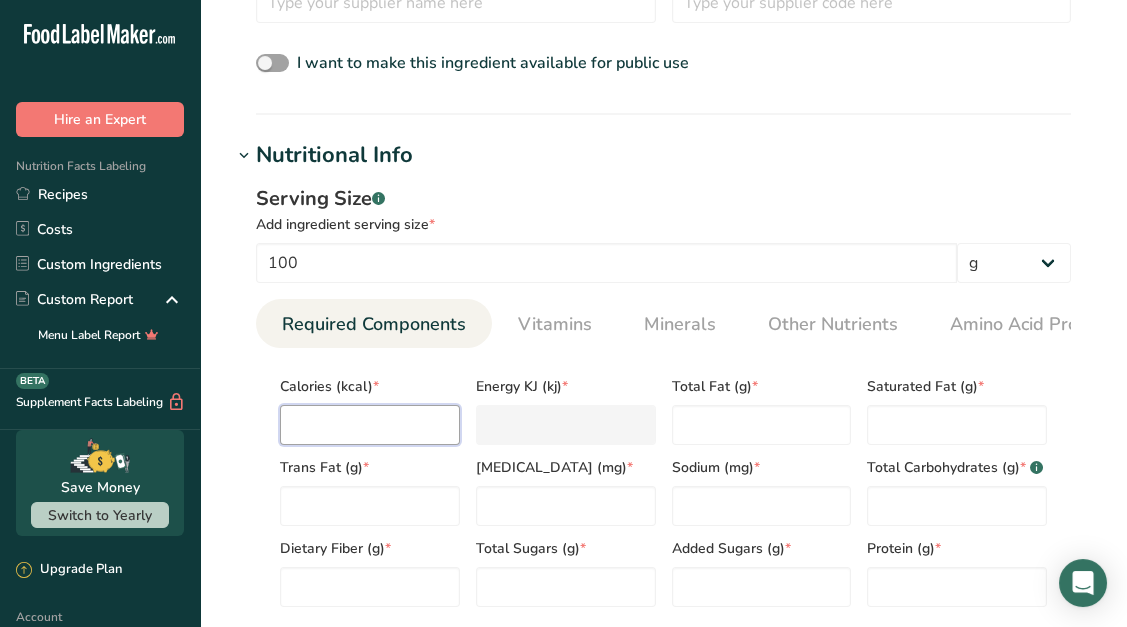 click at bounding box center (370, 425) 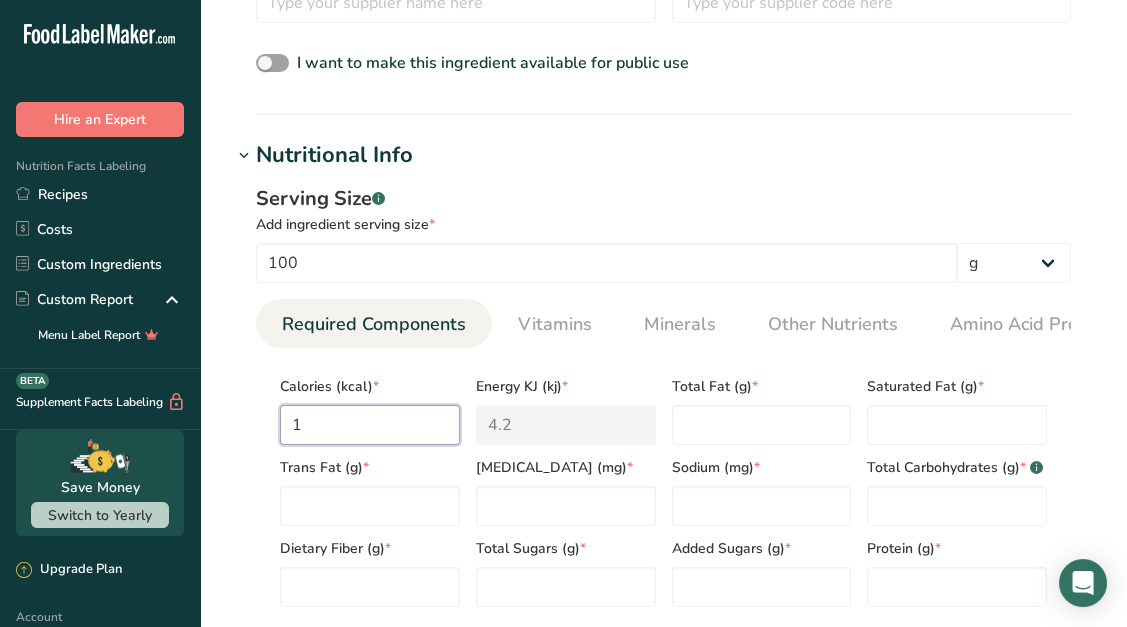 type on "15" 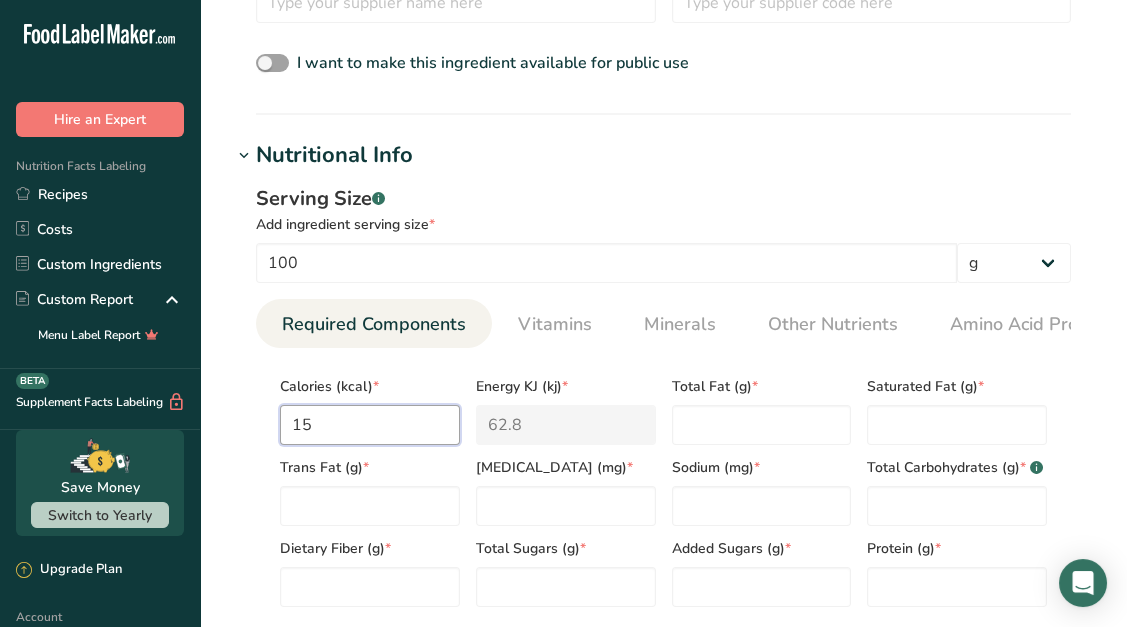 type on "1" 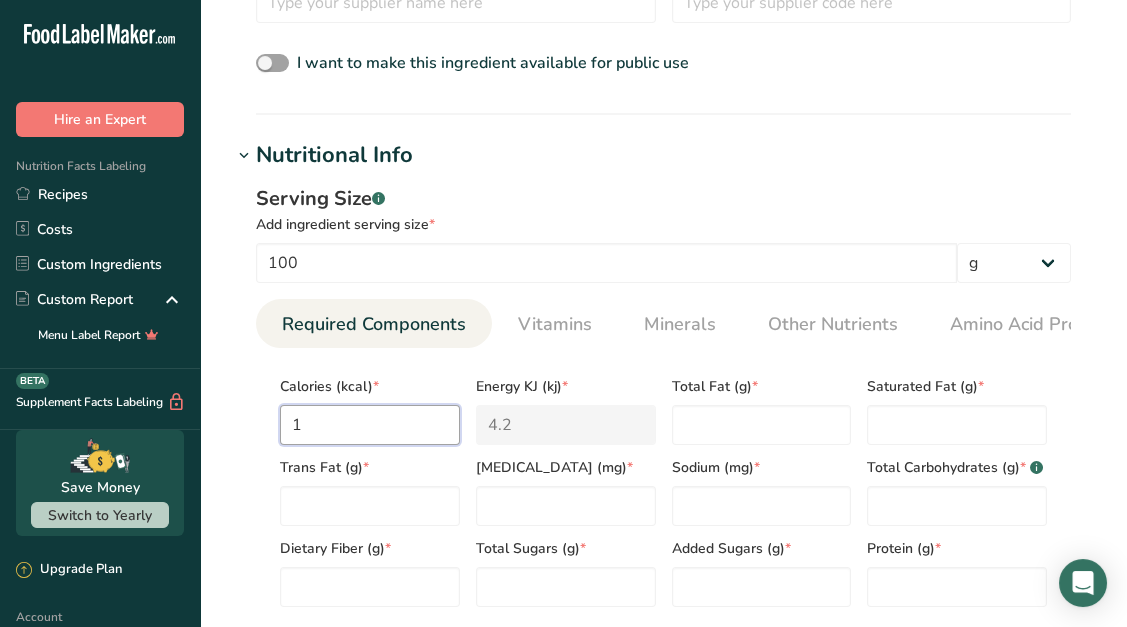 type on "14" 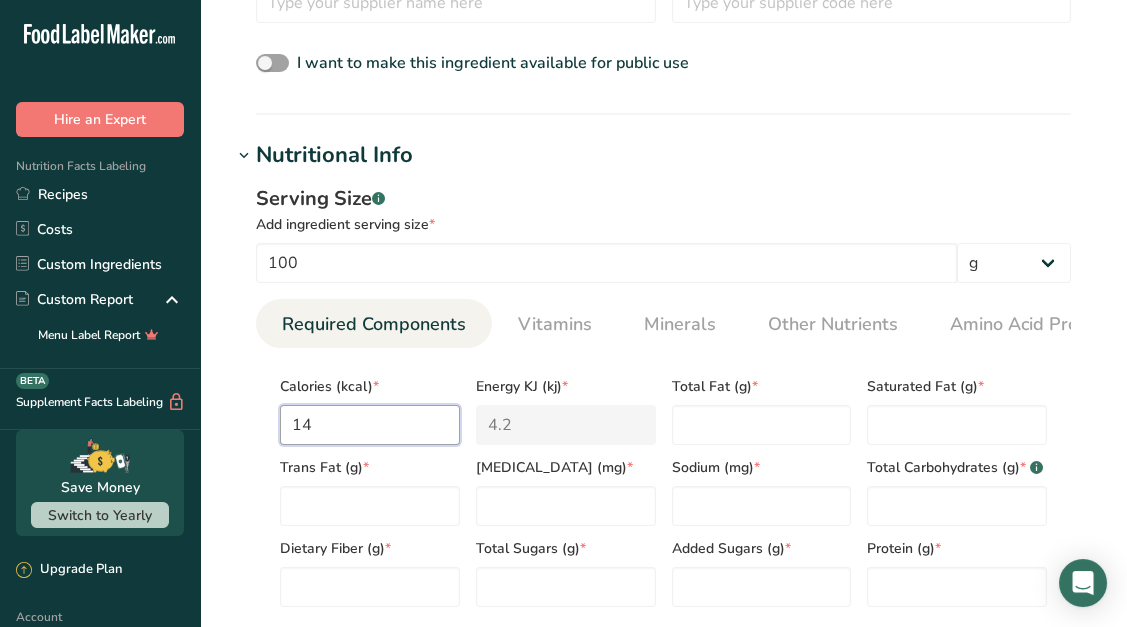 type on "58.6" 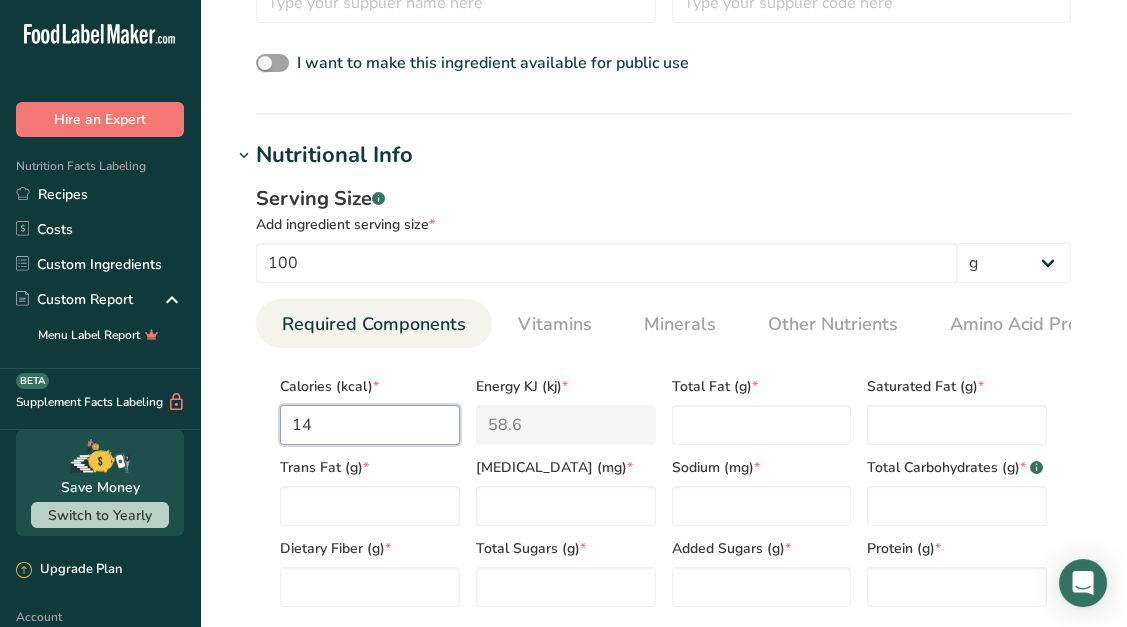 type on "145" 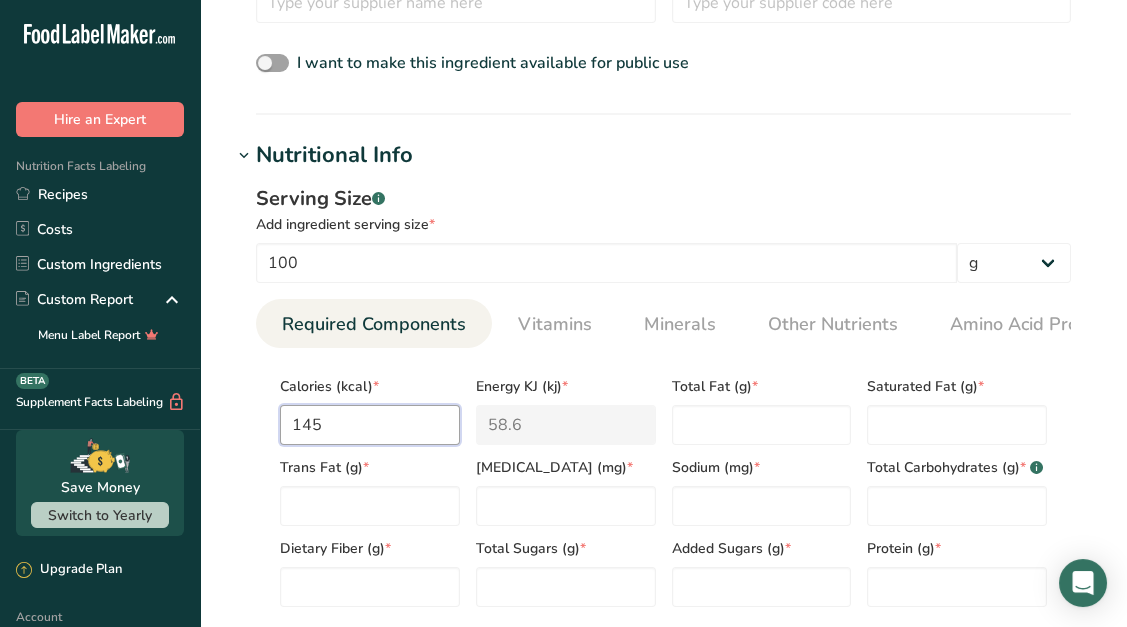 type on "606.7" 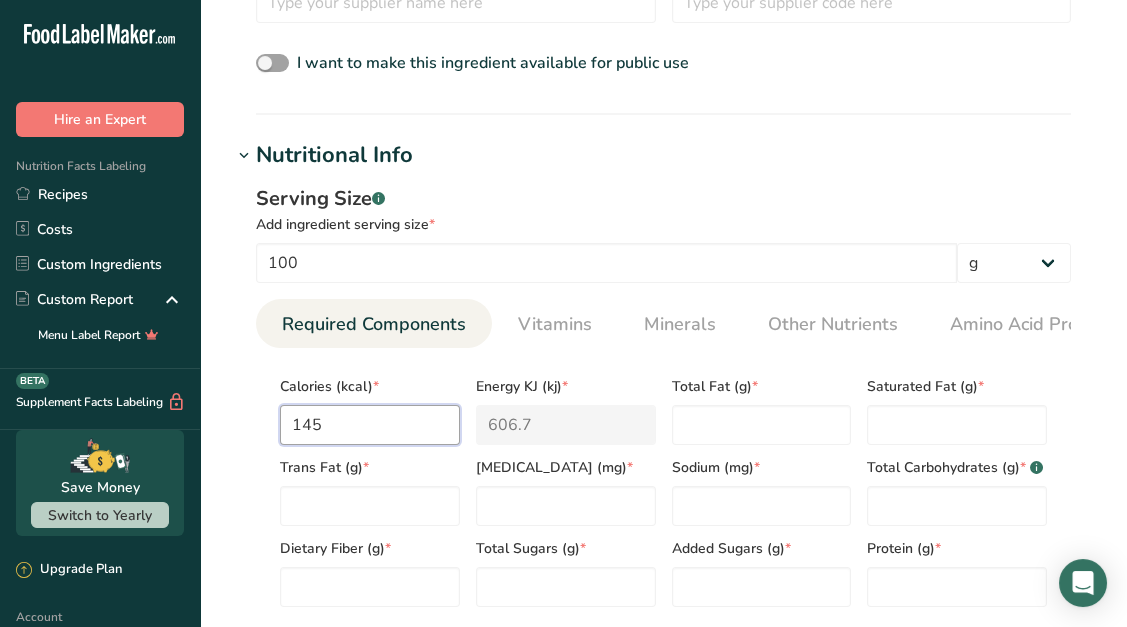 type on "145" 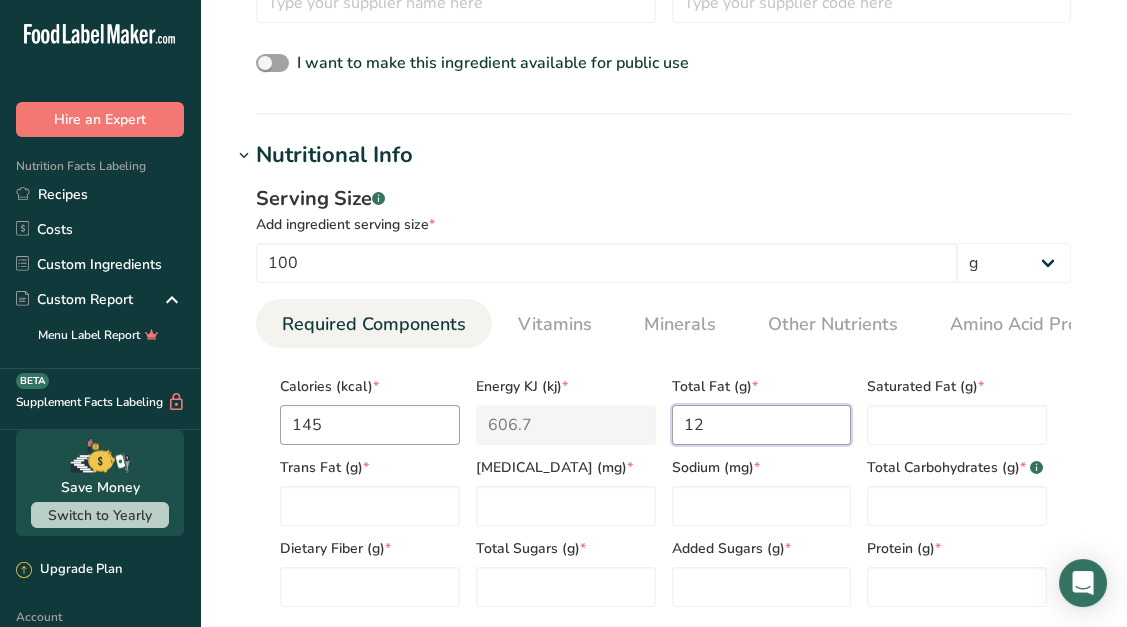 type on "12" 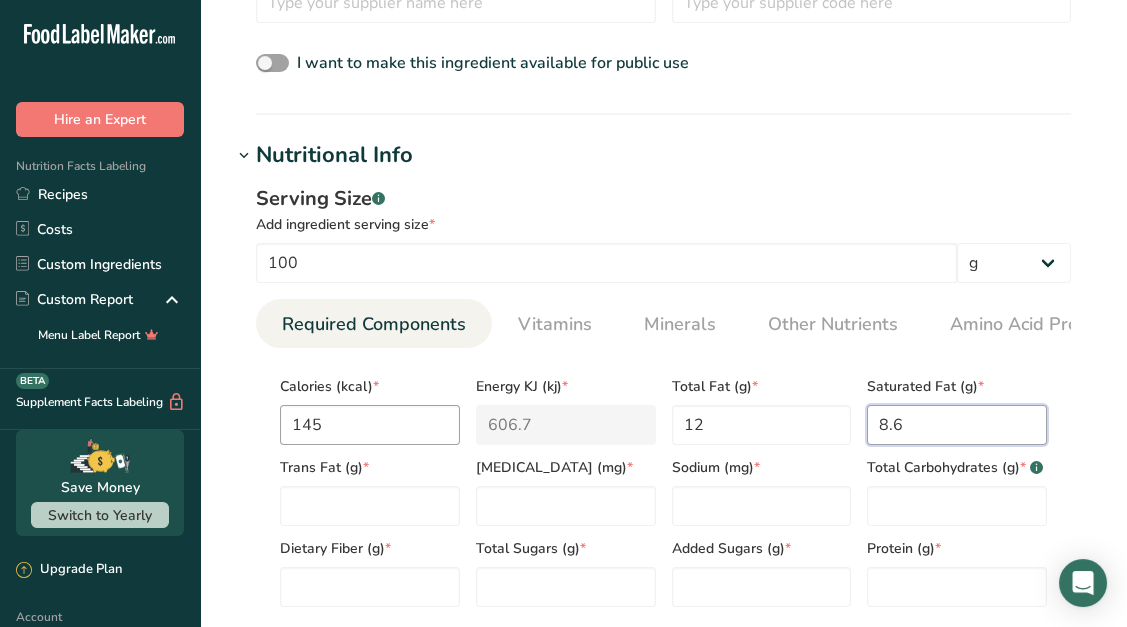 type on "8.6" 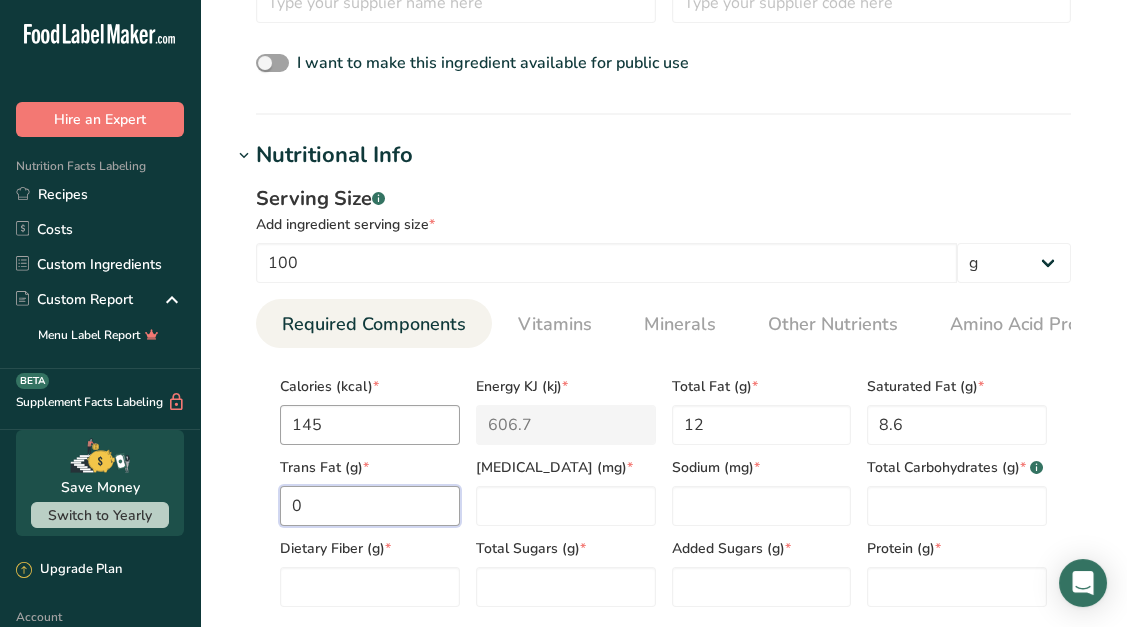 type on "0" 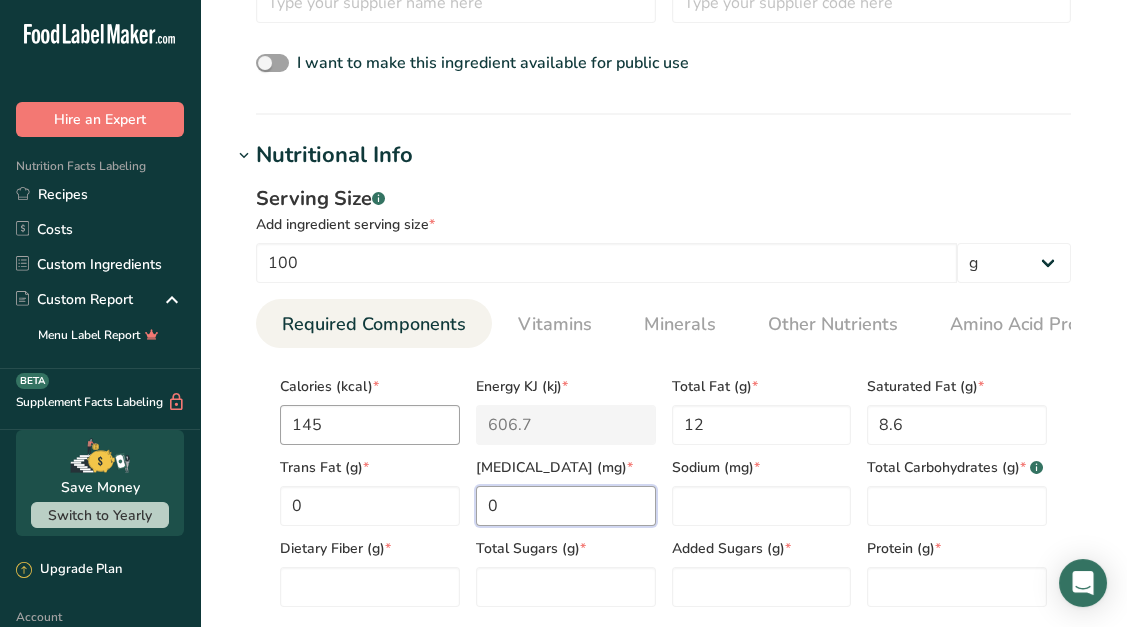 type on "0" 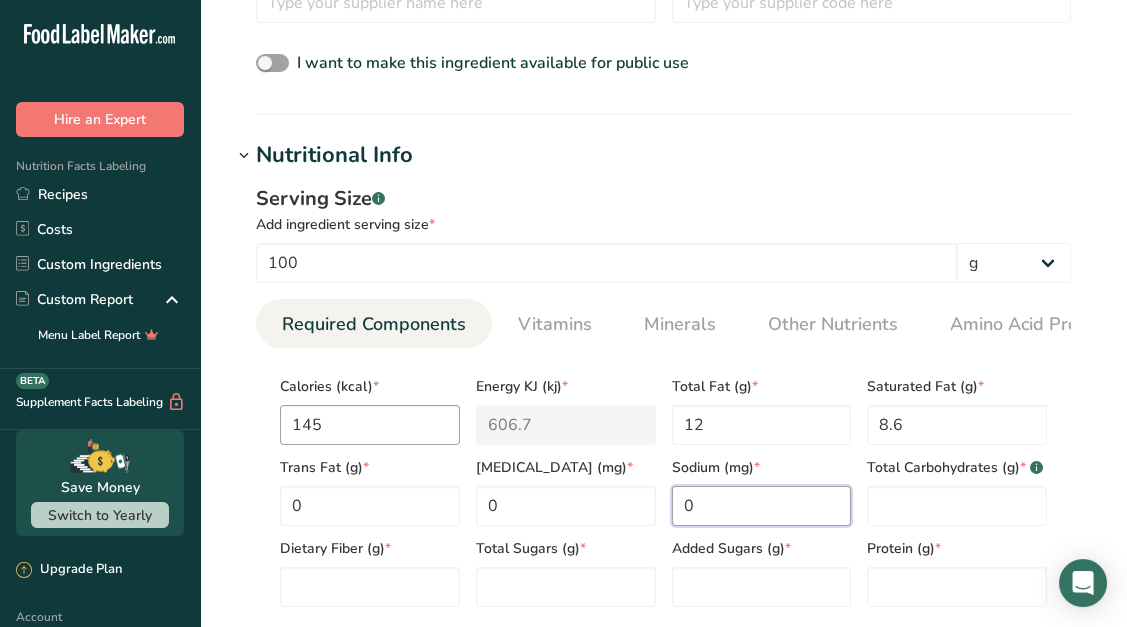 type on "0" 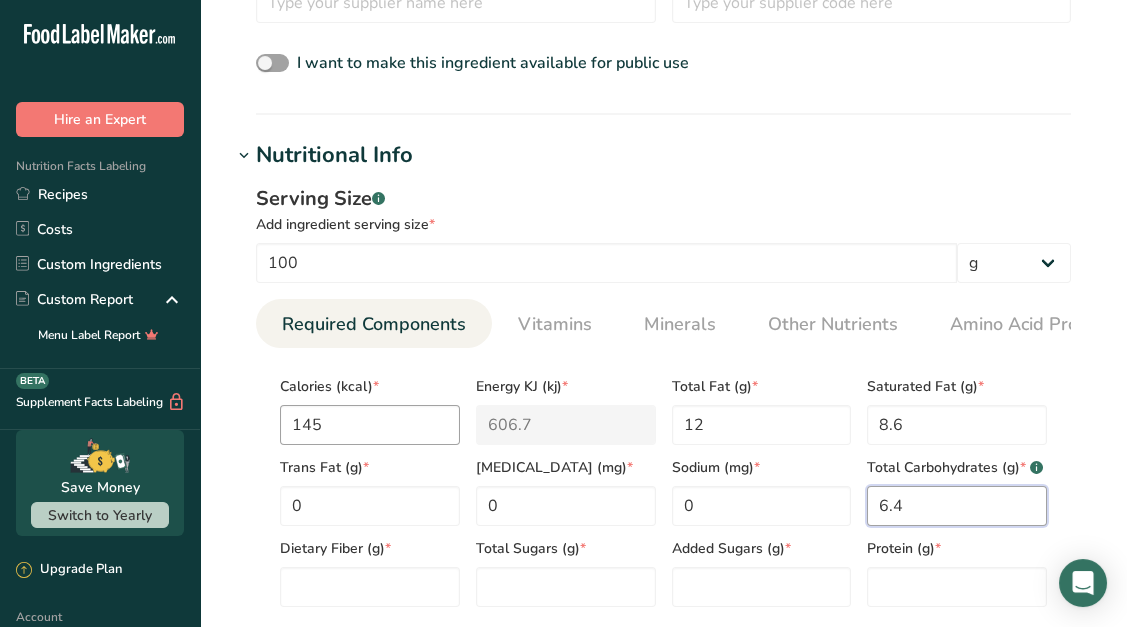 type on "6.4" 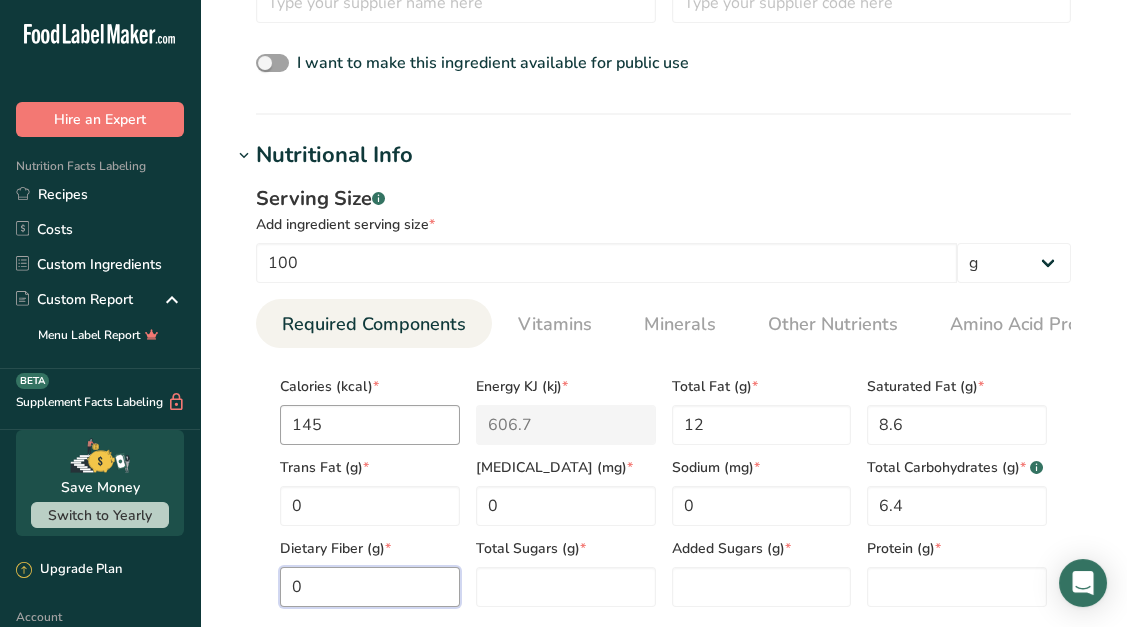 type on "0" 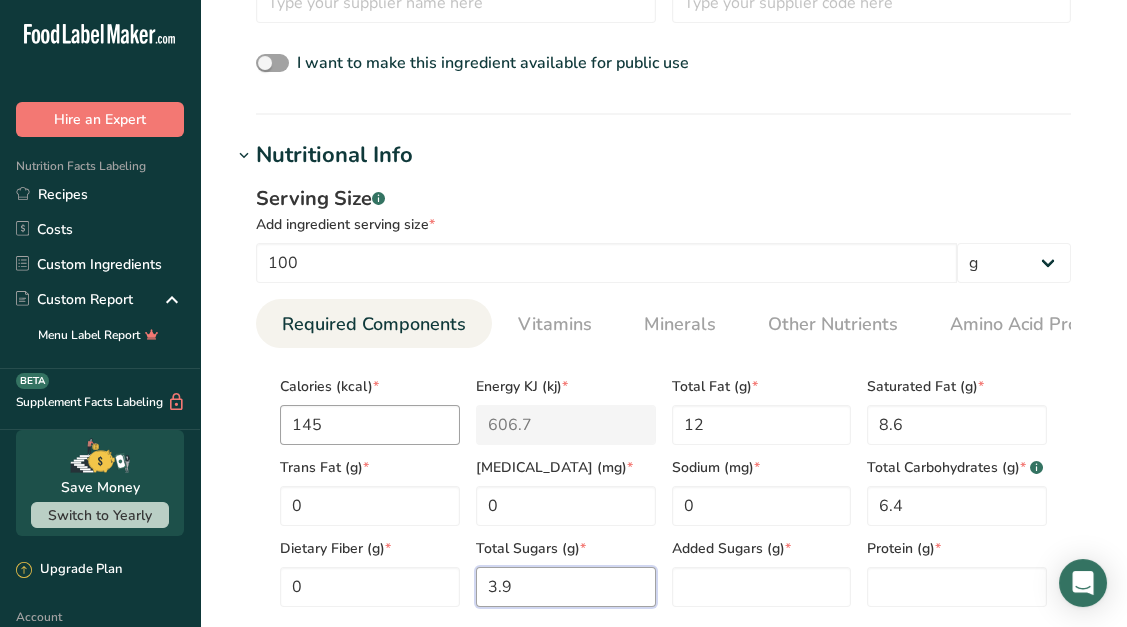 type on "3.9" 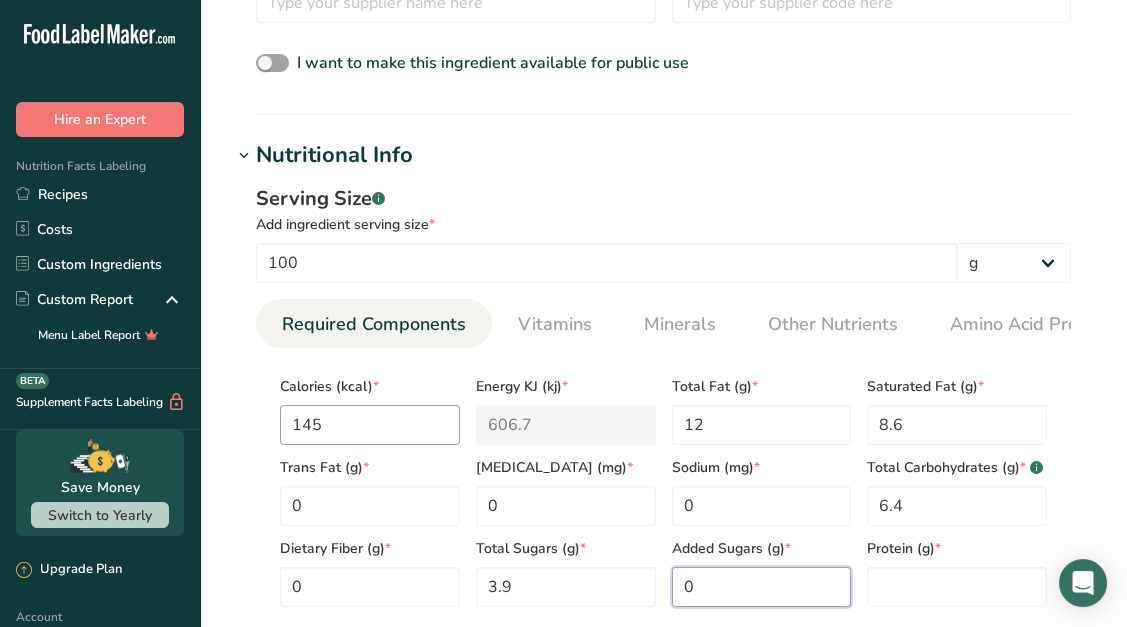 type on "0" 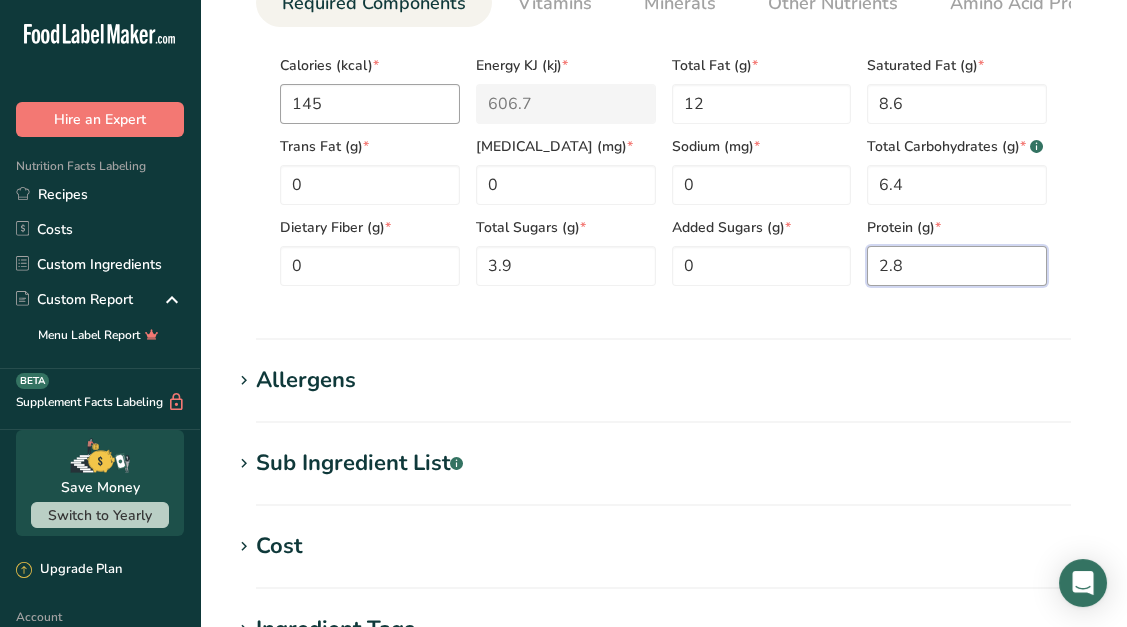 scroll, scrollTop: 993, scrollLeft: 0, axis: vertical 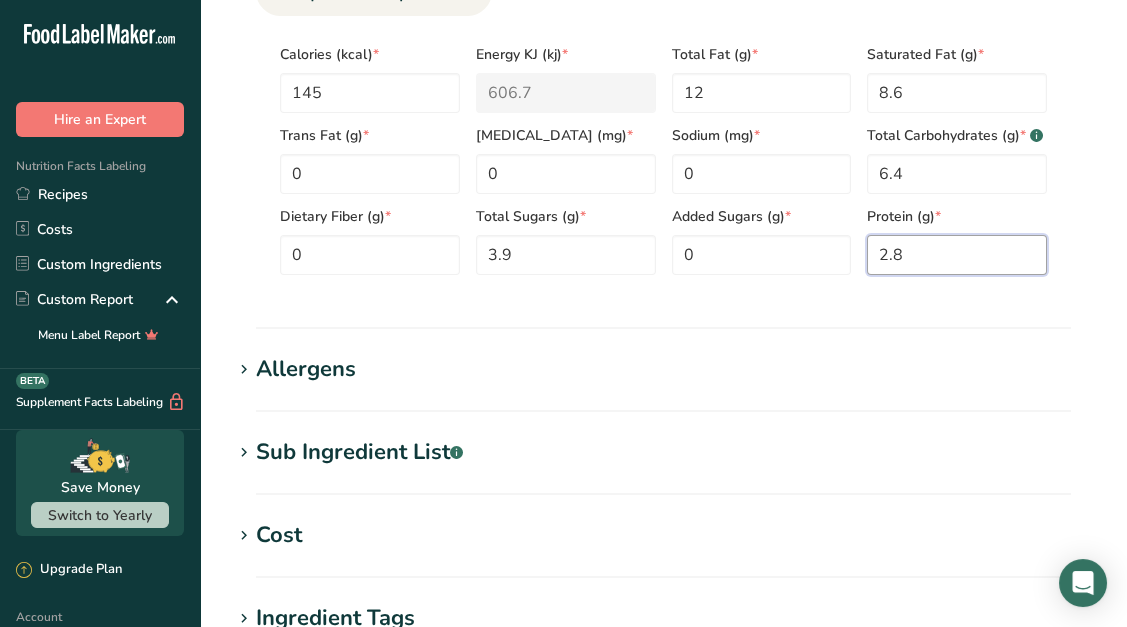 type on "2.8" 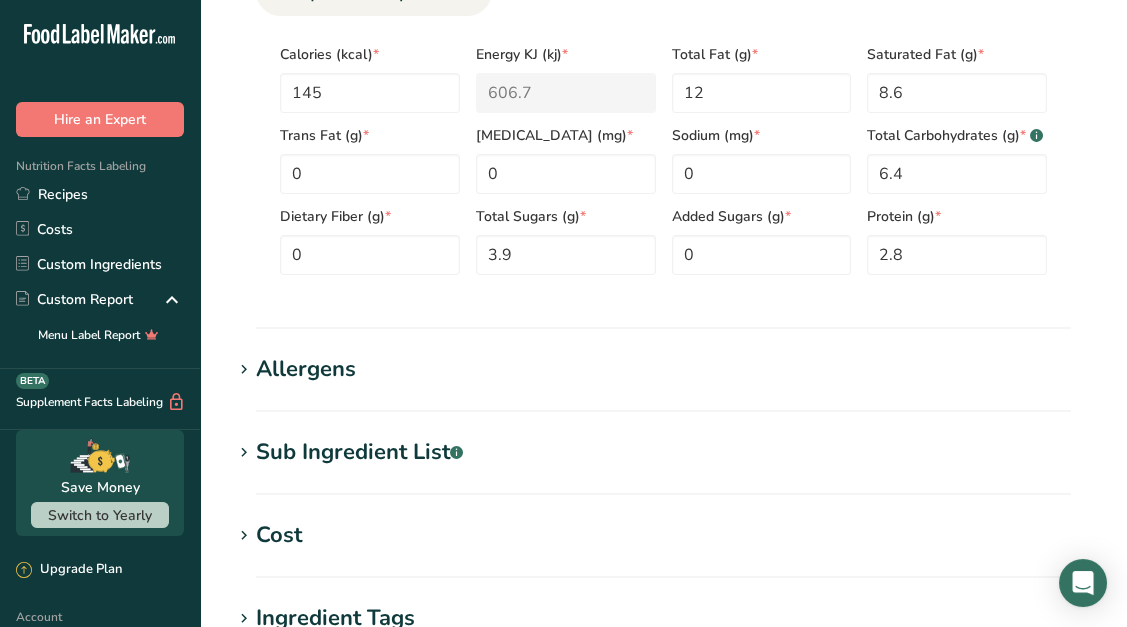 click on "Sub Ingredient List
.a-a{fill:#347362;}.b-a{fill:#fff;}" at bounding box center [359, 452] 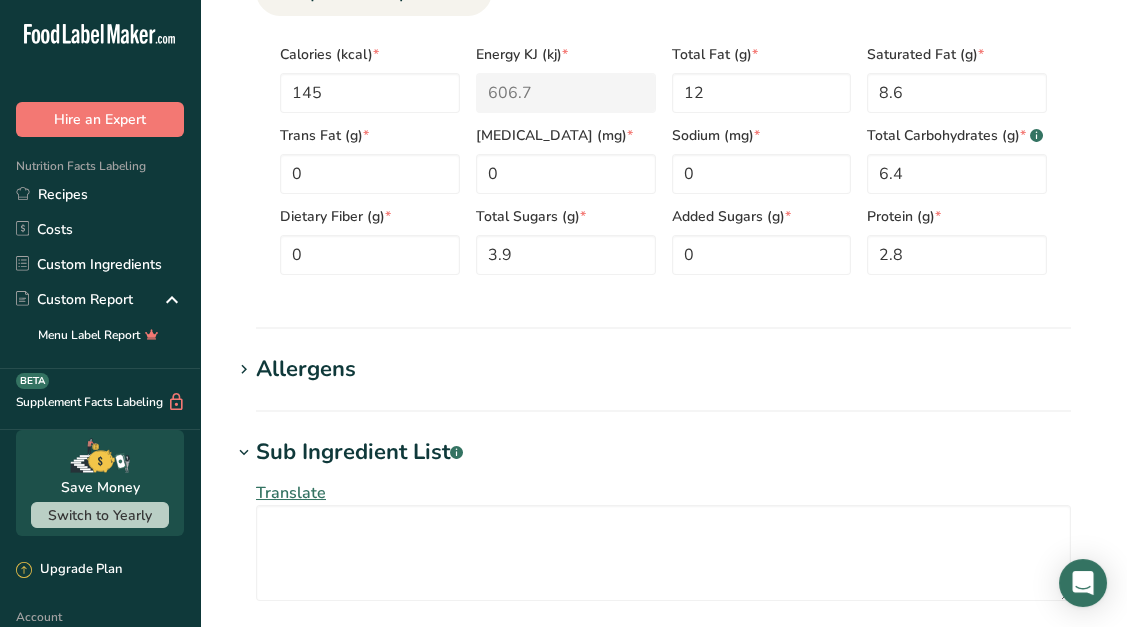 click on "Allergens" at bounding box center (306, 369) 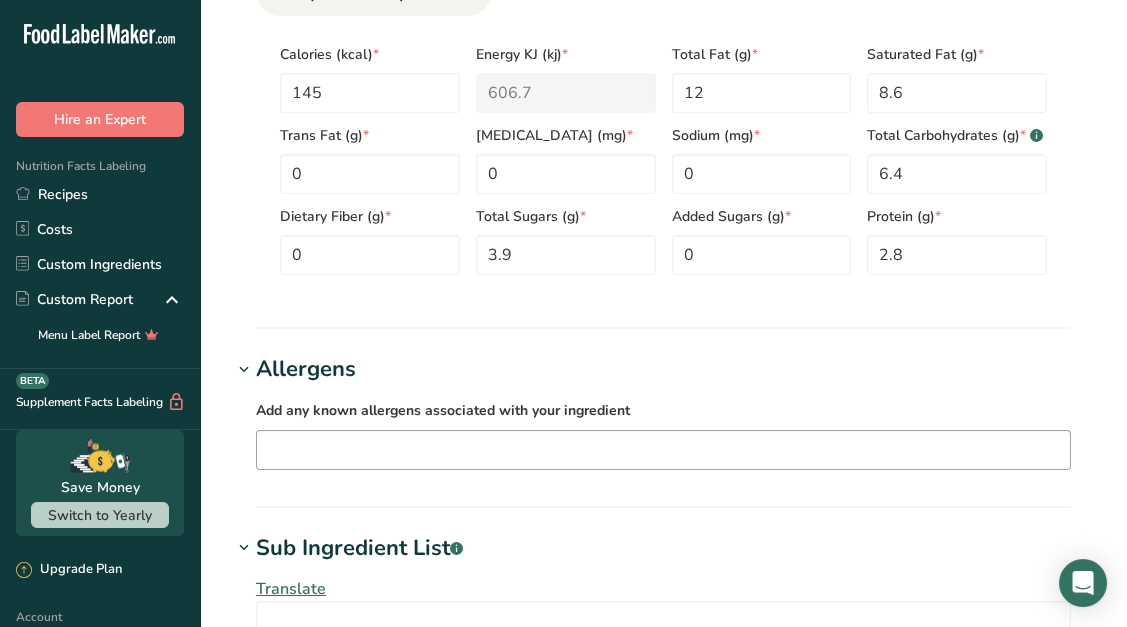 click at bounding box center (663, 449) 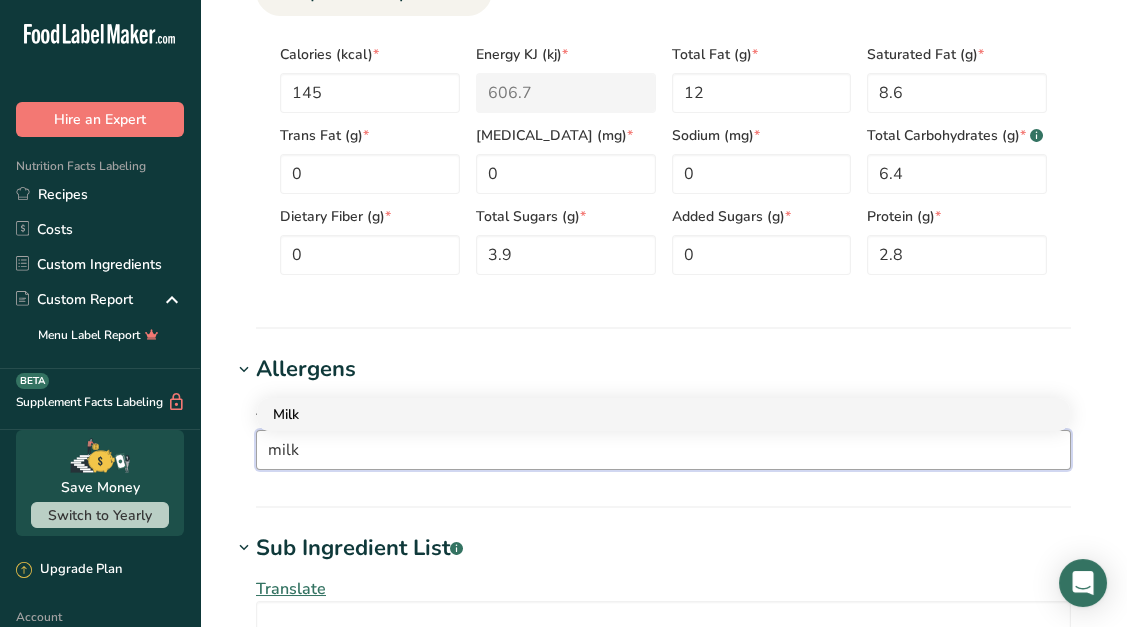 type on "milk" 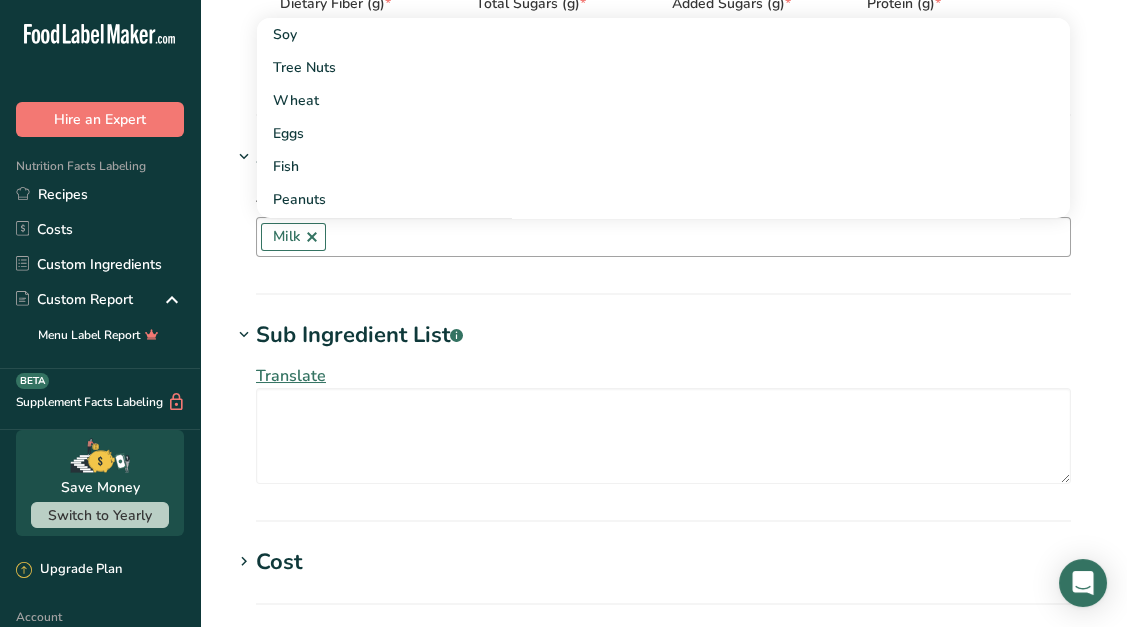 scroll, scrollTop: 1209, scrollLeft: 0, axis: vertical 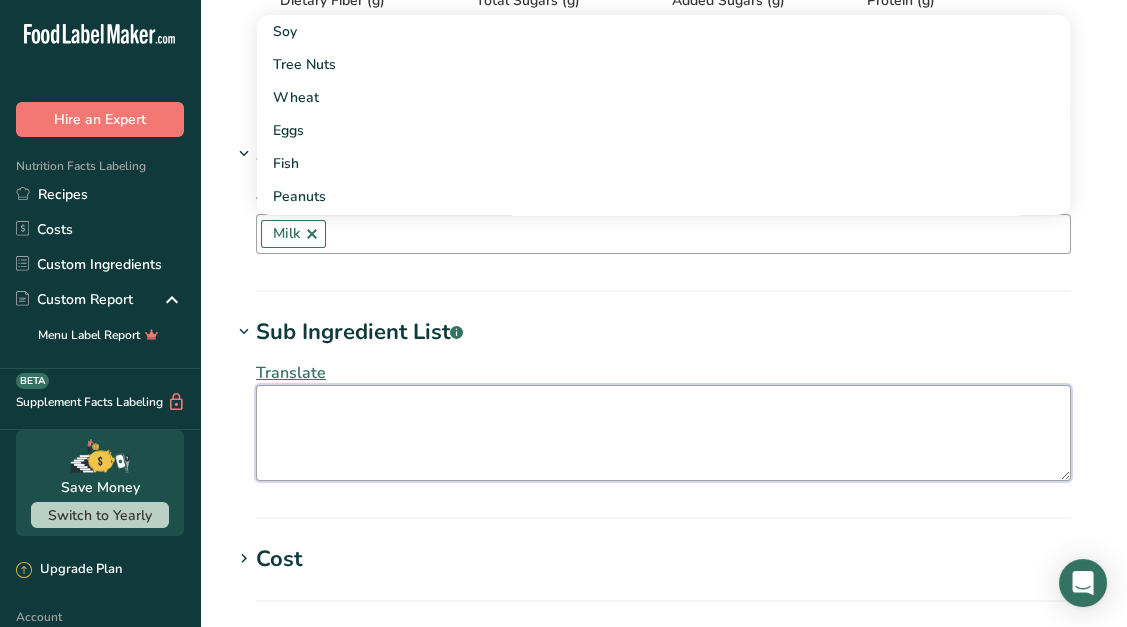 click at bounding box center (663, 433) 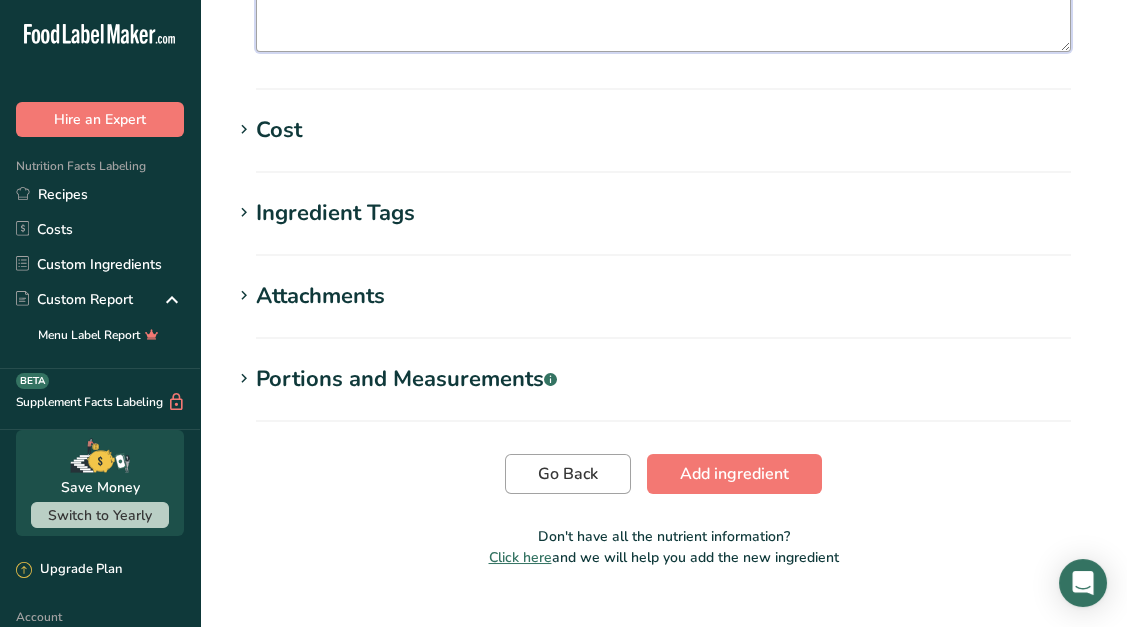 scroll, scrollTop: 1648, scrollLeft: 0, axis: vertical 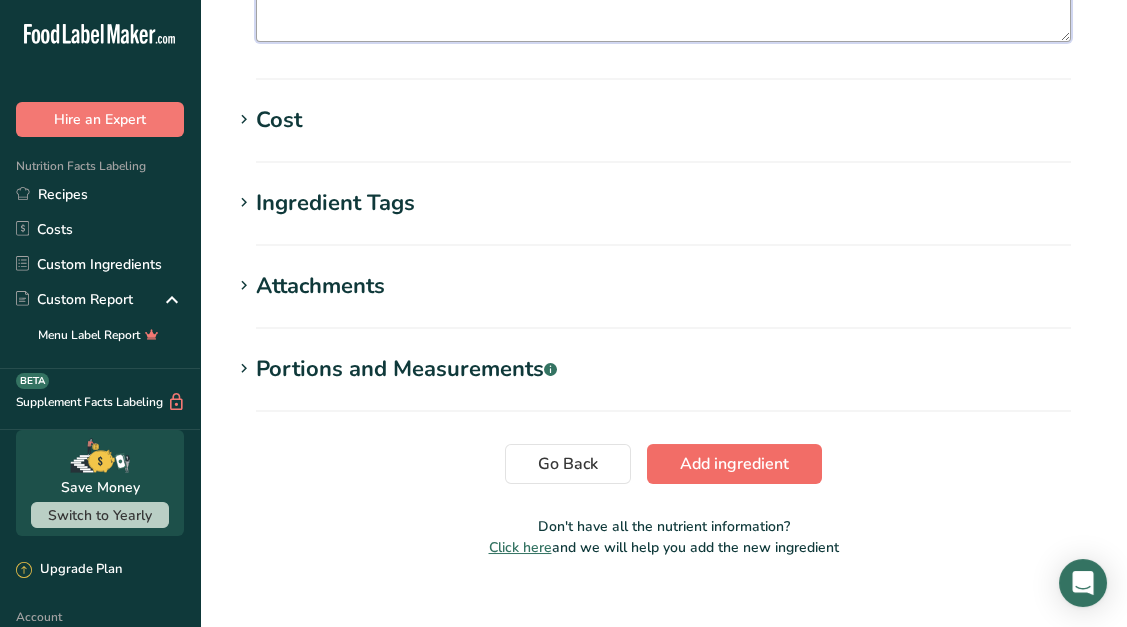 type on "Crème légère de Normandie, amidon modifié, pectine, E472e (origine végétale)" 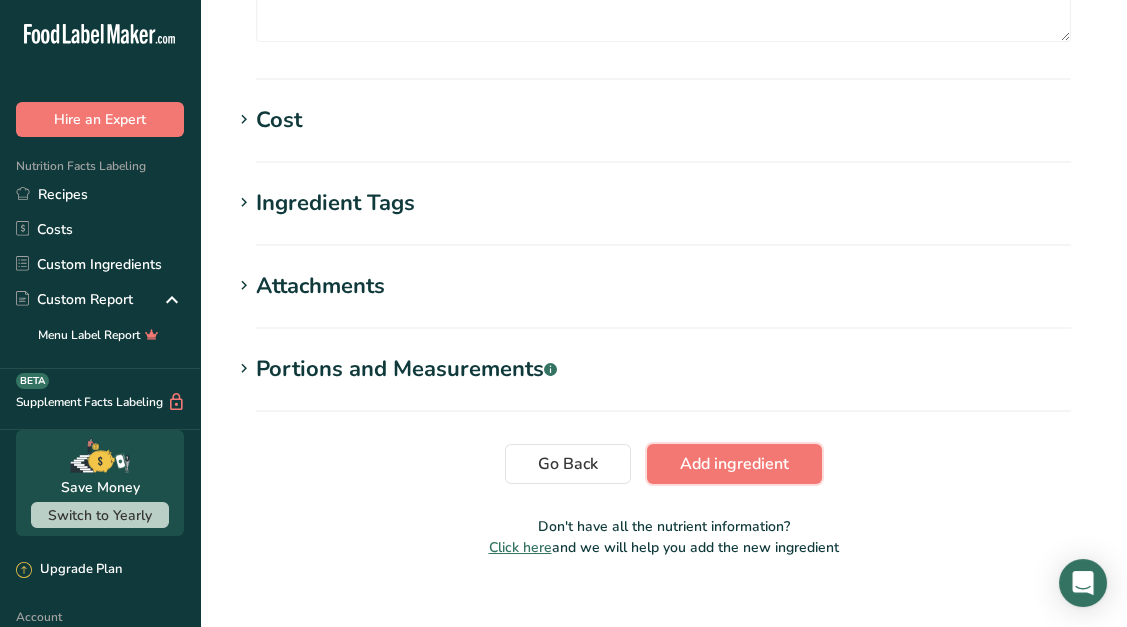 drag, startPoint x: 701, startPoint y: 463, endPoint x: 670, endPoint y: 468, distance: 31.400637 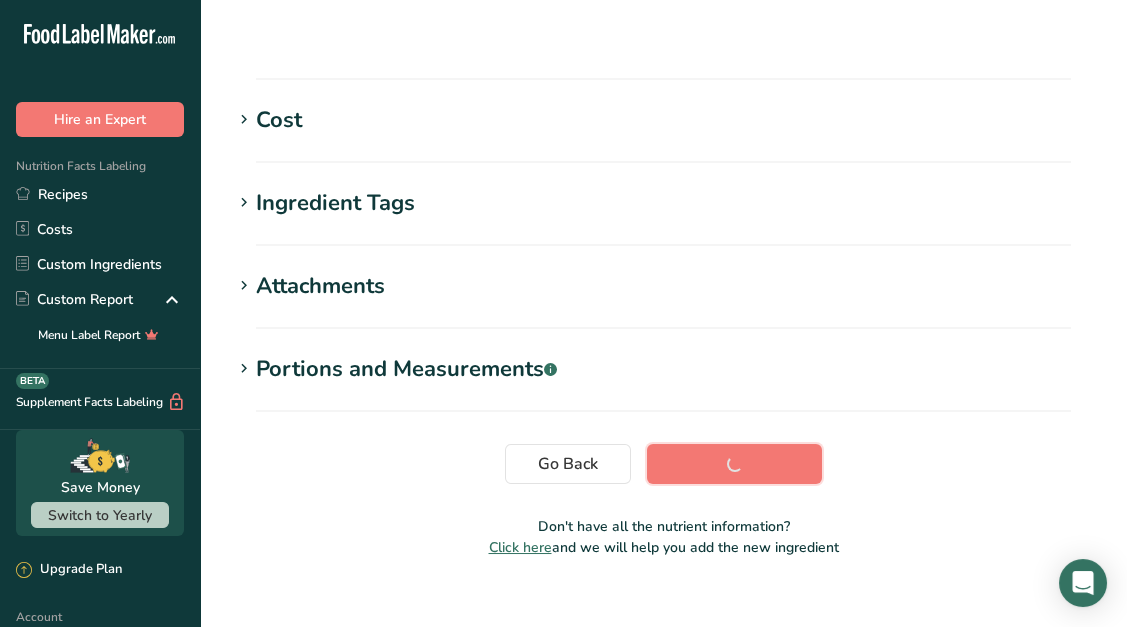 scroll, scrollTop: 430, scrollLeft: 0, axis: vertical 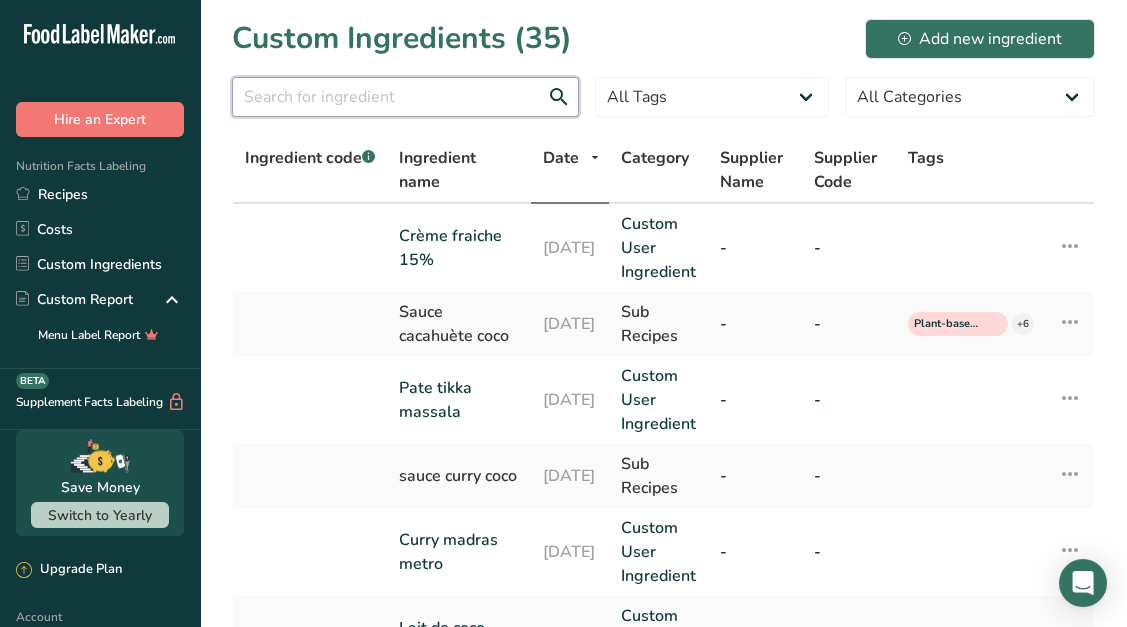 click at bounding box center (405, 97) 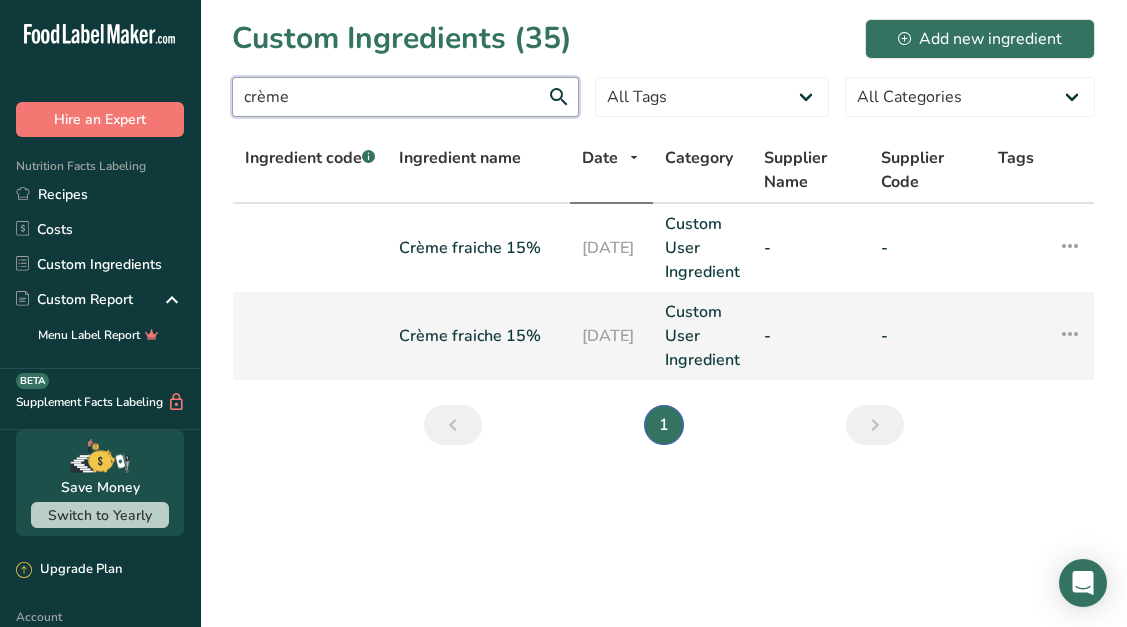 type on "crème" 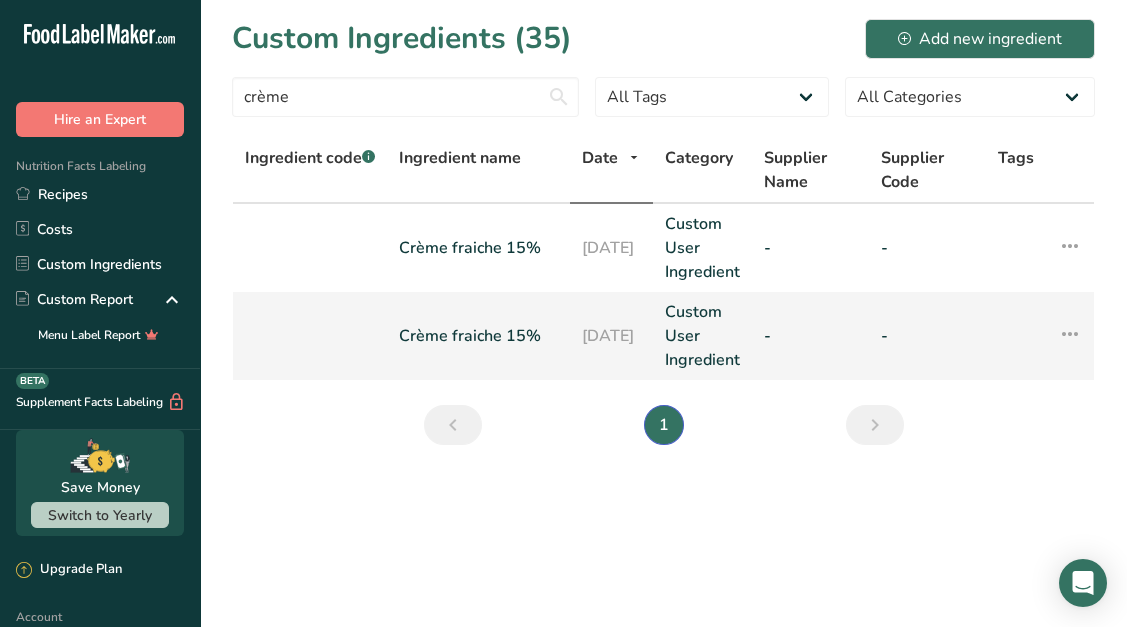 click at bounding box center [1070, 334] 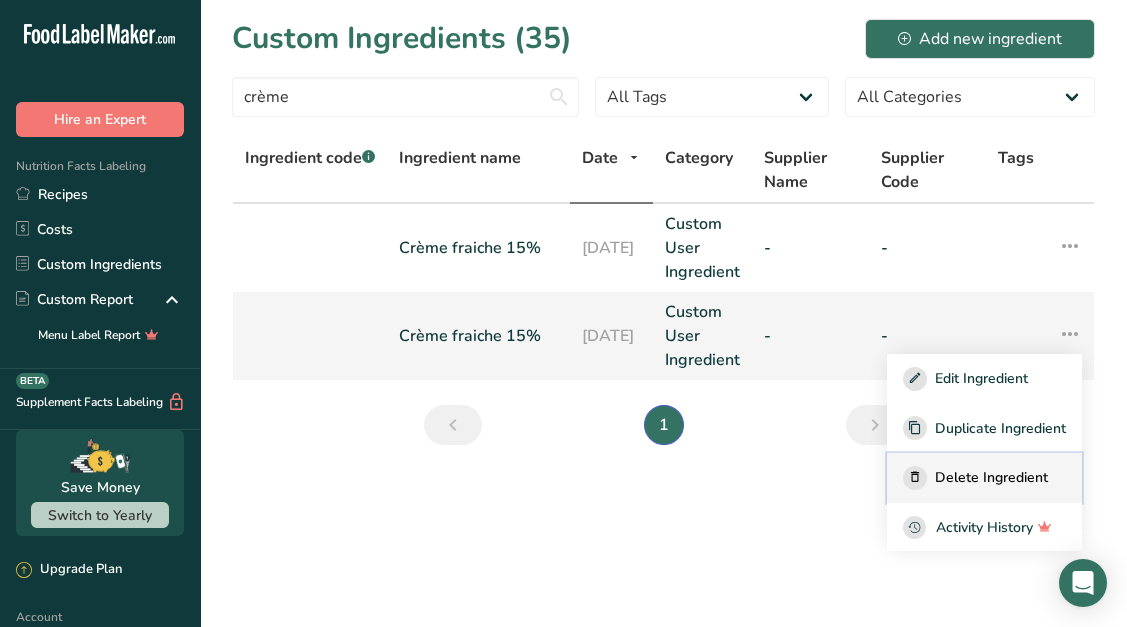 click on "Delete Ingredient" at bounding box center [991, 477] 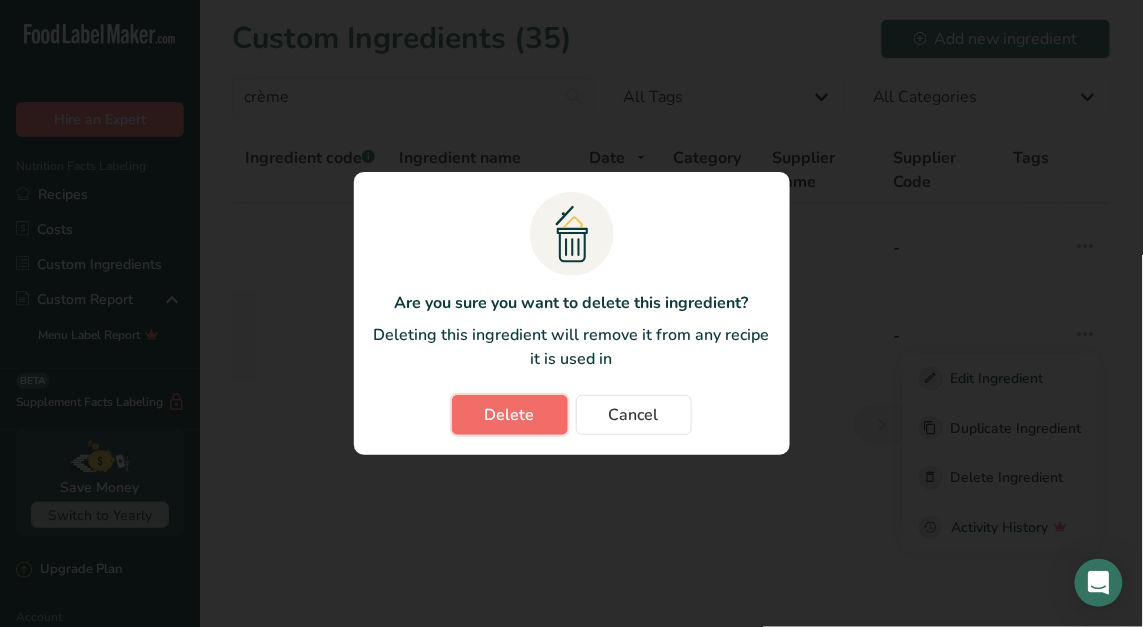 click on "Delete" at bounding box center (510, 415) 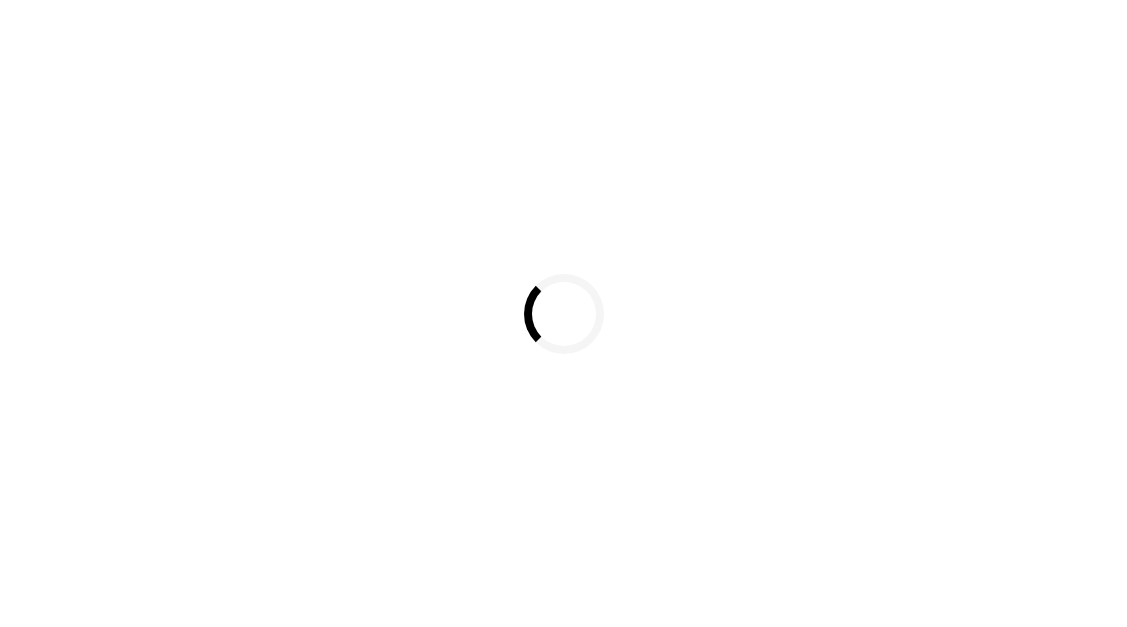 scroll, scrollTop: 0, scrollLeft: 0, axis: both 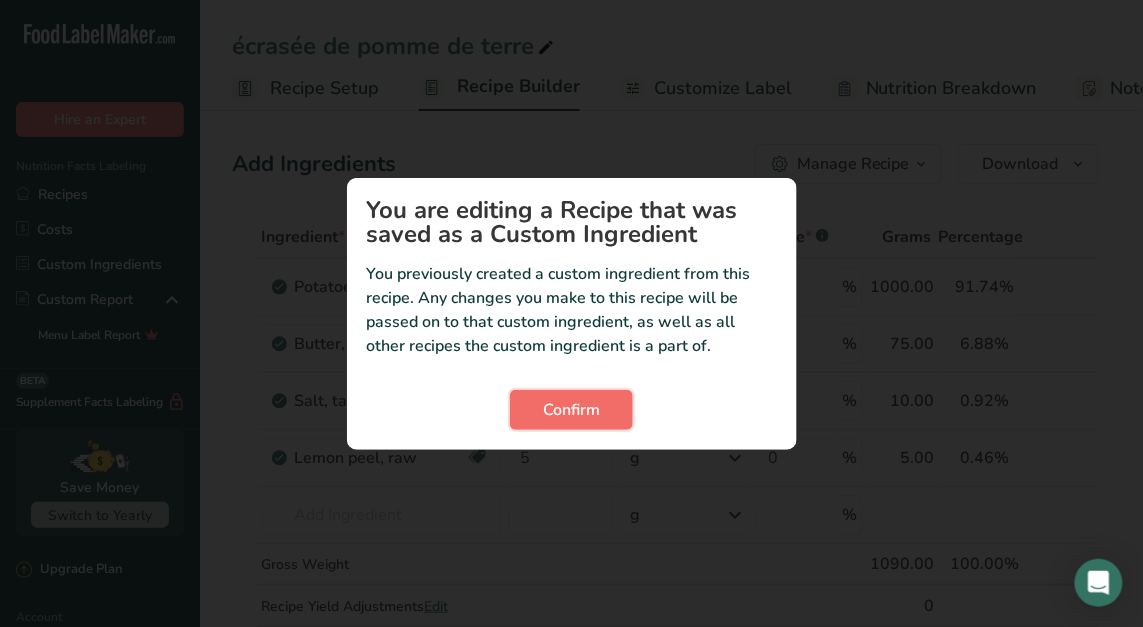 click on "Confirm" at bounding box center [571, 410] 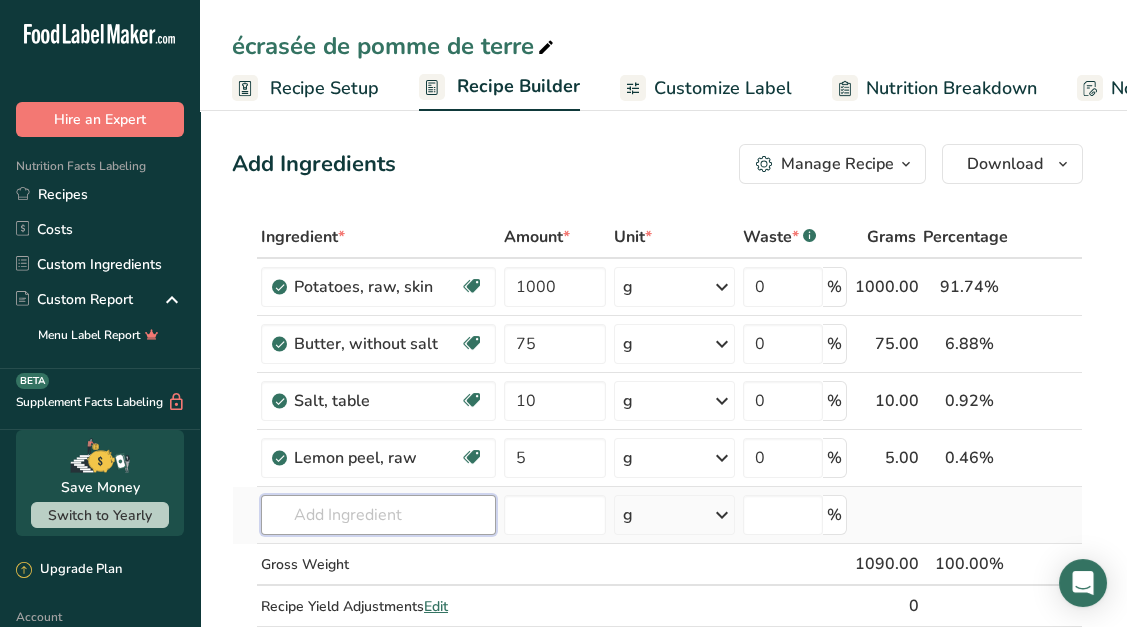 click at bounding box center [378, 515] 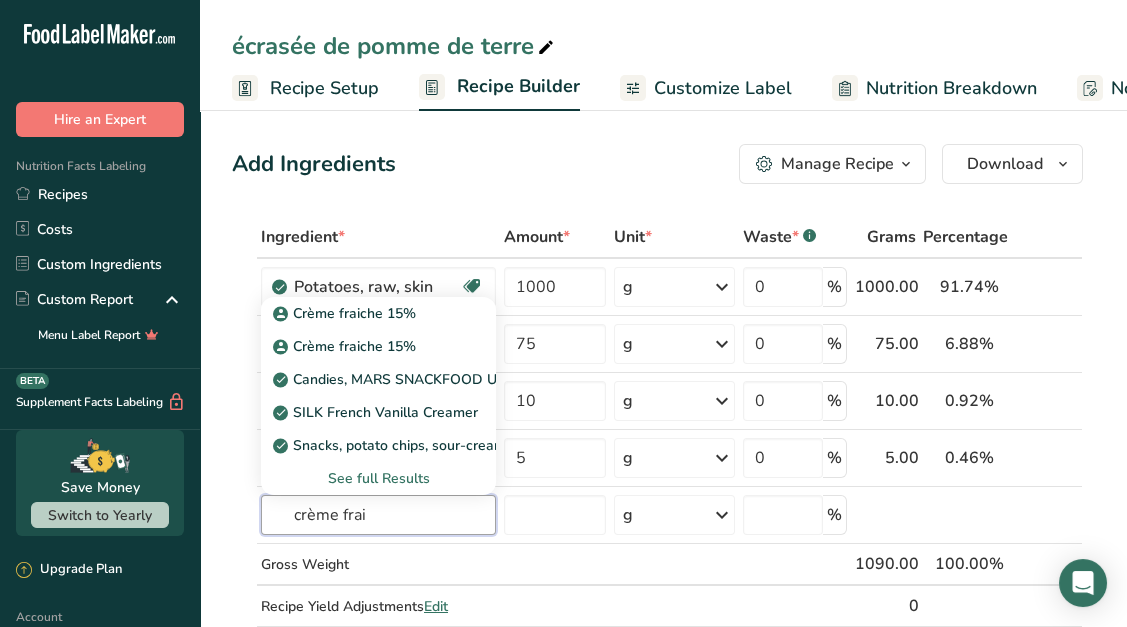 type on "crème frai" 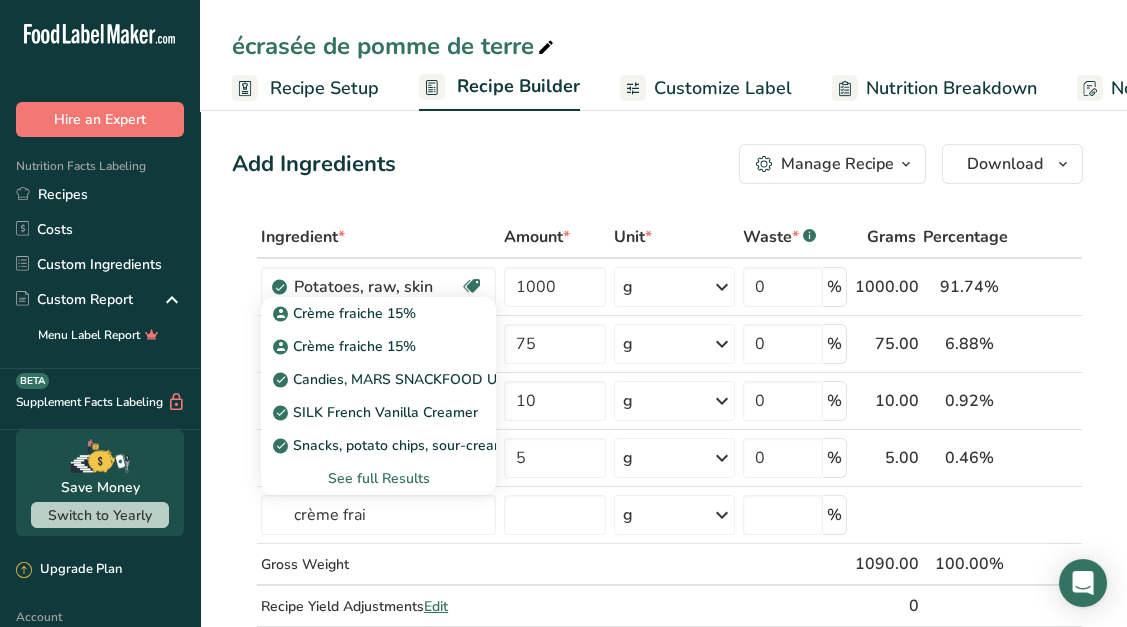 type 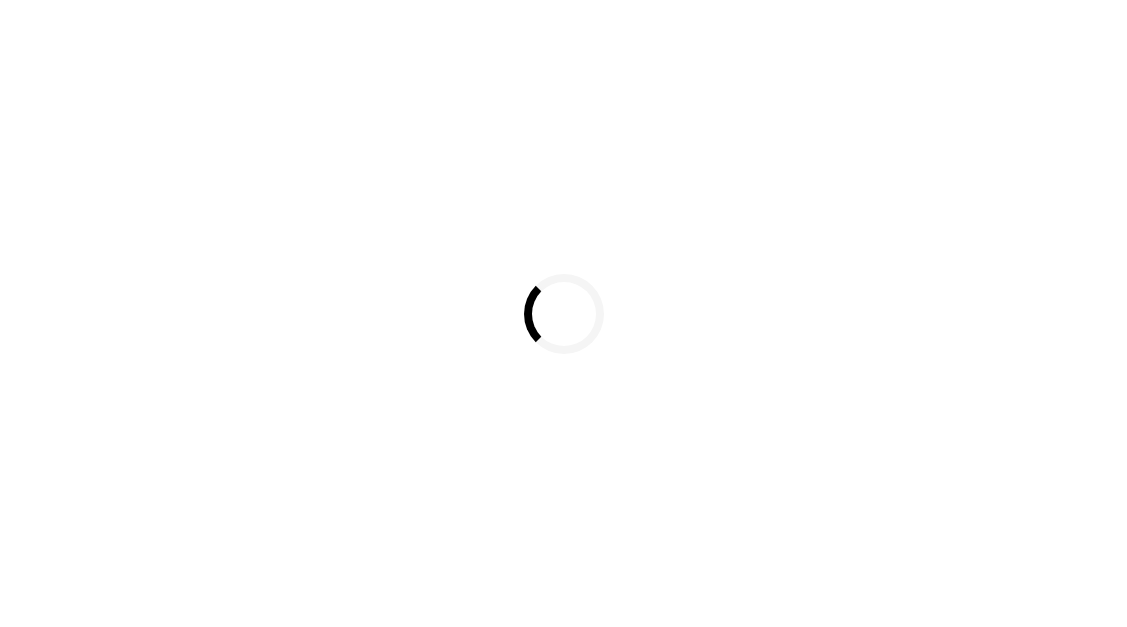 scroll, scrollTop: 0, scrollLeft: 0, axis: both 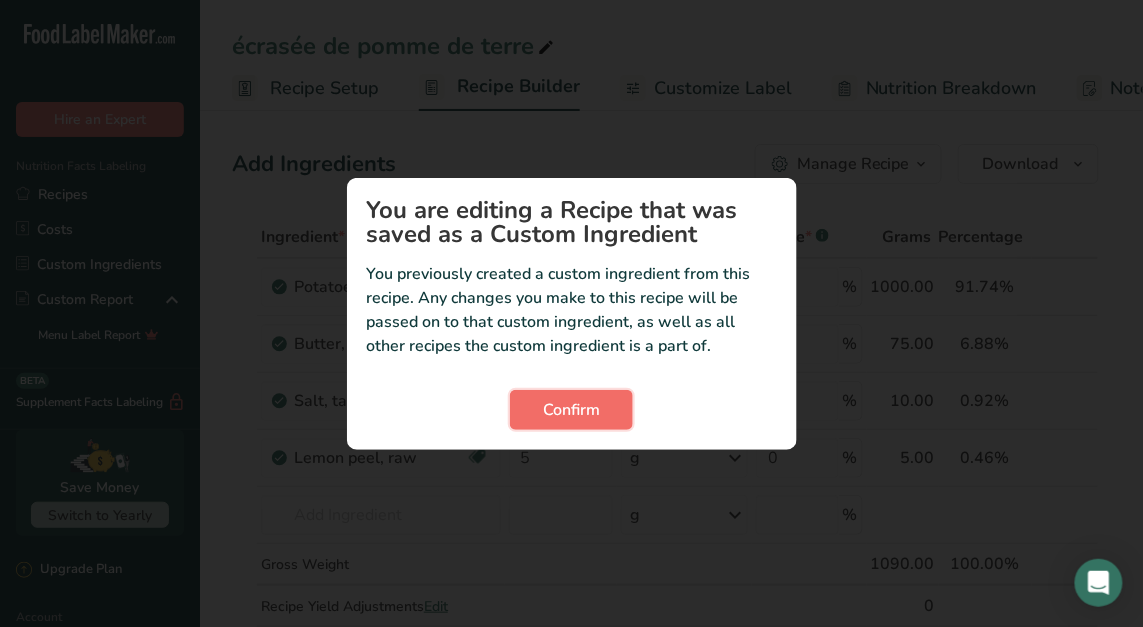 click on "Confirm" at bounding box center (571, 410) 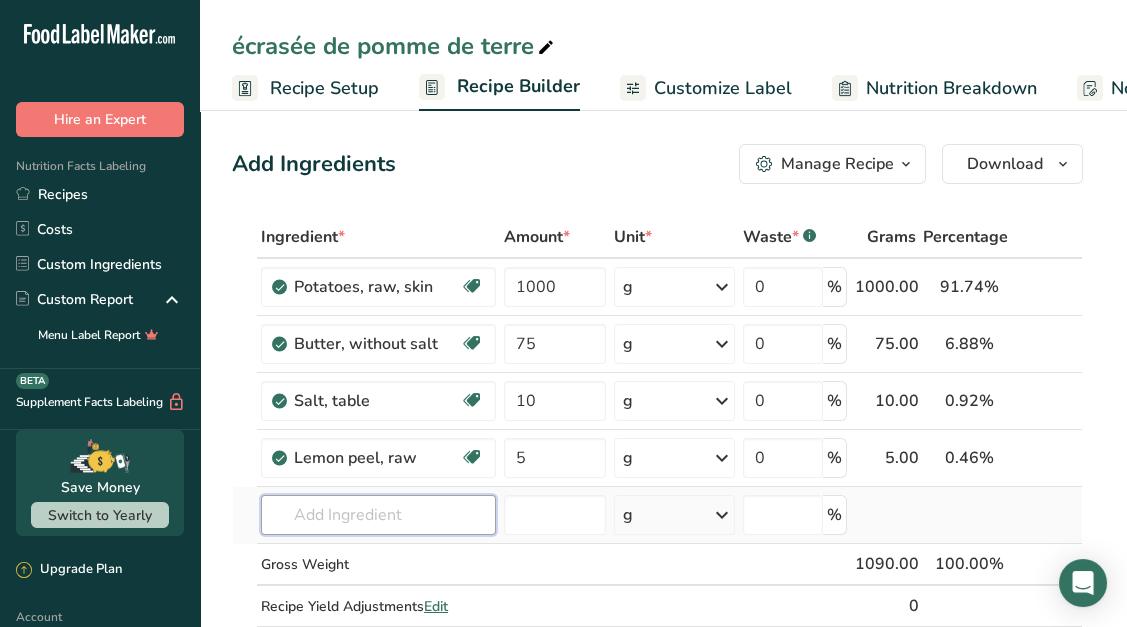 click at bounding box center [378, 515] 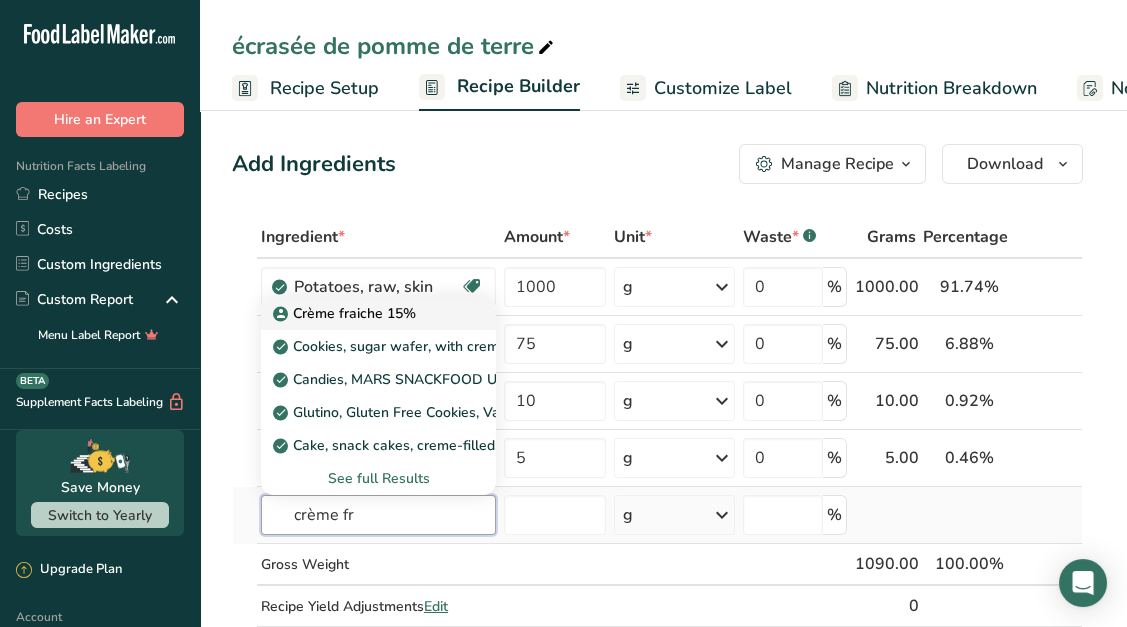 type on "crème fr" 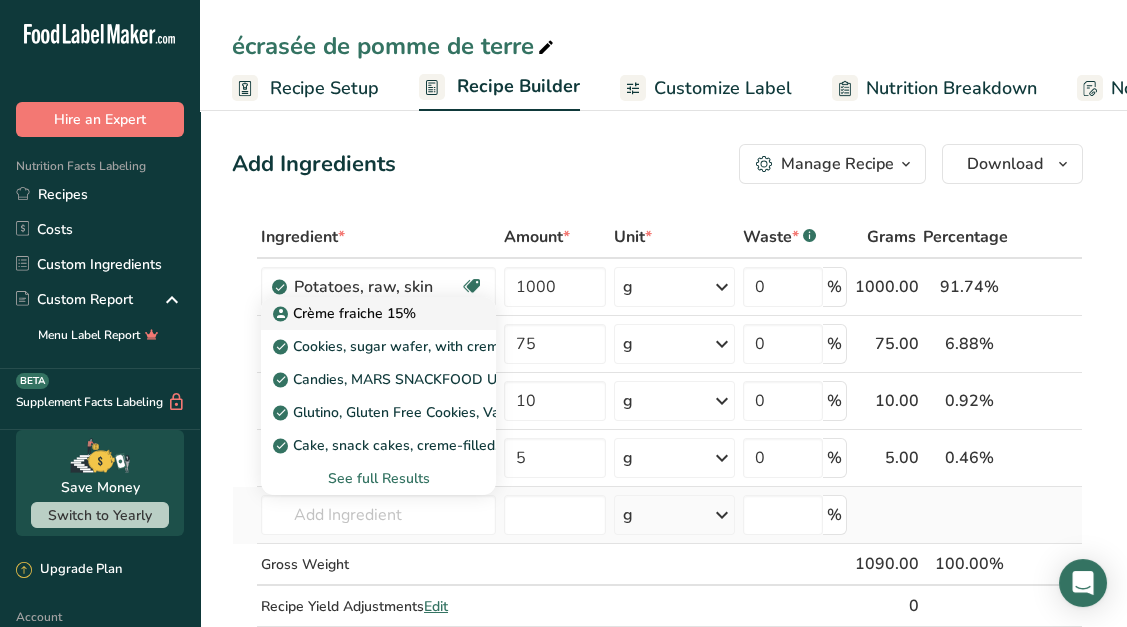 click on "Crème fraiche 15%" at bounding box center (346, 313) 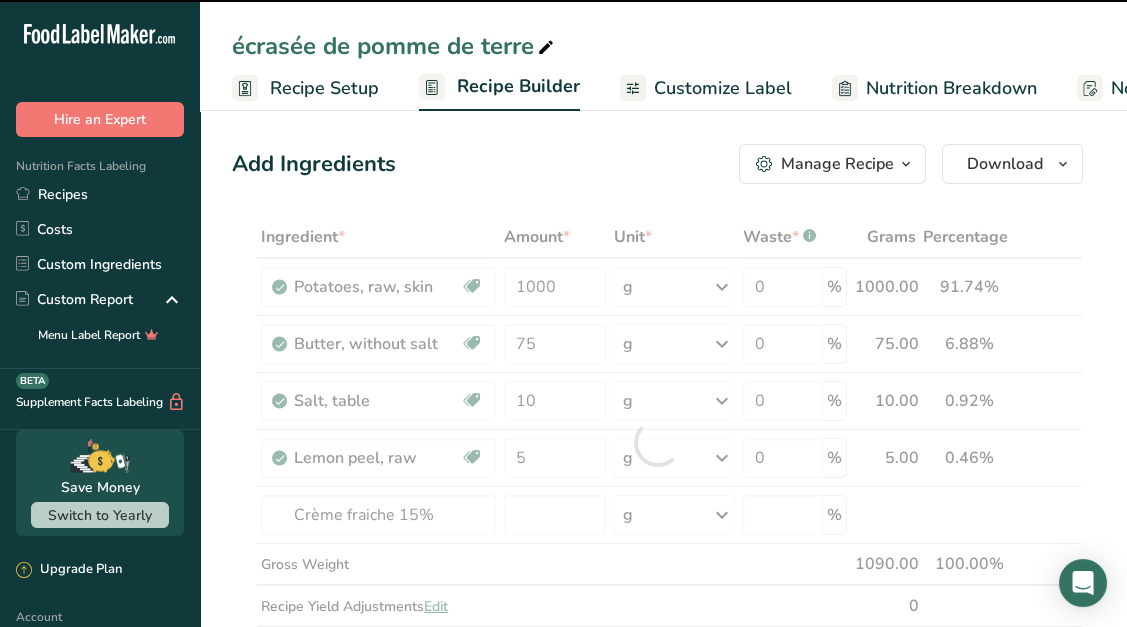 type on "0" 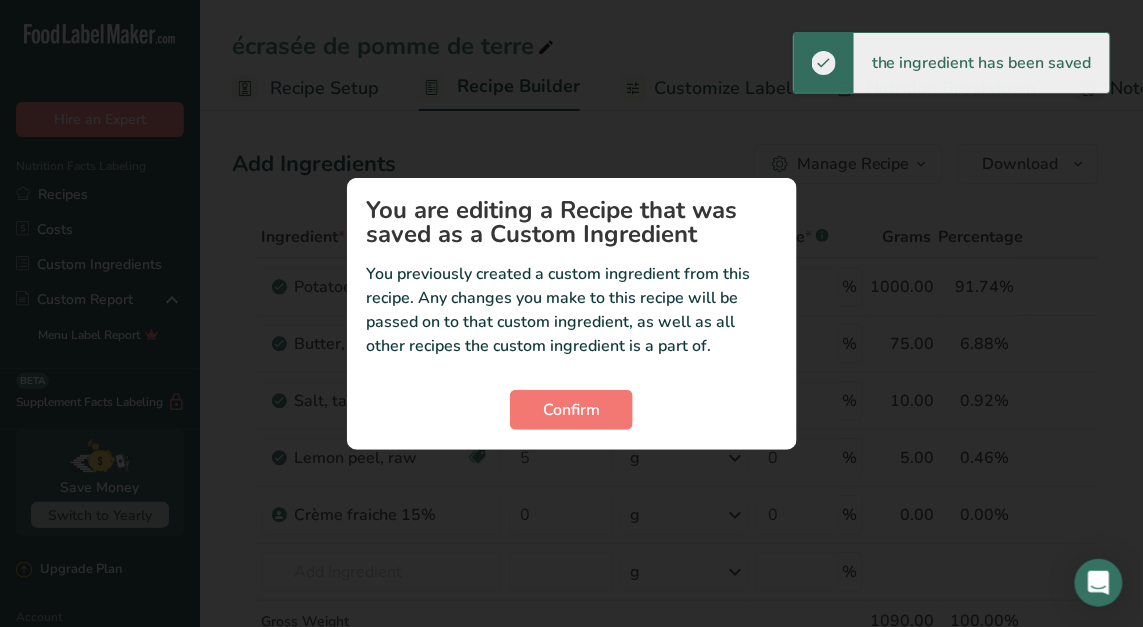 click at bounding box center [571, 313] 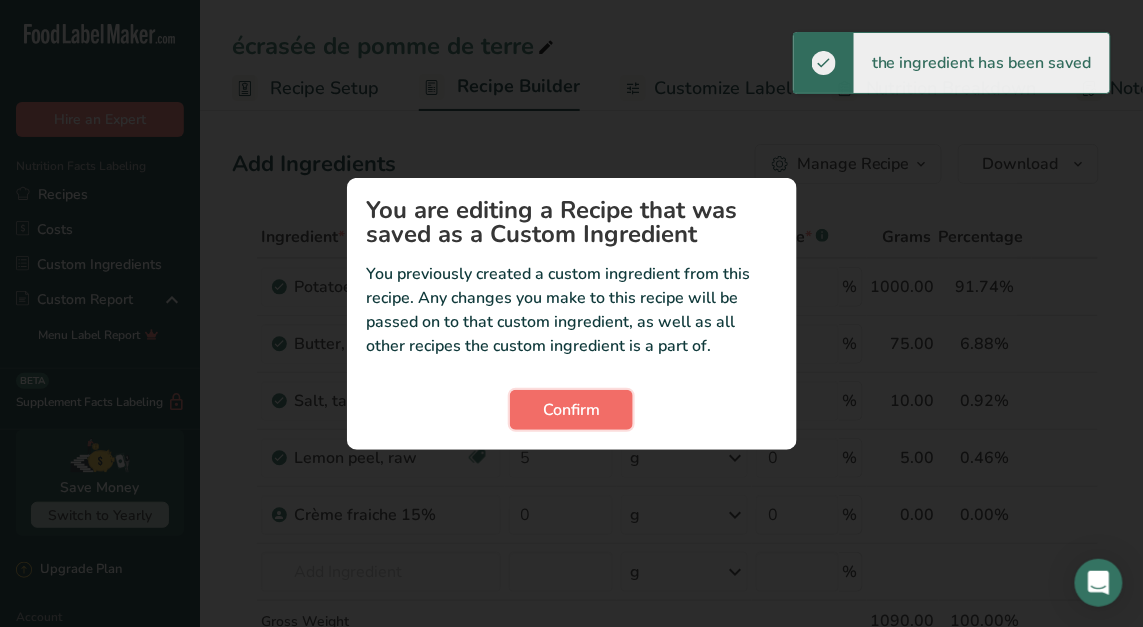 click on "Confirm" at bounding box center (571, 410) 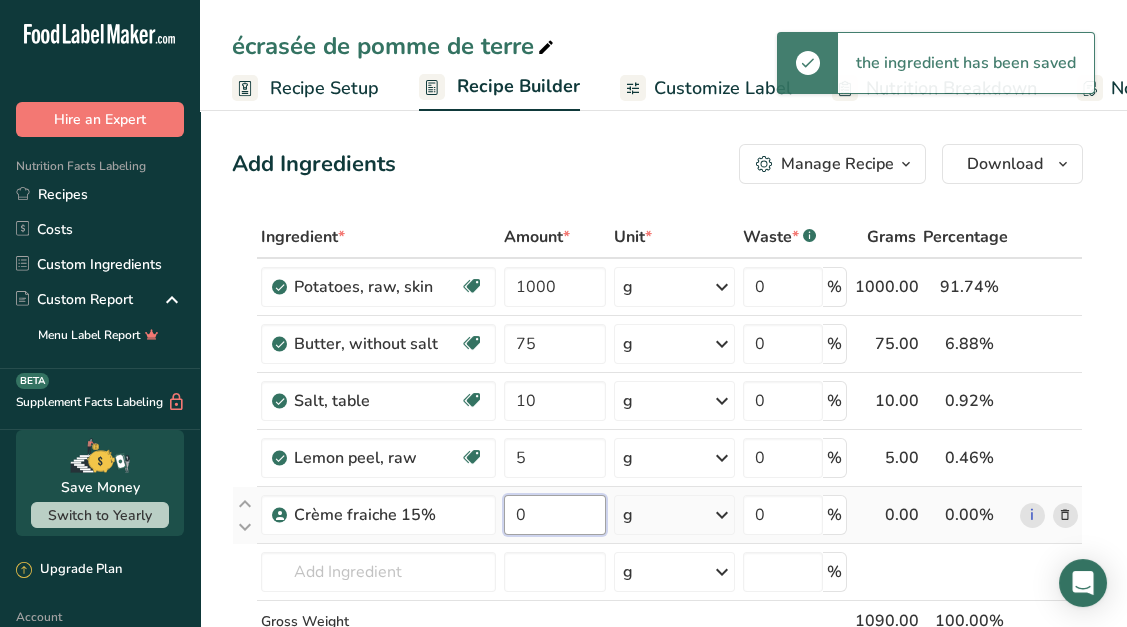 click on "0" at bounding box center [554, 515] 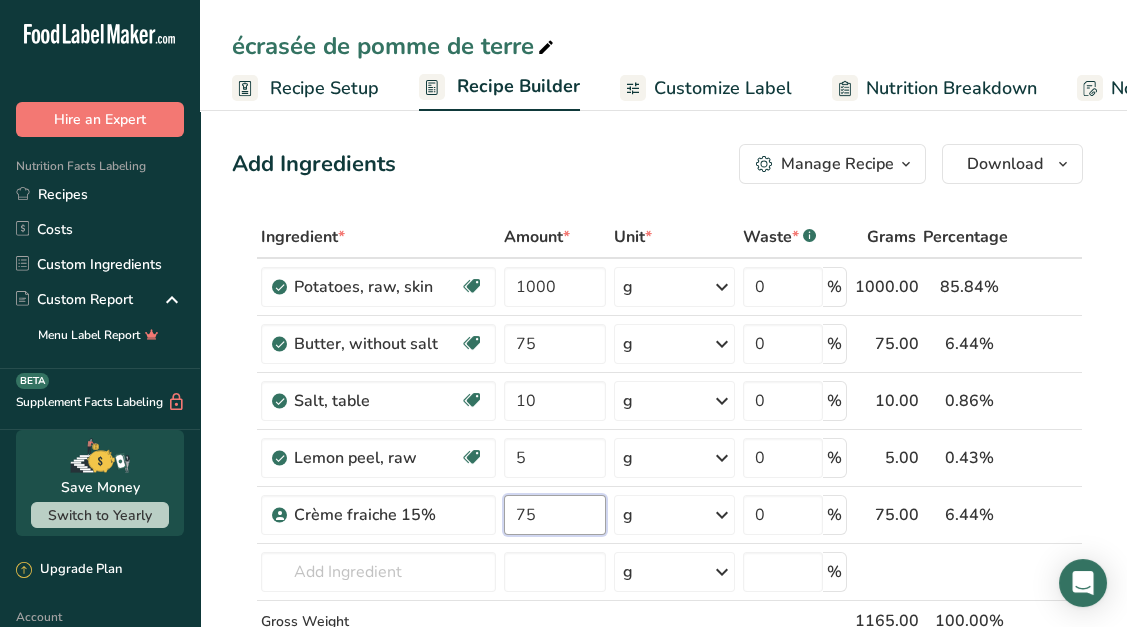 scroll, scrollTop: 250, scrollLeft: 0, axis: vertical 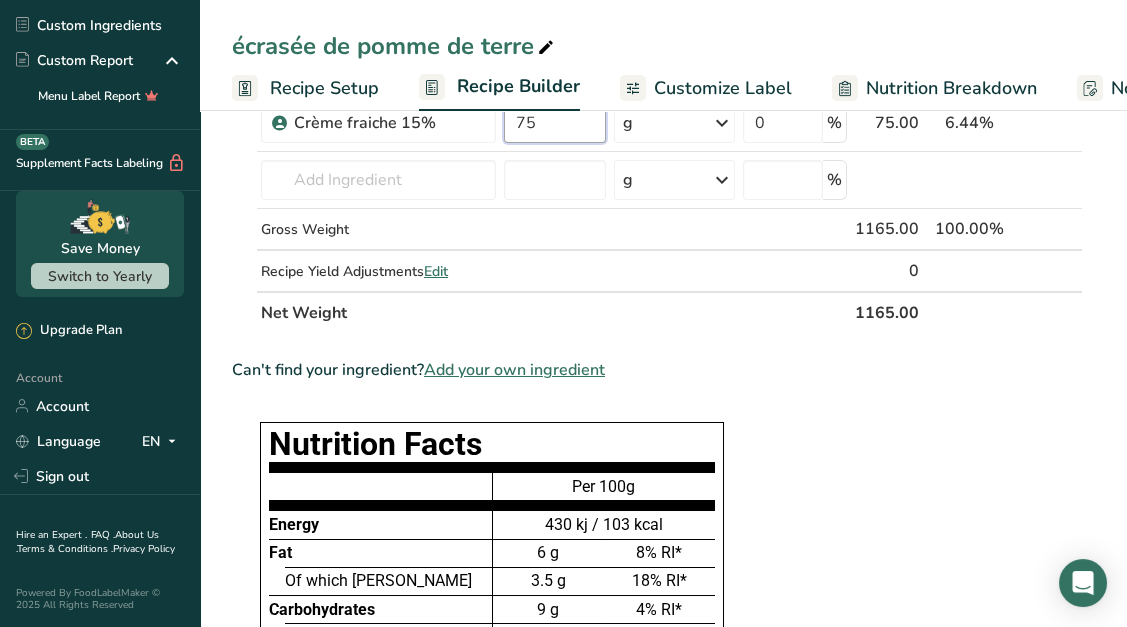 type on "75" 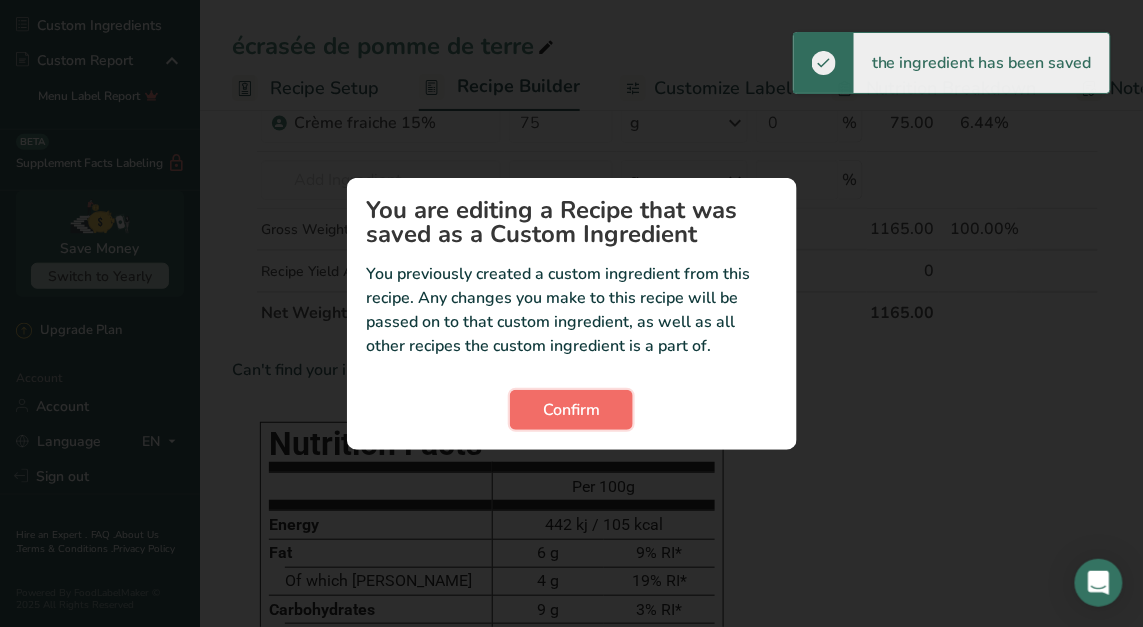 click on "Confirm" at bounding box center (571, 410) 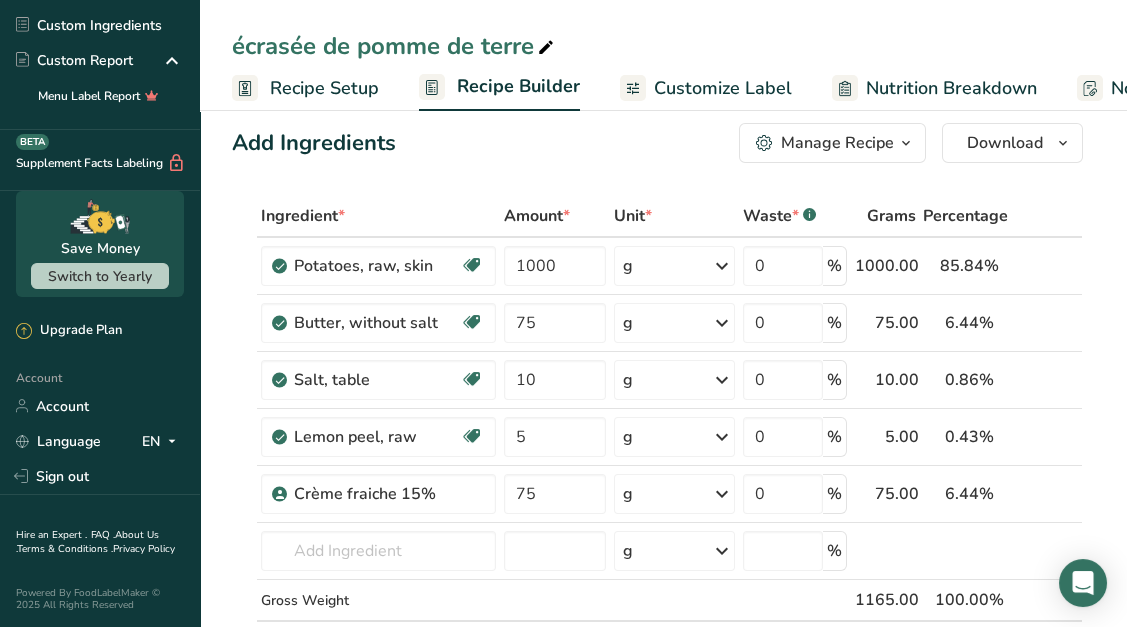 scroll, scrollTop: 0, scrollLeft: 0, axis: both 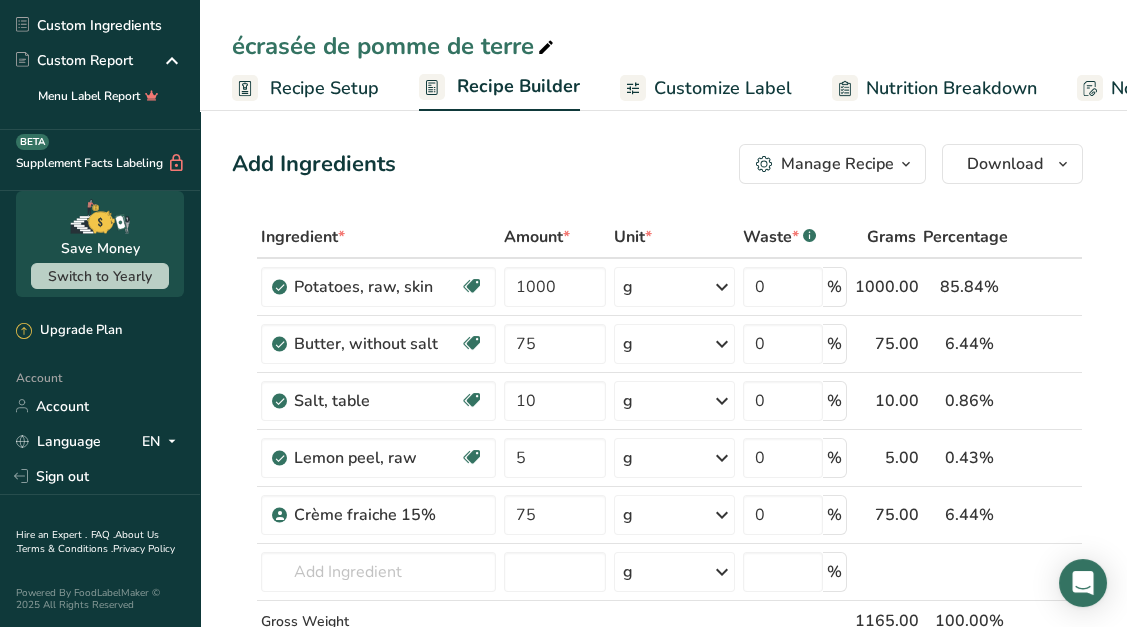 click at bounding box center (906, 164) 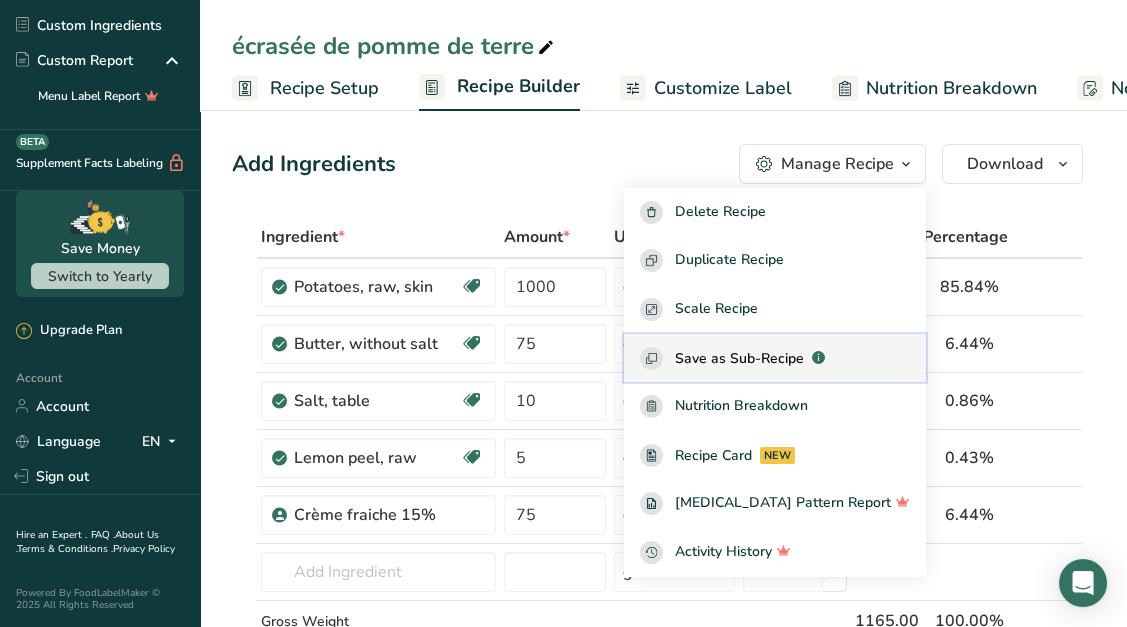 click on "Save as Sub-Recipe" at bounding box center (739, 358) 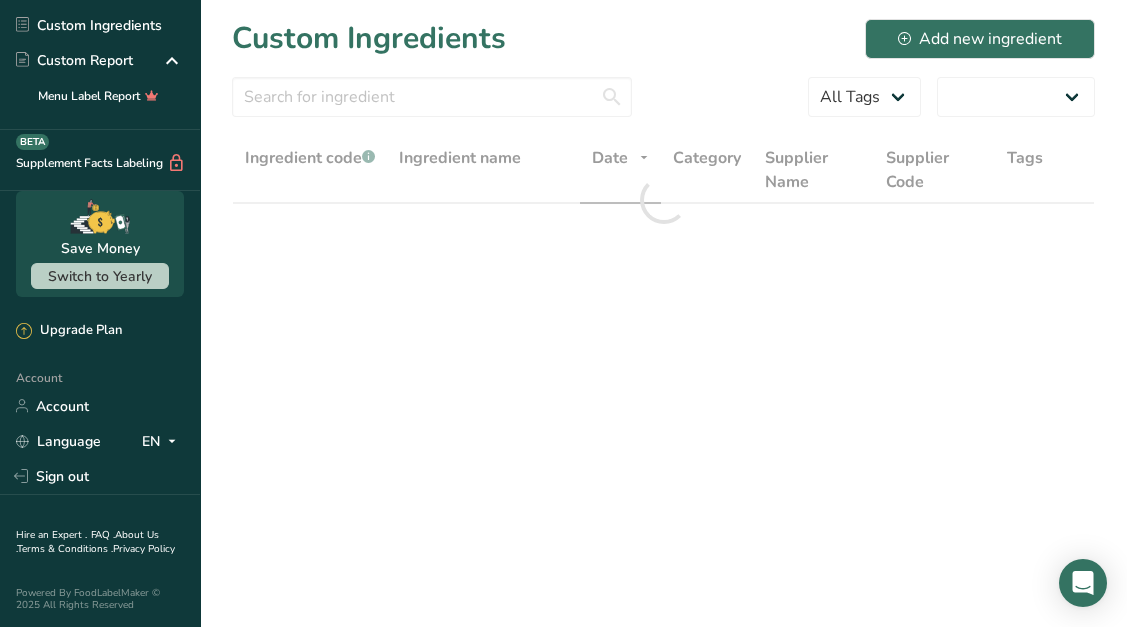 select on "30" 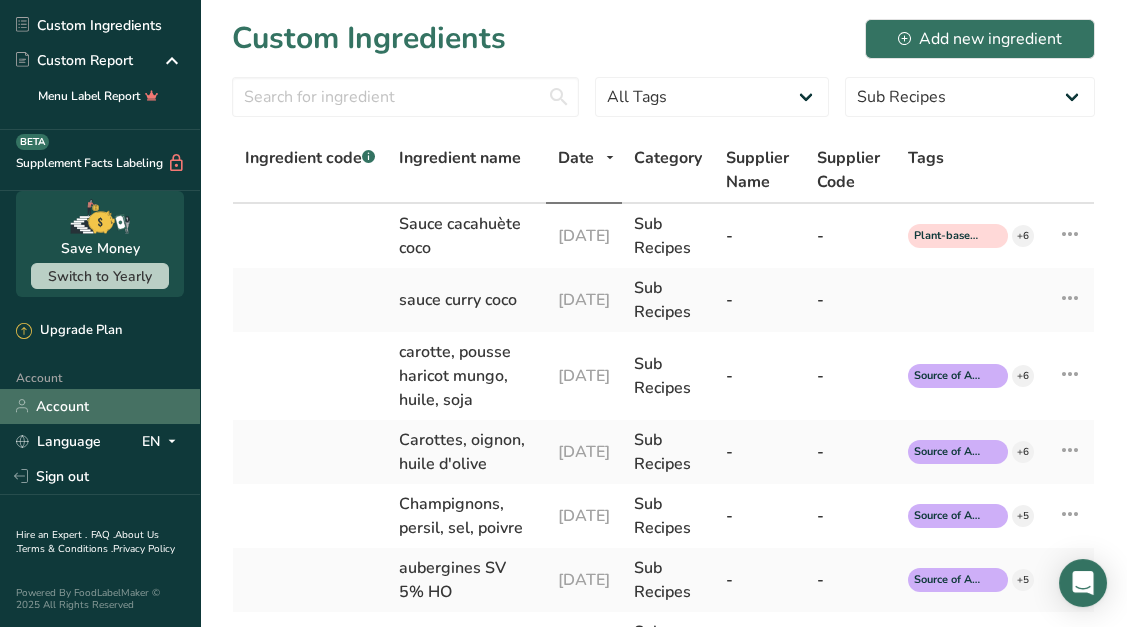 scroll, scrollTop: 0, scrollLeft: 0, axis: both 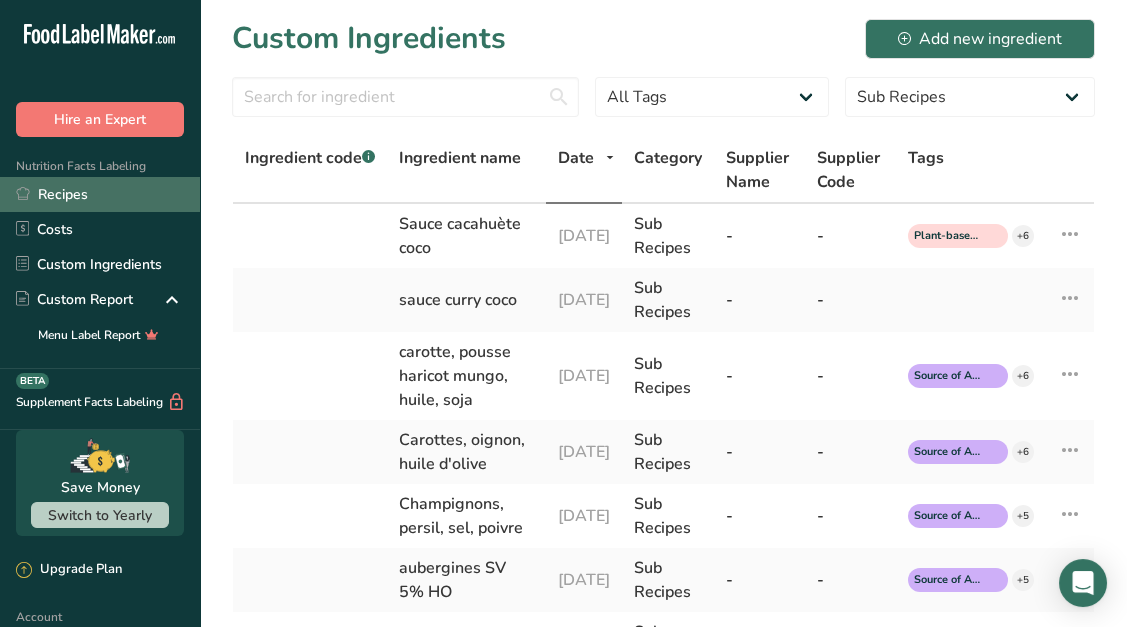 click on "Recipes" at bounding box center (100, 194) 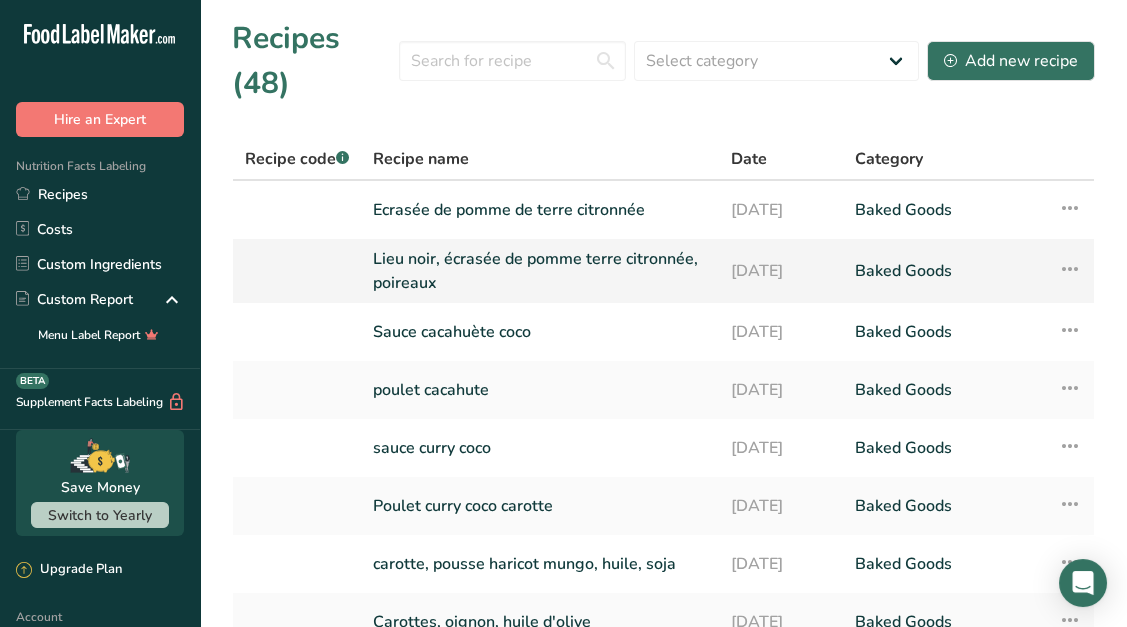 click on "Lieu noir, écrasée de pomme terre citronnée, poireaux" at bounding box center [540, 271] 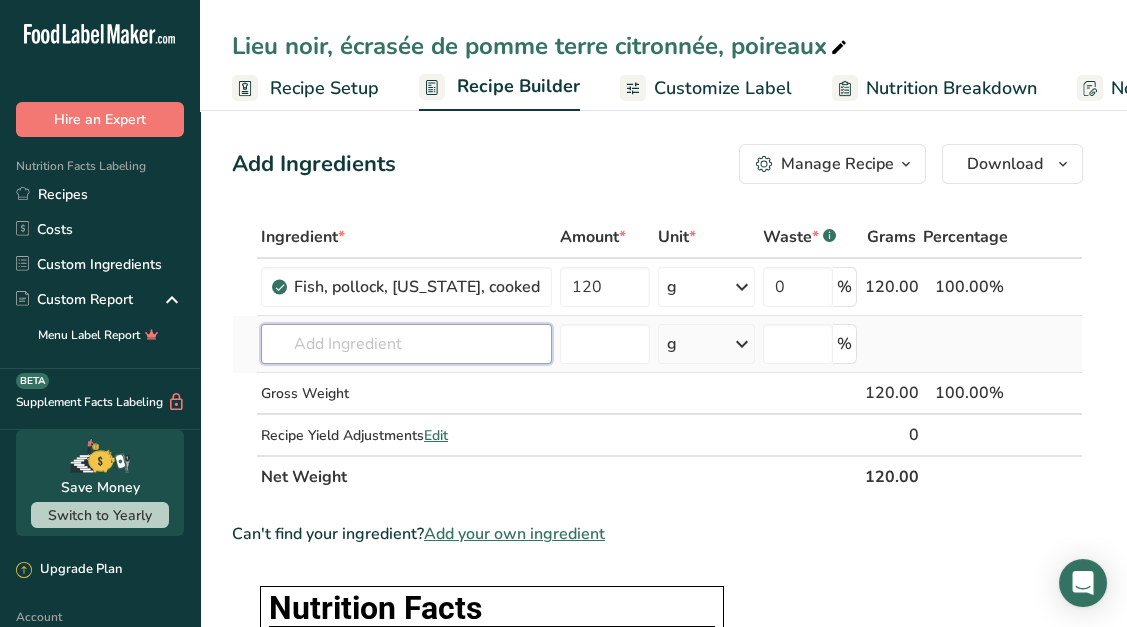 click at bounding box center [406, 344] 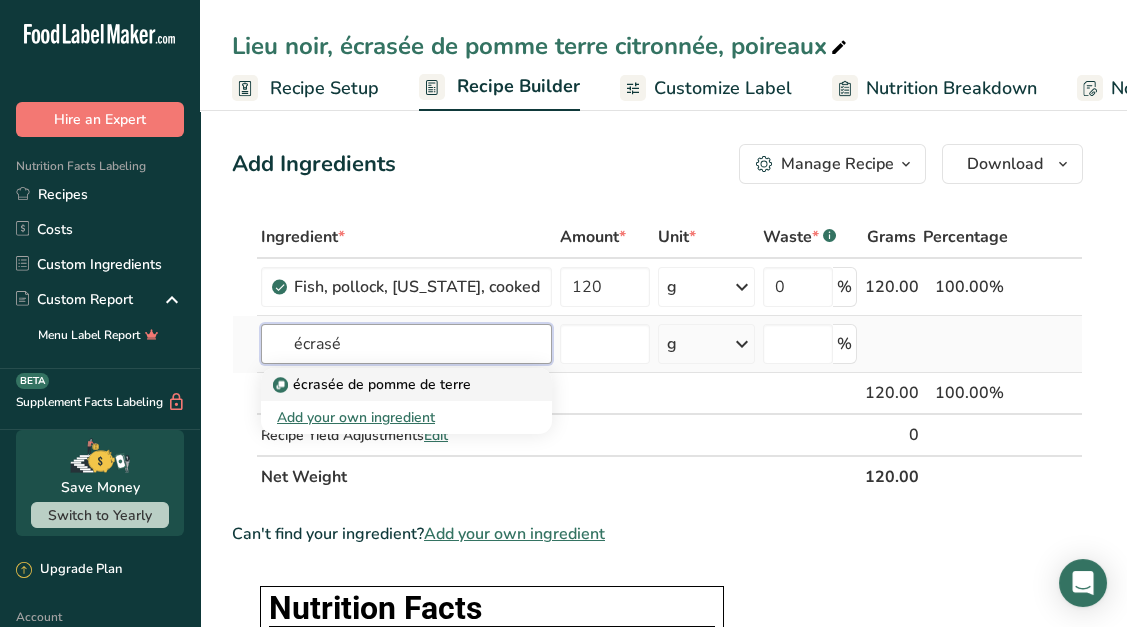 type on "écrasé" 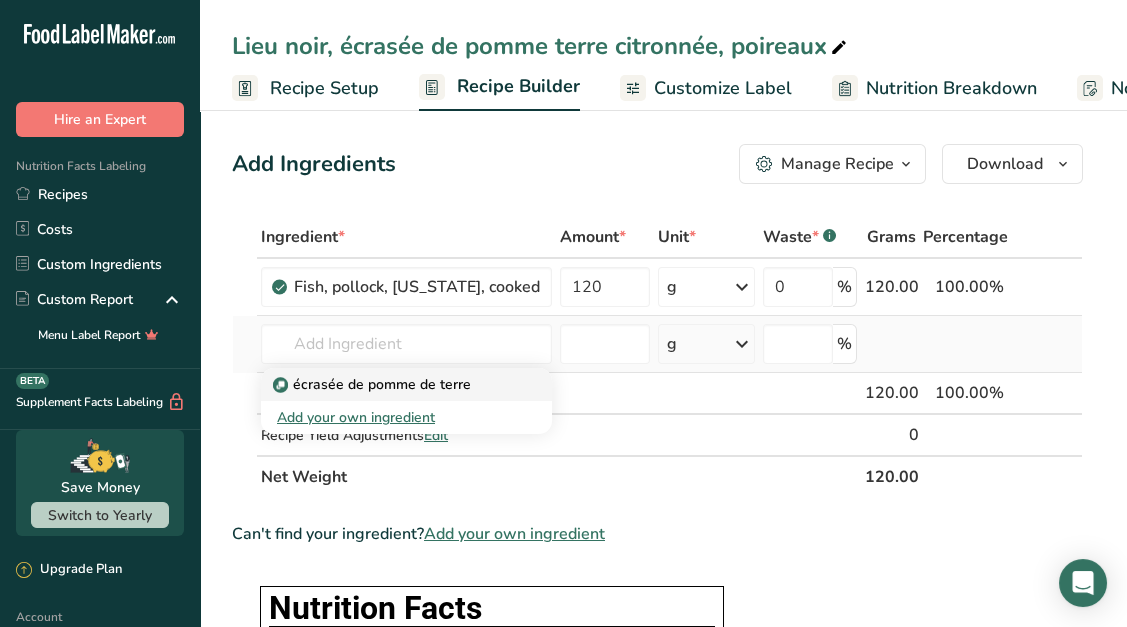 click on "écrasée de pomme de terre" at bounding box center (374, 384) 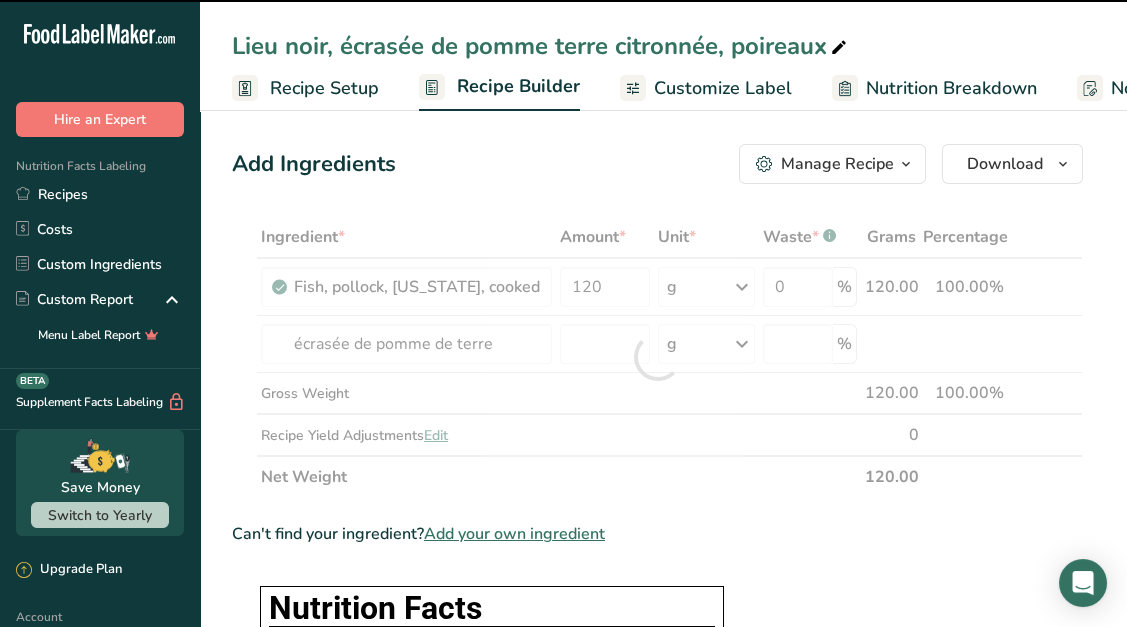 type on "0" 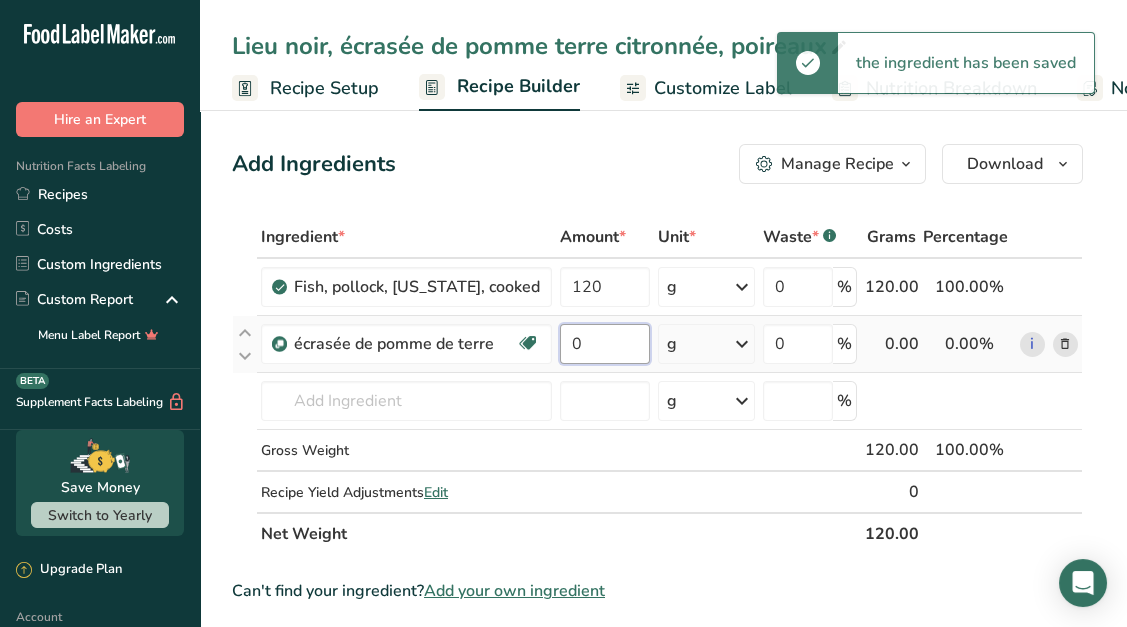 click on "0" at bounding box center (605, 344) 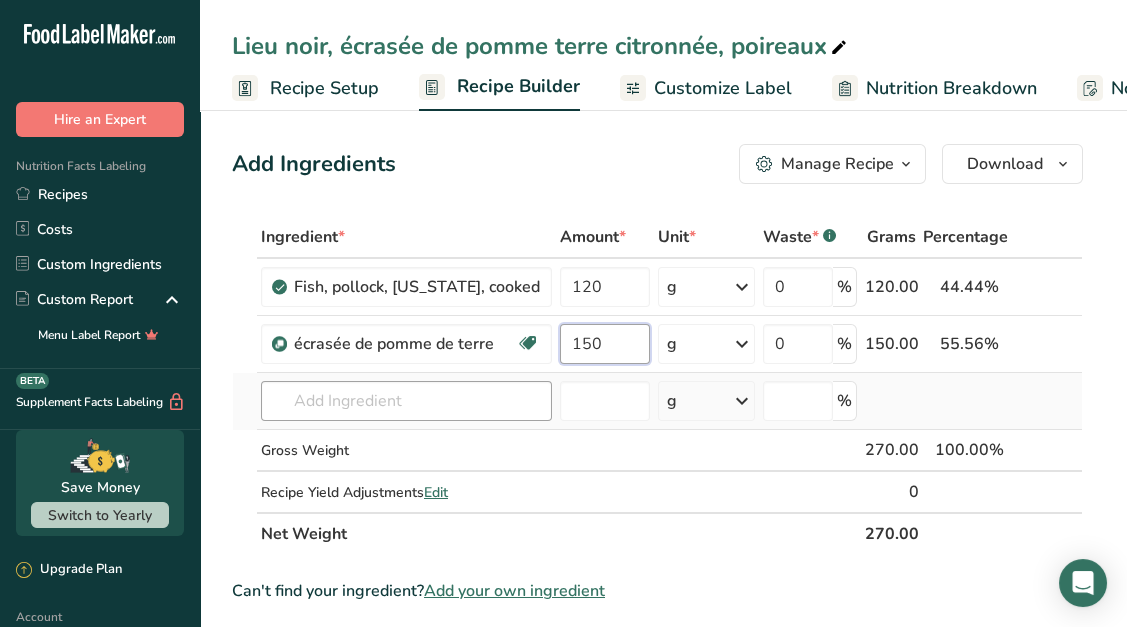 type on "150" 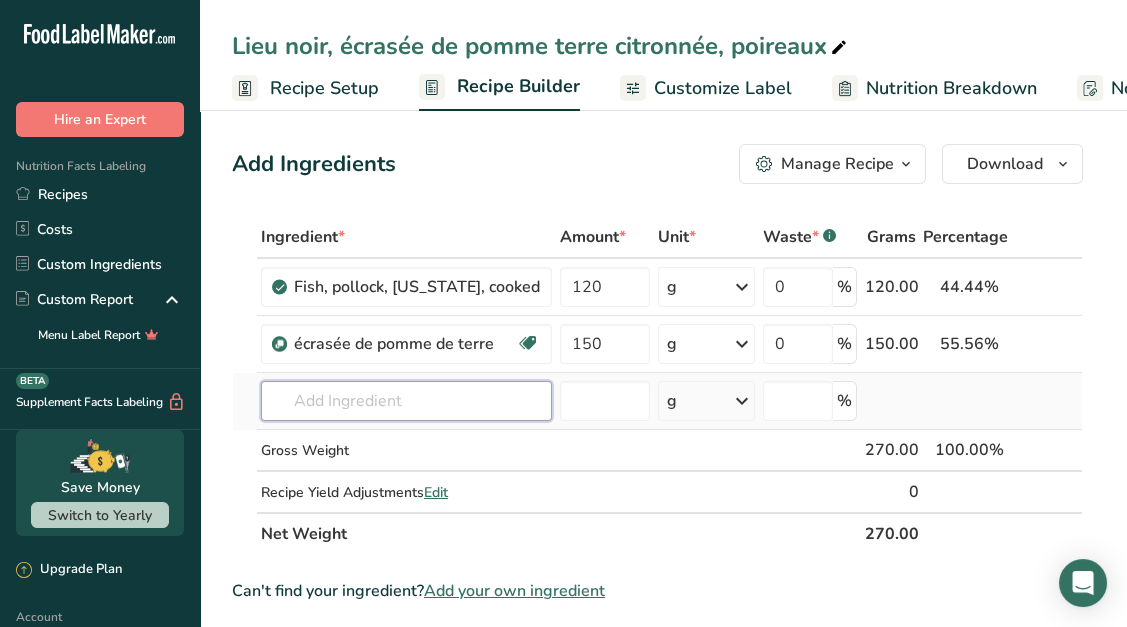 click on "Ingredient *
Amount *
Unit *
Waste *   .a-a{fill:#347362;}.b-a{fill:#fff;}          Grams
Percentage
Fish, pollock, Alaska, cooked
120
g
Portions
3 oz
Weight Units
g
kg
mg
See more
Volume Units
l
Volume units require a density conversion. If you know your ingredient's density enter it below. Otherwise, click on "RIA" our AI Regulatory bot - she will be able to help you
lb/ft3
g/cm3
Confirm
mL
Volume units require a density conversion. If you know your ingredient's density enter it below. Otherwise, click on "RIA" our AI Regulatory bot - she will be able to help you" at bounding box center (657, 385) 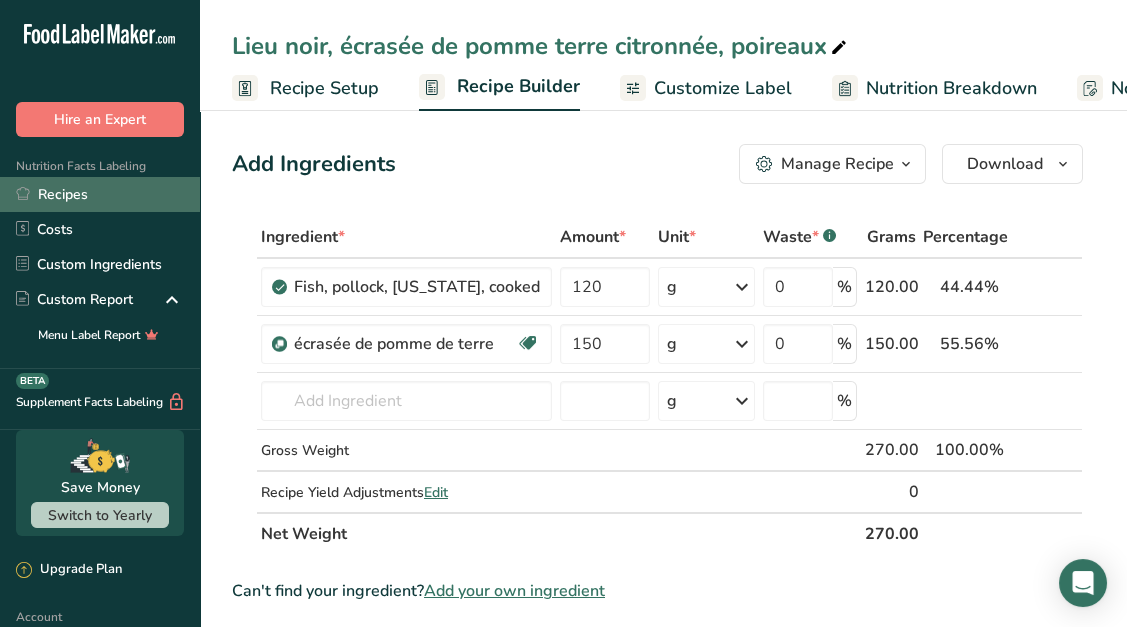 click on "Recipes" at bounding box center (100, 194) 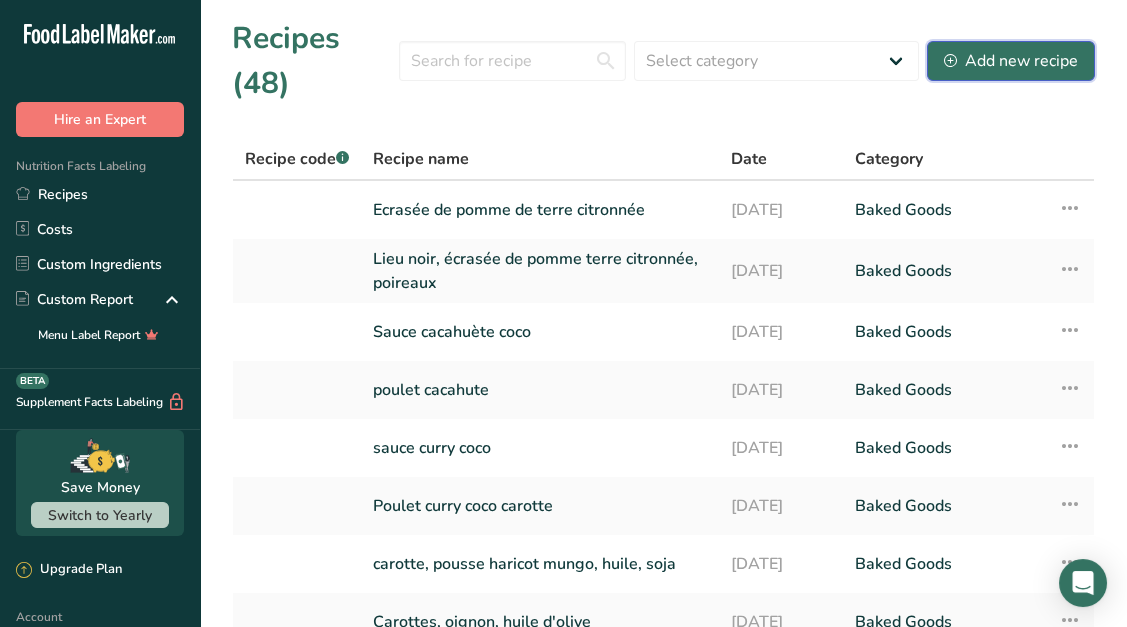 click on "Add new recipe" at bounding box center (1011, 61) 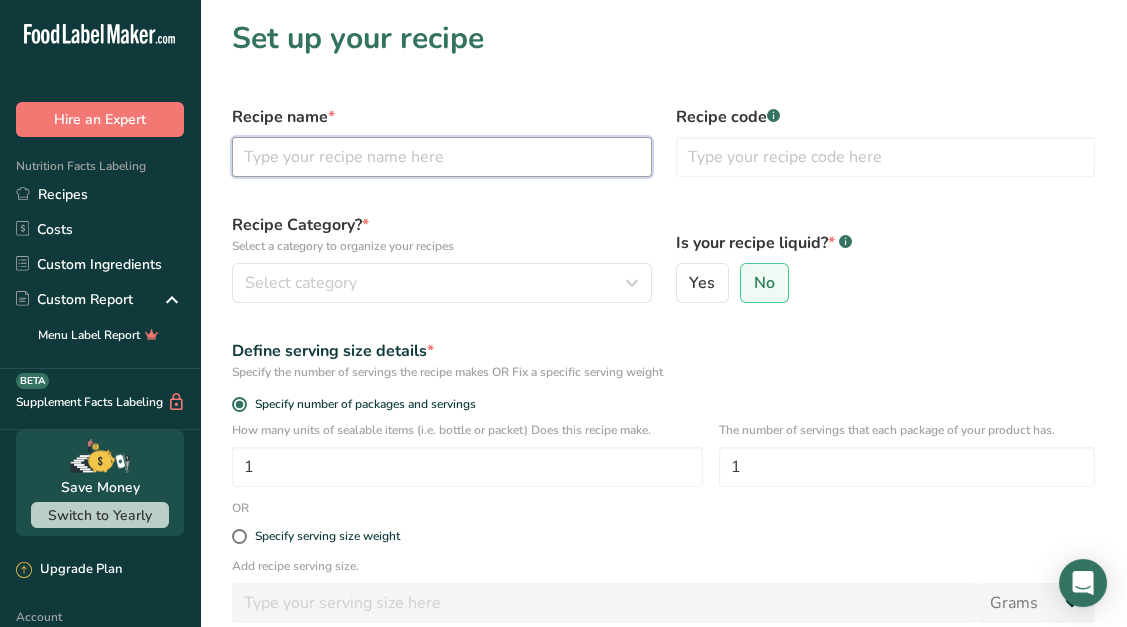 click at bounding box center (442, 157) 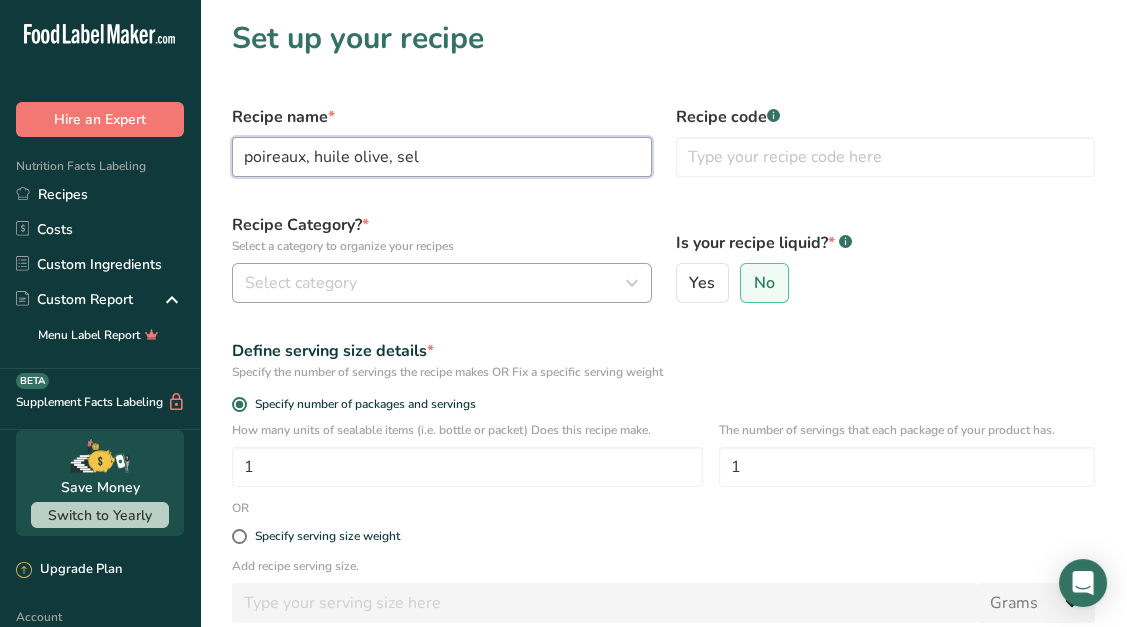 type on "poireaux, huile olive, sel" 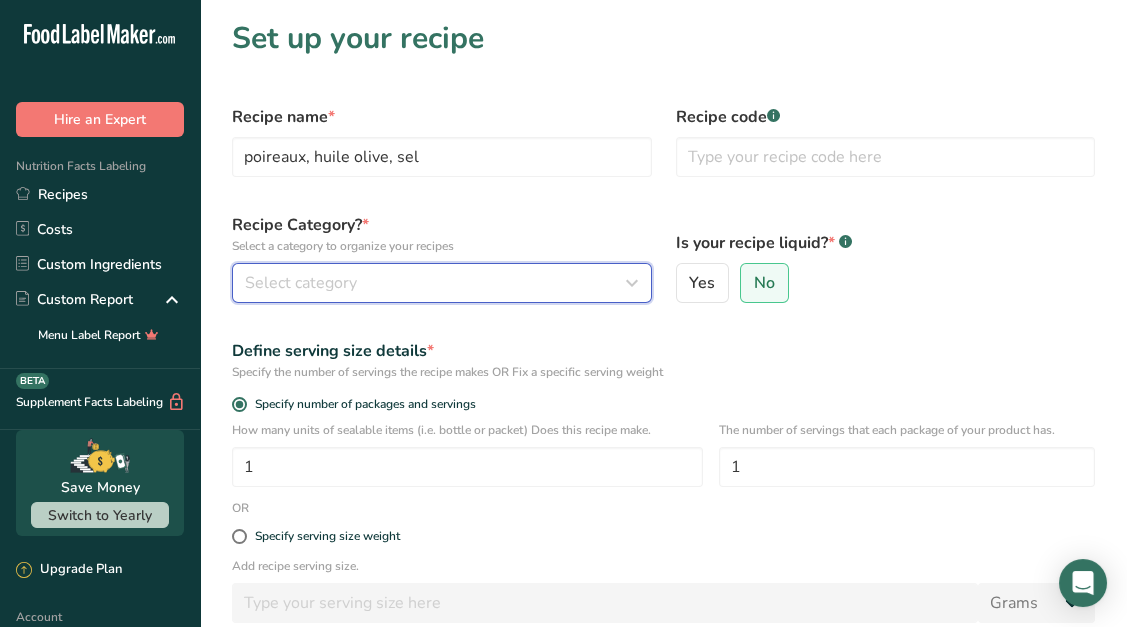click on "Select category" at bounding box center (436, 283) 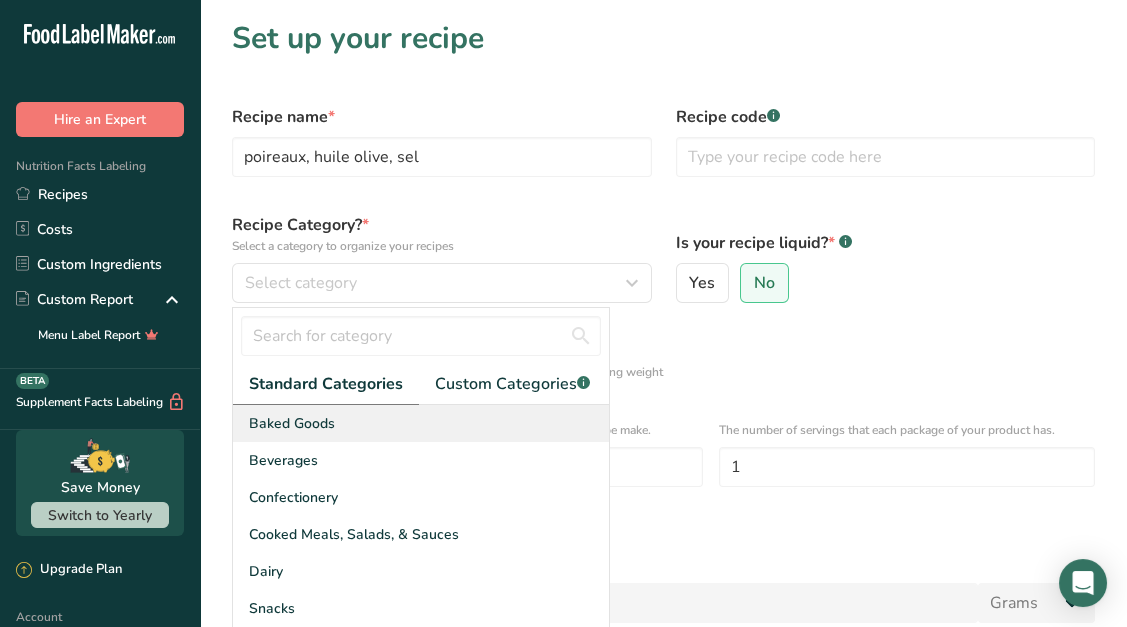 click on "Baked Goods" at bounding box center [421, 423] 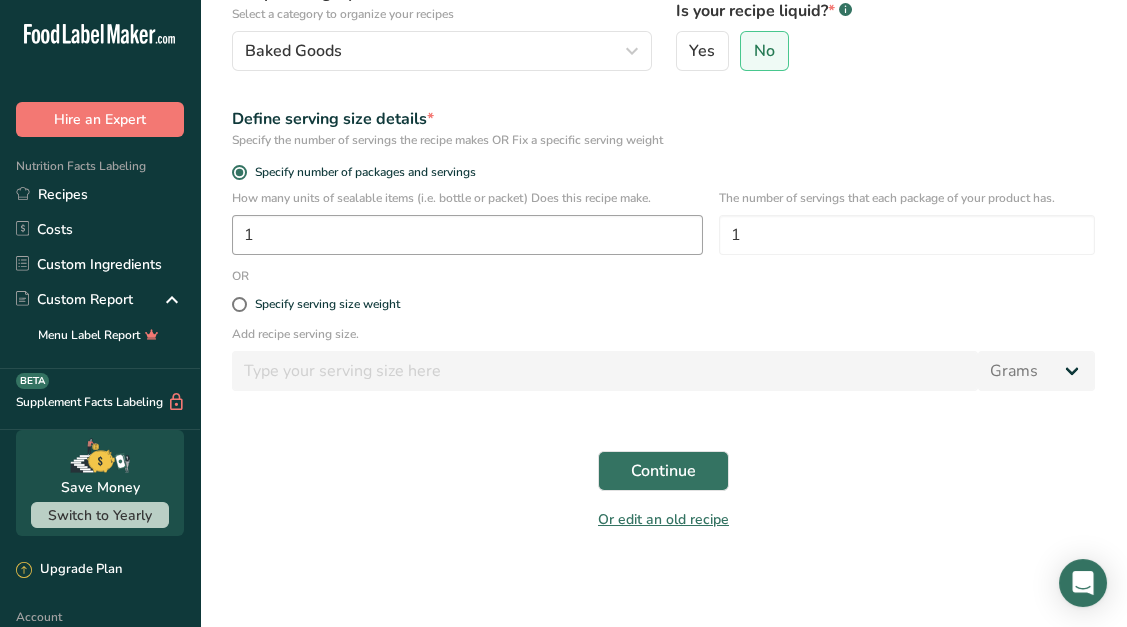 scroll, scrollTop: 249, scrollLeft: 0, axis: vertical 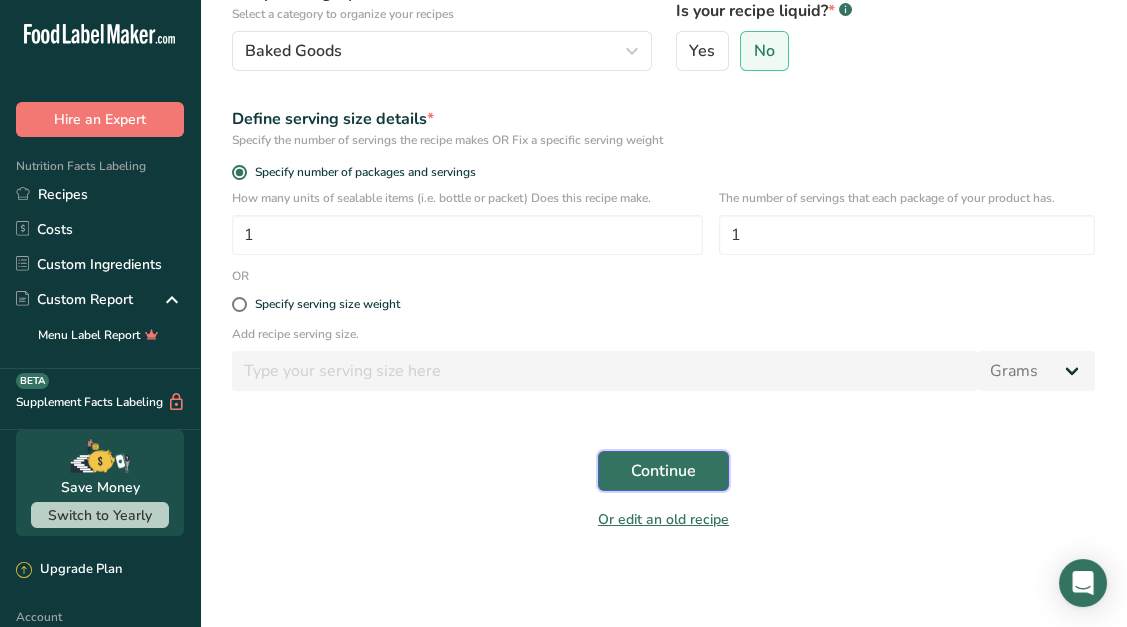 click on "Continue" at bounding box center [663, 471] 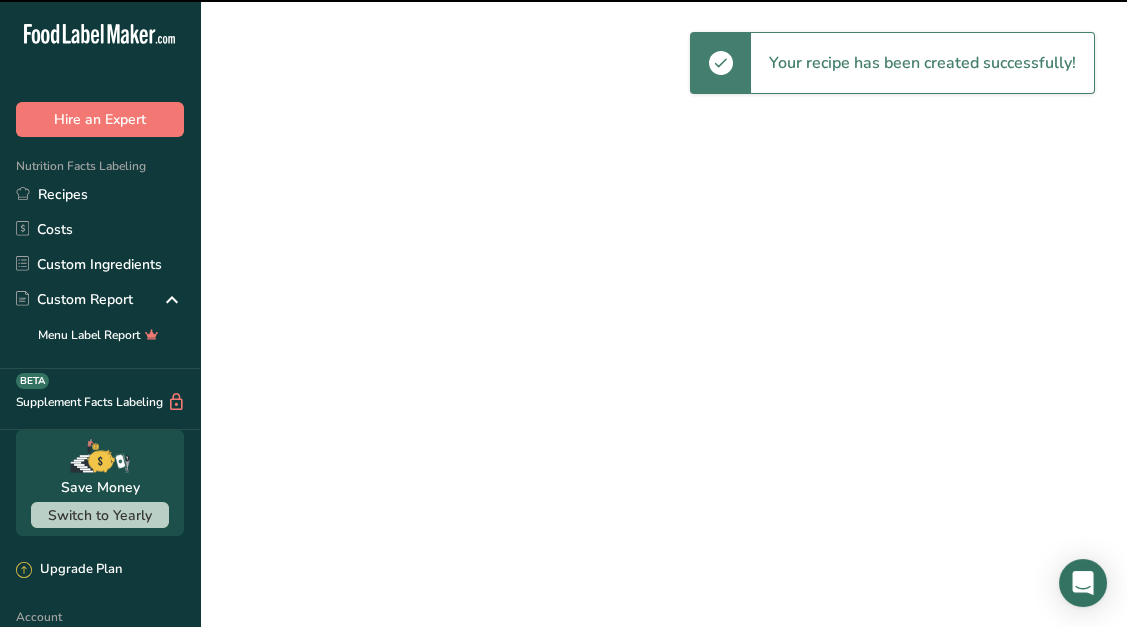 scroll, scrollTop: 0, scrollLeft: 0, axis: both 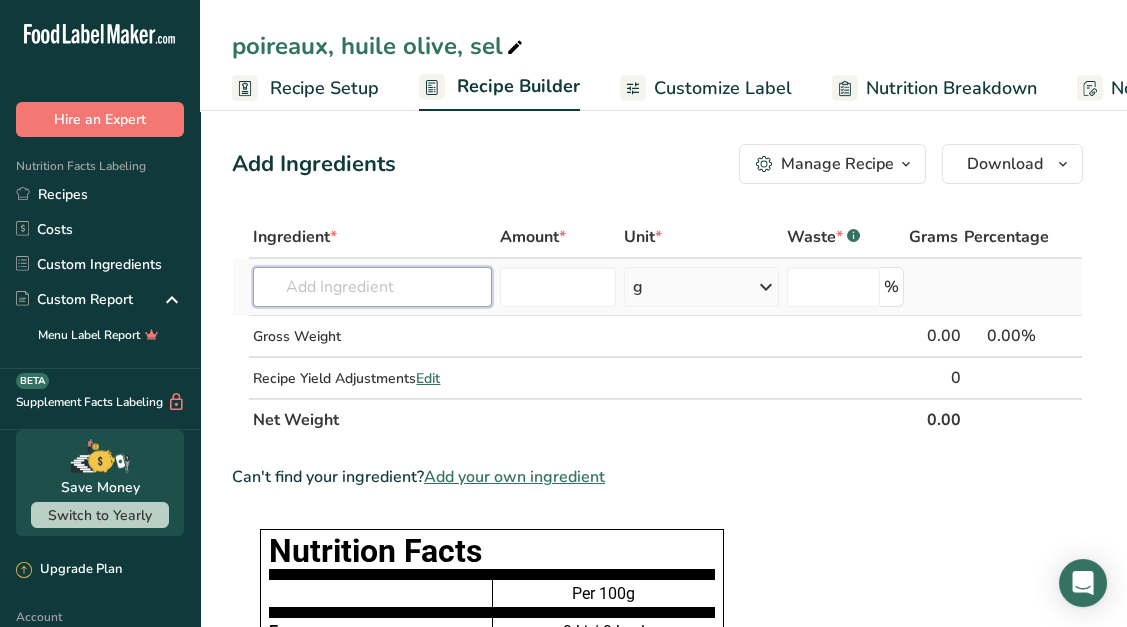click at bounding box center [372, 287] 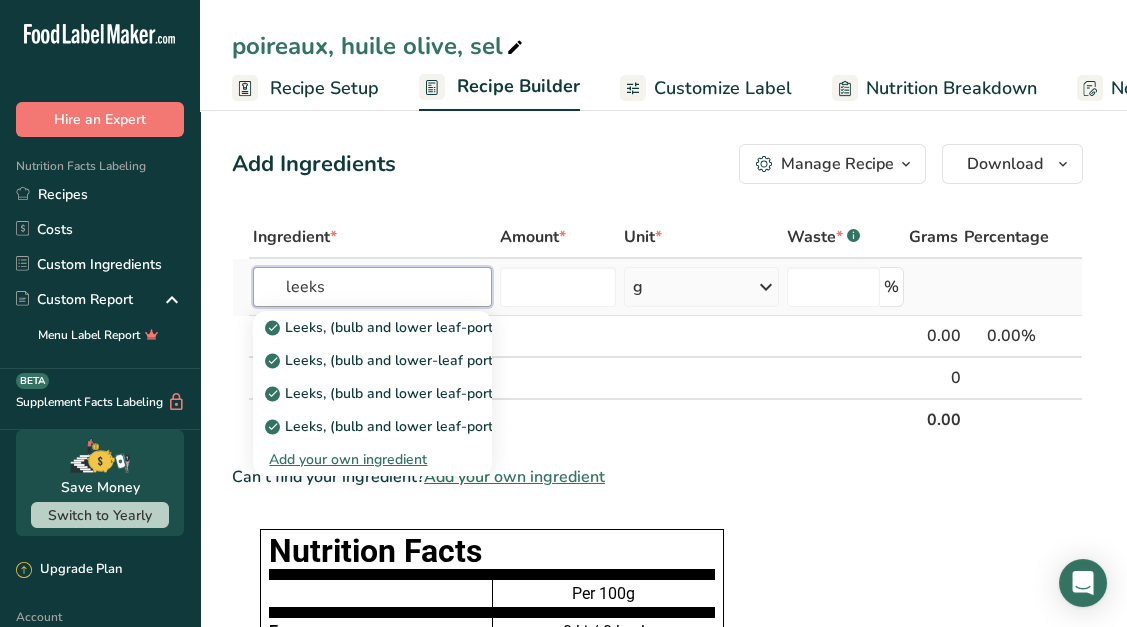 type on "leeks" 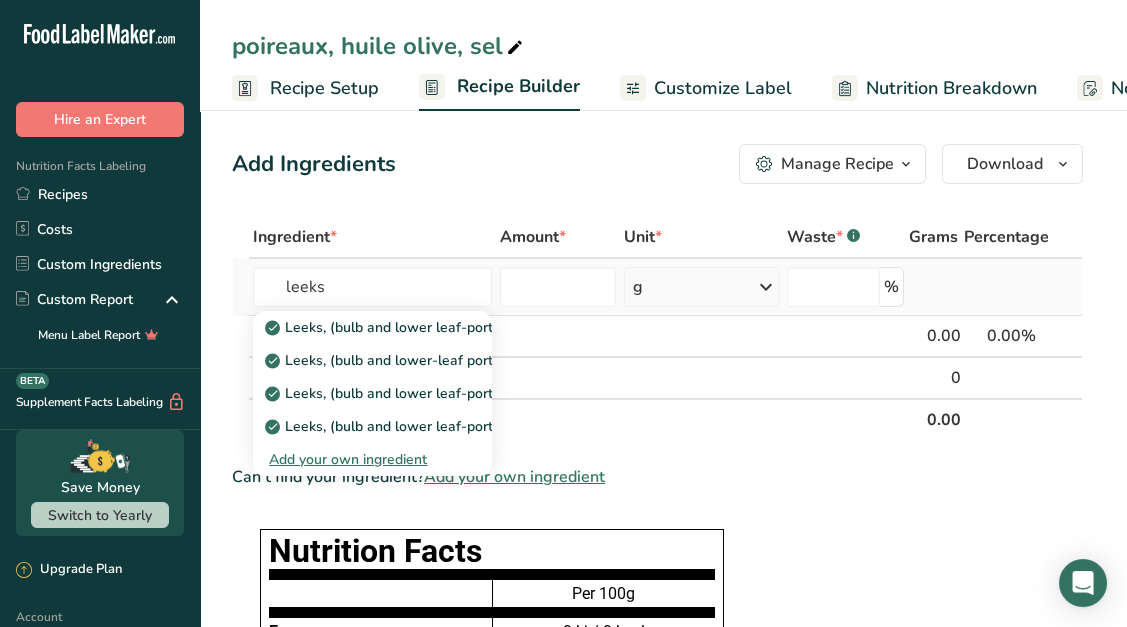 type 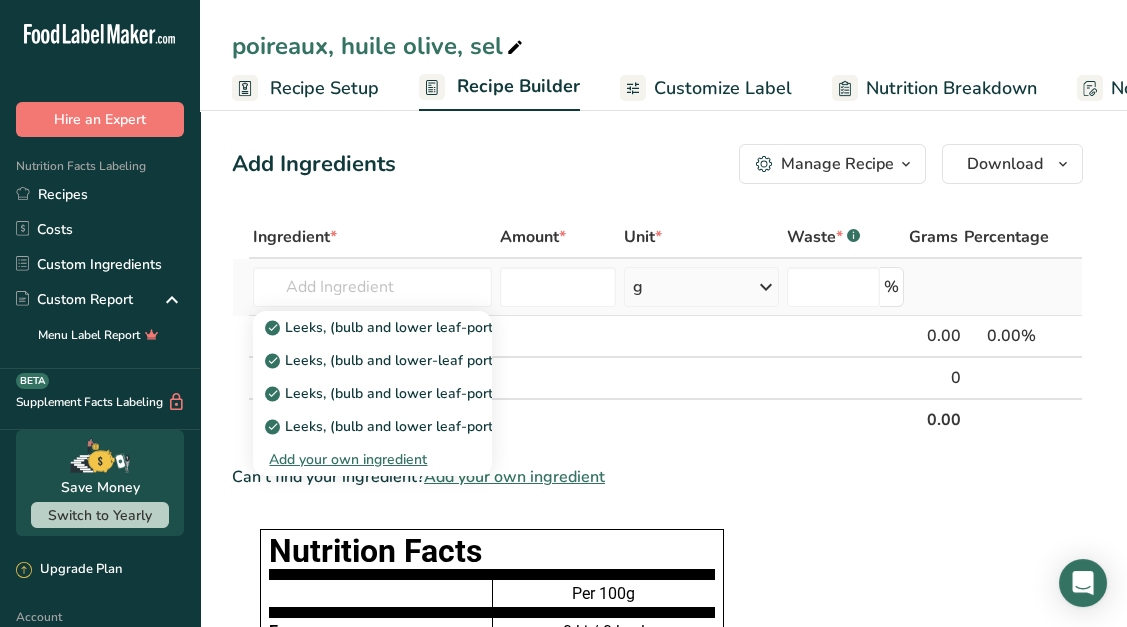 click on "Add your own ingredient" at bounding box center (372, 459) 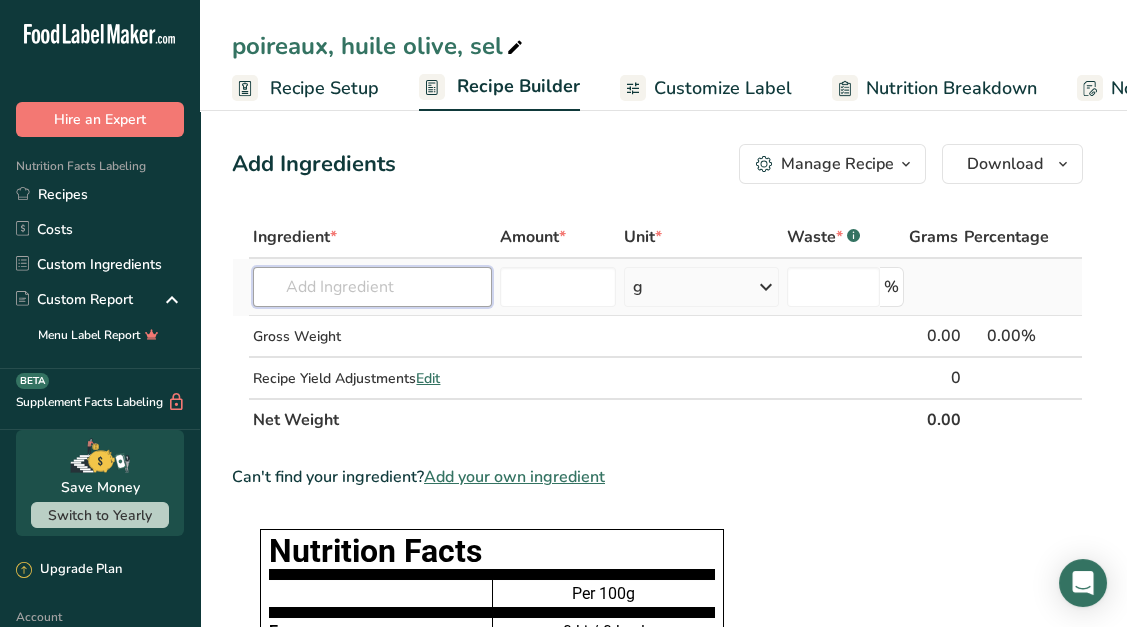 click at bounding box center (372, 287) 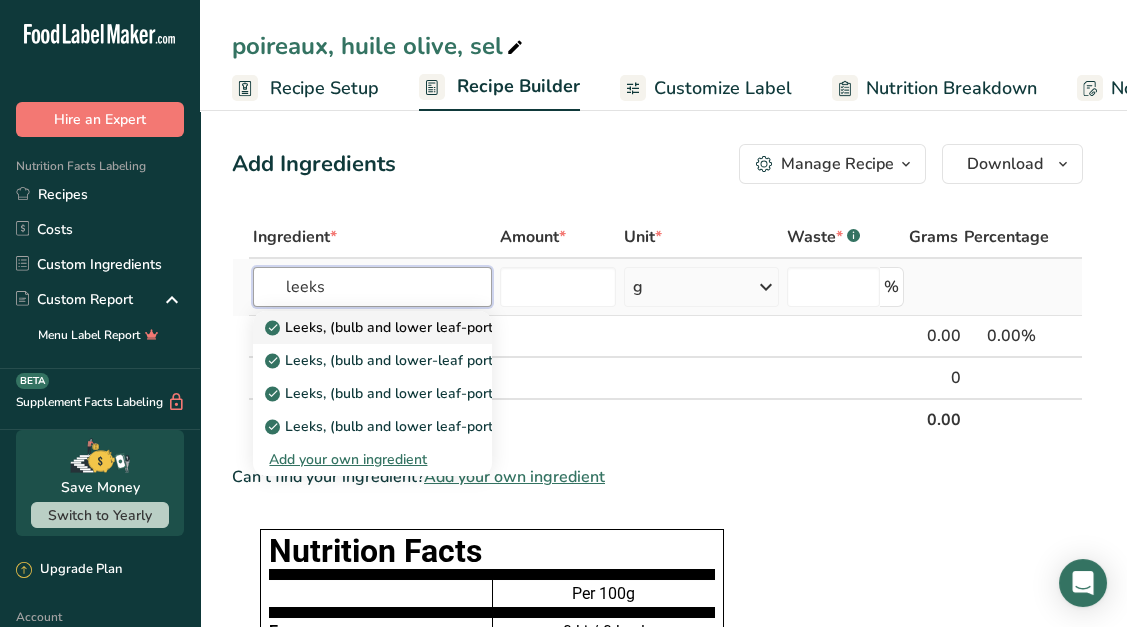 type on "leeks" 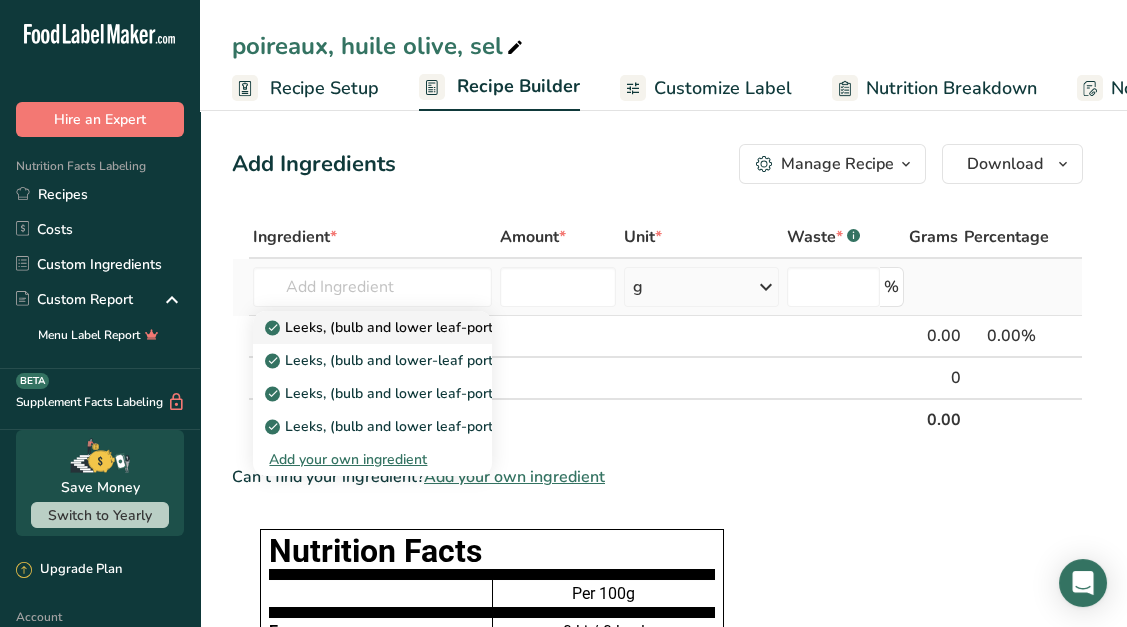 click on "Leeks, (bulb and lower leaf-portion), cooked, boiled, drained, without salt" at bounding box center [512, 327] 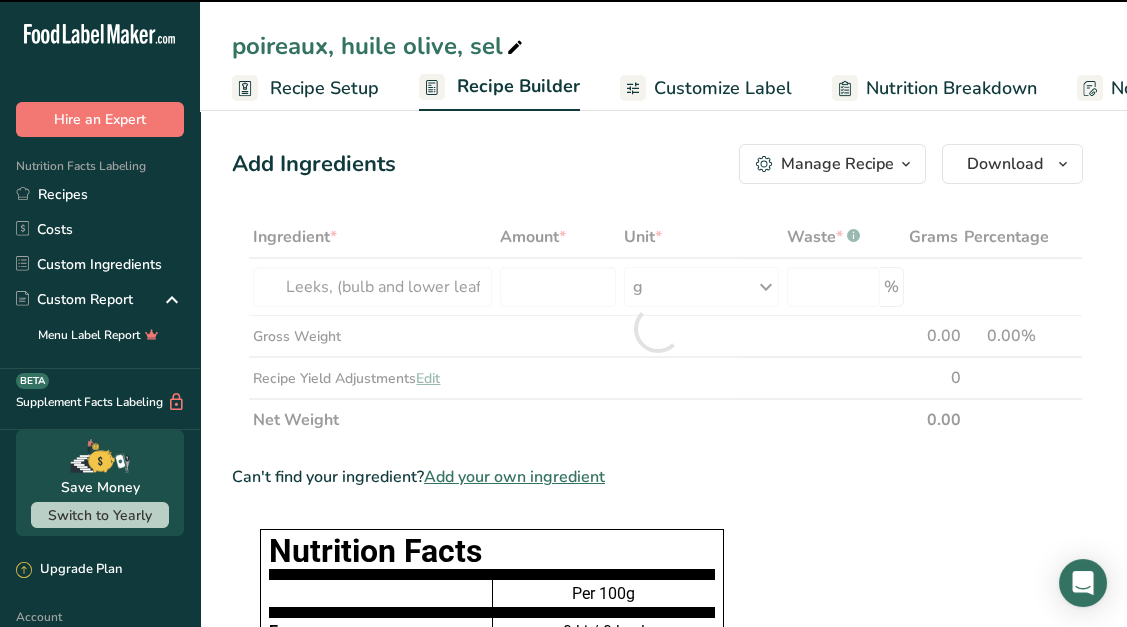 type on "0" 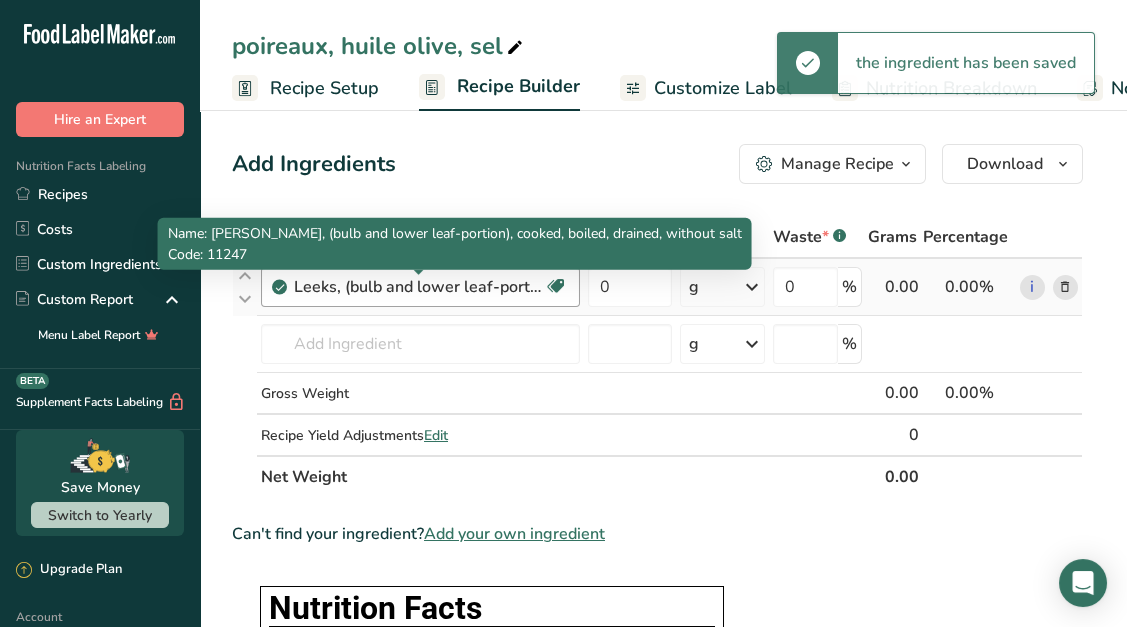 click on "Leeks, (bulb and lower leaf-portion), cooked, boiled, drained, without salt" at bounding box center [419, 287] 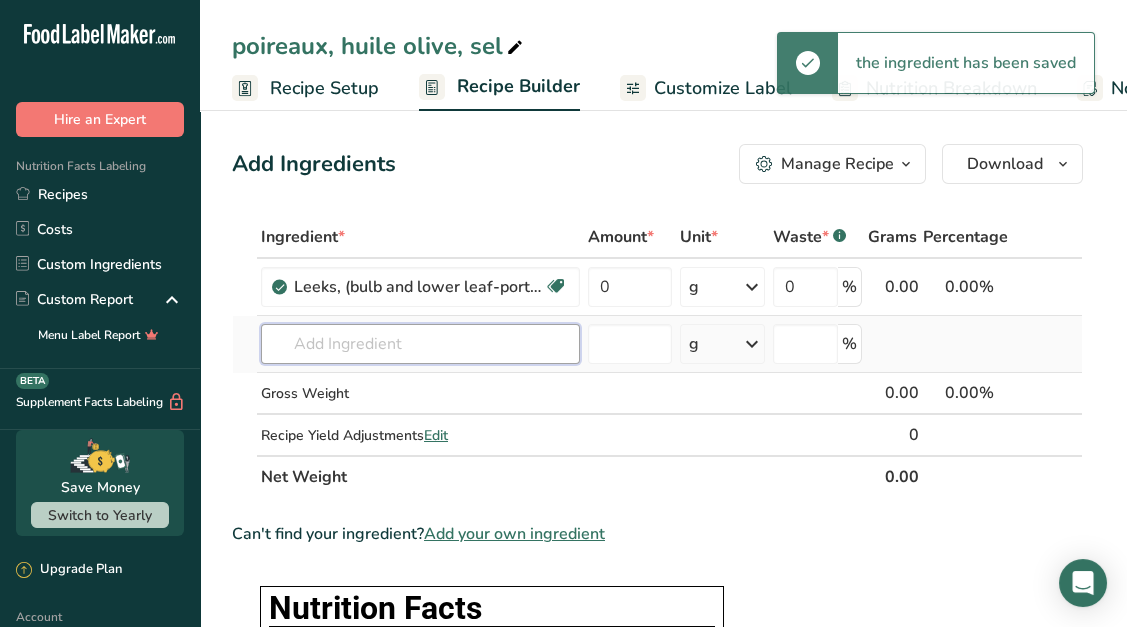 click at bounding box center [420, 344] 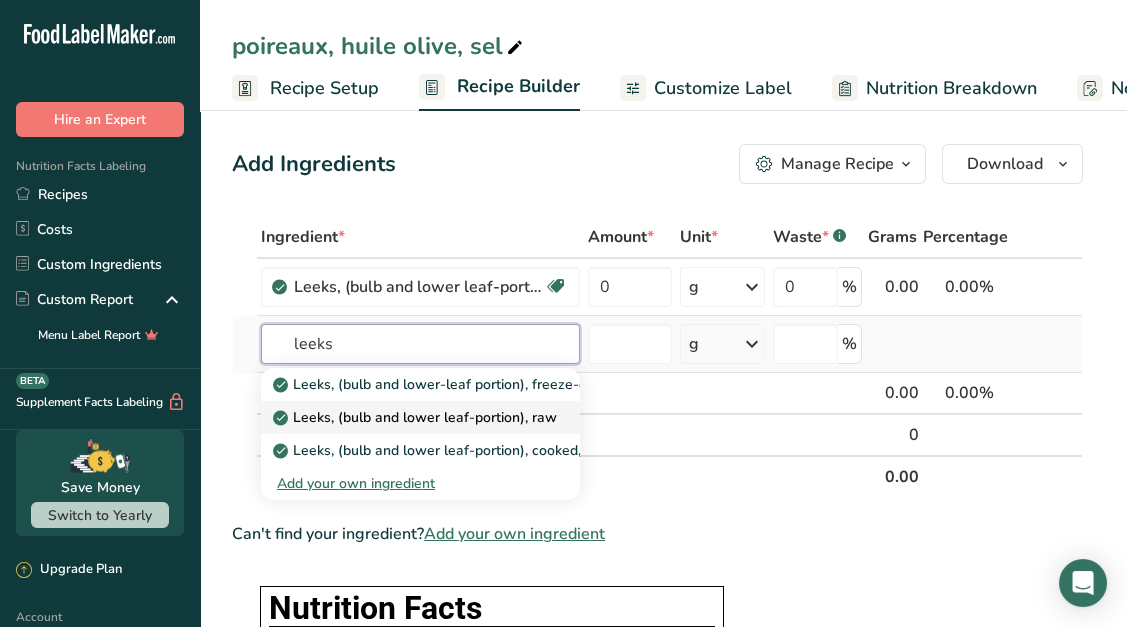 type on "leeks" 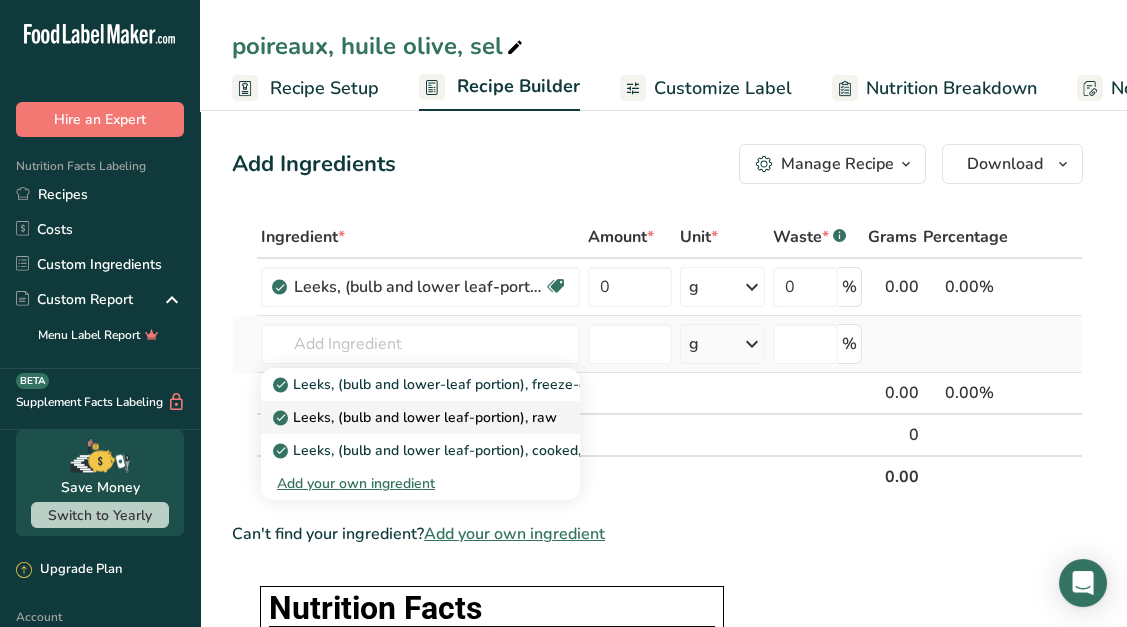 click on "Leeks, (bulb and lower leaf-portion), raw" at bounding box center (417, 417) 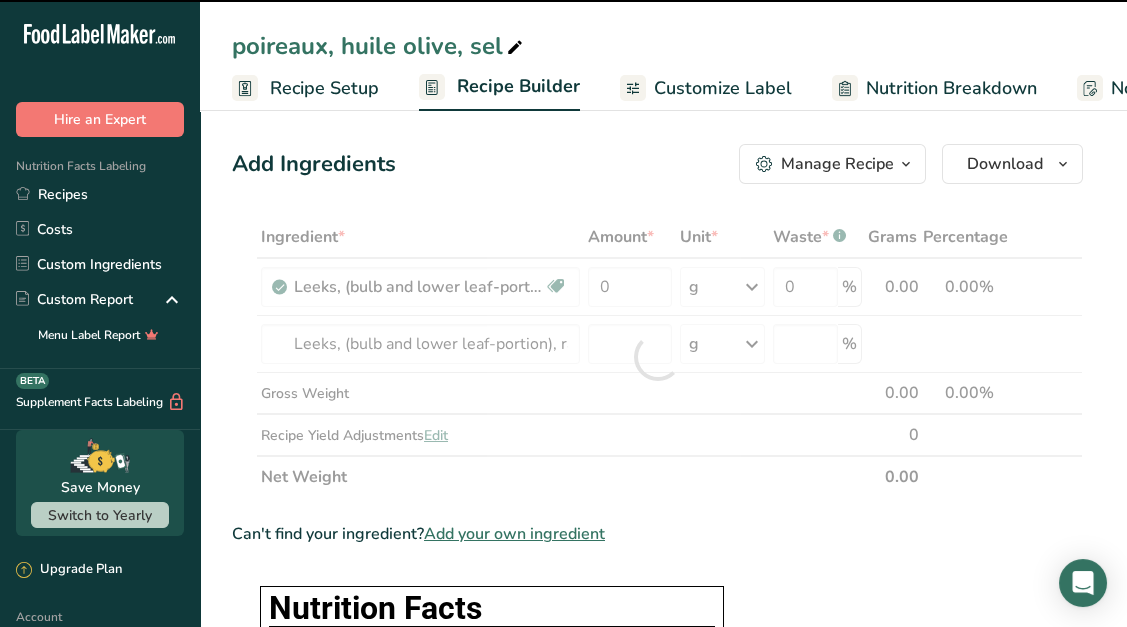 type on "0" 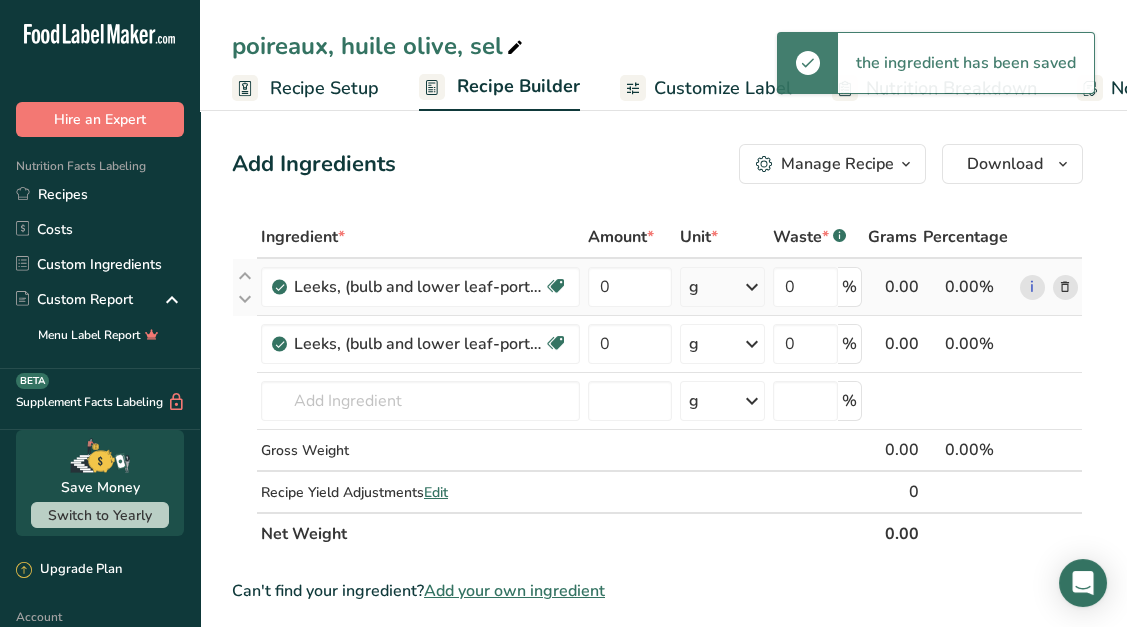 click at bounding box center [1065, 287] 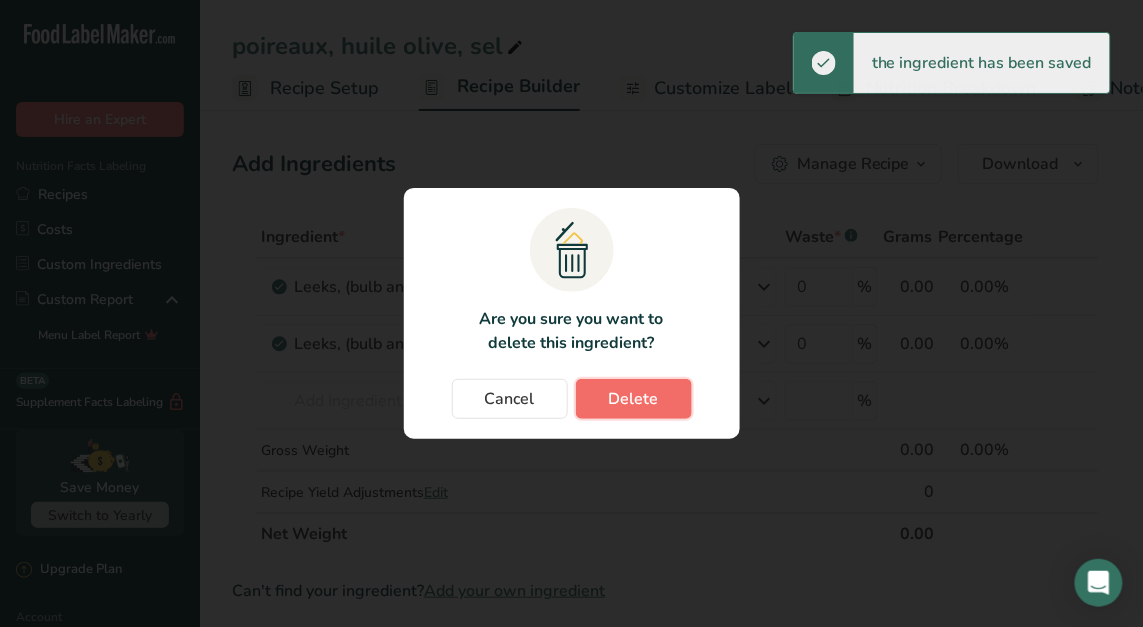 click on "Delete" at bounding box center [634, 399] 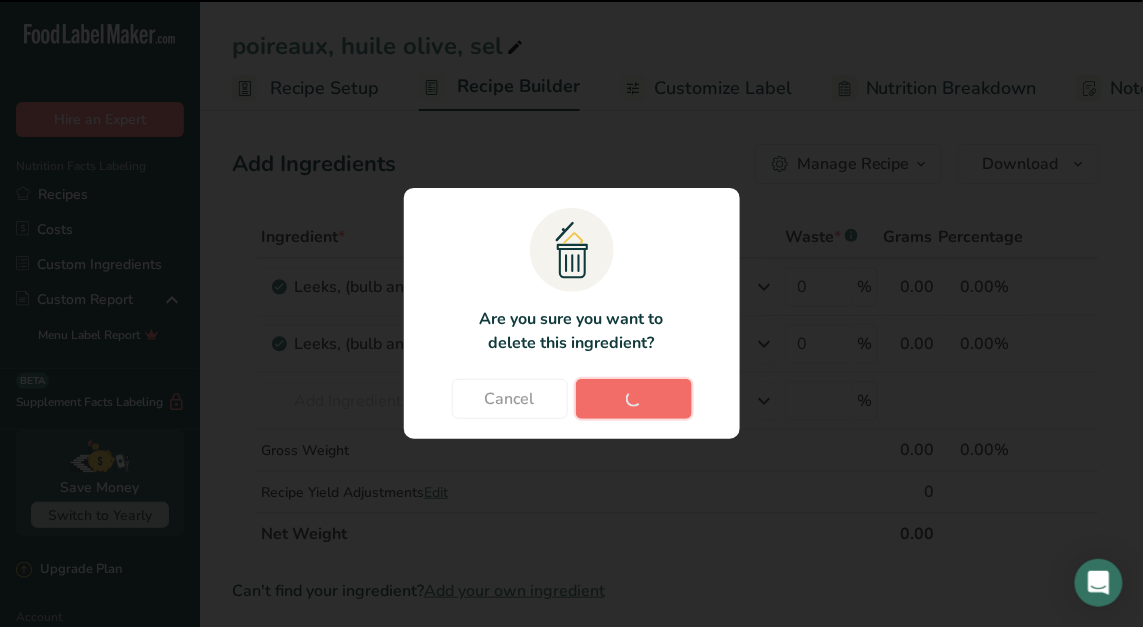 type 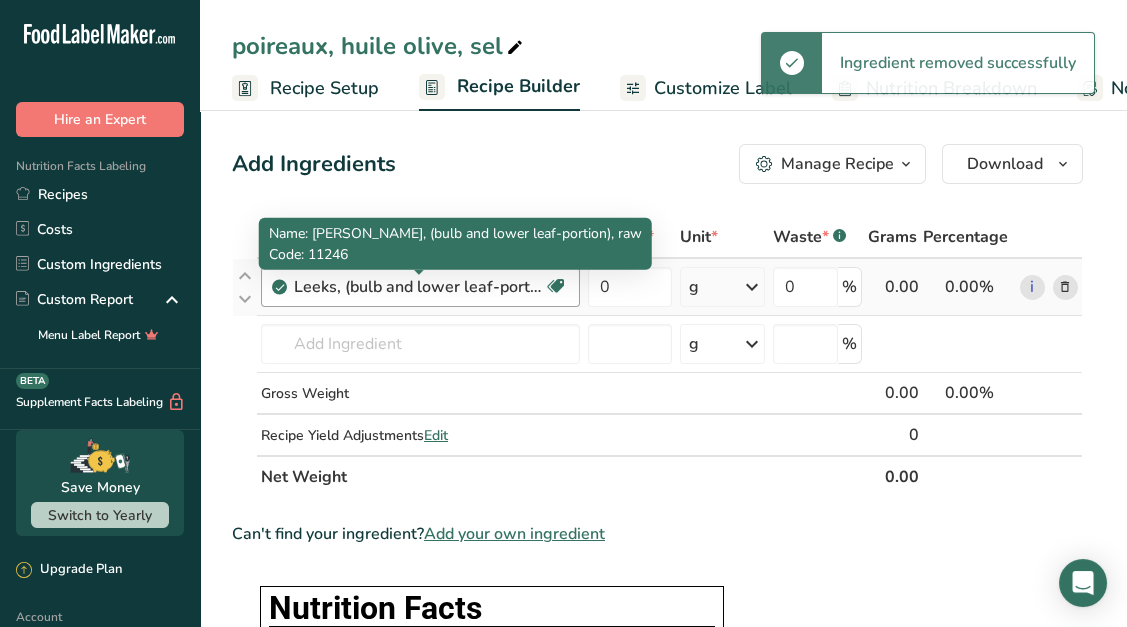 click on "Leeks, (bulb and lower leaf-portion), raw" at bounding box center (419, 287) 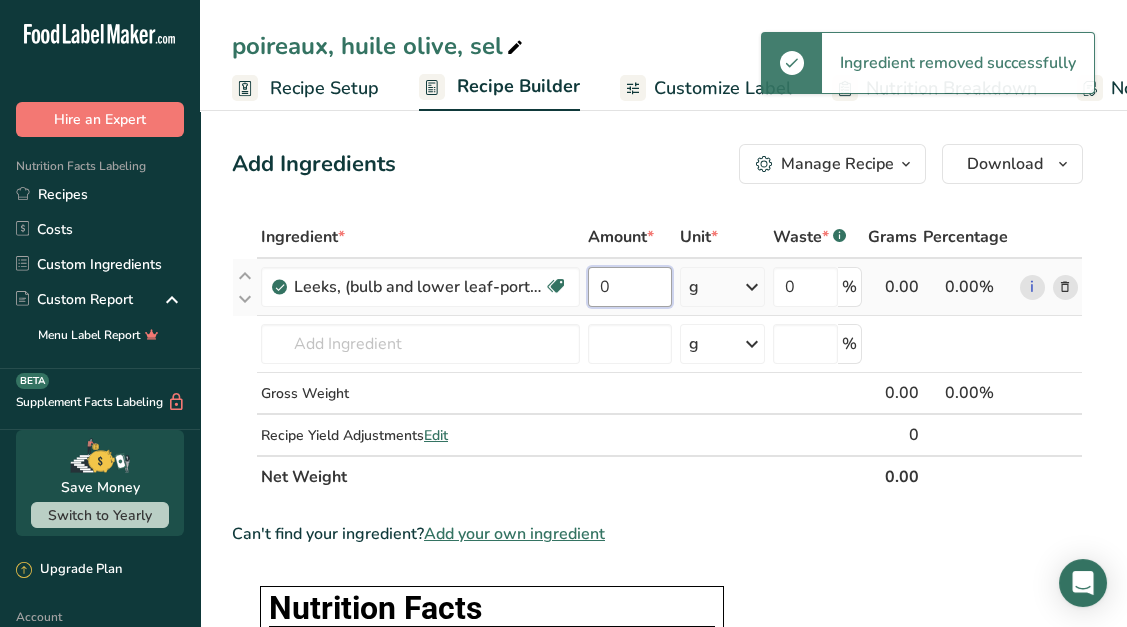 click on "0" at bounding box center [630, 287] 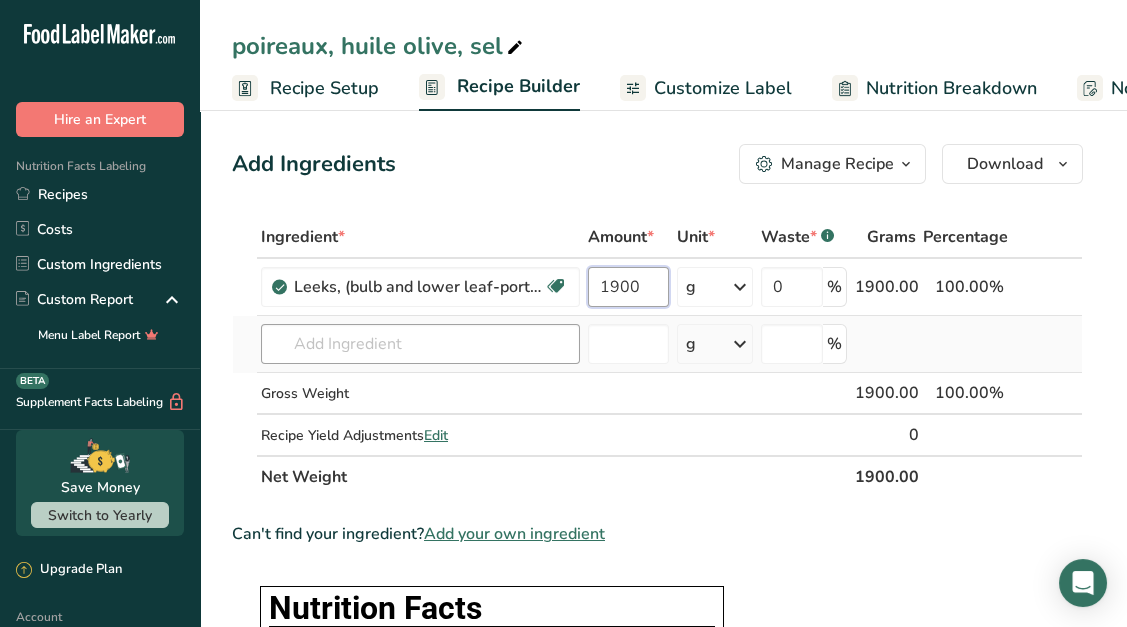 type on "1900" 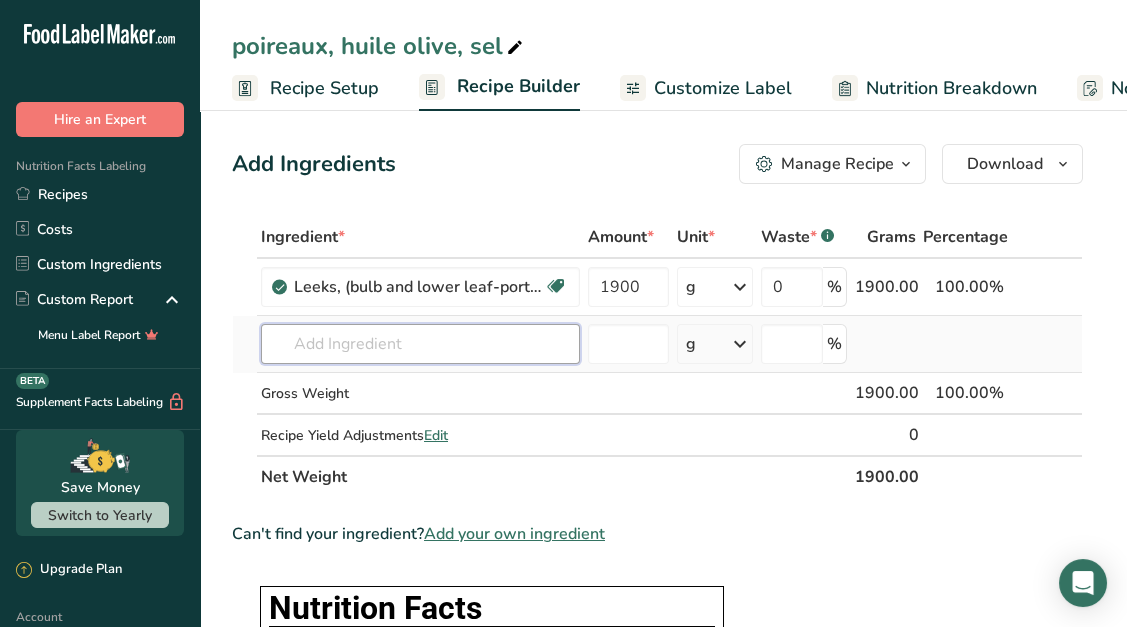 click on "Ingredient *
Amount *
Unit *
Waste *   .a-a{fill:#347362;}.b-a{fill:#fff;}          Grams
Percentage
Leeks, (bulb and lower leaf-portion), raw
Dairy free
Gluten free
Vegan
Vegetarian
Soy free
1900
g
Portions
1 cup
1 leek
1 slice
Weight Units
g
kg
mg
See more
Volume Units
l
Volume units require a density conversion. If you know your ingredient's density enter it below. Otherwise, click on "RIA" our AI Regulatory bot - she will be able to help you
lb/ft3
g/cm3
Confirm
mL" at bounding box center [657, 357] 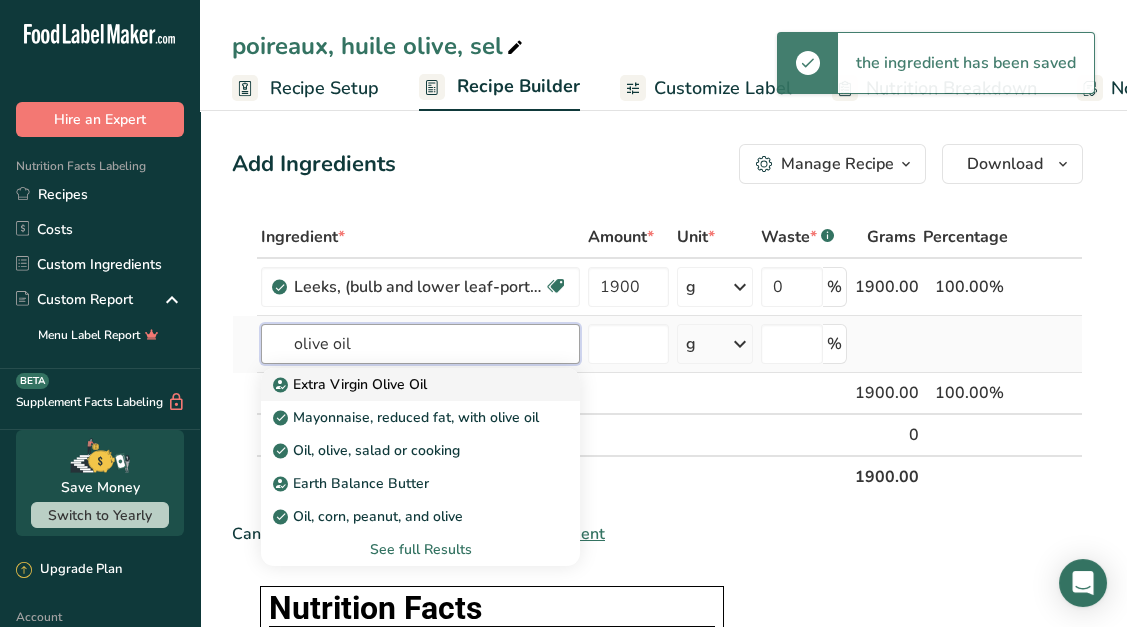 type on "olive oil" 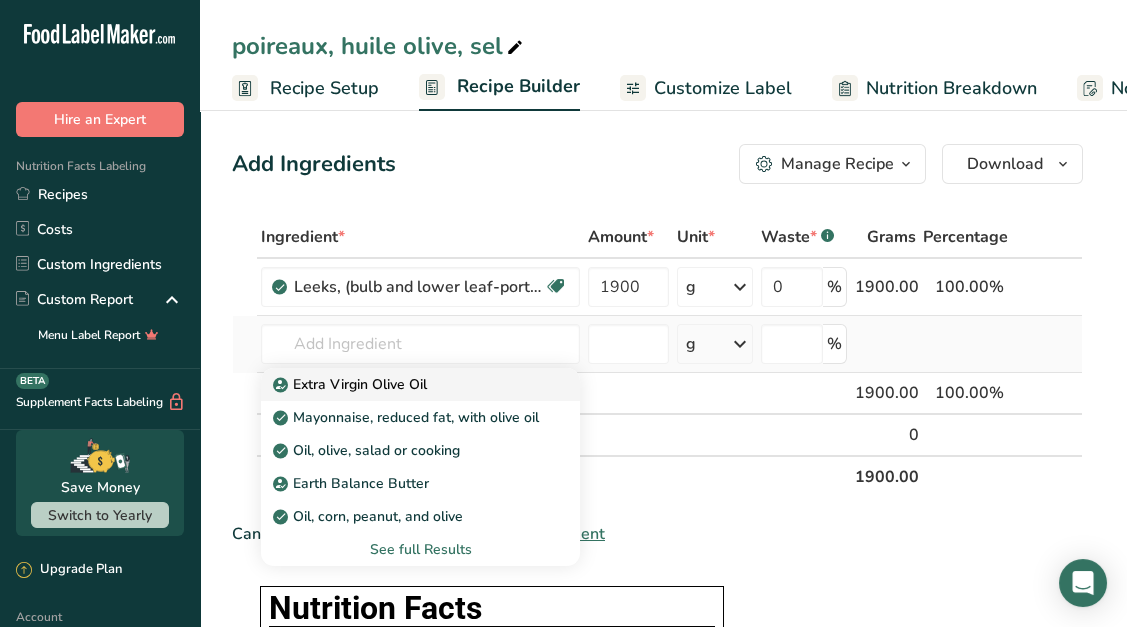click on "Extra Virgin Olive Oil" at bounding box center [404, 384] 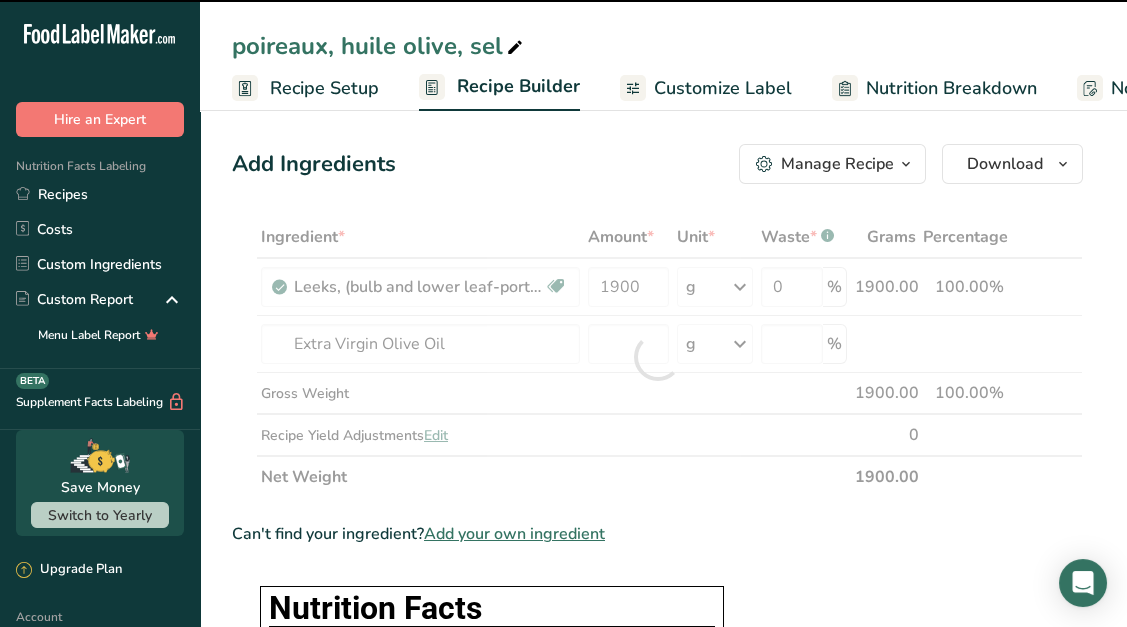 type on "0" 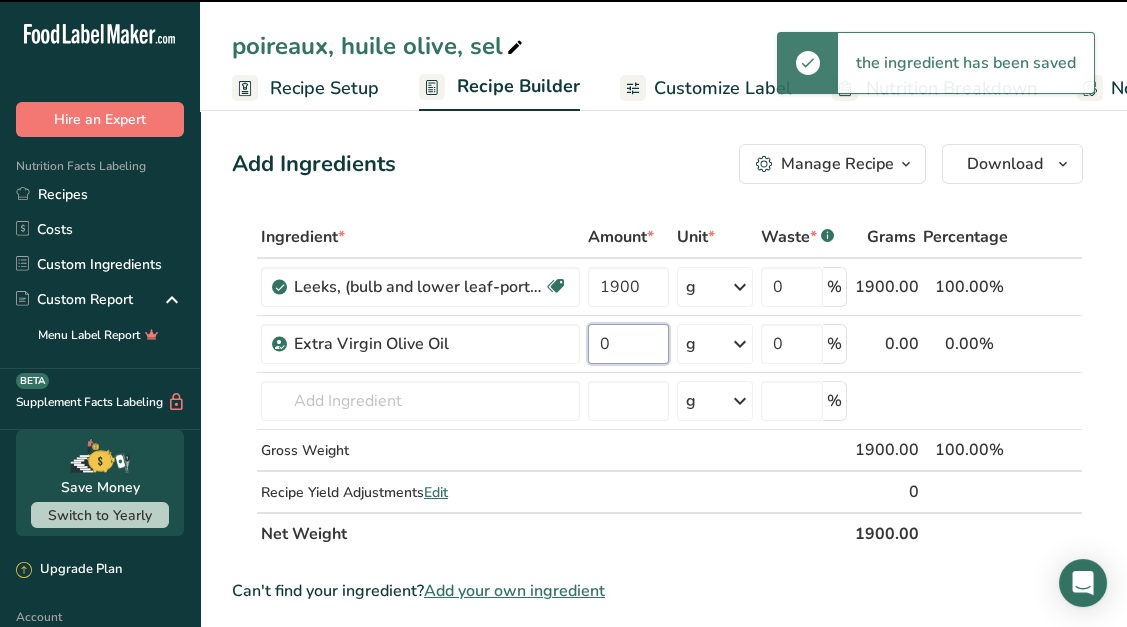click on "0" at bounding box center (628, 344) 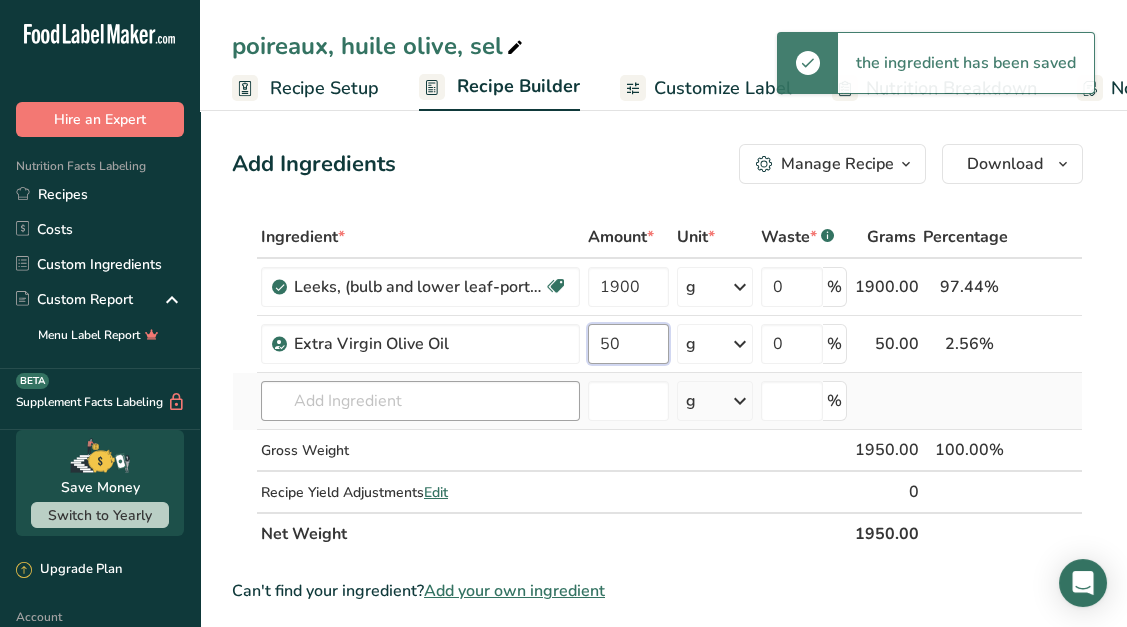 type on "50" 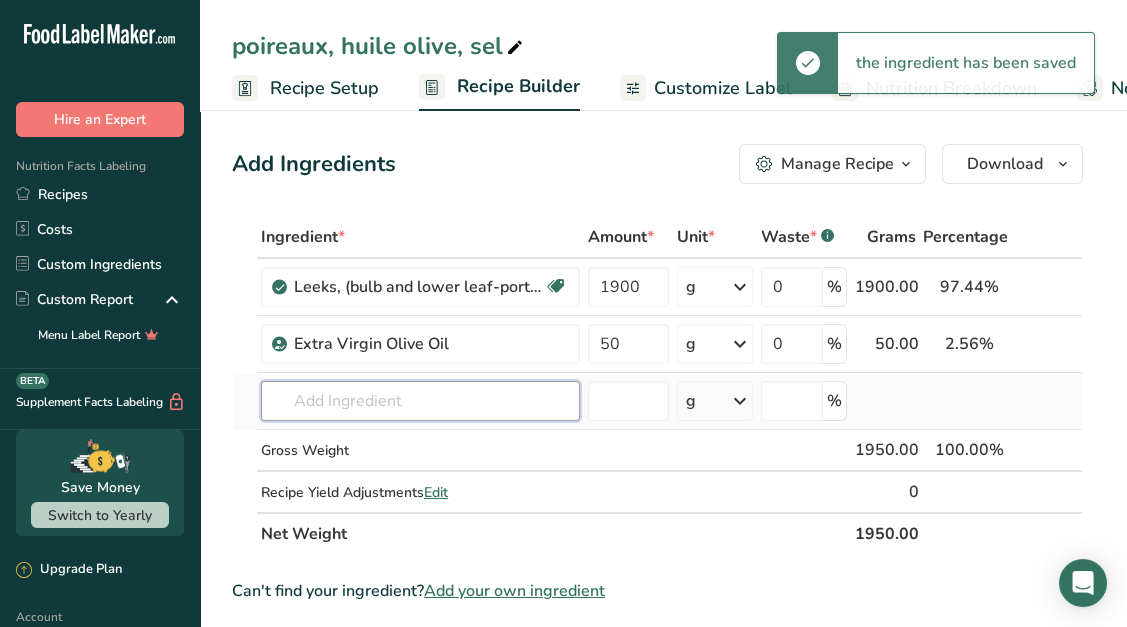 click on "Ingredient *
Amount *
Unit *
Waste *   .a-a{fill:#347362;}.b-a{fill:#fff;}          Grams
Percentage
Leeks, (bulb and lower leaf-portion), raw
Dairy free
Gluten free
Vegan
Vegetarian
Soy free
1900
g
Portions
1 cup
1 leek
1 slice
Weight Units
g
kg
mg
See more
Volume Units
l
Volume units require a density conversion. If you know your ingredient's density enter it below. Otherwise, click on "RIA" our AI Regulatory bot - she will be able to help you
lb/ft3
g/cm3
Confirm
mL" at bounding box center [657, 385] 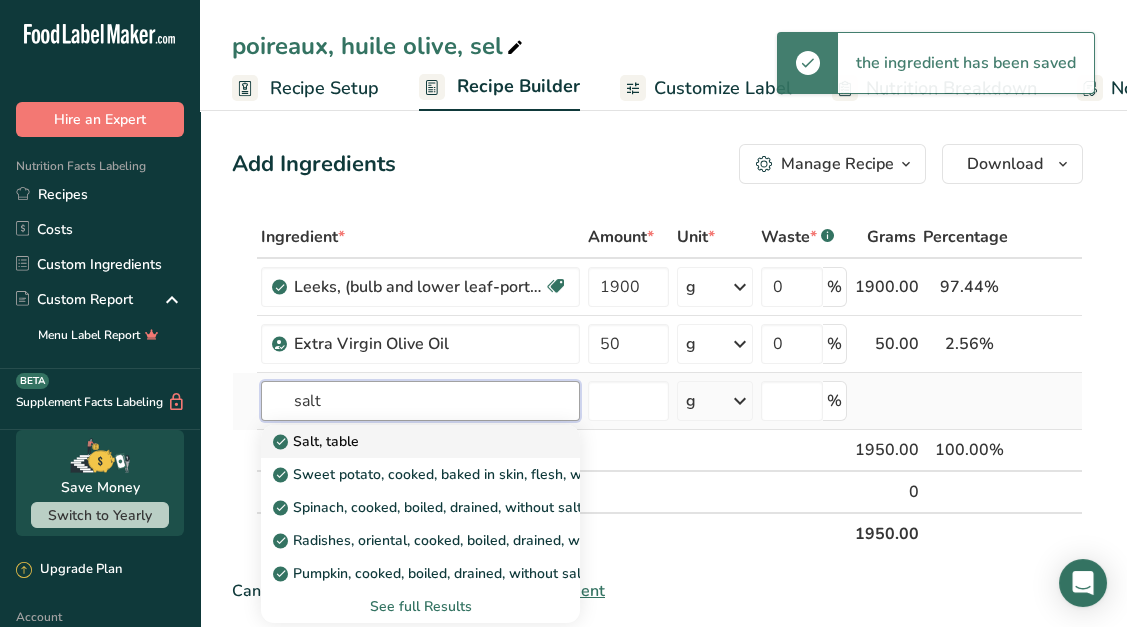 type on "salt" 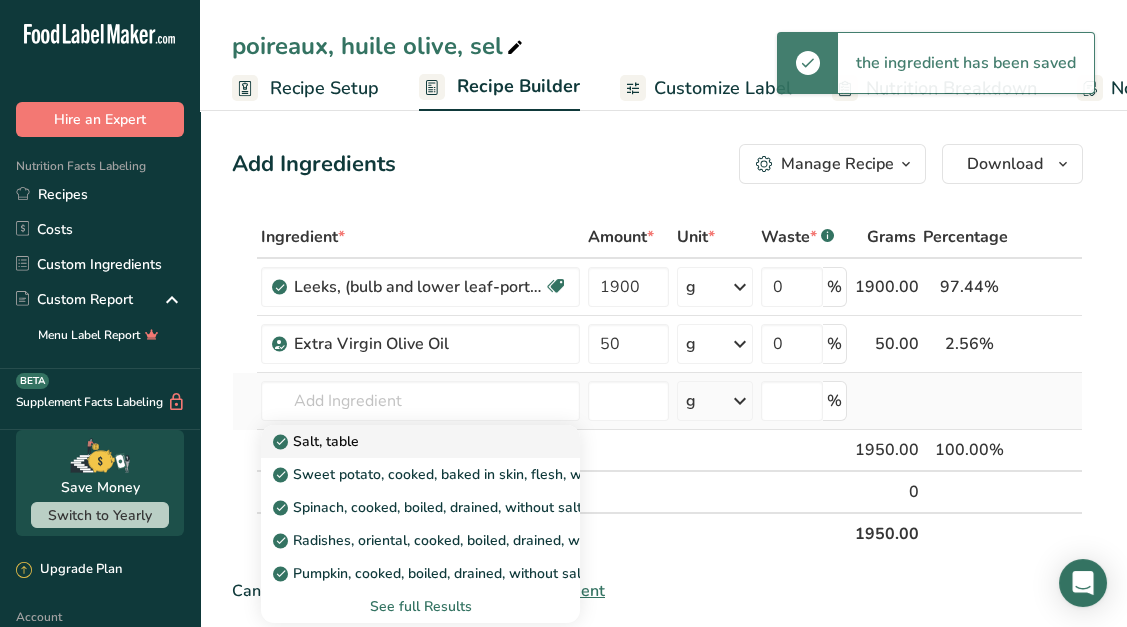 click on "Salt, table" at bounding box center (404, 441) 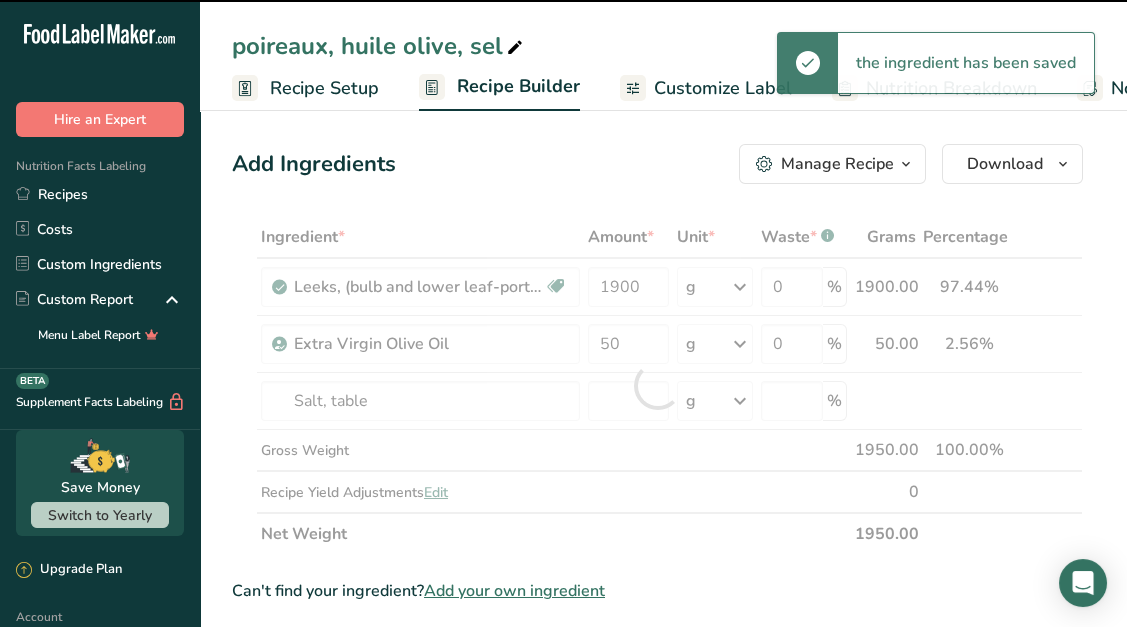 type on "0" 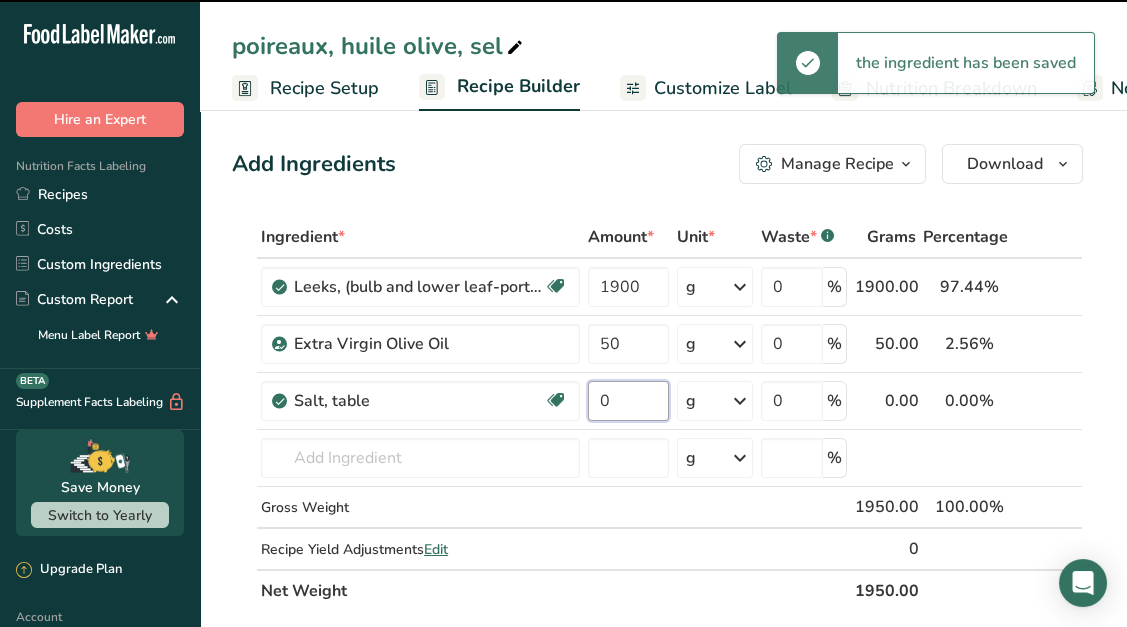 click on "0" at bounding box center [628, 401] 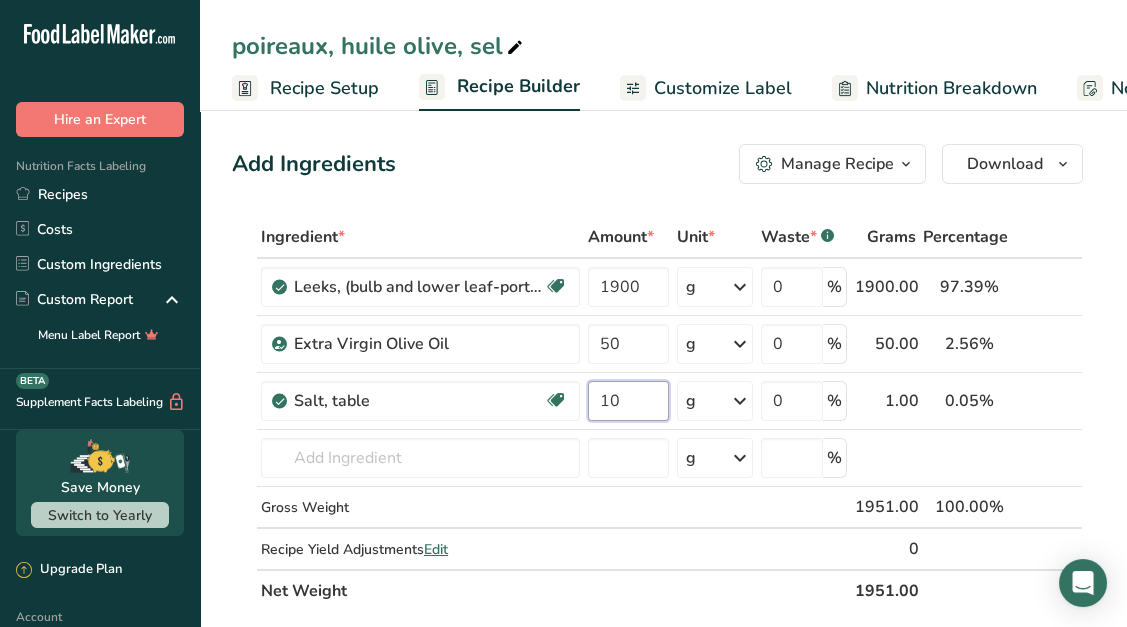 type on "1" 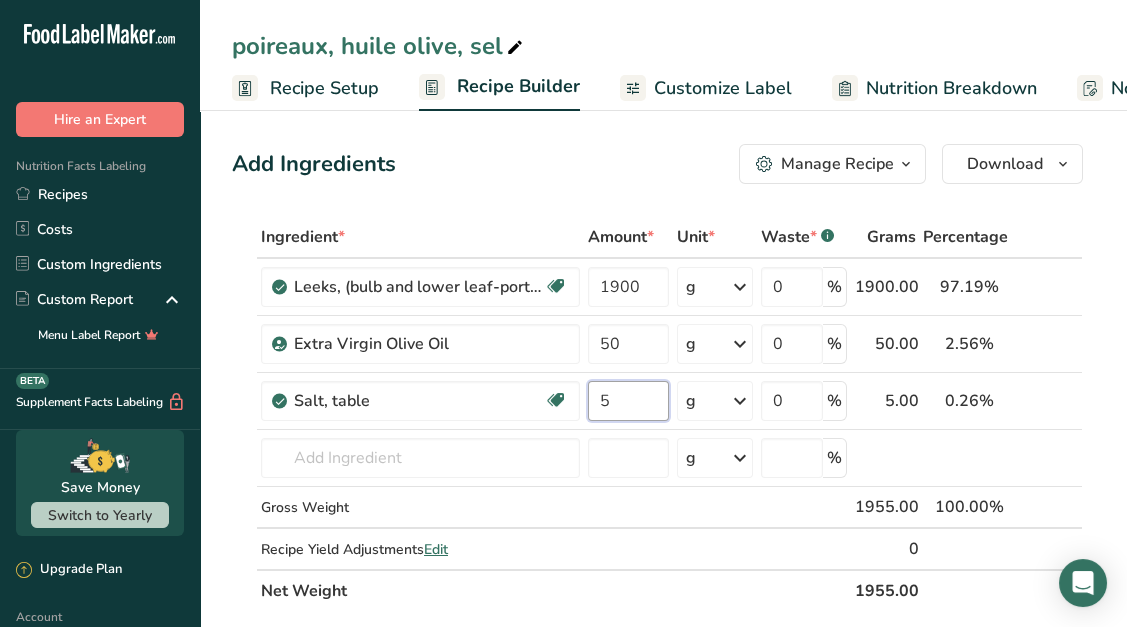 type on "5" 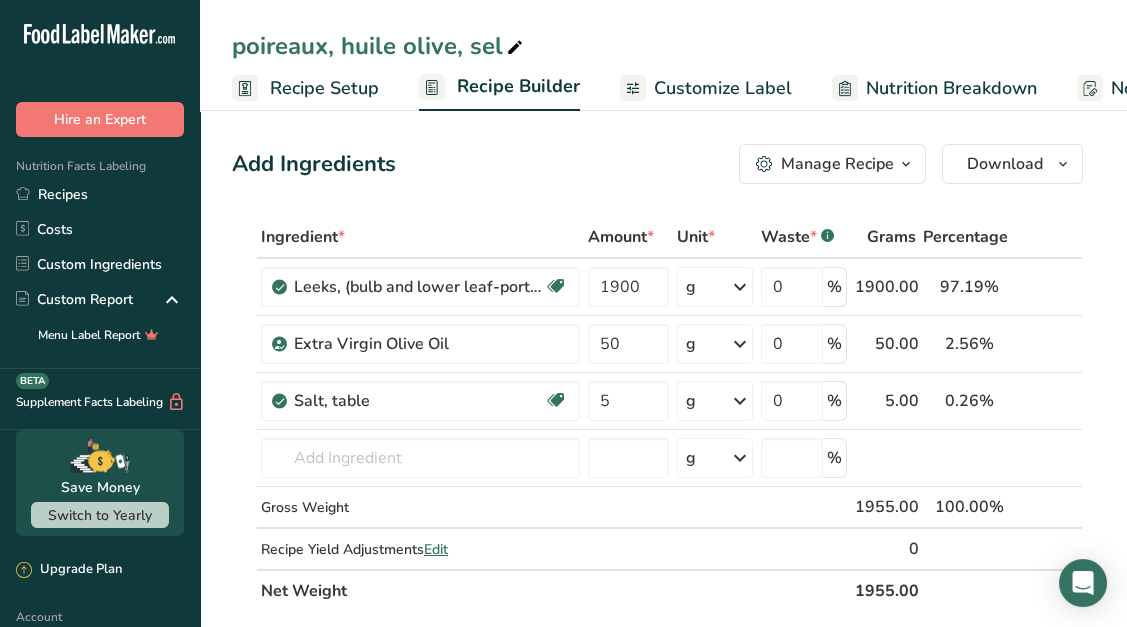 click on "Add Ingredients
Manage Recipe         Delete Recipe           Duplicate Recipe             Scale Recipe             Save as Sub-Recipe   .a-a{fill:#347362;}.b-a{fill:#fff;}                               Nutrition Breakdown                 Recipe Card
NEW
Amino Acids Pattern Report             Activity History
Download
Choose your preferred label style
Standard FDA label
Standard FDA label
The most common format for nutrition facts labels in compliance with the FDA's typeface, style and requirements
Tabular FDA label
A label format compliant with the FDA regulations presented in a tabular (horizontal) display.
Linear FDA label
A simple linear display for small sized packages.
Simplified FDA label" at bounding box center [663, 948] 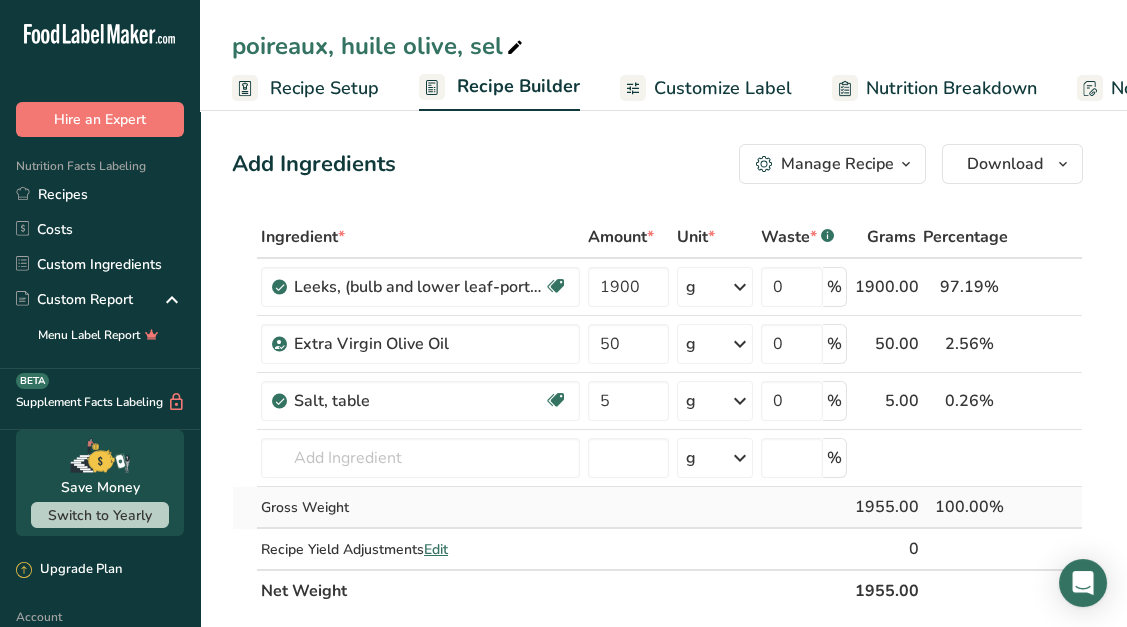 scroll, scrollTop: 130, scrollLeft: 0, axis: vertical 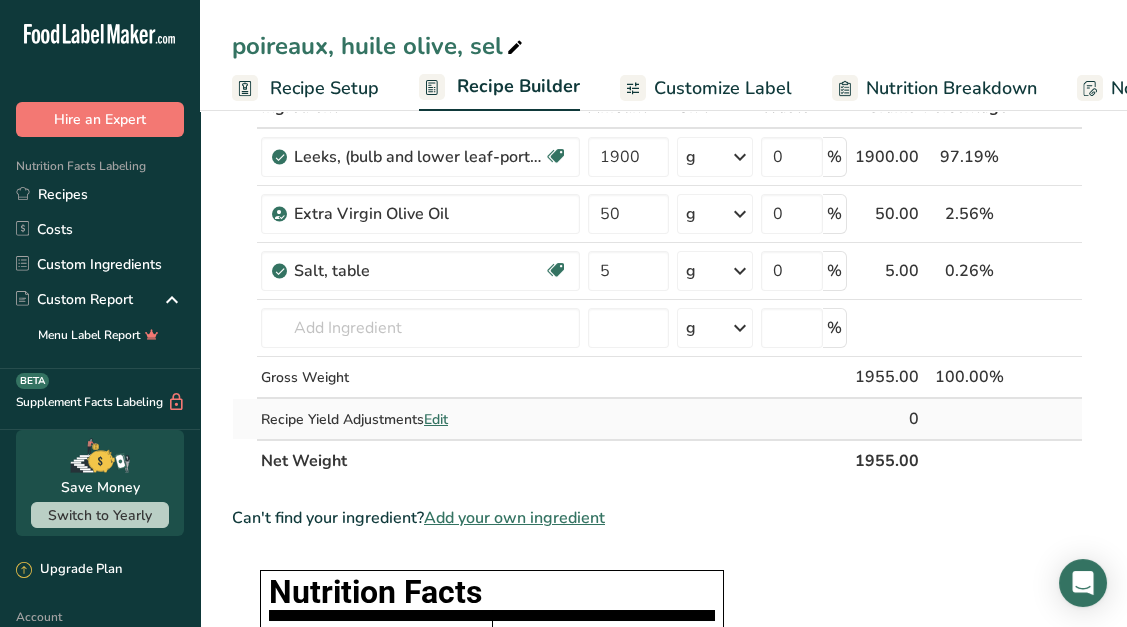 click on "Recipe Yield Adjustments
Edit" at bounding box center (420, 419) 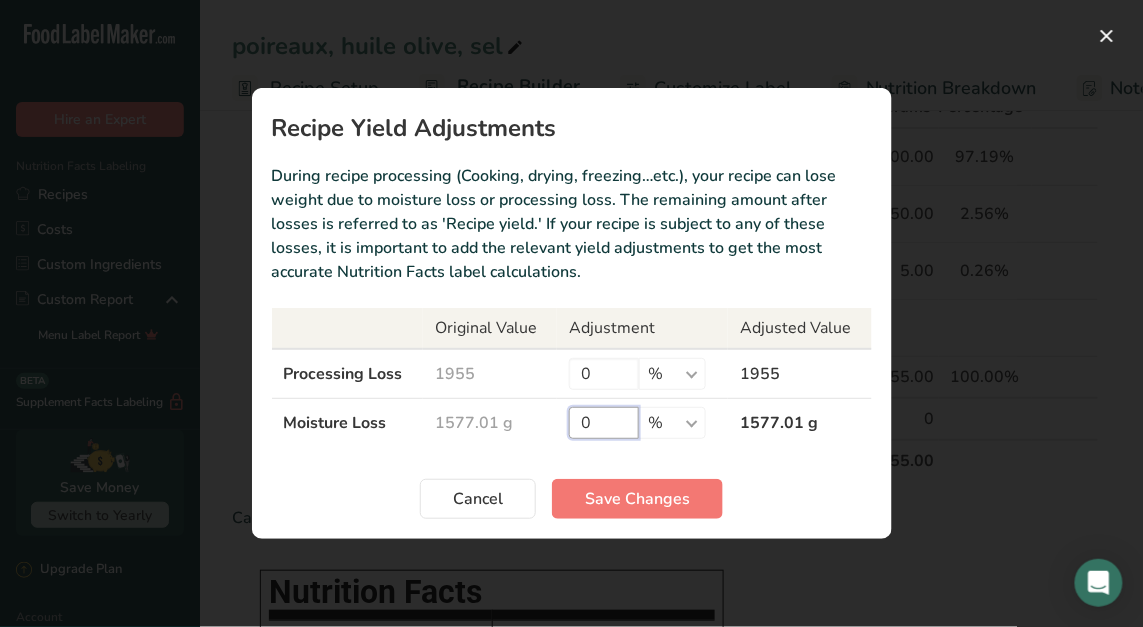 drag, startPoint x: 604, startPoint y: 420, endPoint x: 505, endPoint y: 428, distance: 99.32271 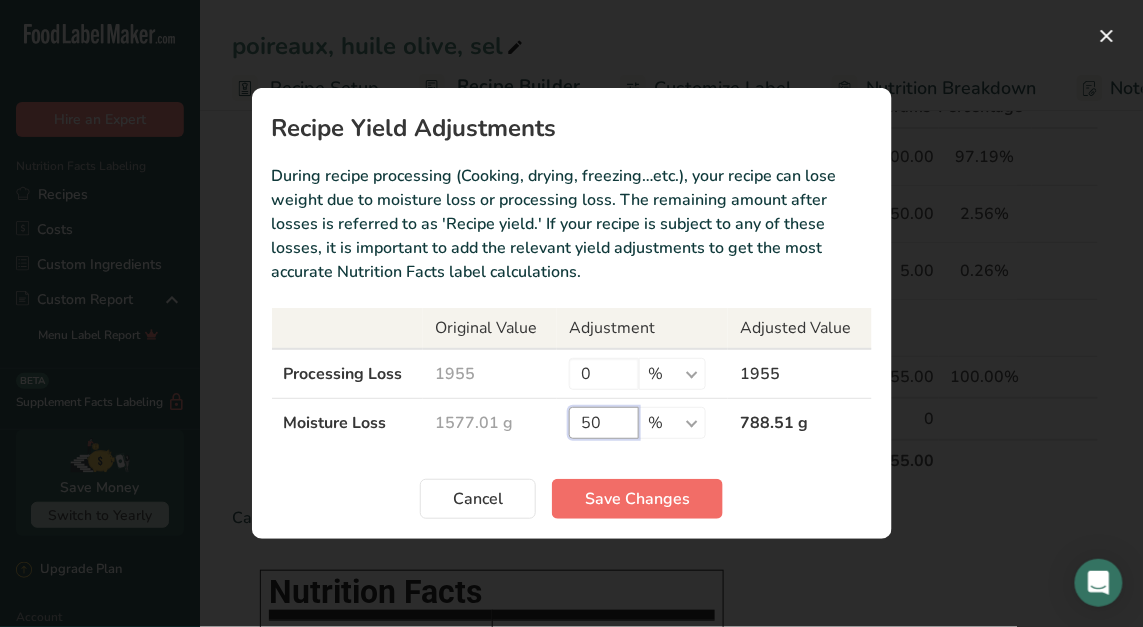 type on "50" 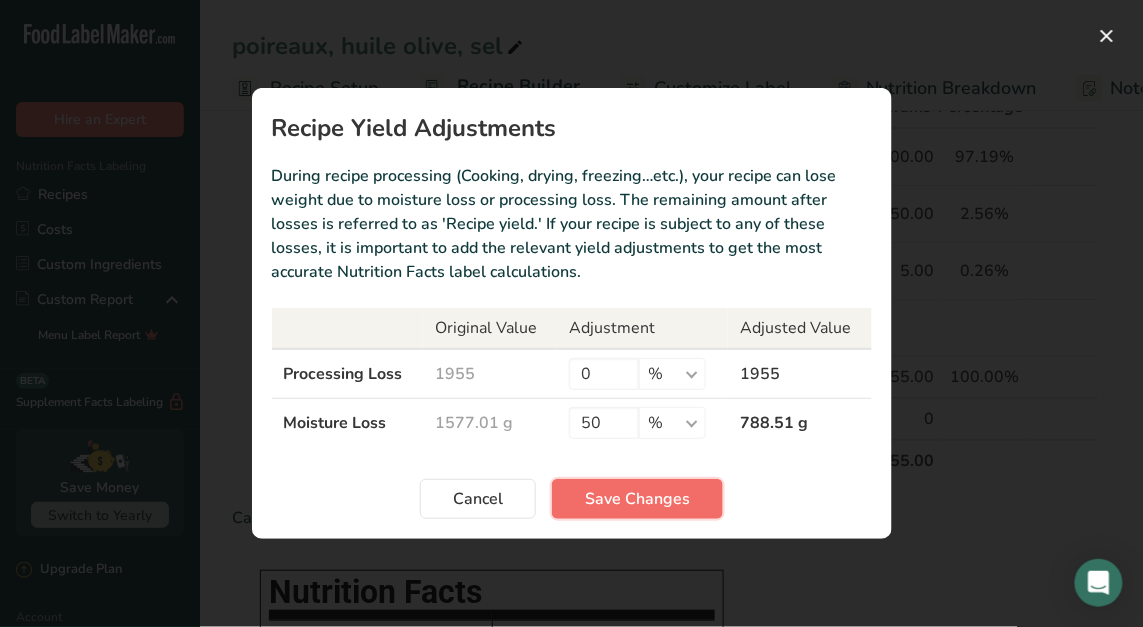 click on "Save Changes" at bounding box center [637, 499] 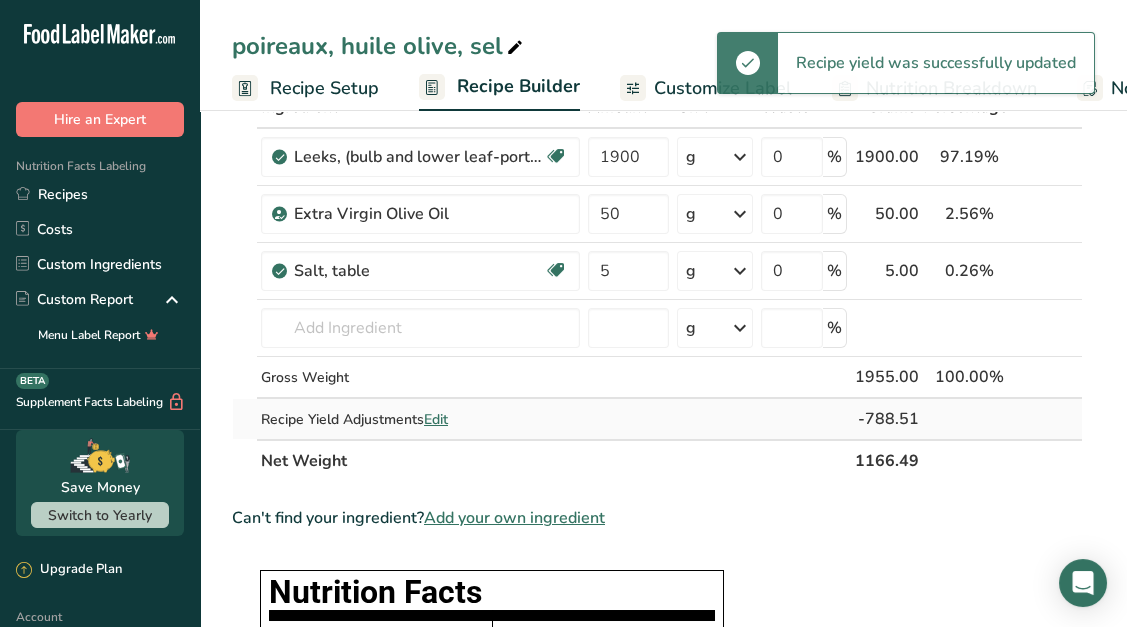 click on "Edit" at bounding box center [436, 419] 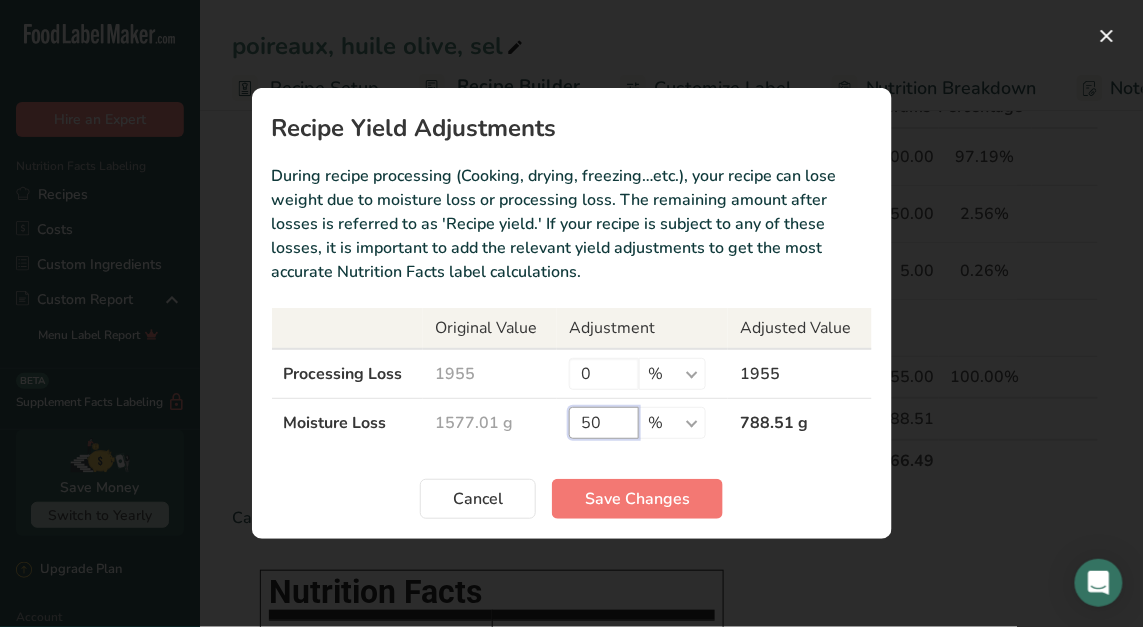 drag, startPoint x: 608, startPoint y: 418, endPoint x: 515, endPoint y: 431, distance: 93.904205 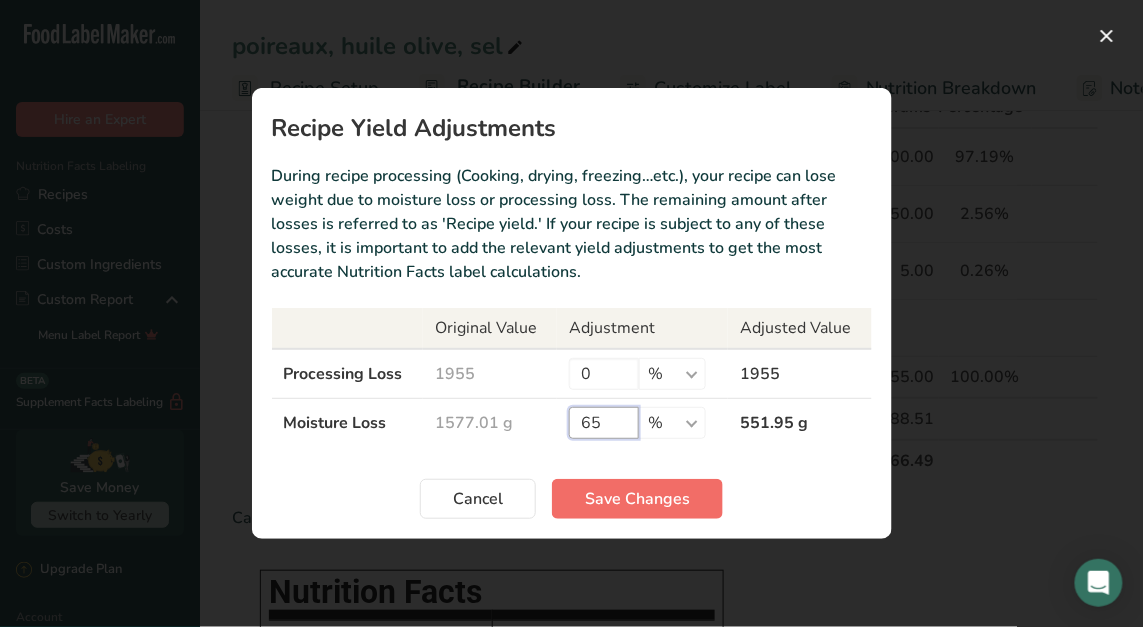 type on "65" 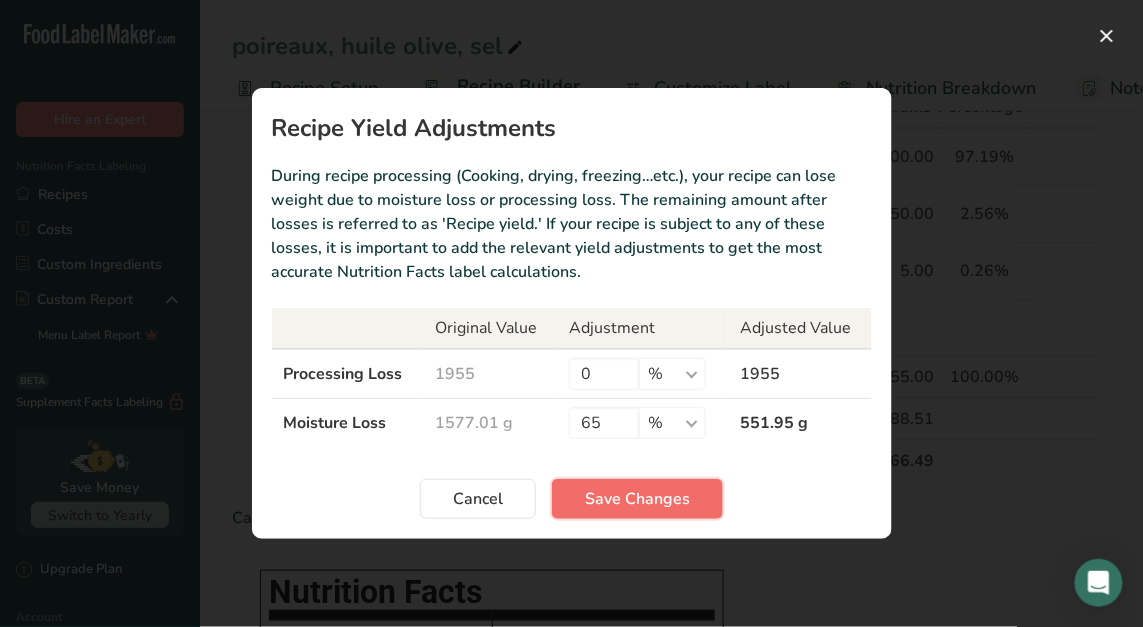 click on "Save Changes" at bounding box center (637, 499) 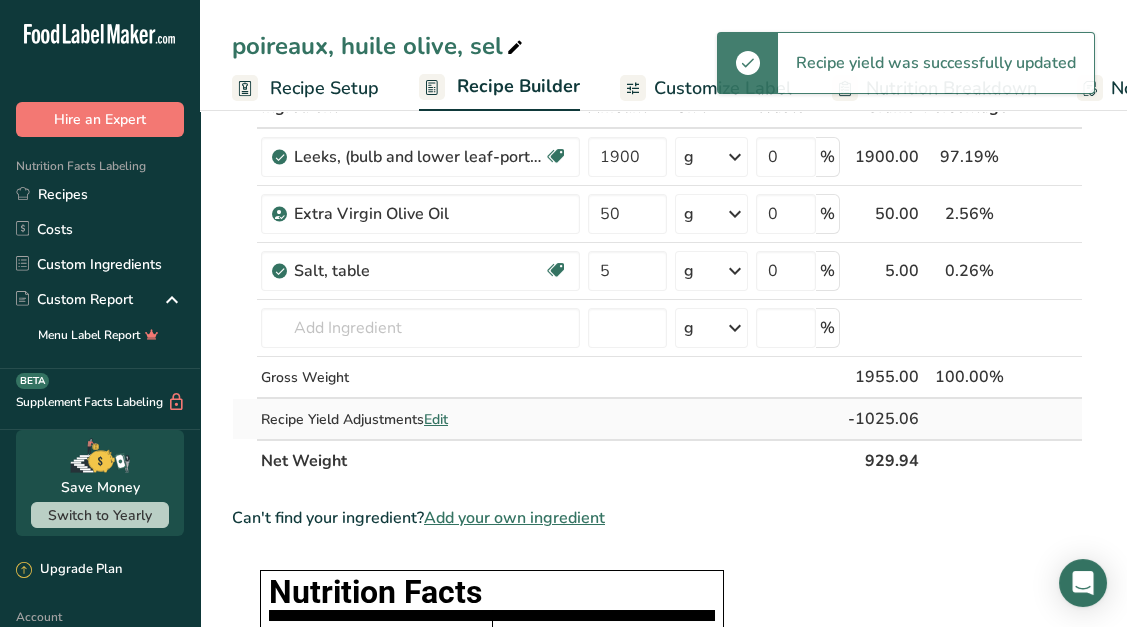 click on "Edit" at bounding box center (436, 419) 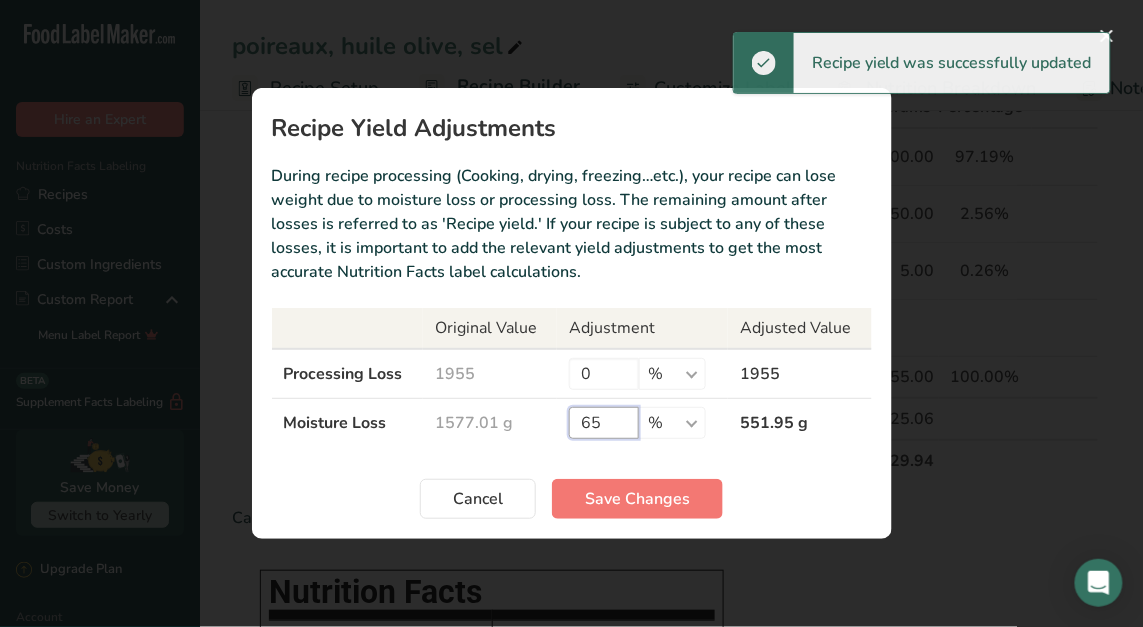 click on "65" at bounding box center (604, 423) 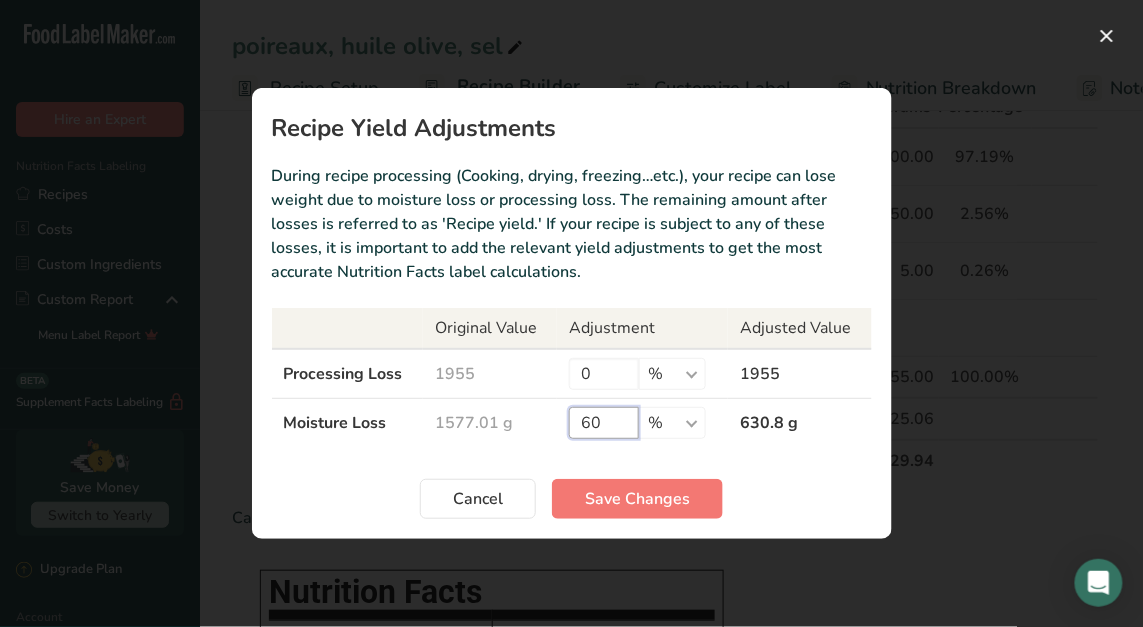 type on "60" 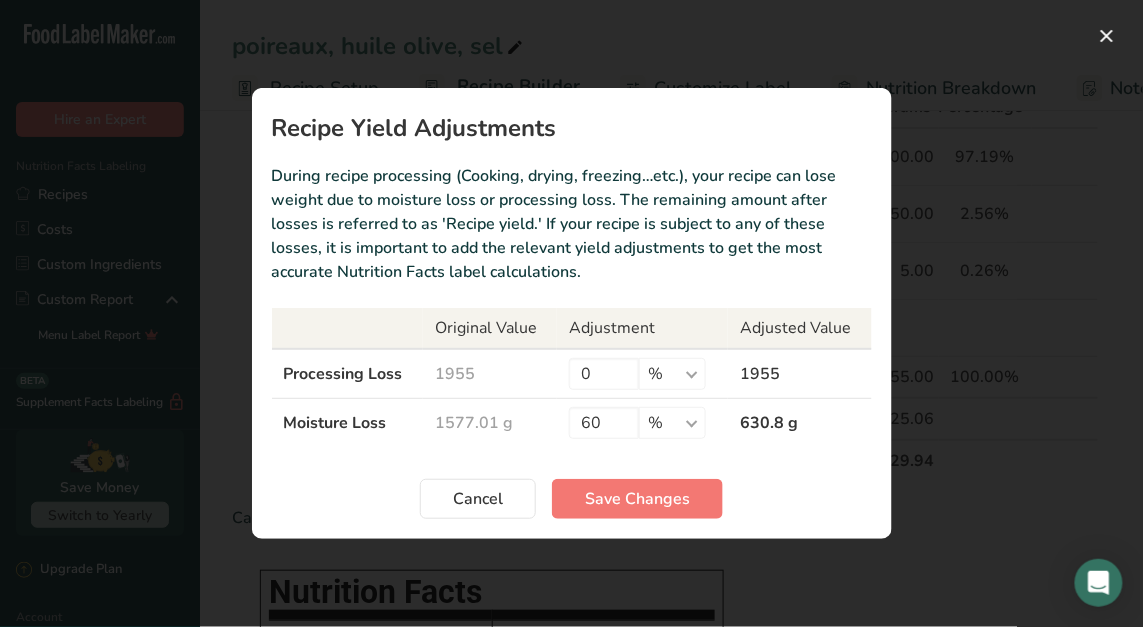 click on "Recipe Yield Adjustments
During recipe processing (Cooking, drying, freezing…etc.), your recipe can lose weight due to moisture loss or processing loss. The remaining amount after losses is referred to as 'Recipe yield.' If your recipe is subject to any of these losses, it is important to add the relevant yield adjustments to get the most accurate Nutrition Facts label calculations.
Original Value   Adjustment   Adjusted Value
Processing Loss
1955
0
%
g
kg
mg
mcg
lb
oz
1955
Moisture Loss
1577.01 g" at bounding box center (572, 313) 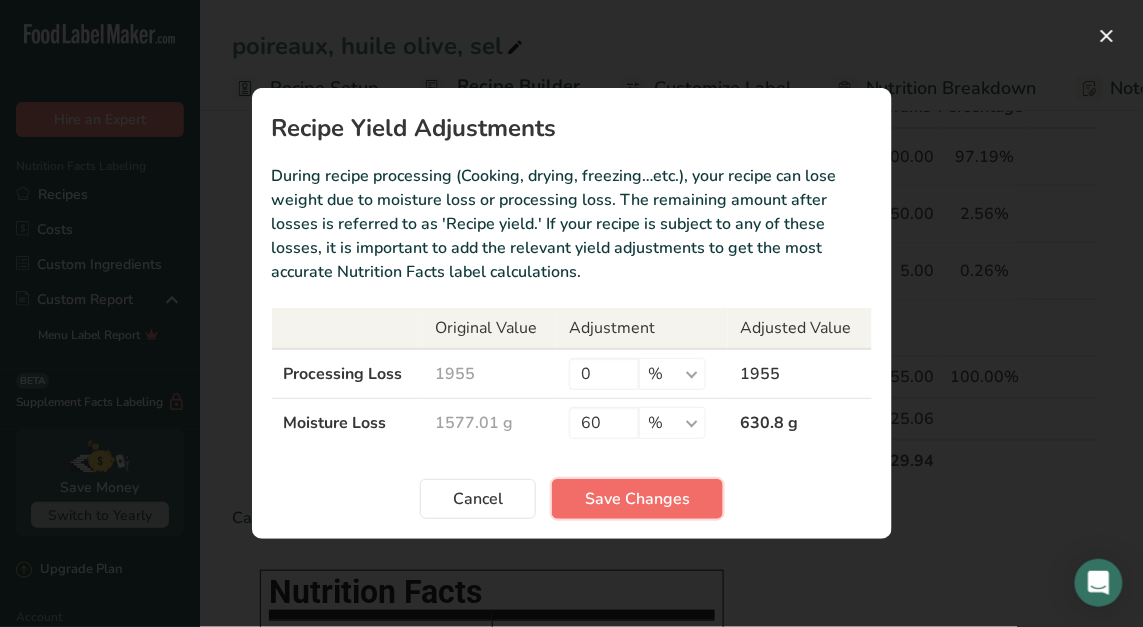 click on "Save Changes" at bounding box center [637, 499] 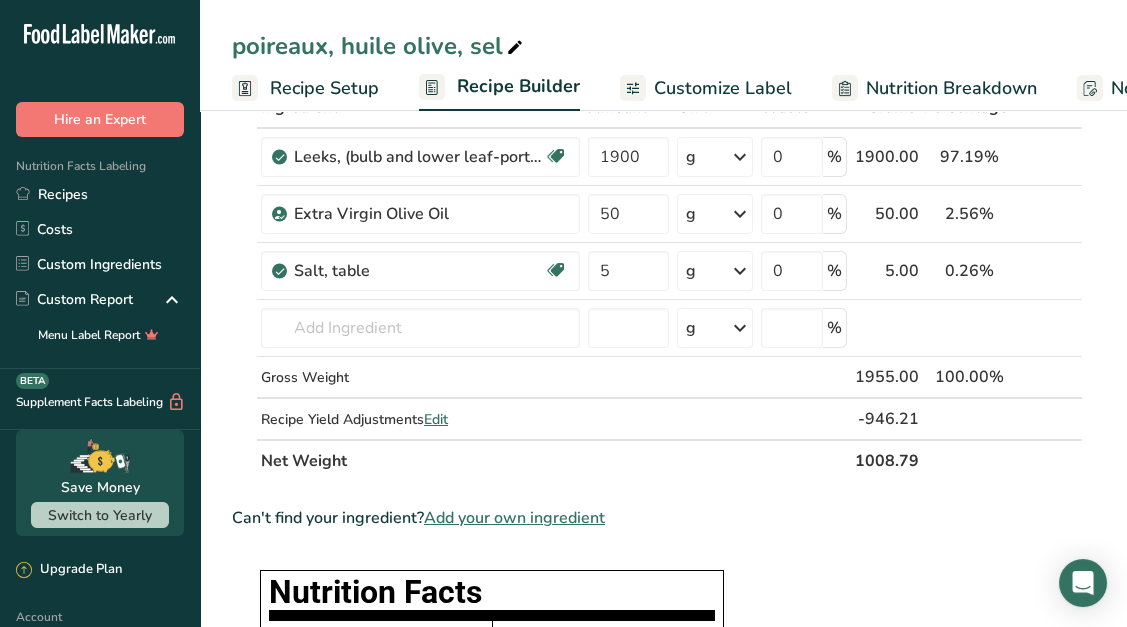 click on "Nutrition Breakdown" at bounding box center (951, 88) 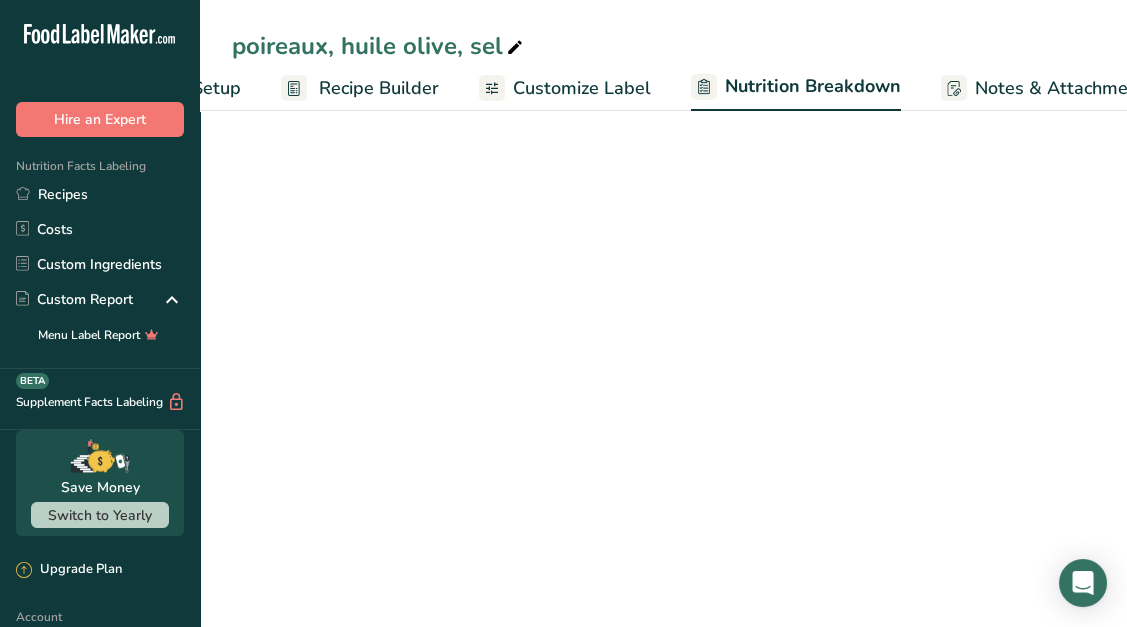 select on "Calories" 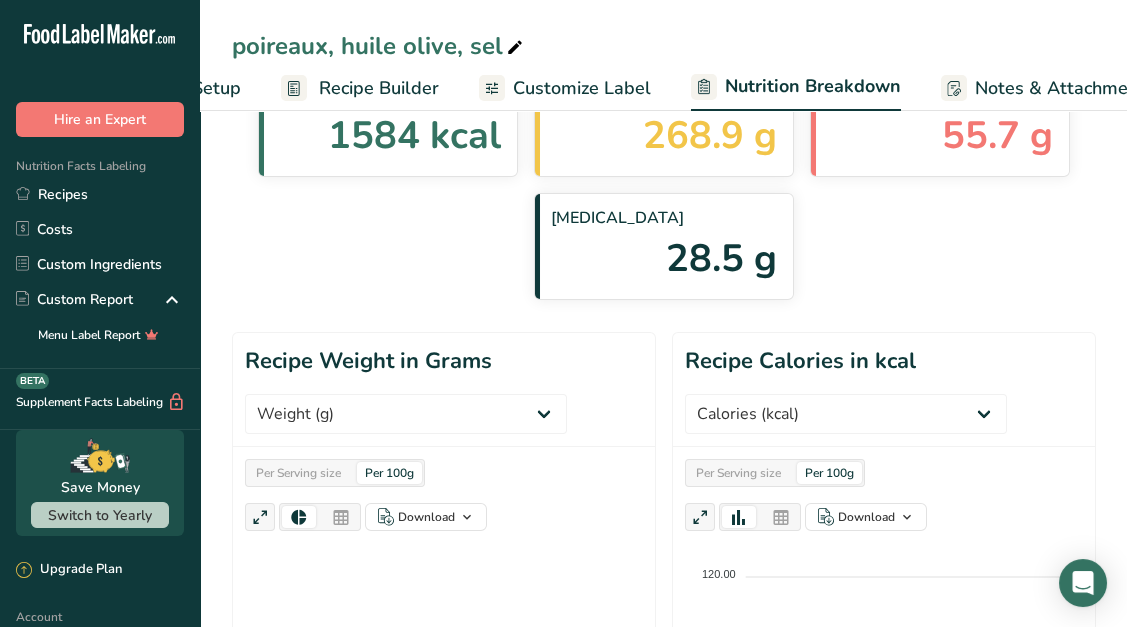 scroll, scrollTop: 0, scrollLeft: 396, axis: horizontal 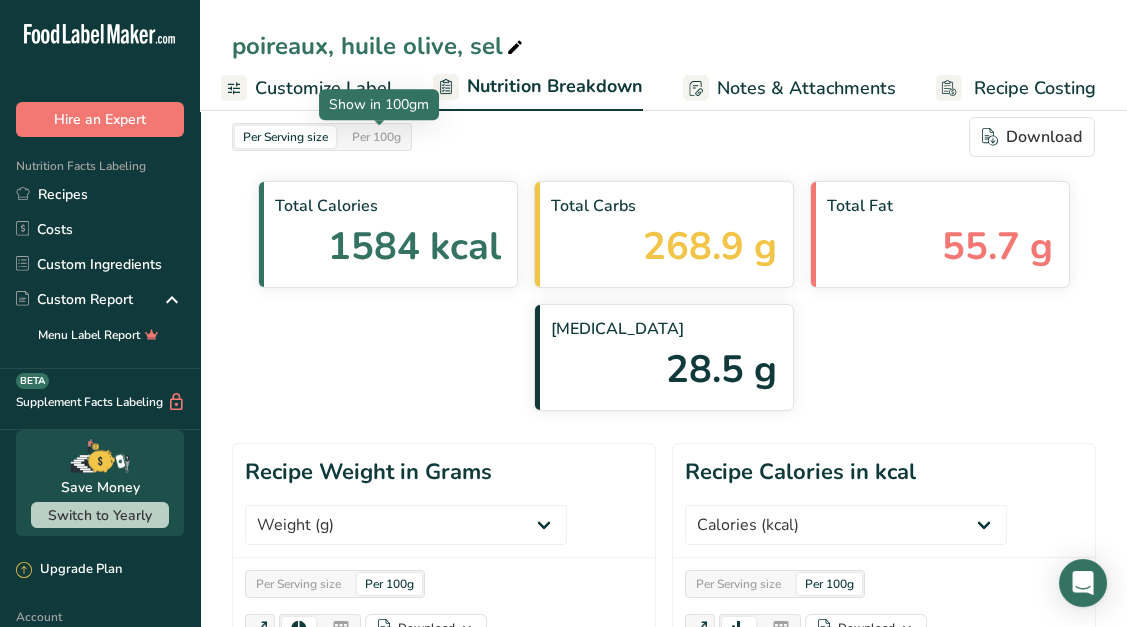 click on "Per 100g" at bounding box center [376, 137] 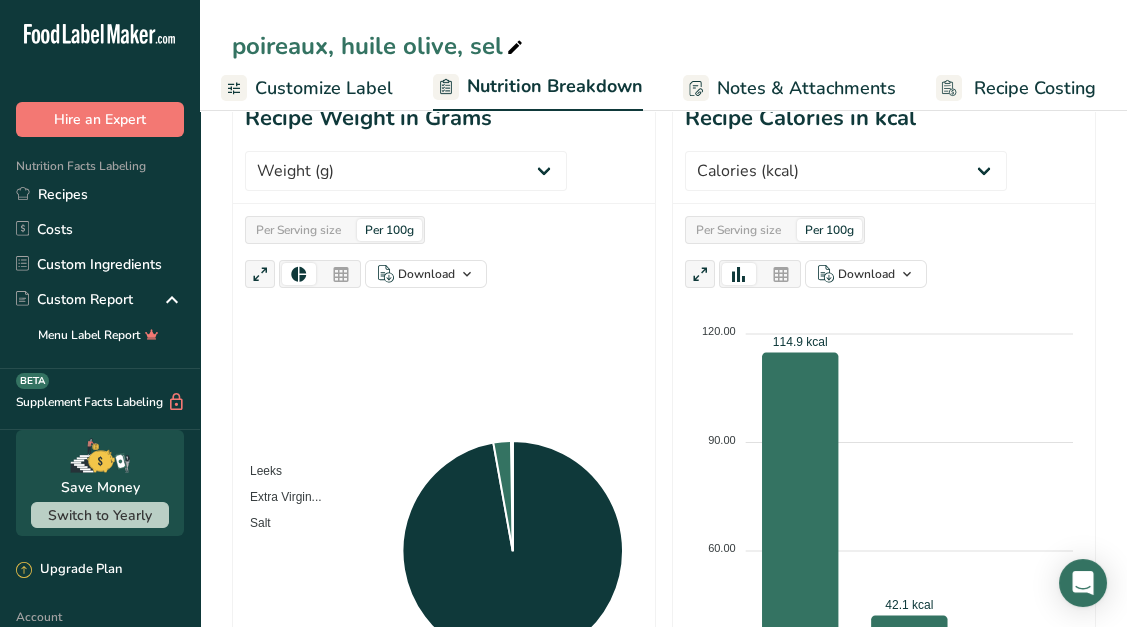 scroll, scrollTop: 0, scrollLeft: 0, axis: both 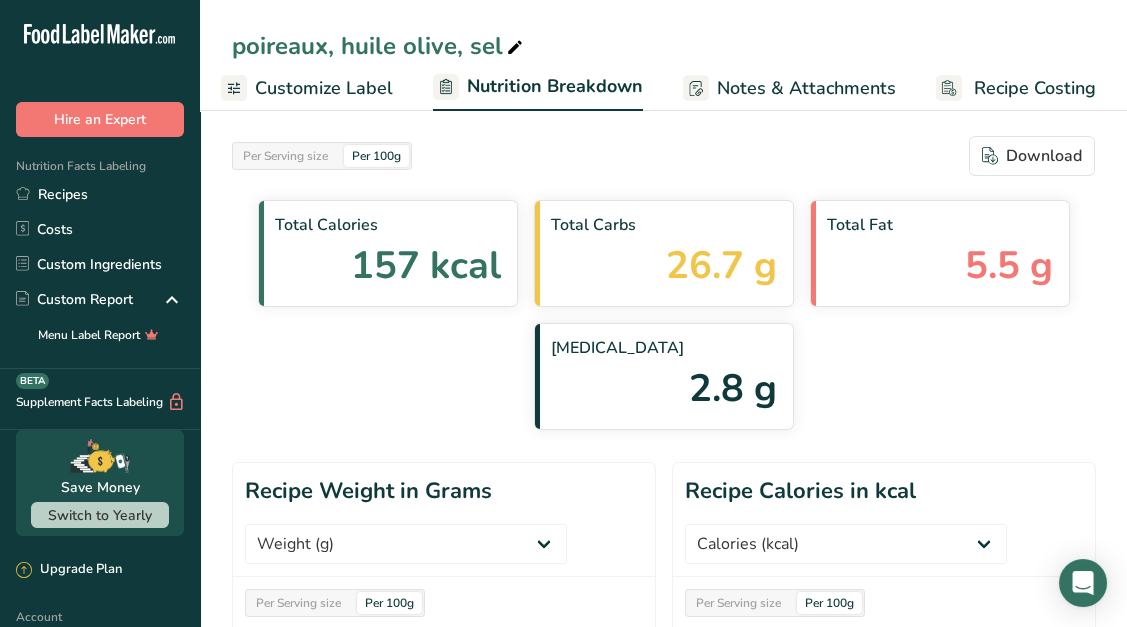 click on "Customize Label" at bounding box center [324, 88] 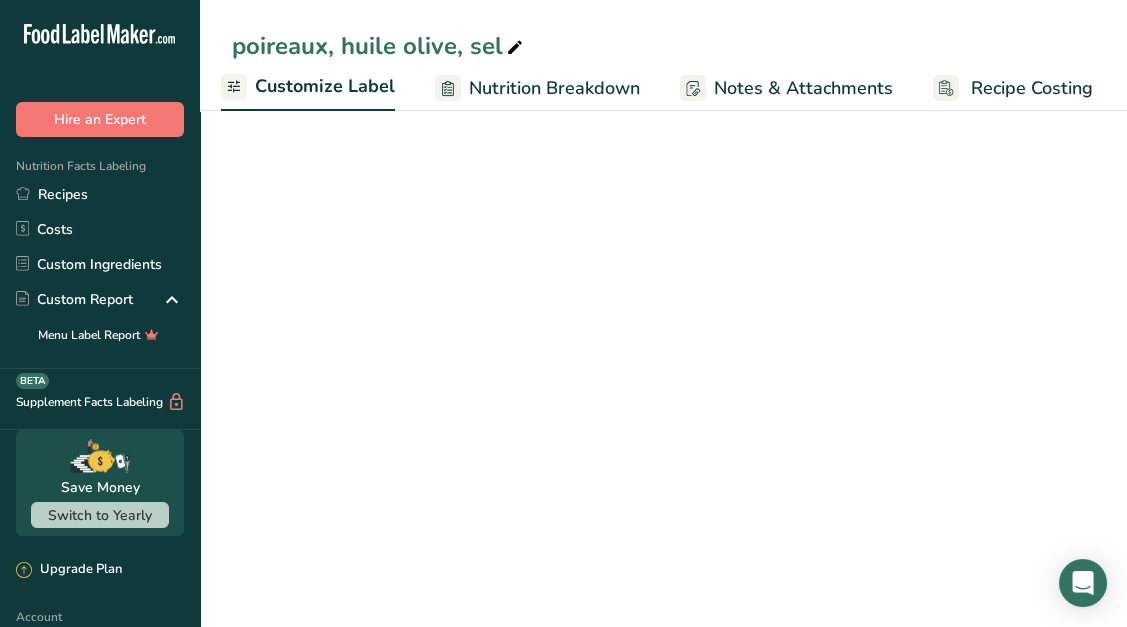 scroll, scrollTop: 0, scrollLeft: 390, axis: horizontal 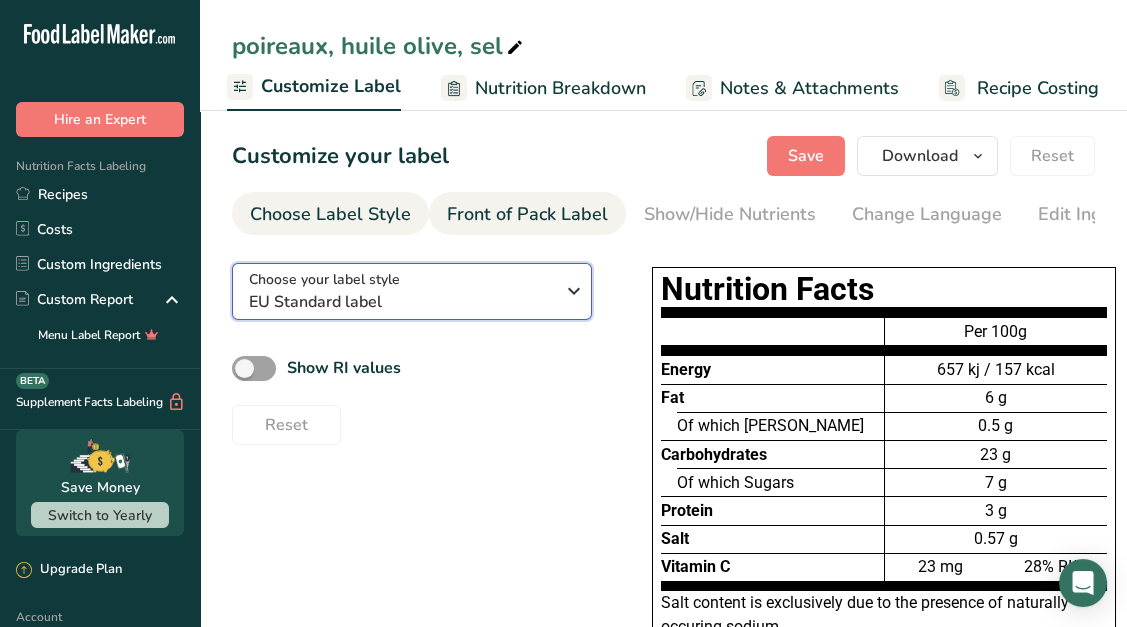 drag, startPoint x: 589, startPoint y: 310, endPoint x: 586, endPoint y: 198, distance: 112.04017 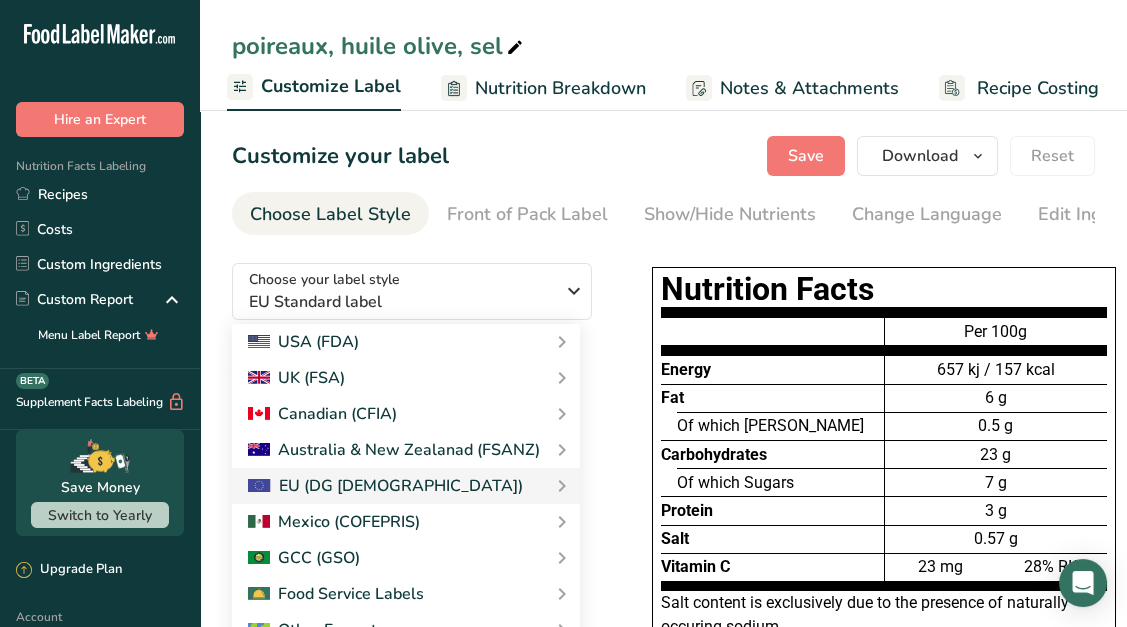 click on "Nutrition Breakdown" at bounding box center [560, 88] 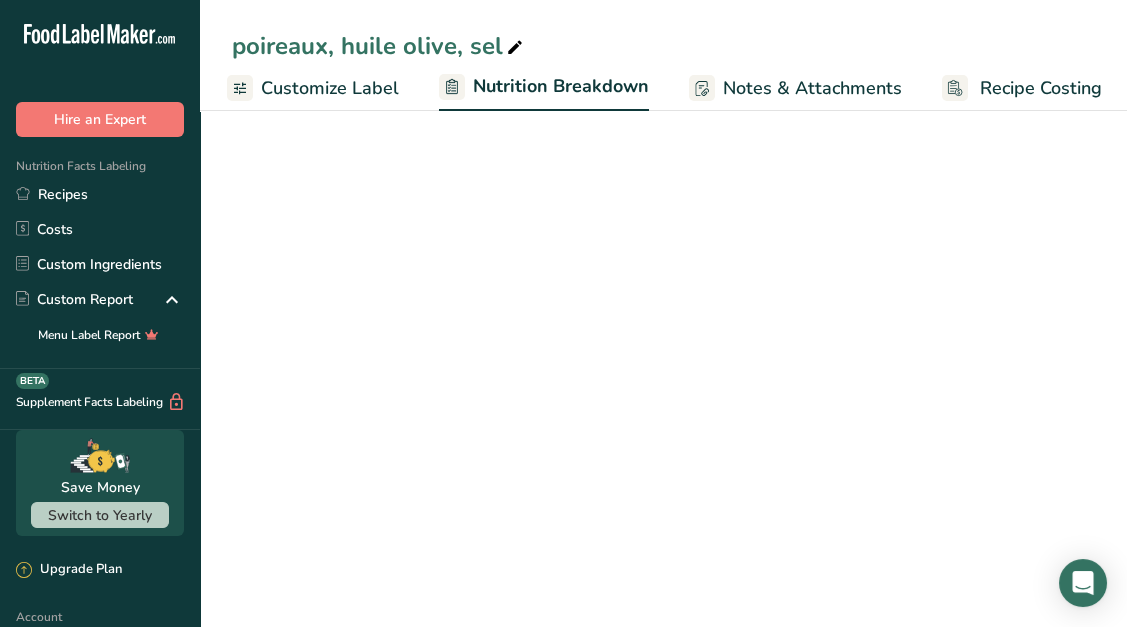 scroll, scrollTop: 0, scrollLeft: 396, axis: horizontal 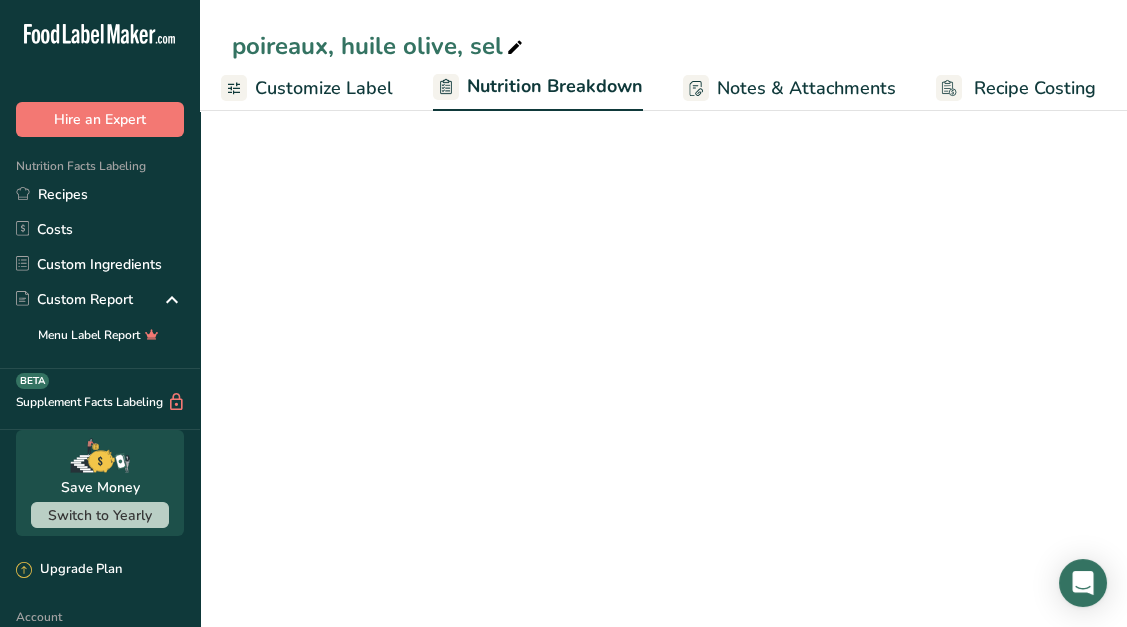 select on "Calories" 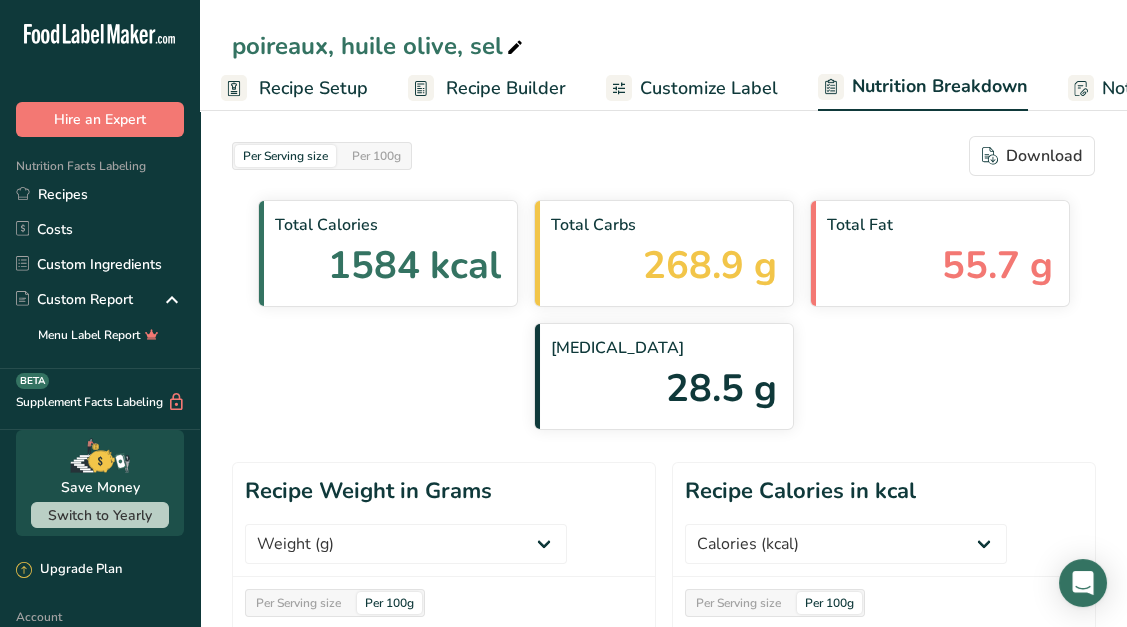 click 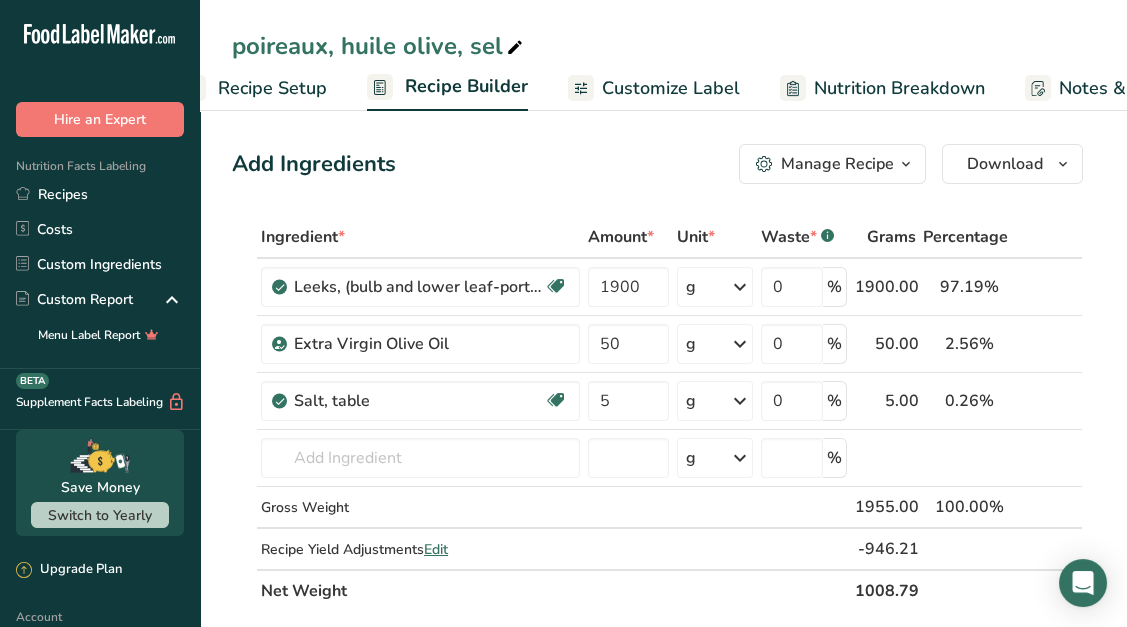 scroll, scrollTop: 0, scrollLeft: 192, axis: horizontal 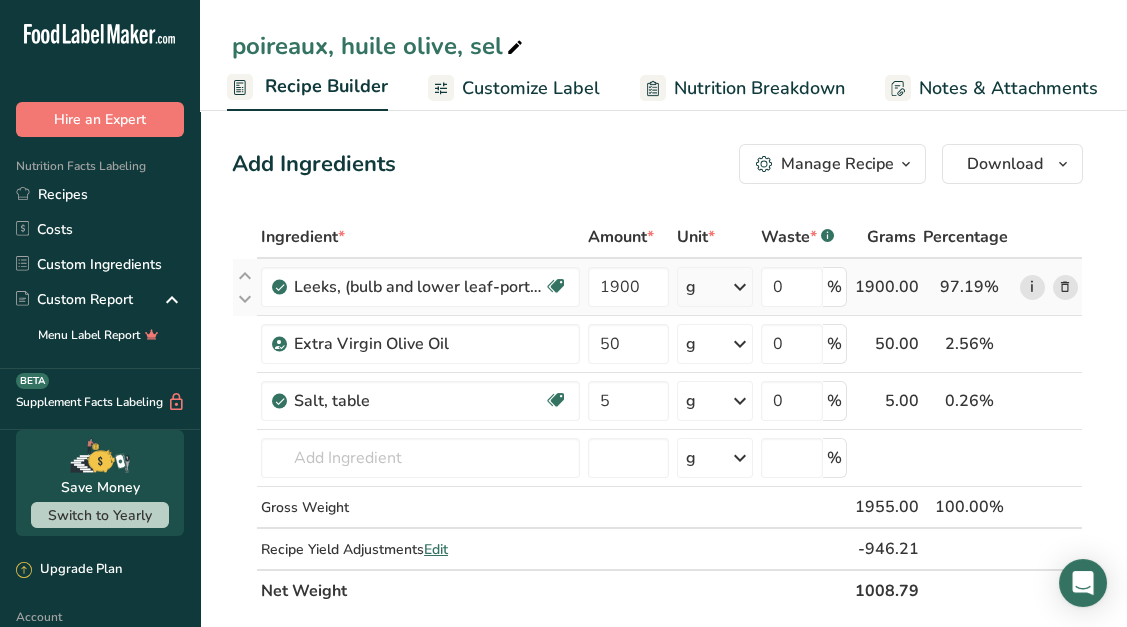 click on "i" at bounding box center (1032, 287) 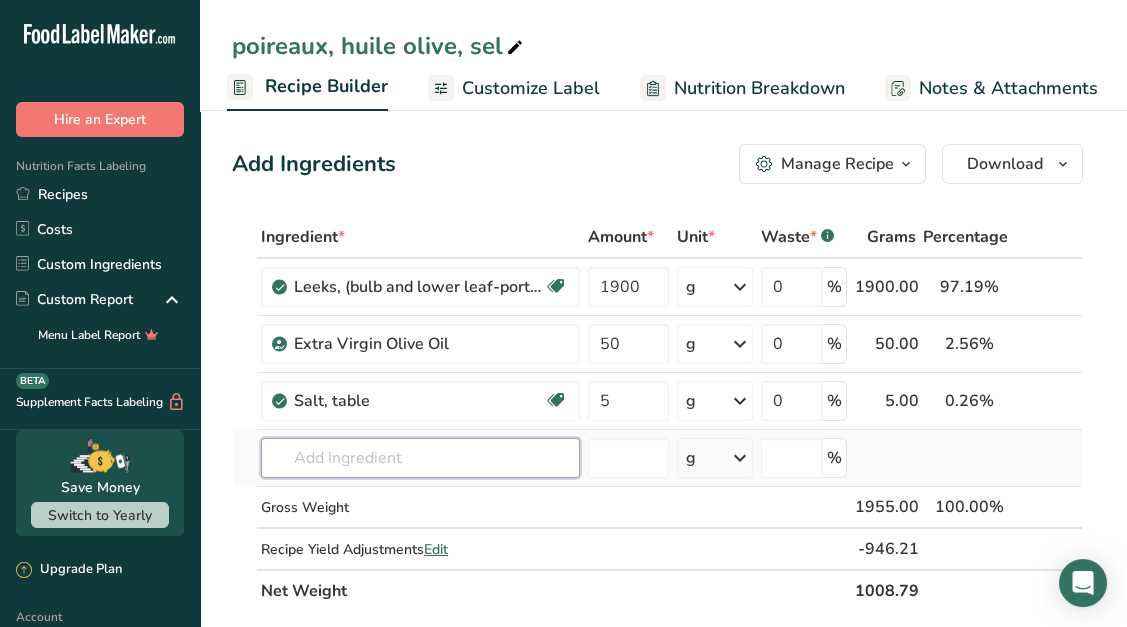 click at bounding box center [420, 458] 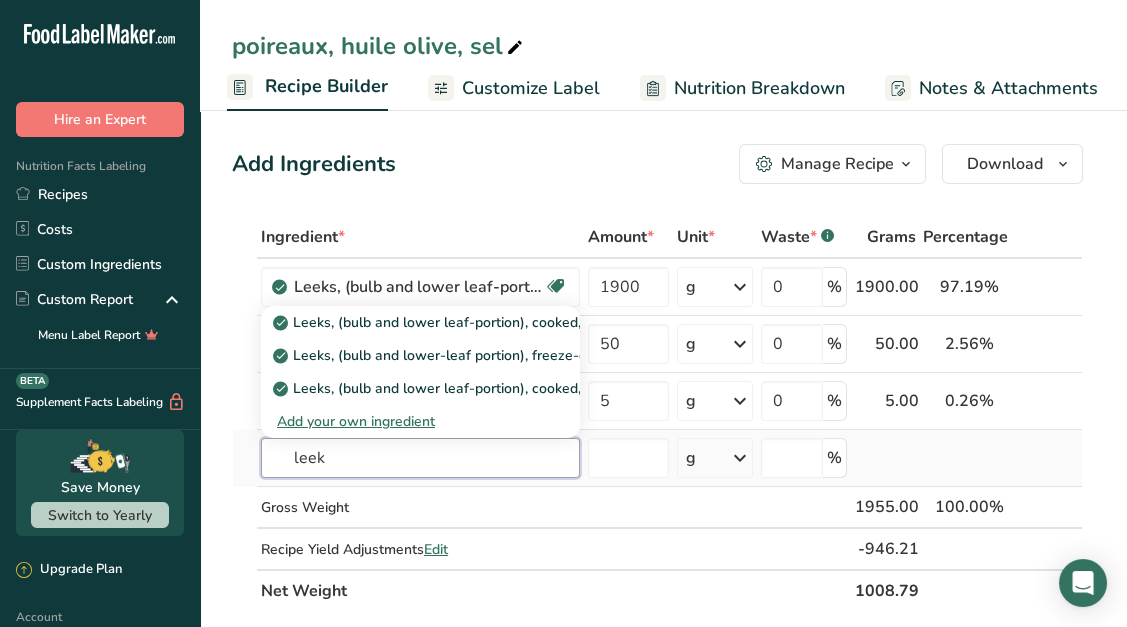 type on "leek" 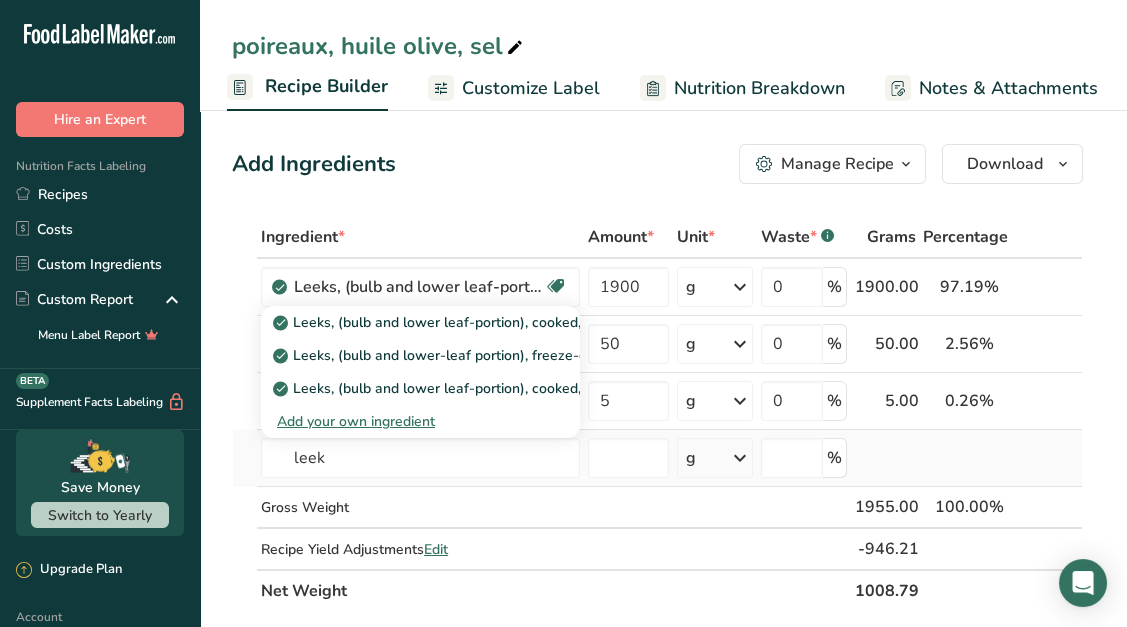 type 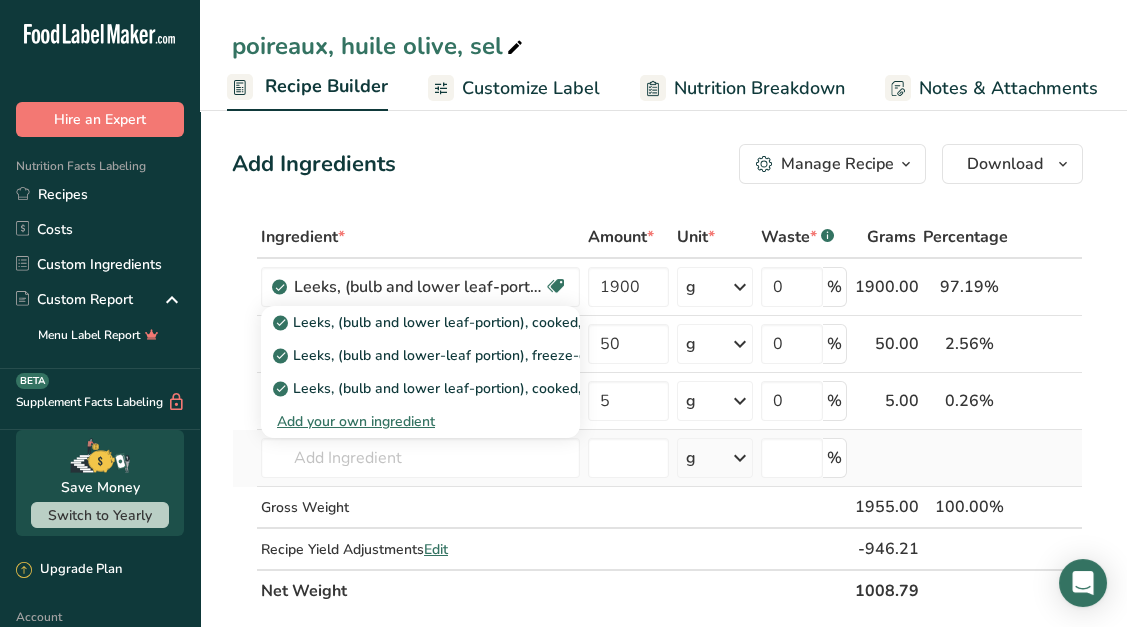 click on "Add your own ingredient" at bounding box center (420, 421) 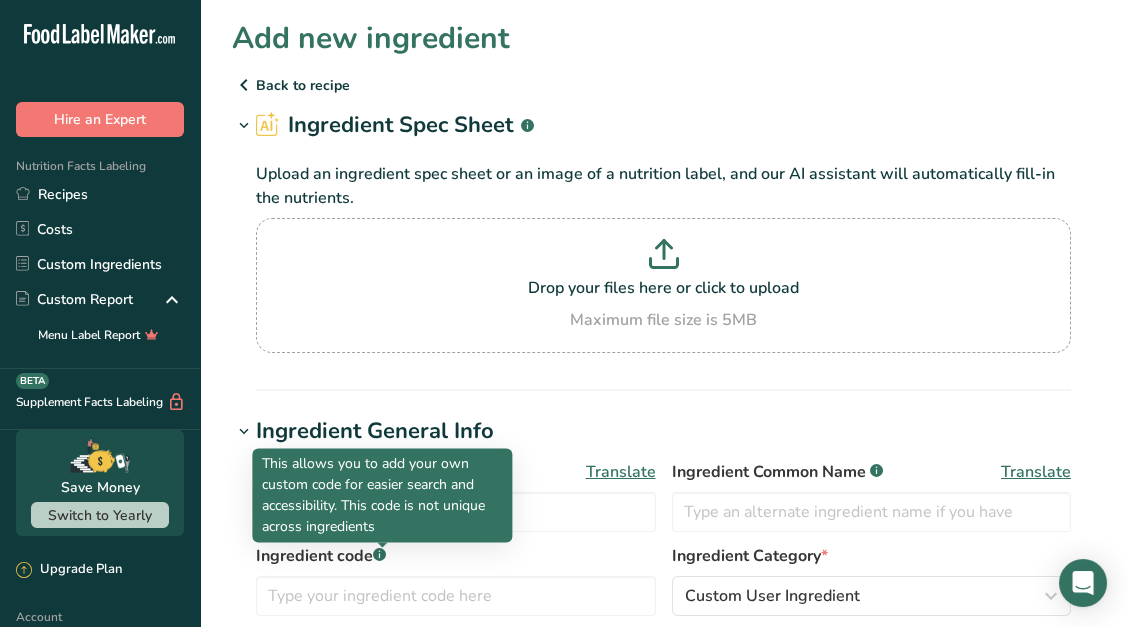 click on "This allows you to add your own custom code for easier search and accessibility. This code is not unique across ingredients" at bounding box center [382, 495] 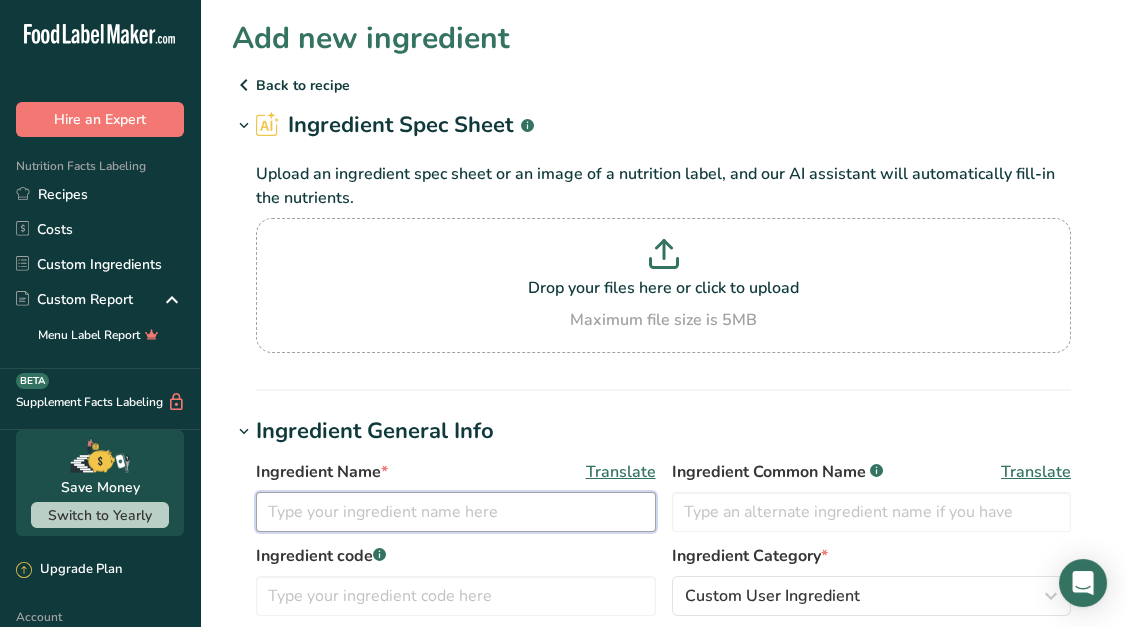click at bounding box center [456, 512] 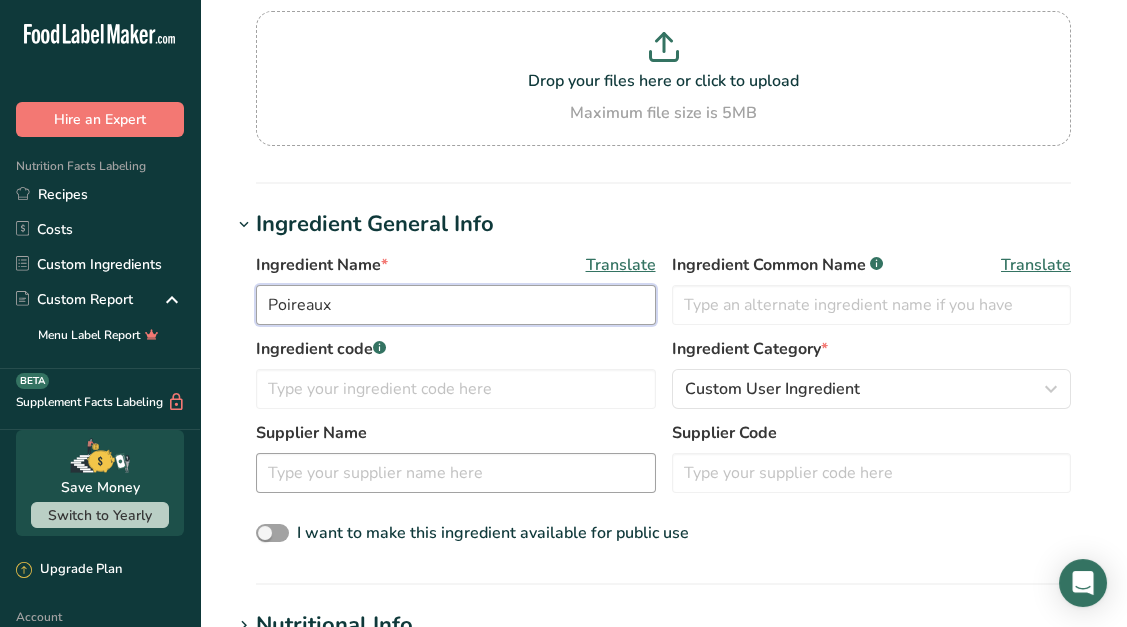 type on "Poireaux" 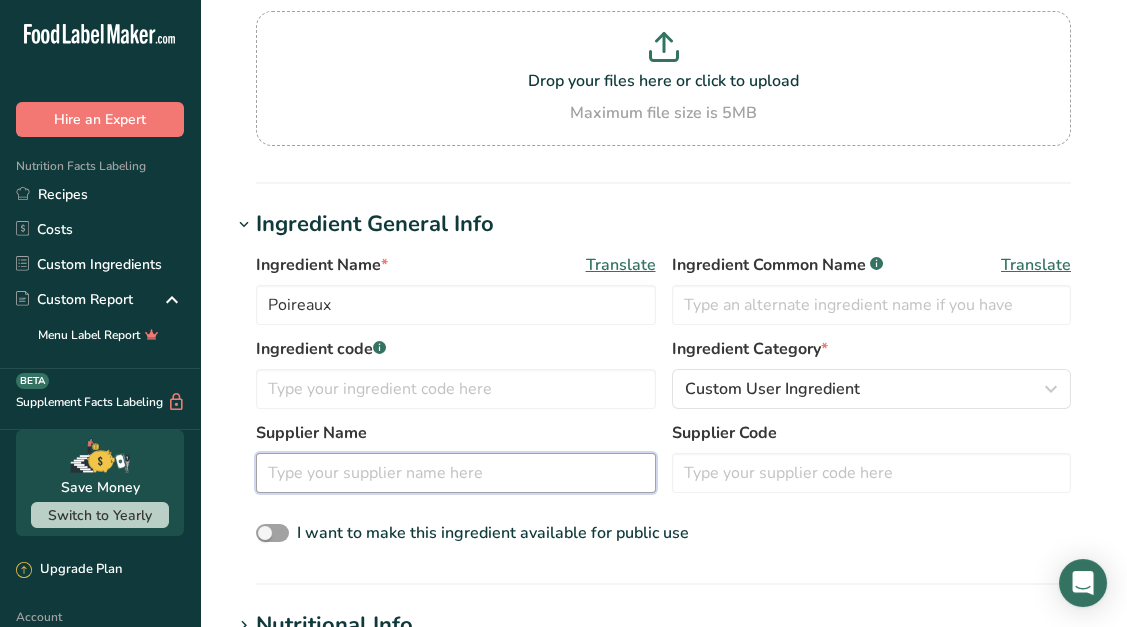 click at bounding box center (456, 473) 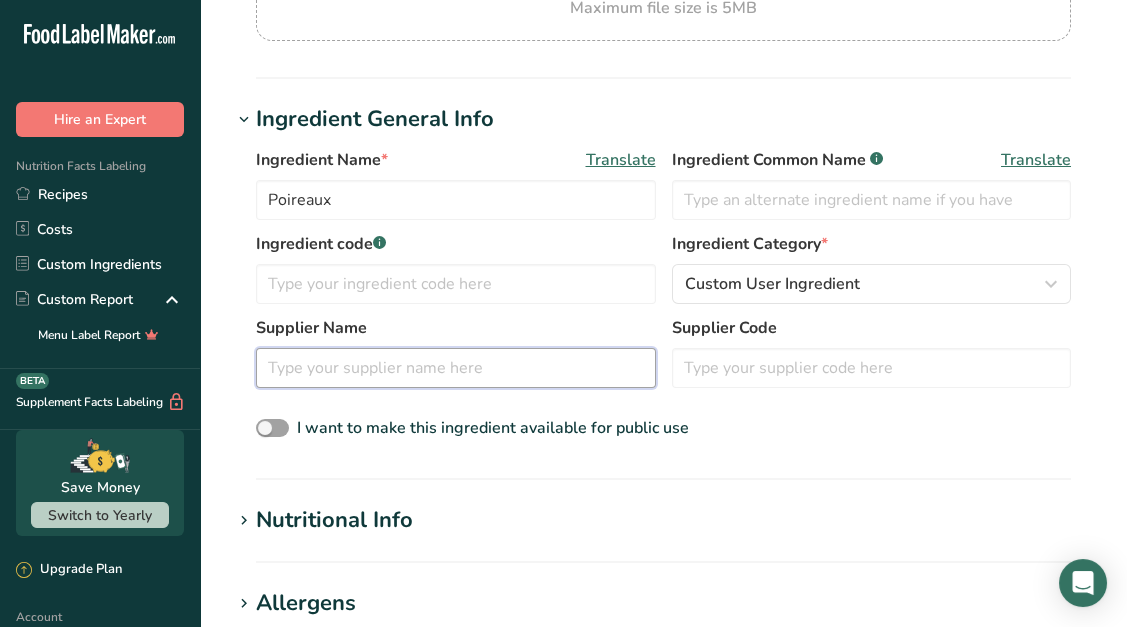 scroll, scrollTop: 314, scrollLeft: 0, axis: vertical 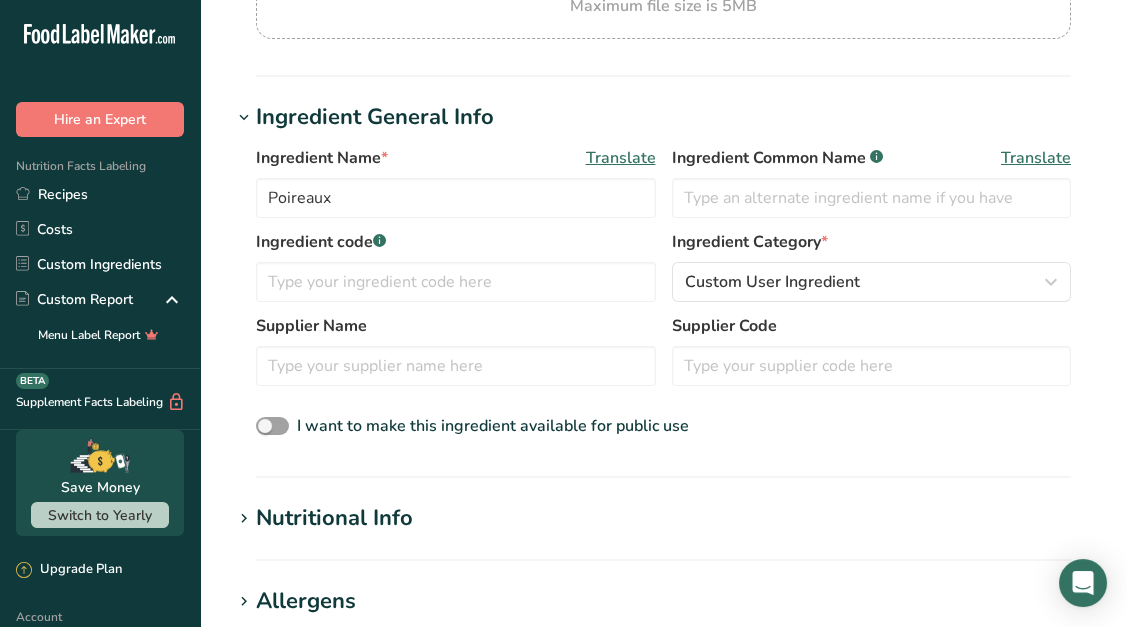 click on "Add new ingredient
Back to recipe
Ingredient Spec Sheet
.a-a{fill:#347362;}.b-a{fill:#fff;}
Upload an ingredient spec sheet or an image of a nutrition label, and our AI assistant will automatically fill-in the nutrients.
Drop your files here or click to upload
Maximum file size is 5MB
Ingredient General Info
Ingredient Name *
Translate
Poireaux
Ingredient Common Name
.a-a{fill:#347362;}.b-a{fill:#fff;}
Translate
Ingredient code
.a-a{fill:#347362;}.b-a{fill:#fff;}
Ingredient Category *
Custom User Ingredient
Standard Categories
.a-a{fill:#347362;}.b-a{fill:#fff;}" at bounding box center [663, 461] 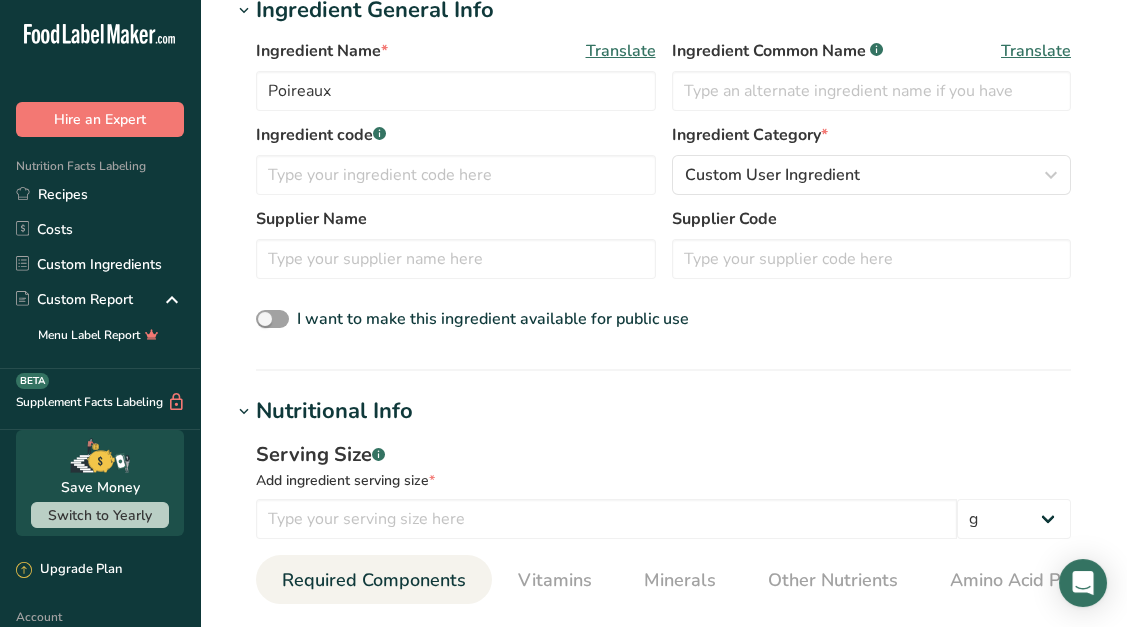 scroll, scrollTop: 444, scrollLeft: 0, axis: vertical 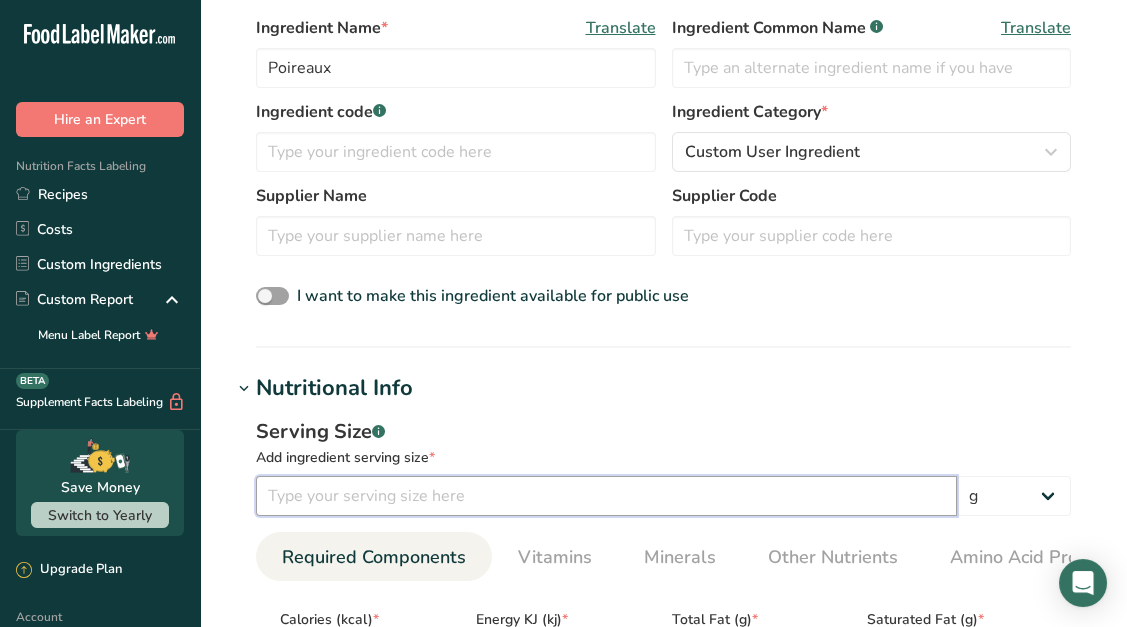 click at bounding box center [606, 496] 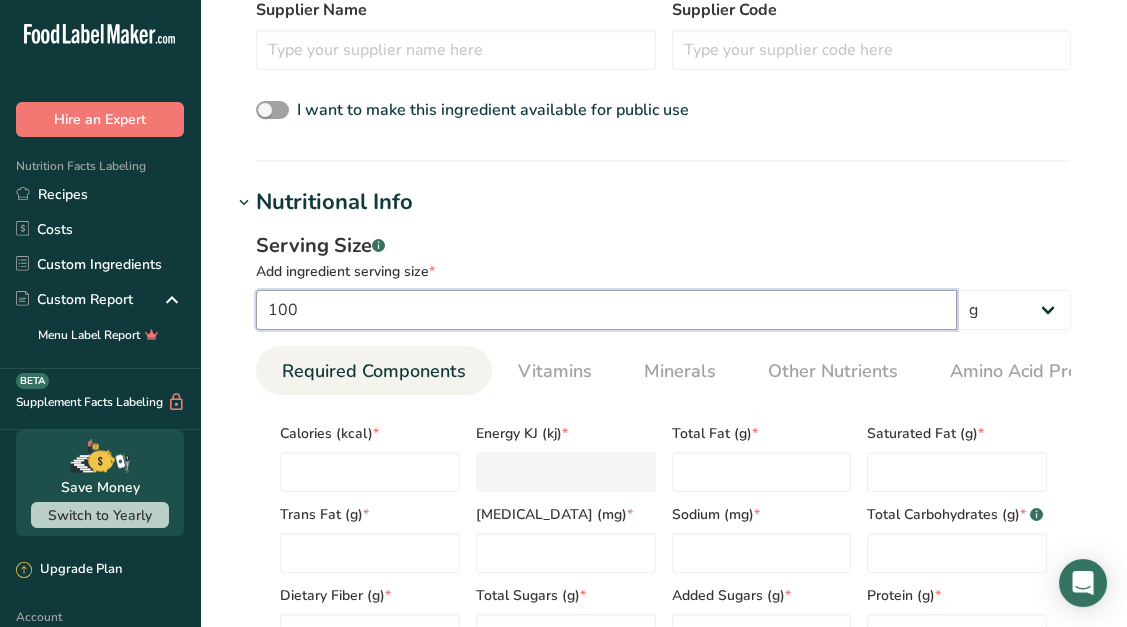 scroll, scrollTop: 632, scrollLeft: 0, axis: vertical 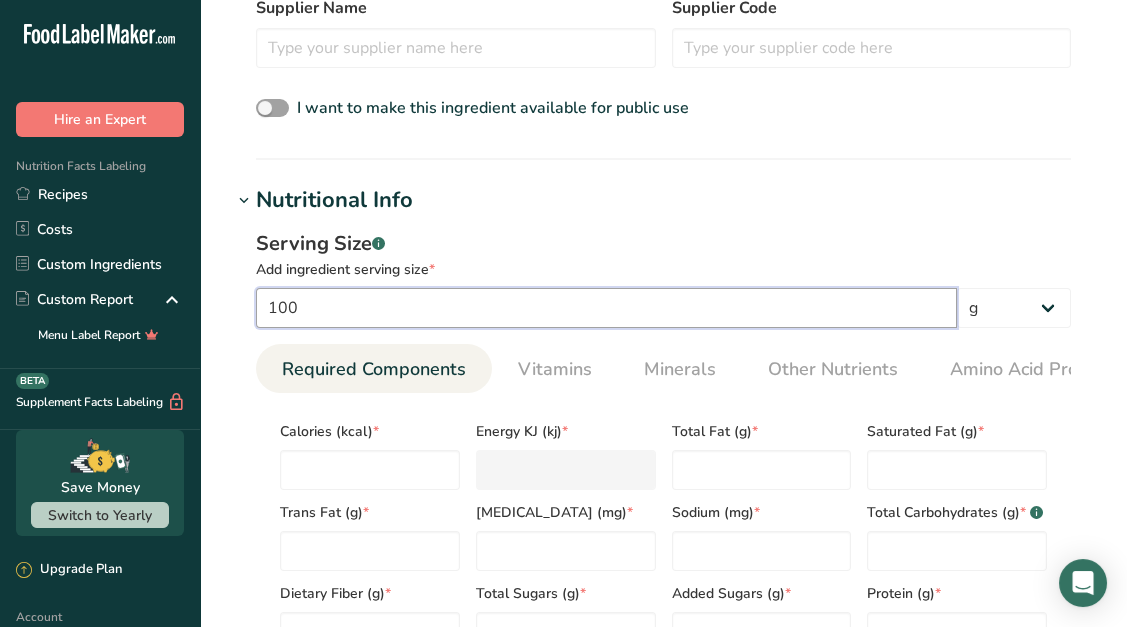 type on "100" 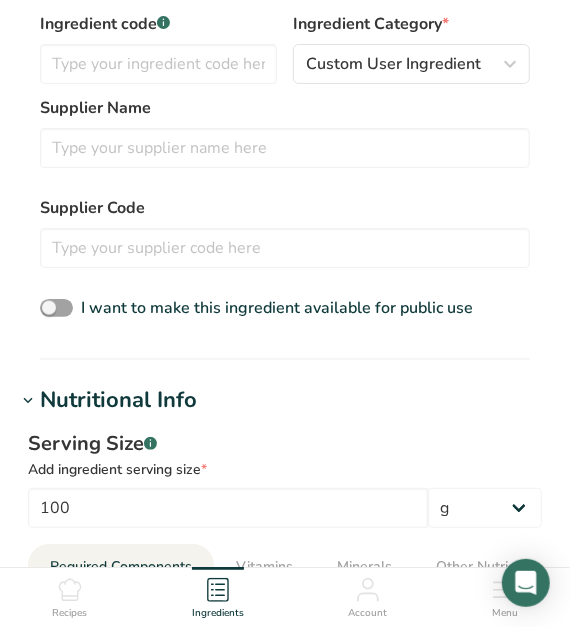click on "Ingredient General Info
Ingredient Name *
Translate
Poireaux
Ingredient Common Name
.a-a{fill:#347362;}.b-a{fill:#fff;}
Translate
Ingredient code
.a-a{fill:#347362;}.b-a{fill:#fff;}
Ingredient Category *
Custom User Ingredient
Standard Categories
Custom Categories
.a-a{fill:#347362;}.b-a{fill:#fff;}
American Indian/Alaska Native Foods
Baby Foods
Baked Products
Beef Products
Beverages
Branded Food Products Database
Breakfast Cereals
Cereal Grains and Pasta" at bounding box center [285, 71] 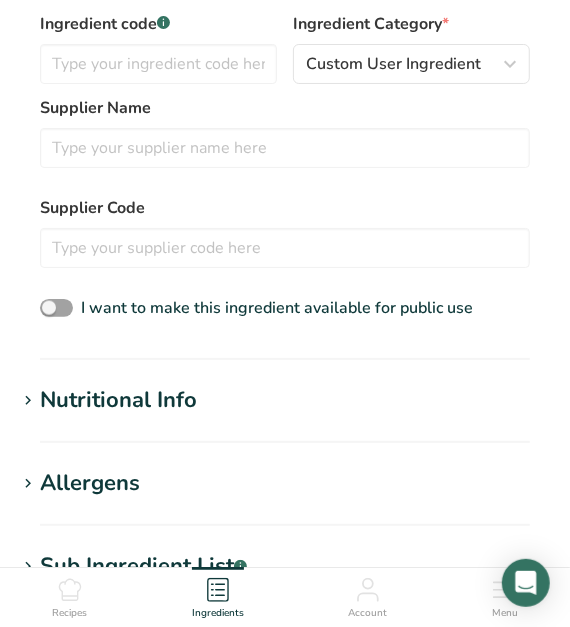 click on "Nutritional Info" at bounding box center (118, 400) 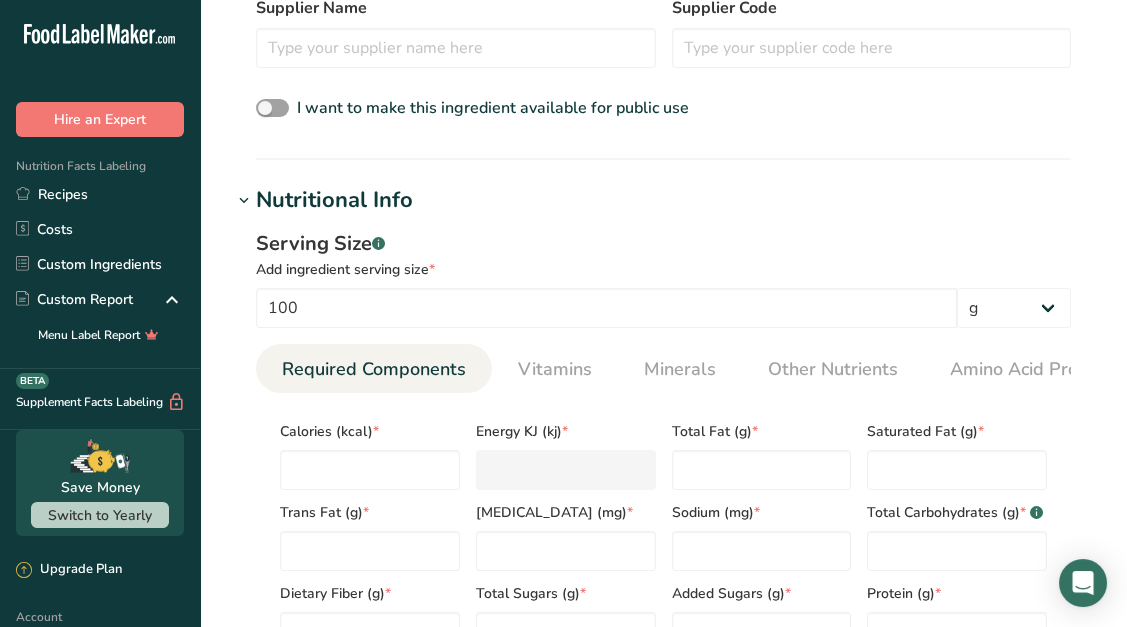 click on "Serving Size
.a-a{fill:#347362;}.b-a{fill:#fff;}" at bounding box center (663, 244) 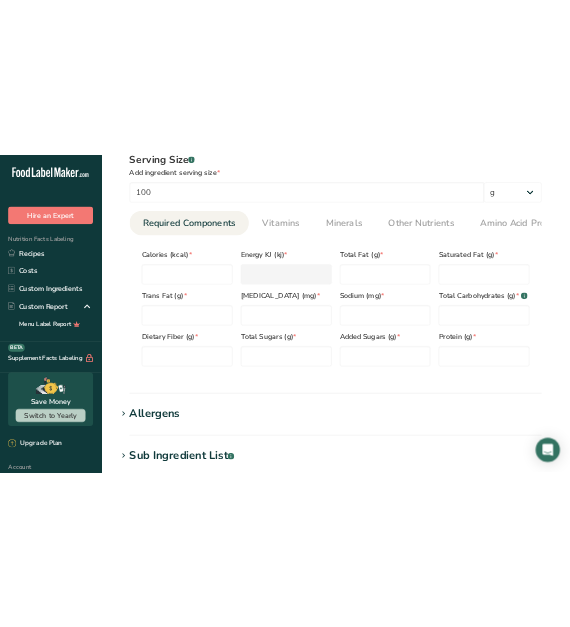 scroll, scrollTop: 871, scrollLeft: 0, axis: vertical 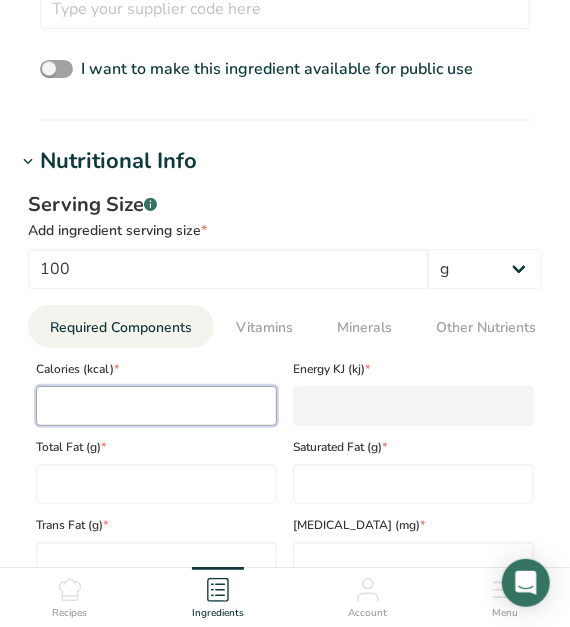 click at bounding box center (156, 406) 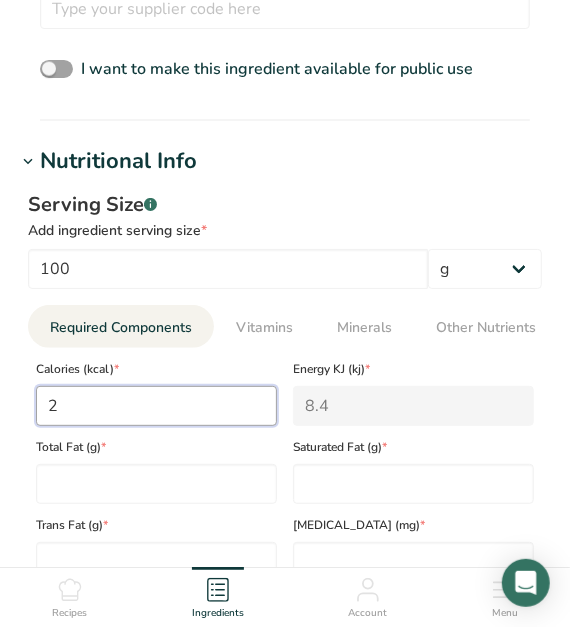 type on "29" 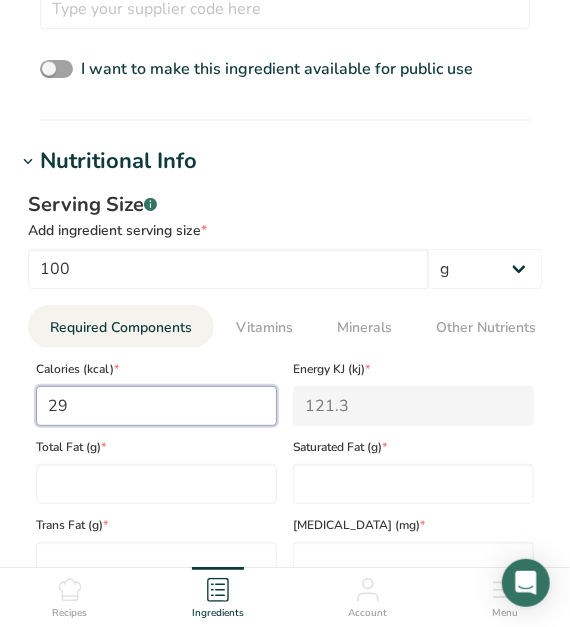 type on "29" 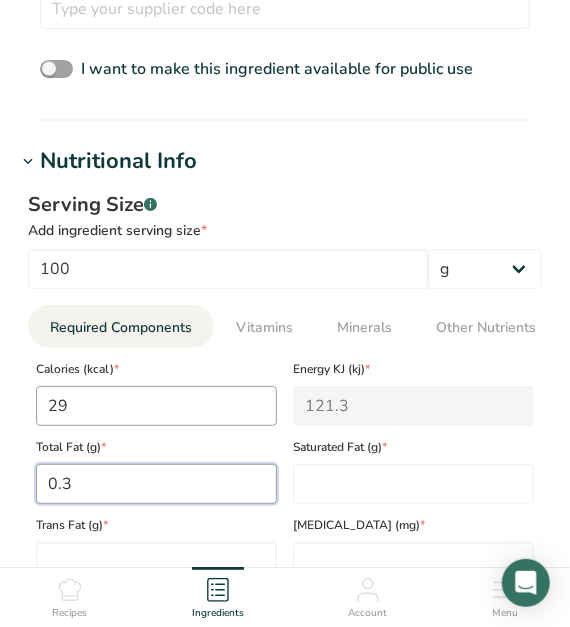 type on "0.3" 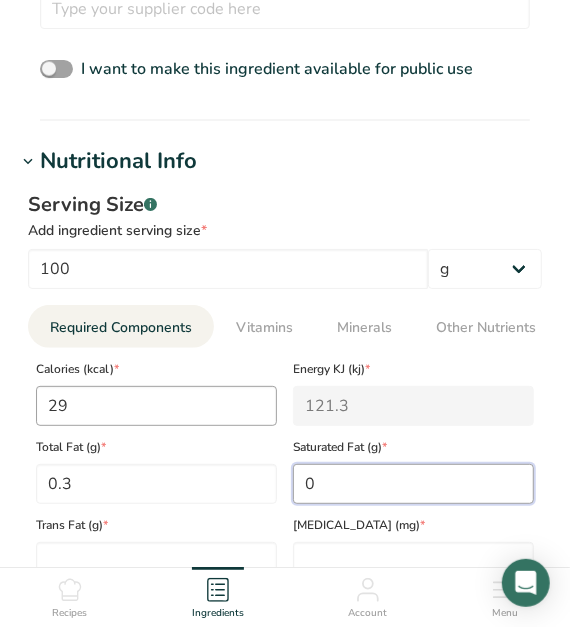 type on "0" 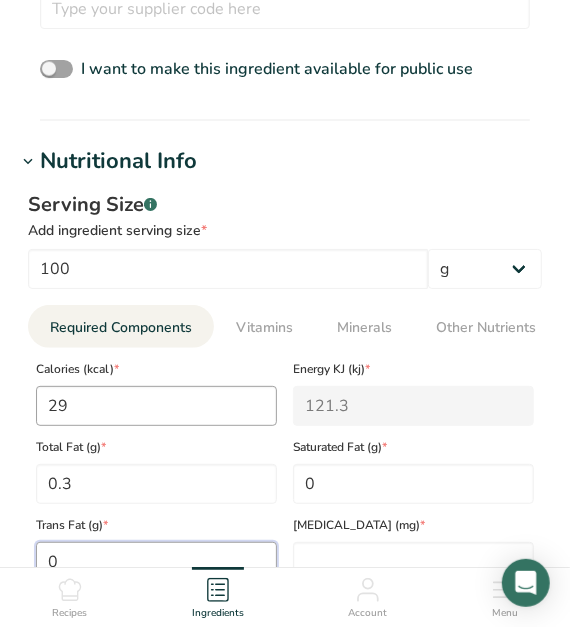 type on "0" 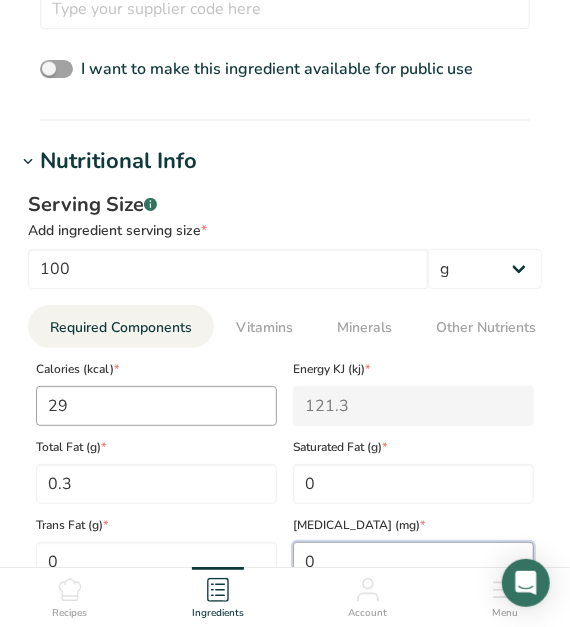 type on "0" 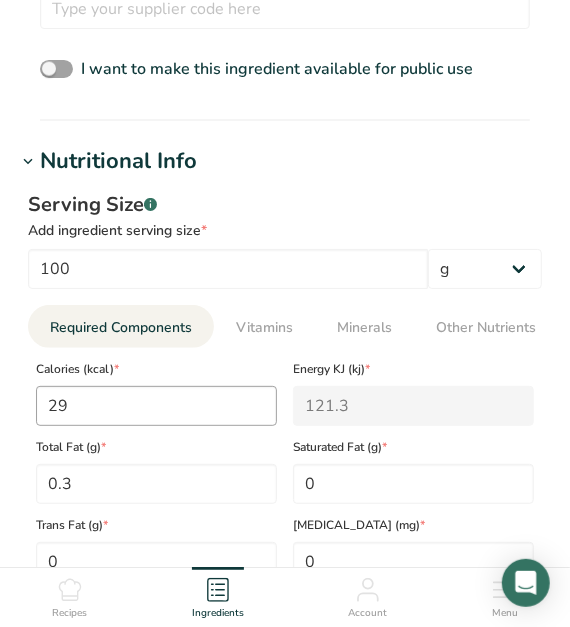 scroll, scrollTop: 907, scrollLeft: 0, axis: vertical 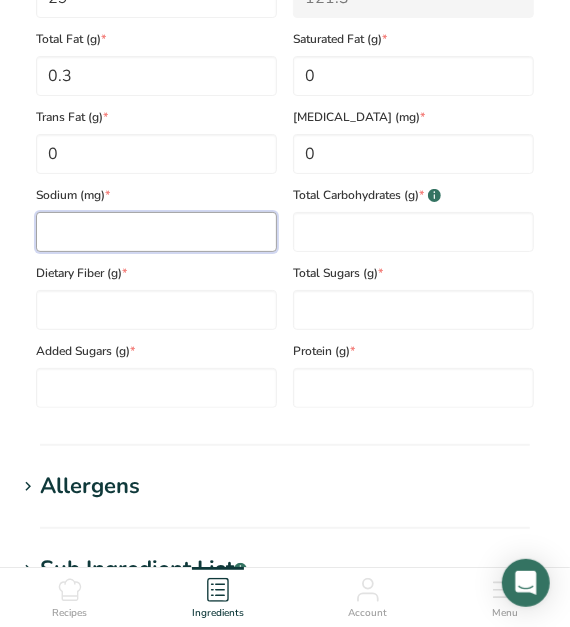 click at bounding box center [156, 232] 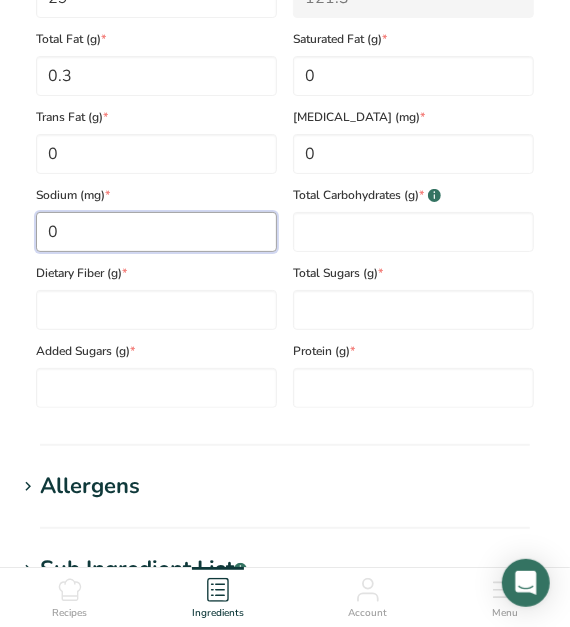 type on "0" 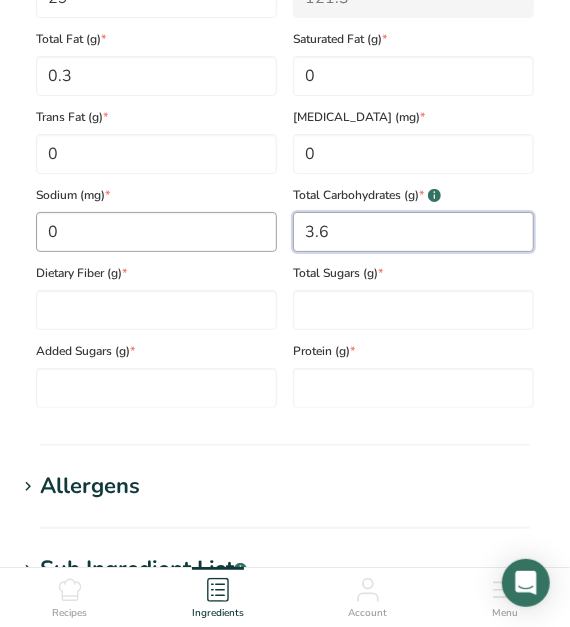 type on "3.6" 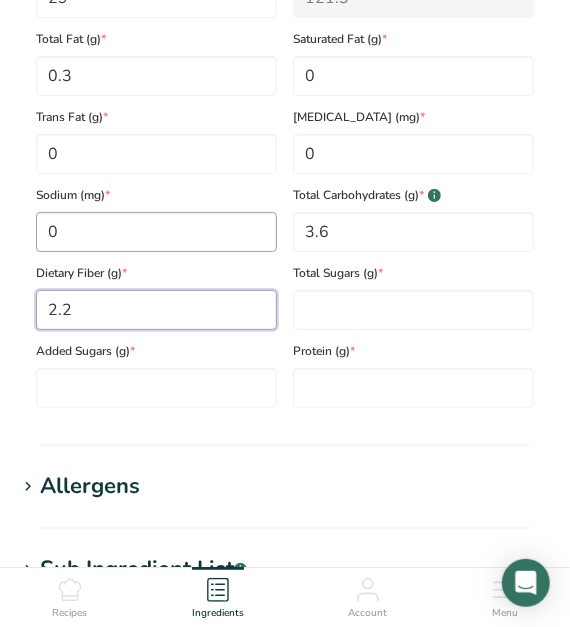 type on "2.2" 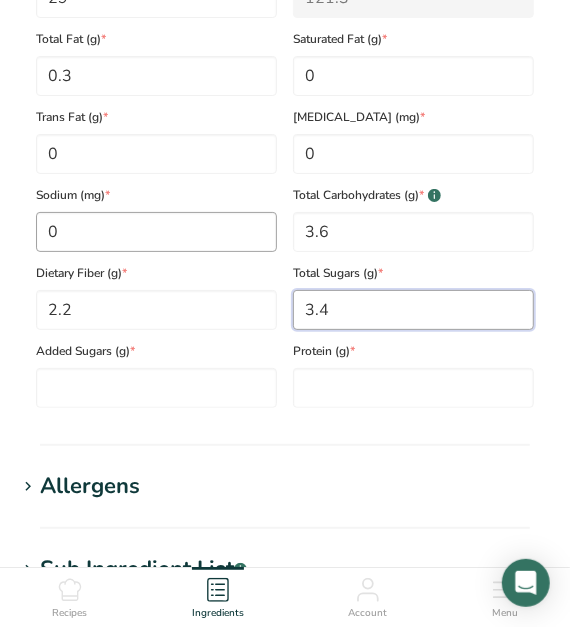 type on "3.4" 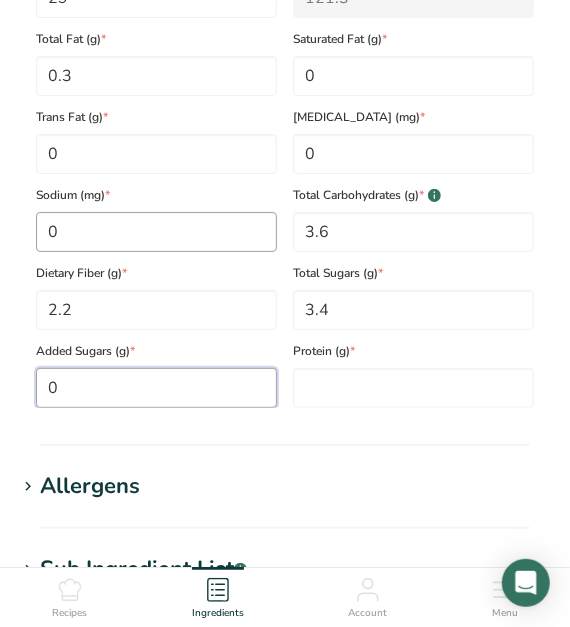 type on "0" 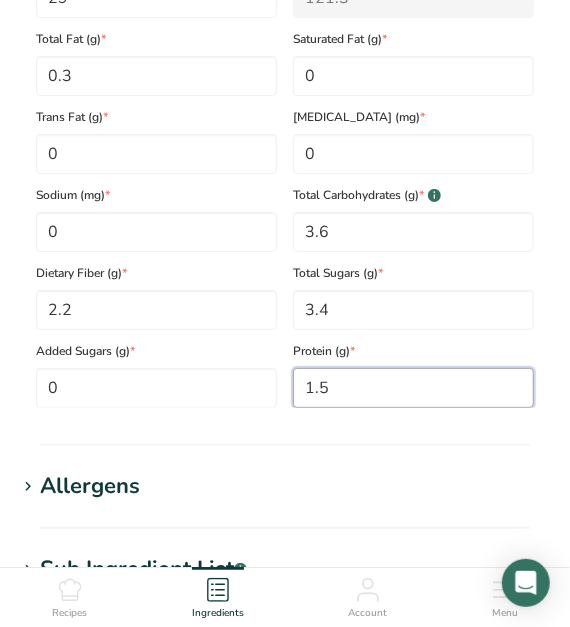 type on "1.5" 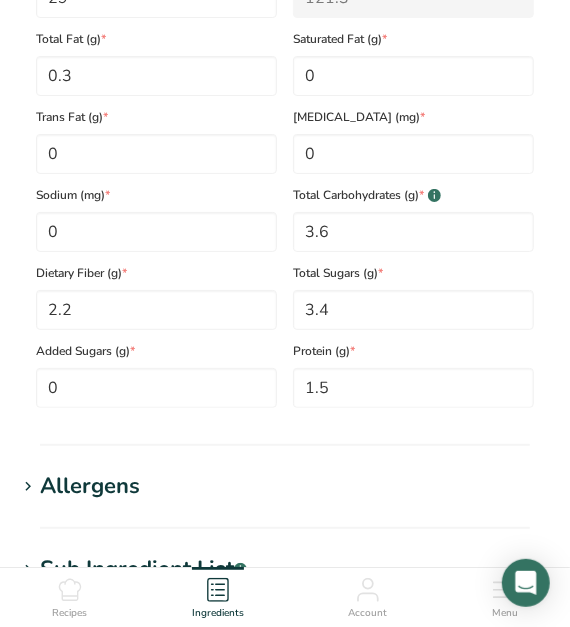 click on "Add new ingredient
Back to recipe
Ingredient Spec Sheet
.a-a{fill:#347362;}.b-a{fill:#fff;}
Upload an ingredient spec sheet or an image of a nutrition label, and our AI assistant will automatically fill-in the nutrients.
Drop your files here or click to upload
Maximum file size is 5MB
Ingredient General Info
Ingredient Name *
Translate
Poireaux
Ingredient Common Name
.a-a{fill:#347362;}.b-a{fill:#fff;}
Translate
Ingredient code
.a-a{fill:#347362;}.b-a{fill:#fff;}
Ingredient Category *
Custom User Ingredient
Standard Categories
.a-a{fill:#347362;}.b-a{fill:#fff;}" at bounding box center [285, -79] 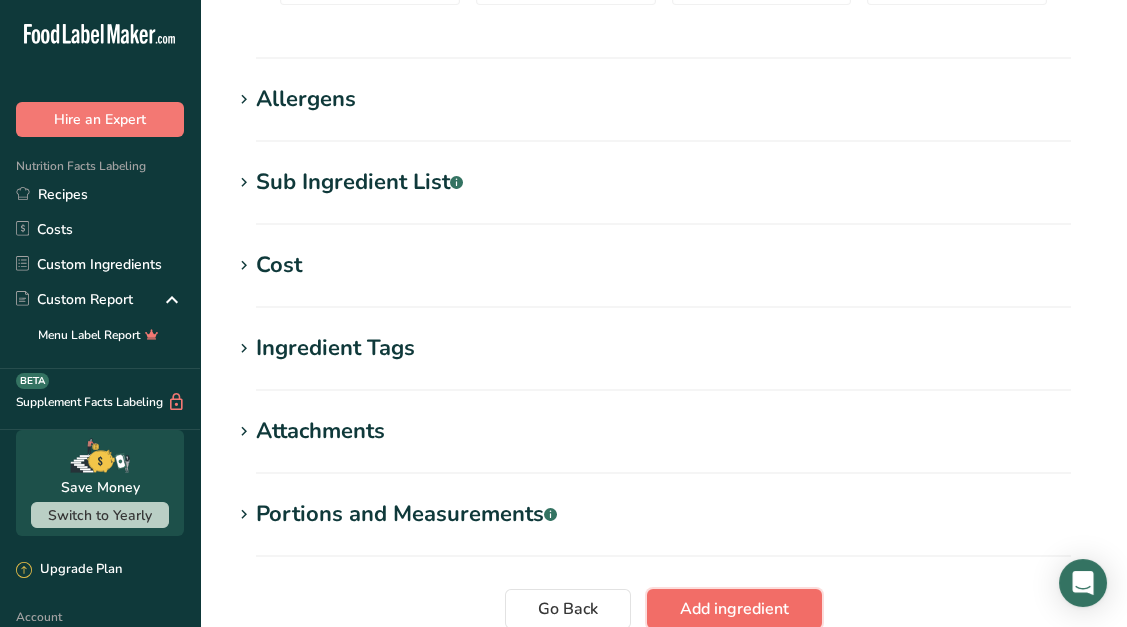 click on "Add ingredient" at bounding box center (734, 609) 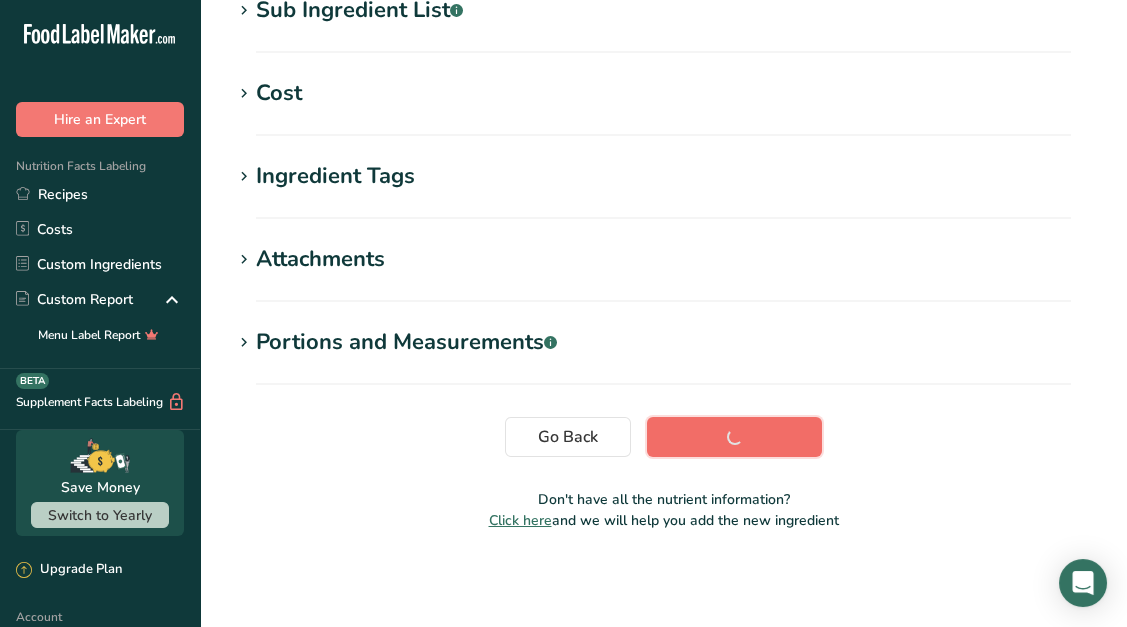 scroll, scrollTop: 446, scrollLeft: 0, axis: vertical 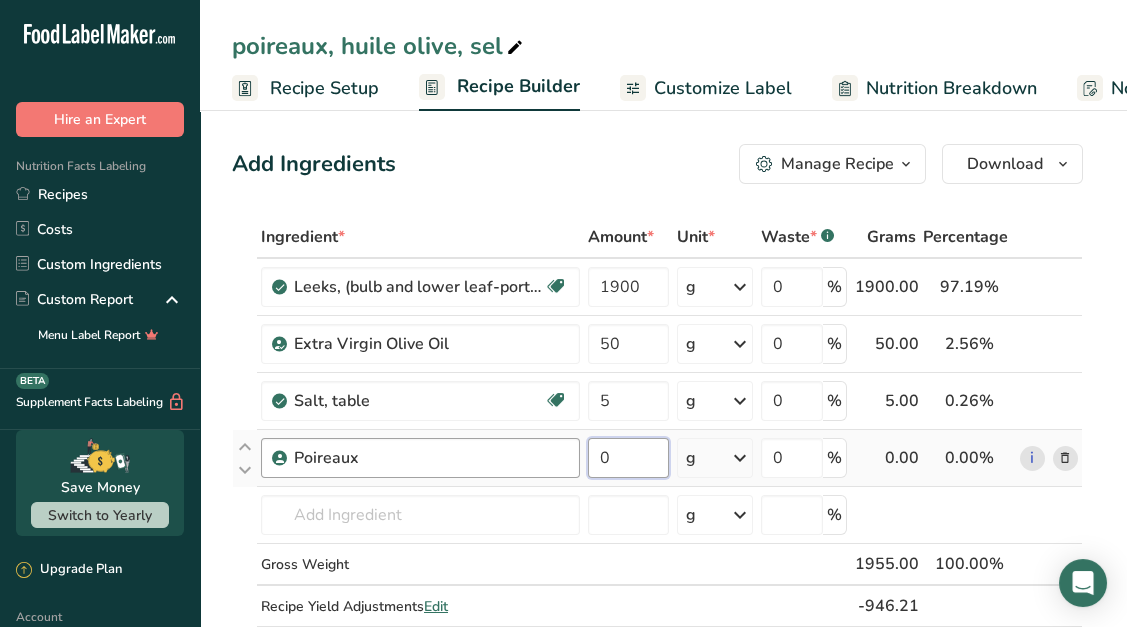 drag, startPoint x: 639, startPoint y: 471, endPoint x: 576, endPoint y: 472, distance: 63.007935 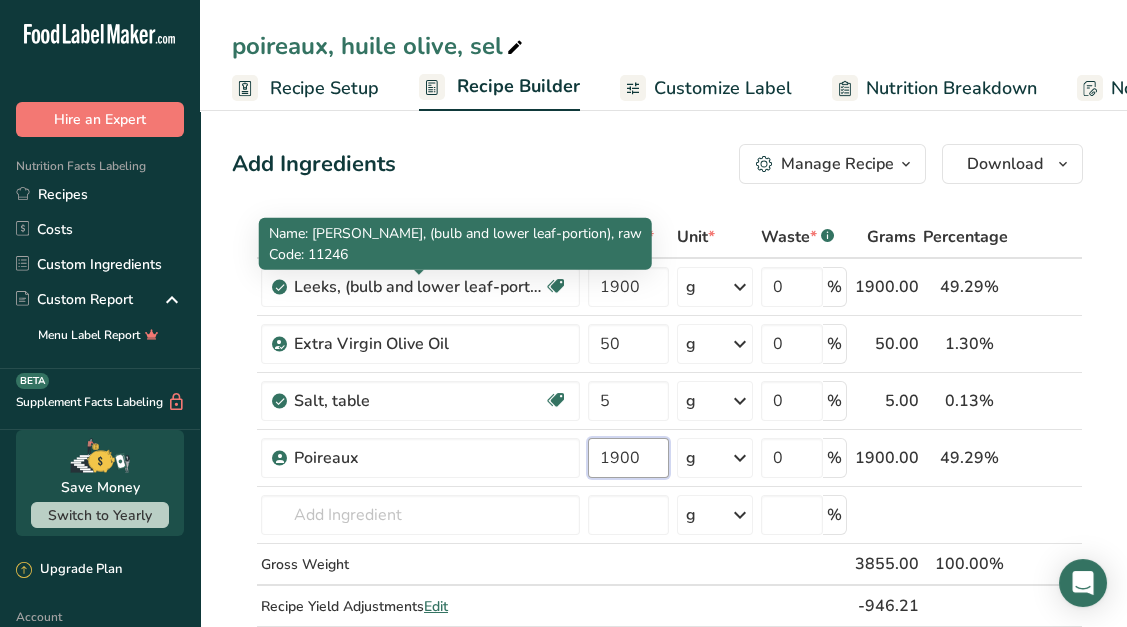 type on "1900" 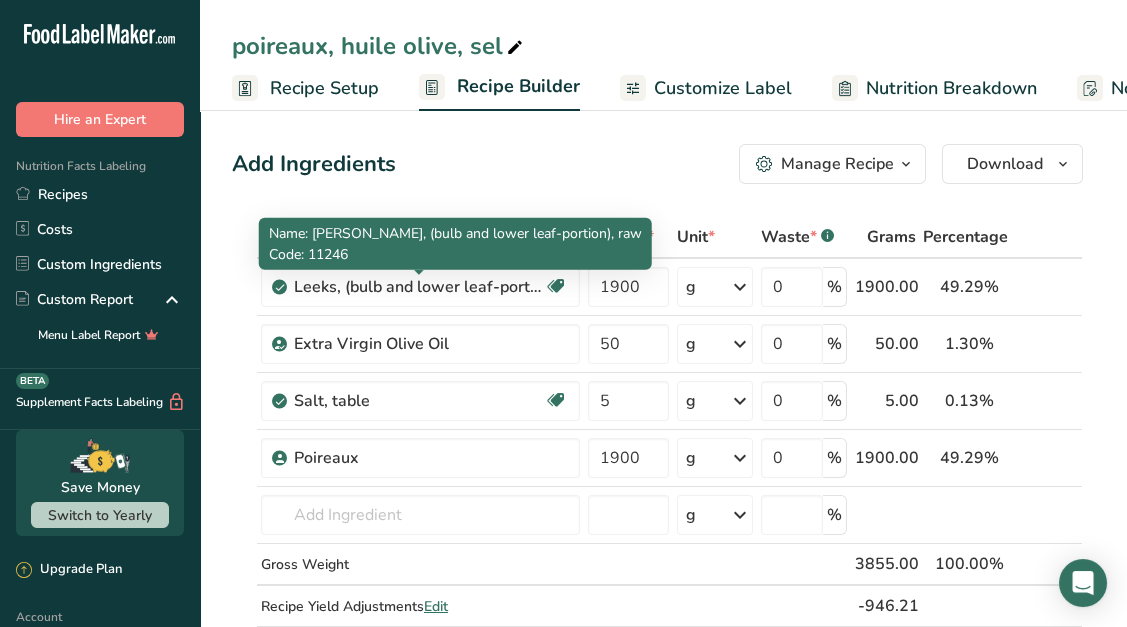 click on "Add Ingredients
Manage Recipe         Delete Recipe           Duplicate Recipe             Scale Recipe             Save as Sub-Recipe   .a-a{fill:#347362;}.b-a{fill:#fff;}                               Nutrition Breakdown                 Recipe Card
NEW
Amino Acids Pattern Report             Activity History
Download
Choose your preferred label style
Standard FDA label
Standard FDA label
The most common format for nutrition facts labels in compliance with the FDA's typeface, style and requirements
Tabular FDA label
A label format compliant with the FDA regulations presented in a tabular (horizontal) display.
Linear FDA label
A simple linear display for small sized packages.
Simplified FDA label" at bounding box center (663, 976) 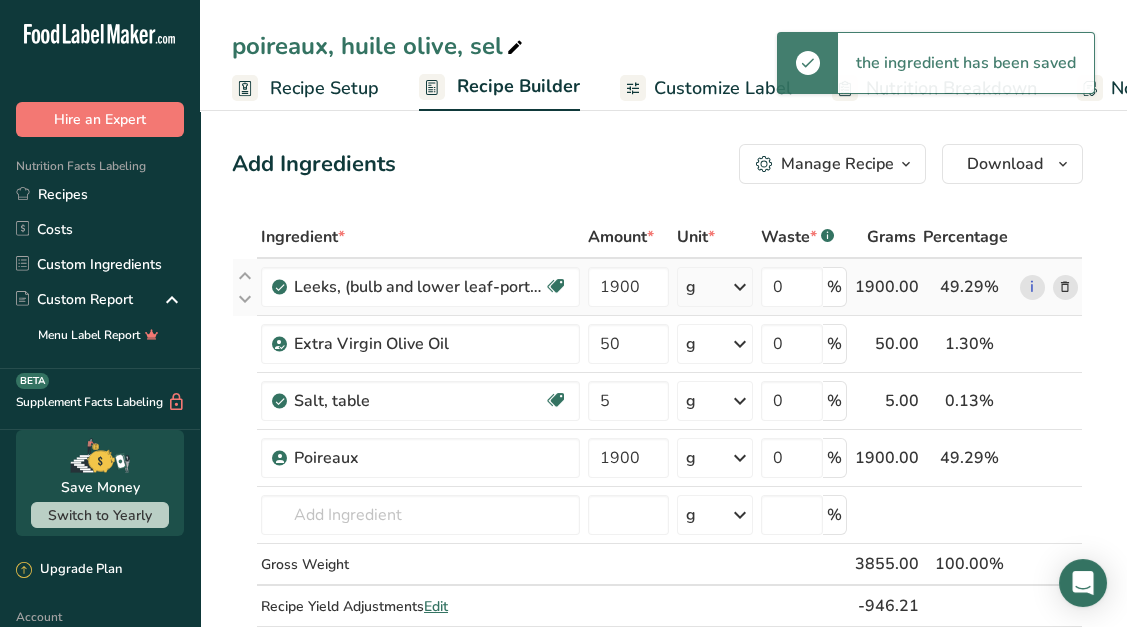 click at bounding box center (1065, 287) 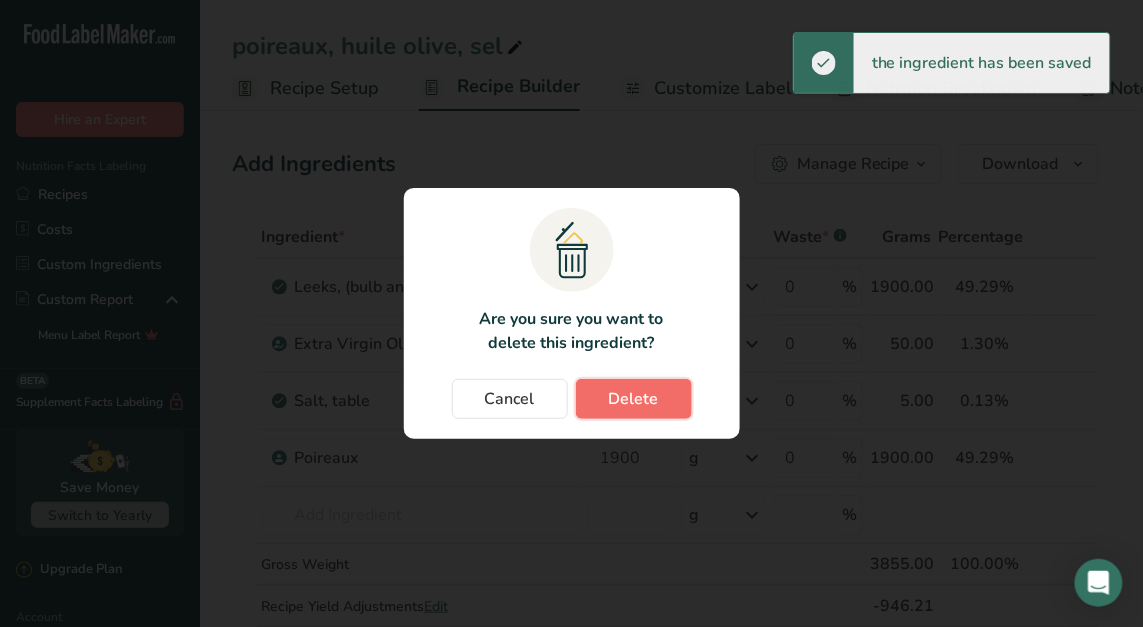 click on "Delete" at bounding box center [634, 399] 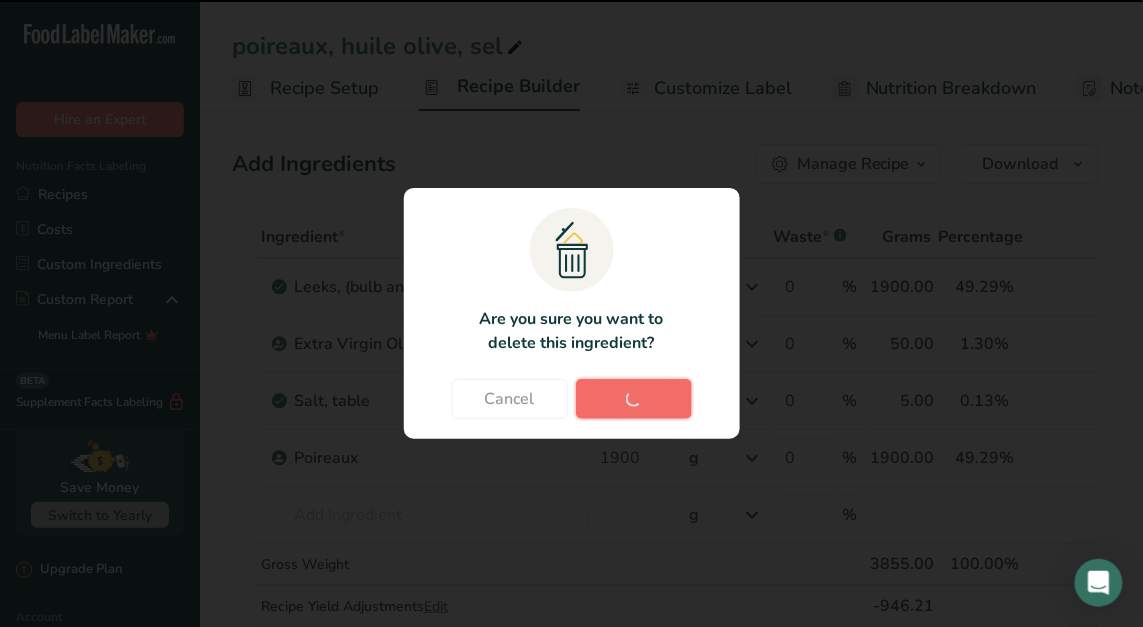 type on "50" 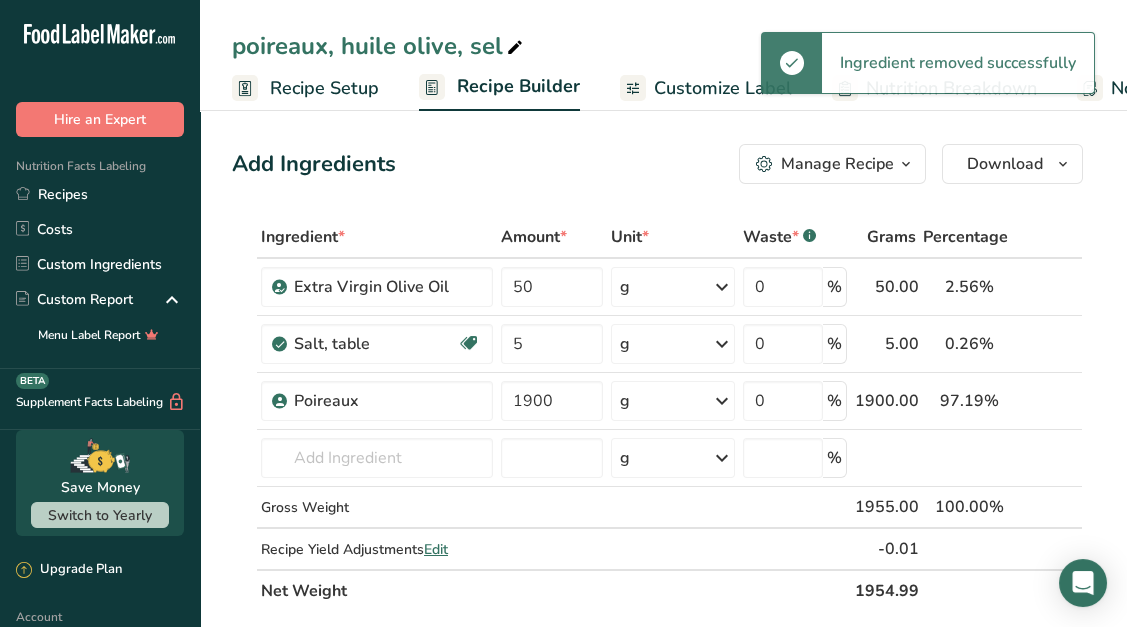 click on "Nutrition Breakdown" at bounding box center [934, 88] 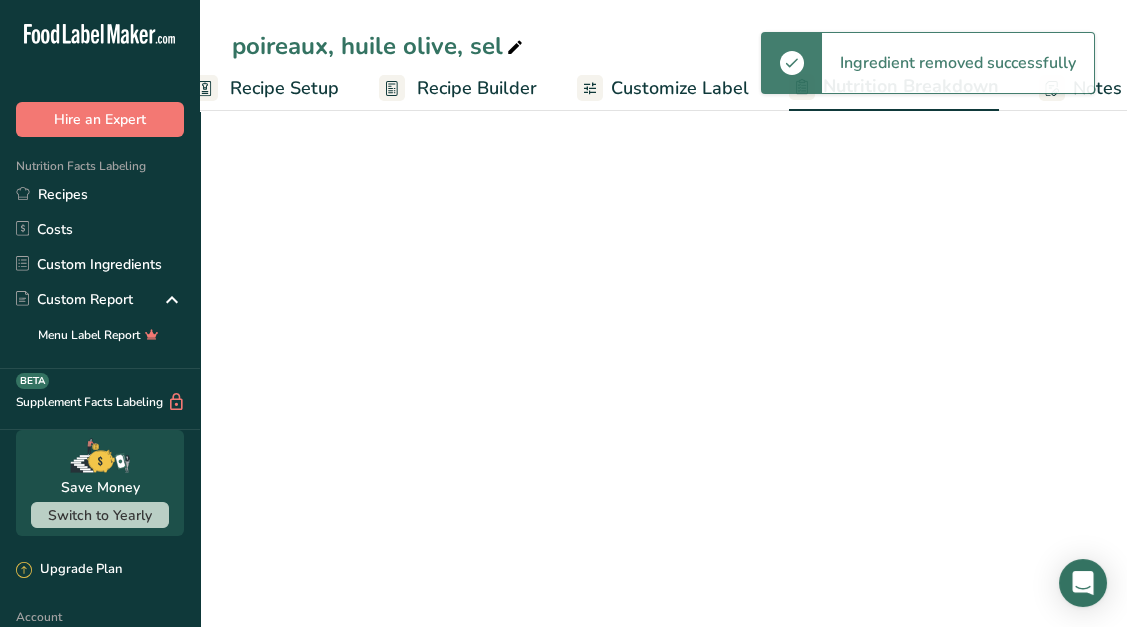 select on "Calories" 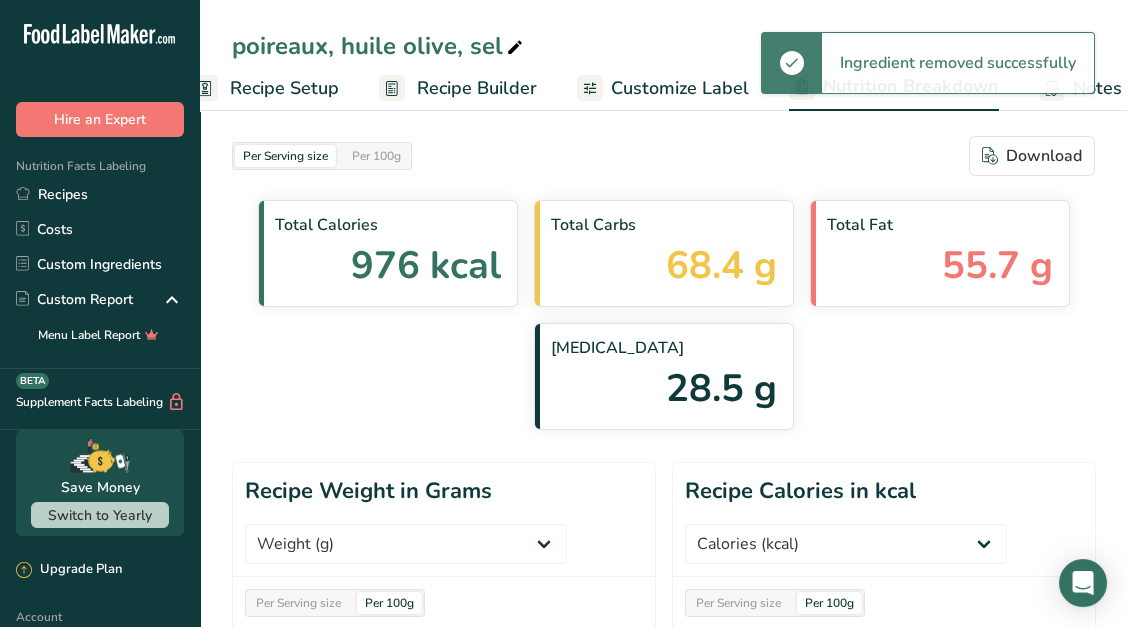 scroll, scrollTop: 0, scrollLeft: 396, axis: horizontal 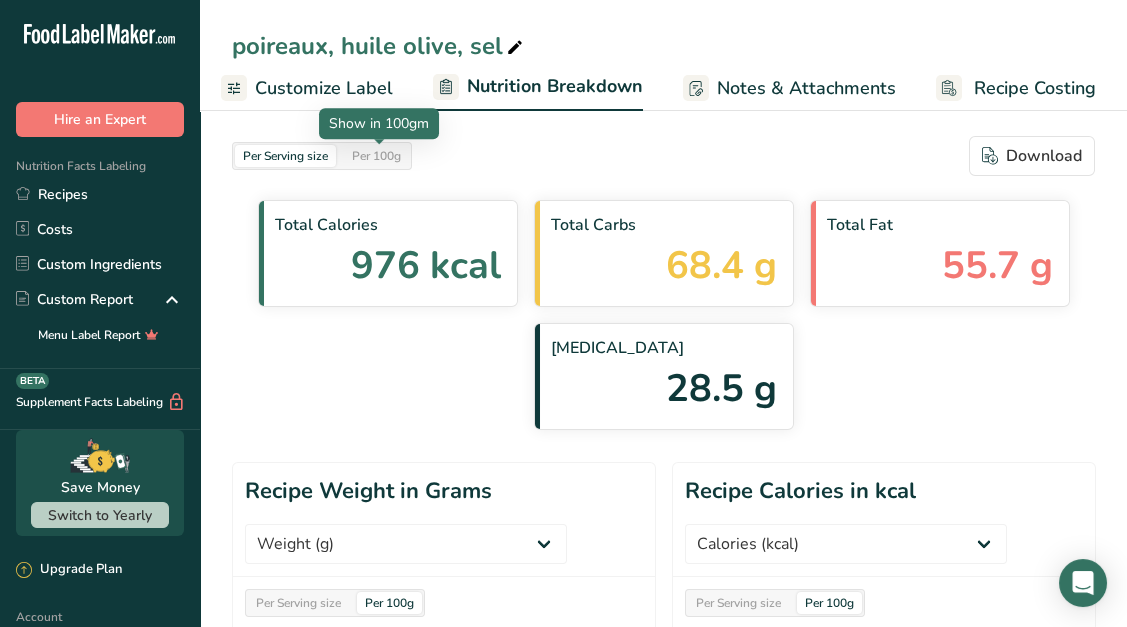 click on "Per 100g" at bounding box center [376, 156] 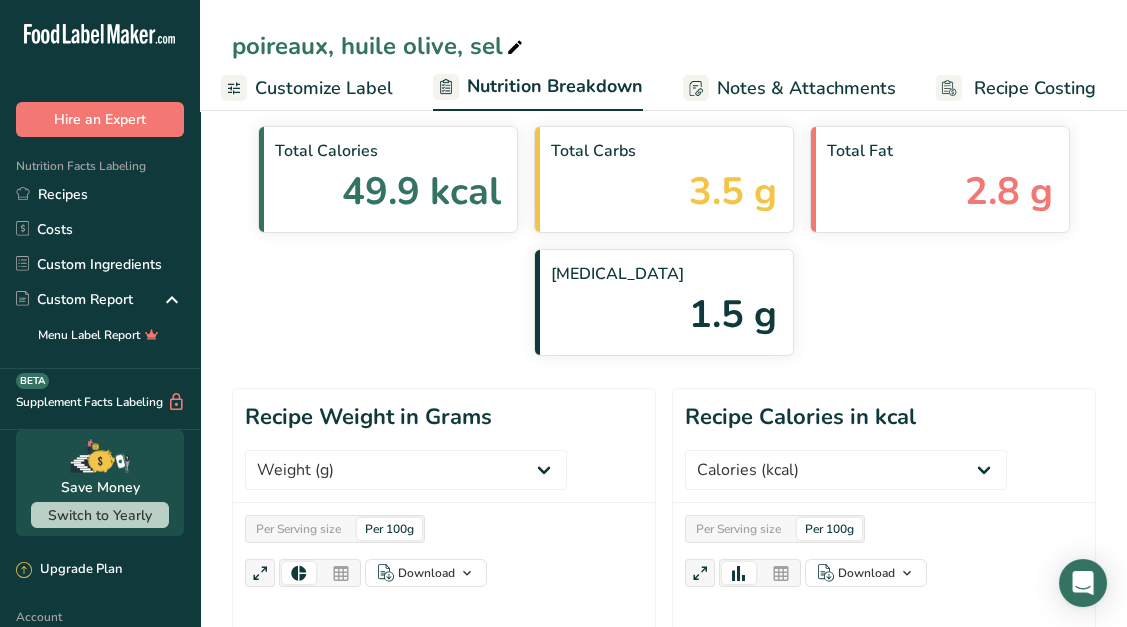 scroll, scrollTop: 0, scrollLeft: 0, axis: both 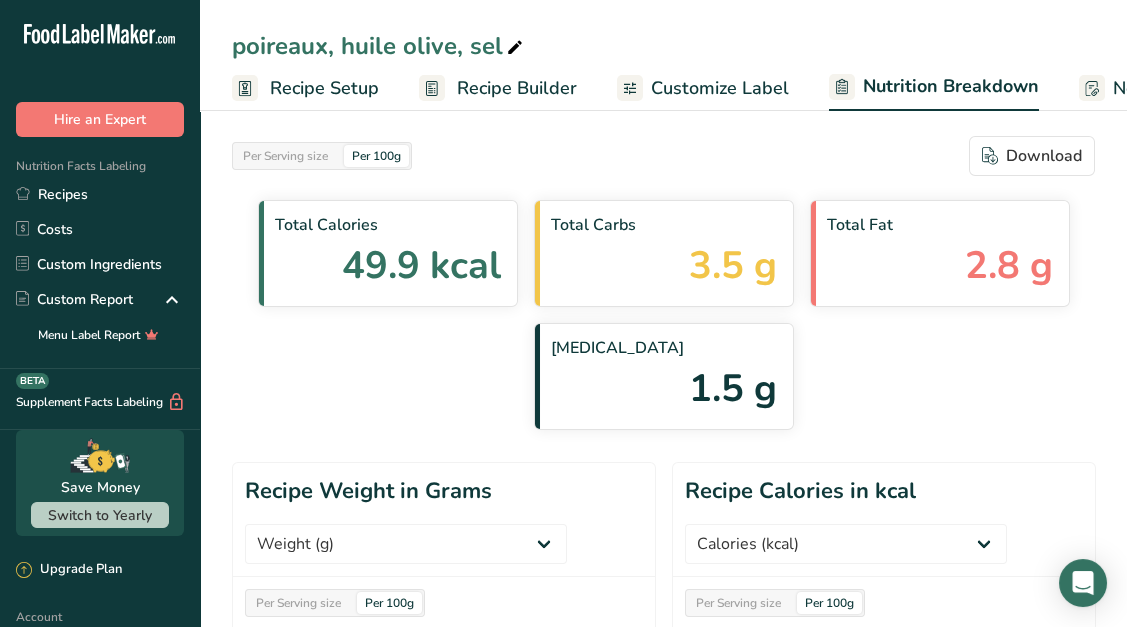 click on "Recipe Setup" at bounding box center [324, 88] 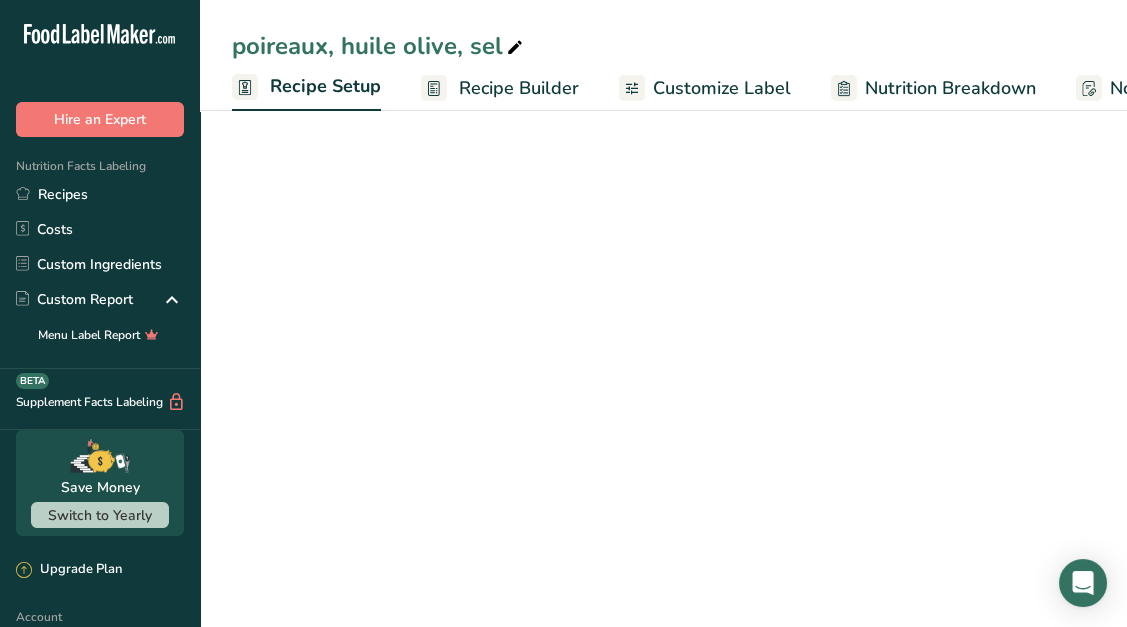 scroll, scrollTop: 0, scrollLeft: 7, axis: horizontal 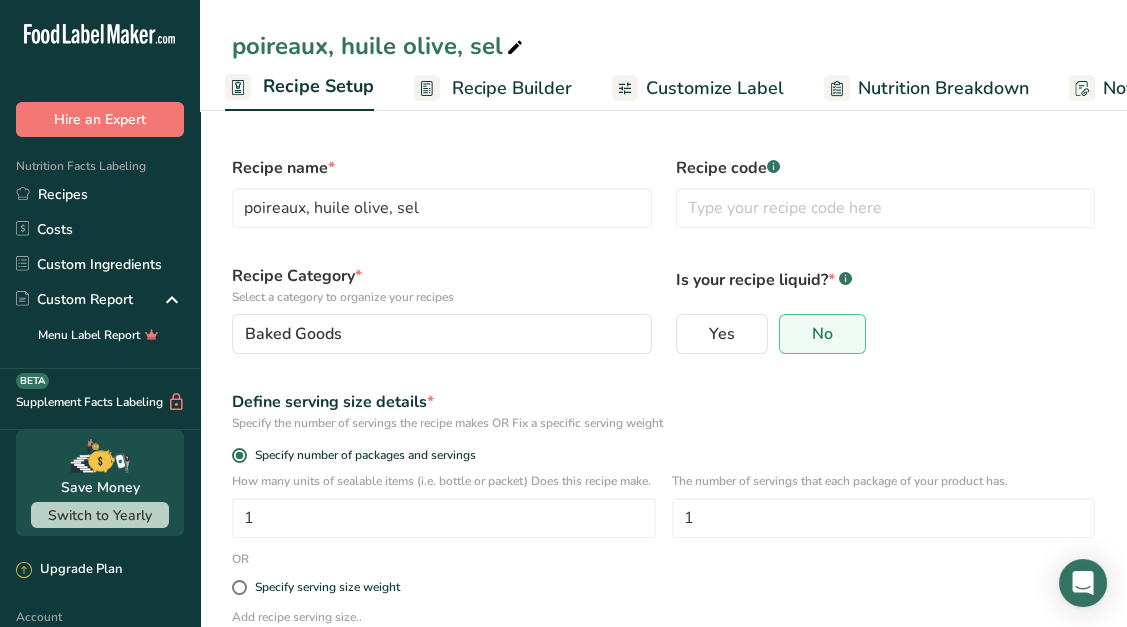 click on "Recipe Builder" at bounding box center (512, 88) 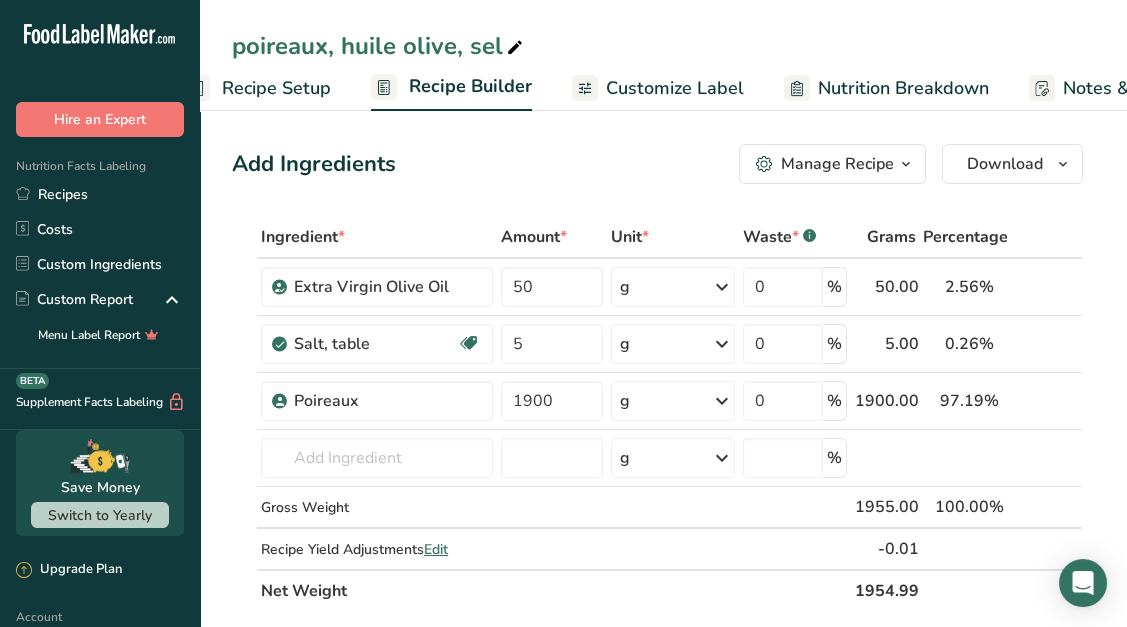 scroll, scrollTop: 0, scrollLeft: 192, axis: horizontal 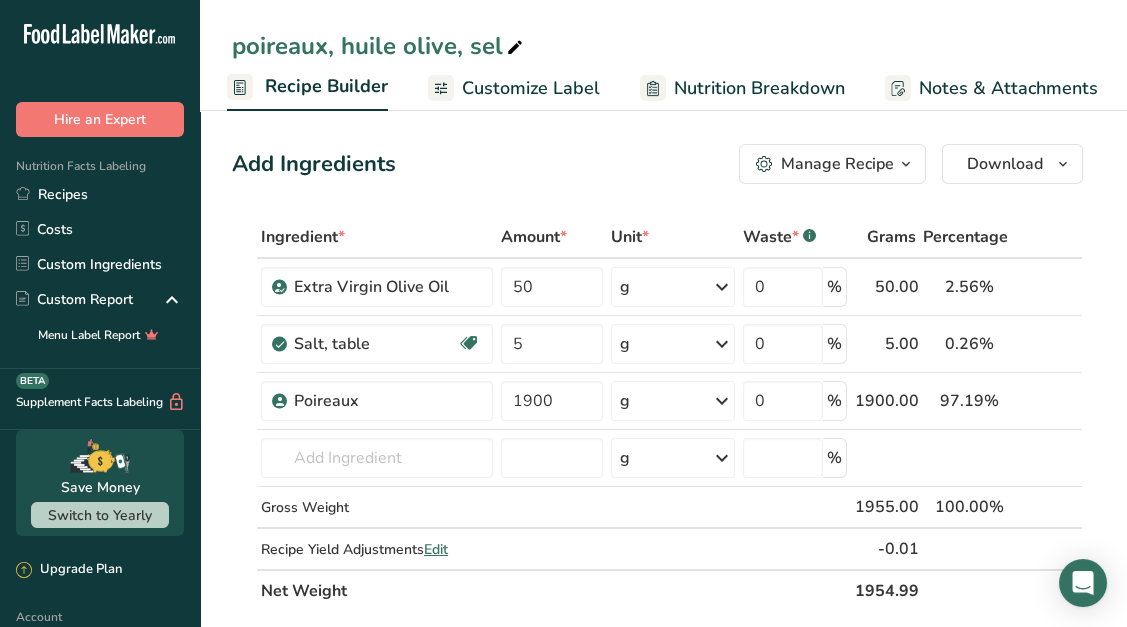 click on "Manage Recipe" at bounding box center [832, 164] 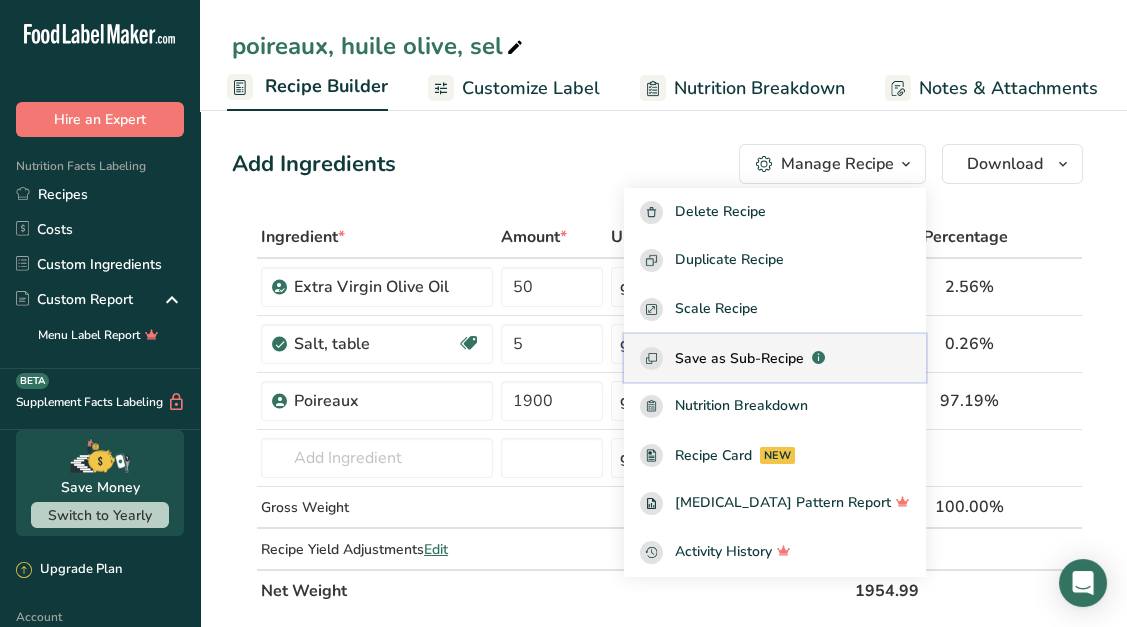 click on "Save as Sub-Recipe" at bounding box center (739, 358) 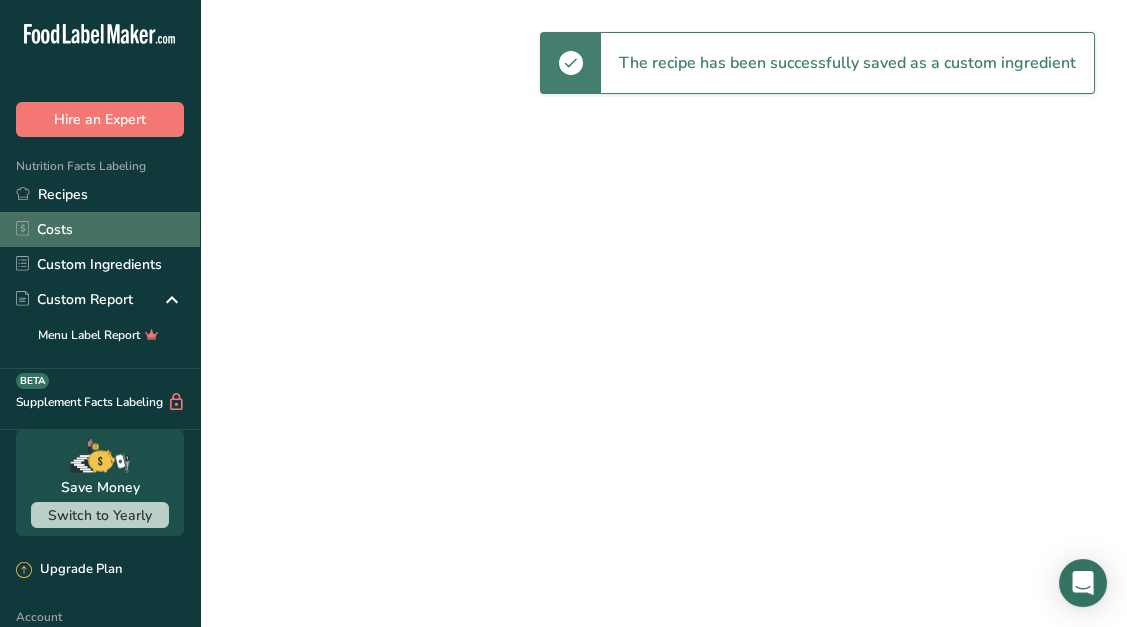 select on "30" 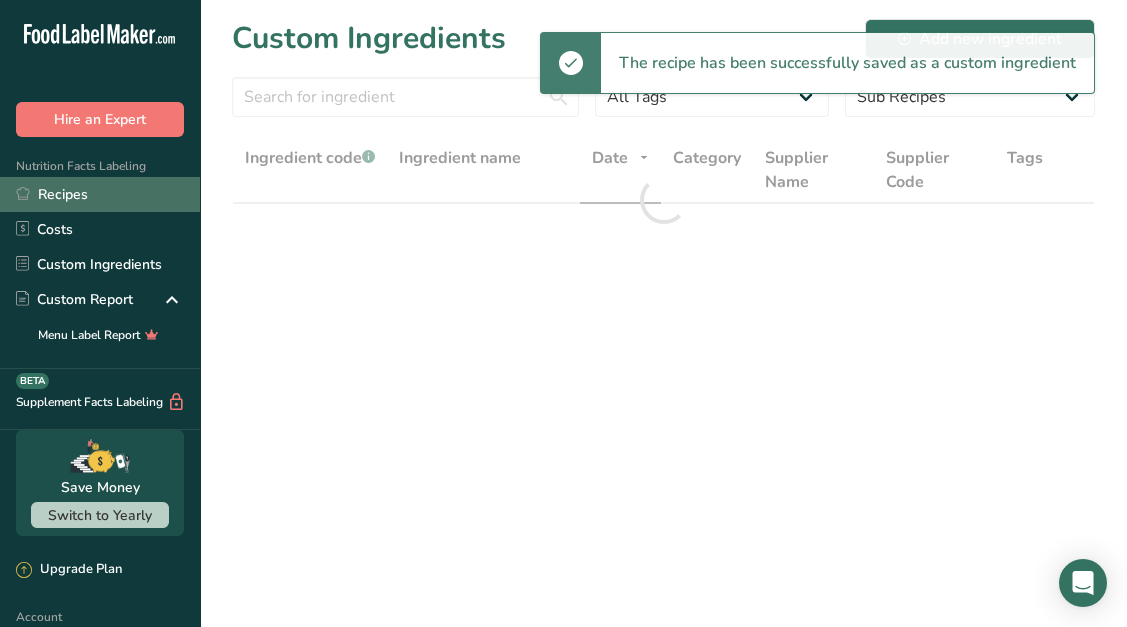 click on "Recipes" at bounding box center (100, 194) 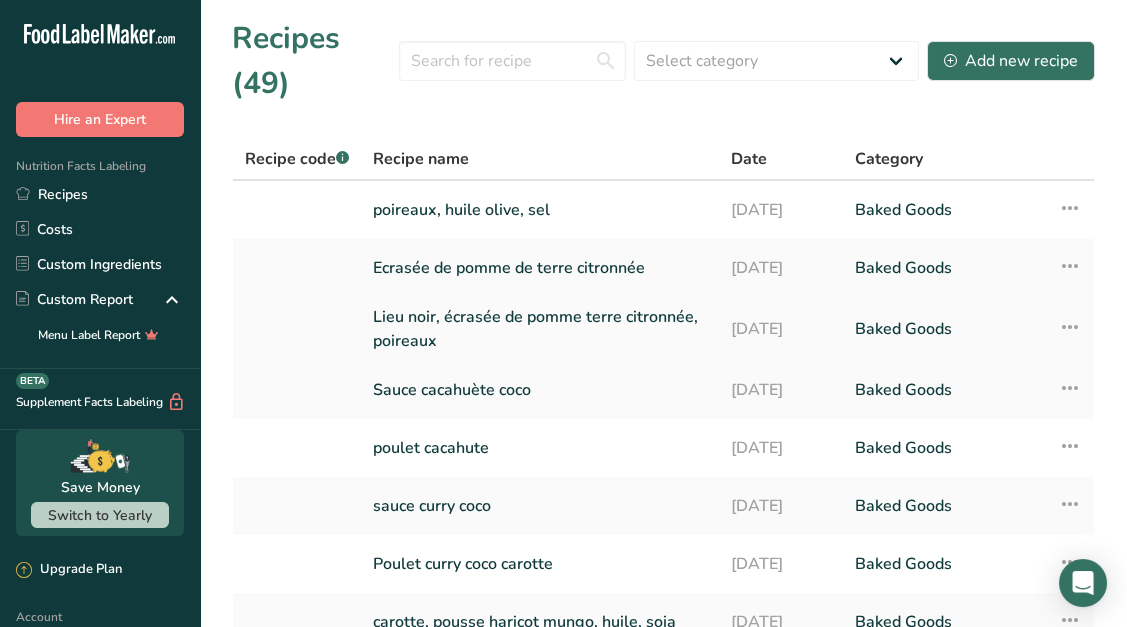 click on "Lieu noir, écrasée de pomme terre citronnée, poireaux" at bounding box center [540, 329] 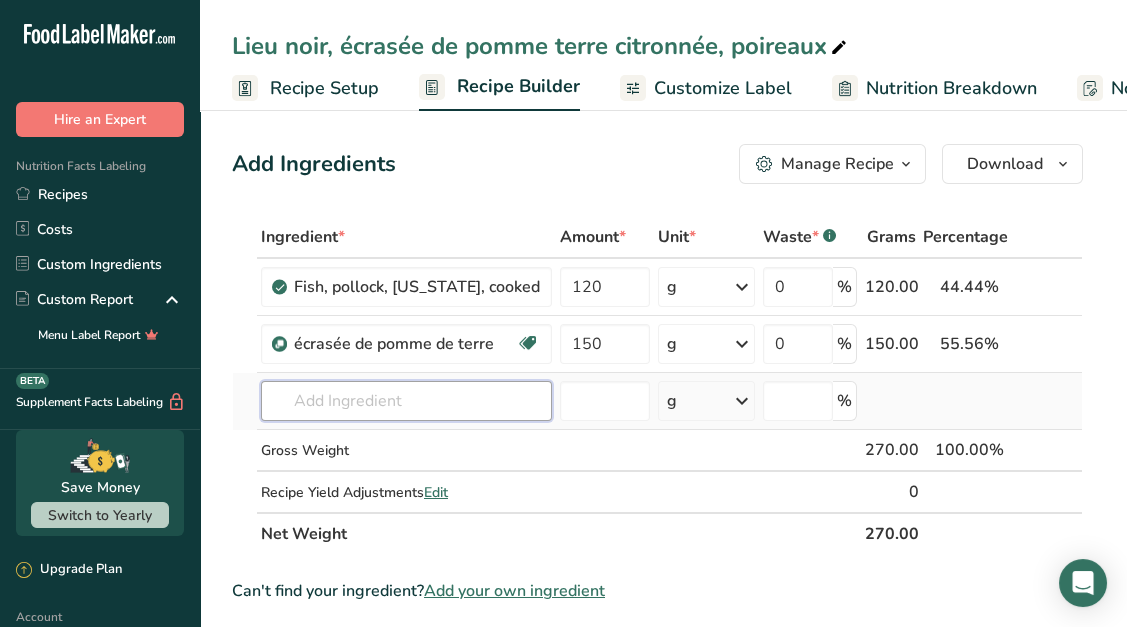 click at bounding box center [406, 401] 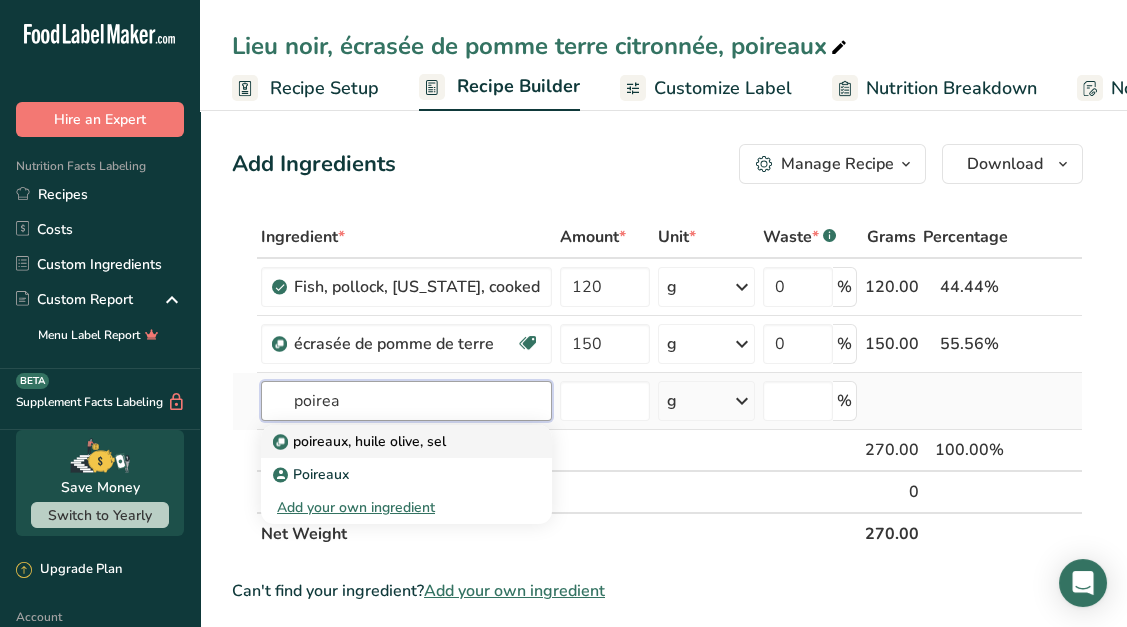 type on "poirea" 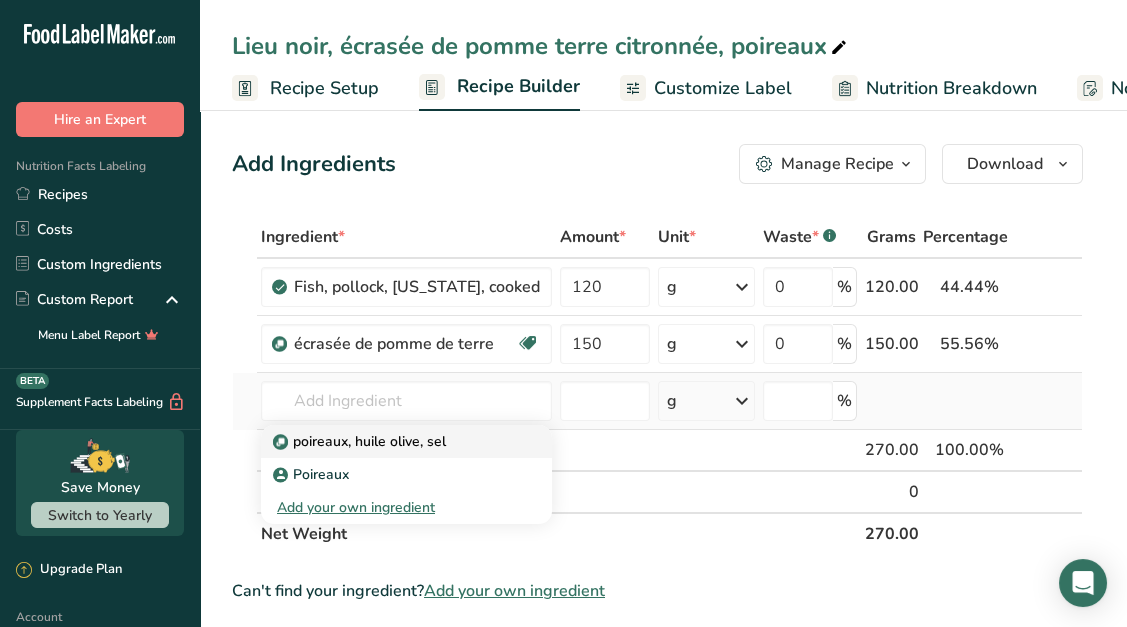 click on "poireaux, huile olive, sel" at bounding box center (361, 441) 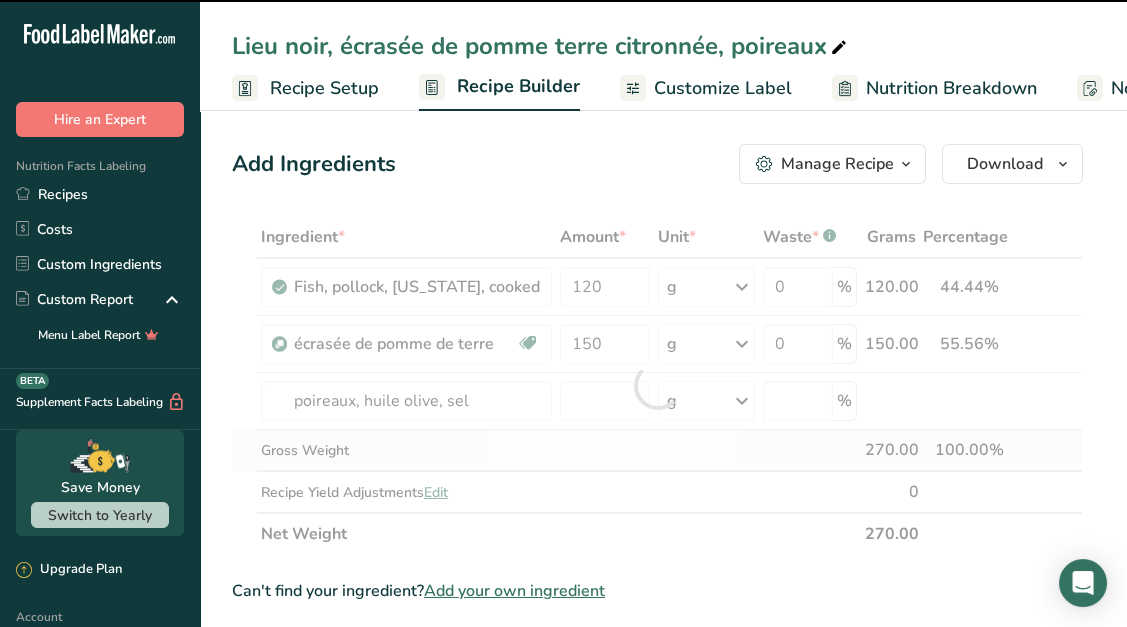 type on "0" 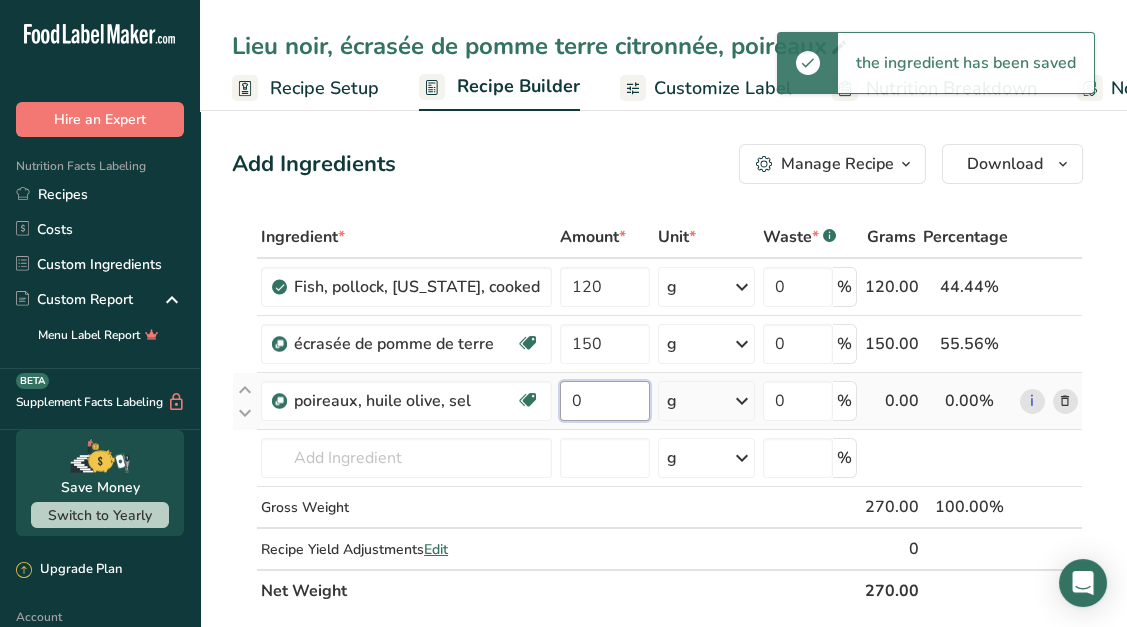 click on "0" at bounding box center (605, 401) 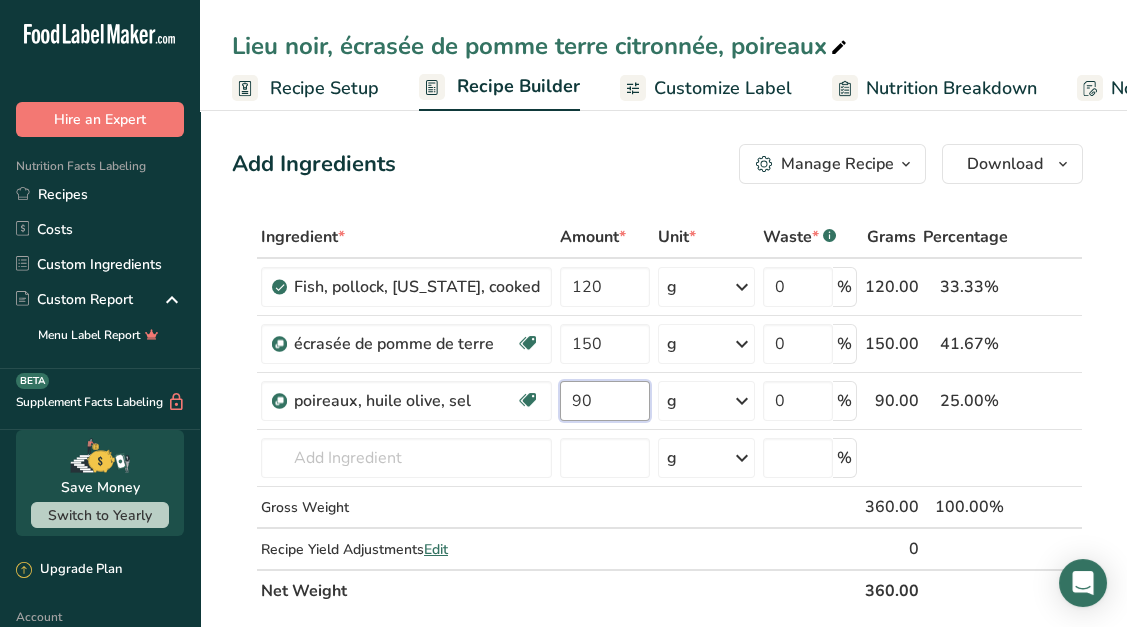 type on "90" 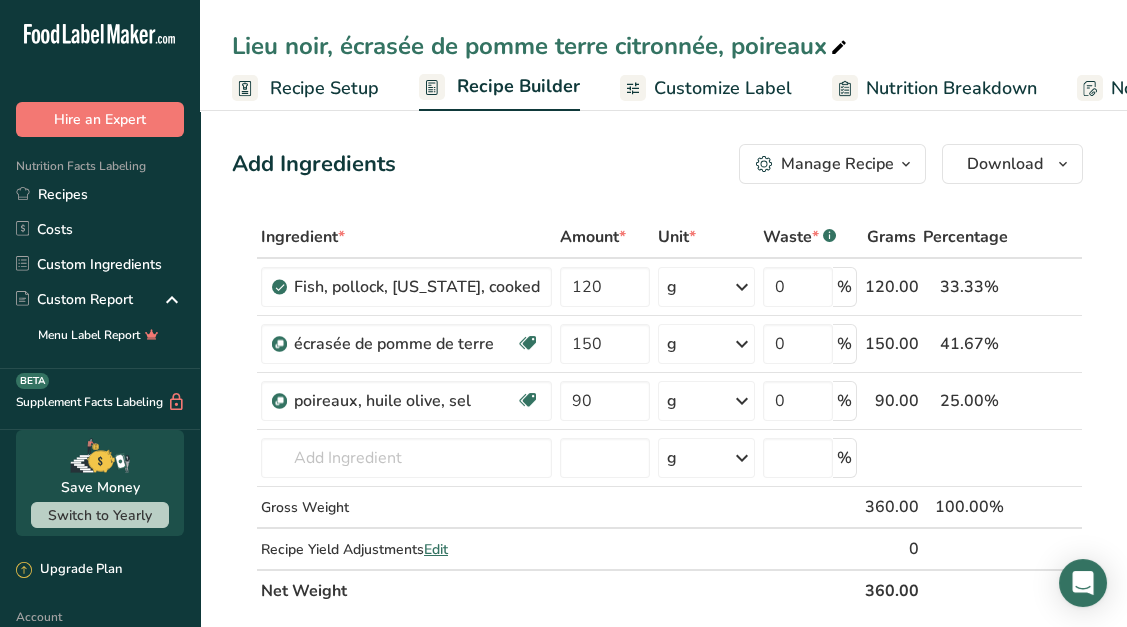 click on "Ingredient *
Amount *
Unit *
Waste *   .a-a{fill:#347362;}.b-a{fill:#fff;}          Grams
Percentage
Fish, pollock, Alaska, cooked
120
g
Portions
3 oz
Weight Units
g
kg
mg
See more
Volume Units
l
Volume units require a density conversion. If you know your ingredient's density enter it below. Otherwise, click on "RIA" our AI Regulatory bot - she will be able to help you
lb/ft3
g/cm3
Confirm
mL
Volume units require a density conversion. If you know your ingredient's density enter it below. Otherwise, click on "RIA" our AI Regulatory bot - she will be able to help you" at bounding box center [657, 414] 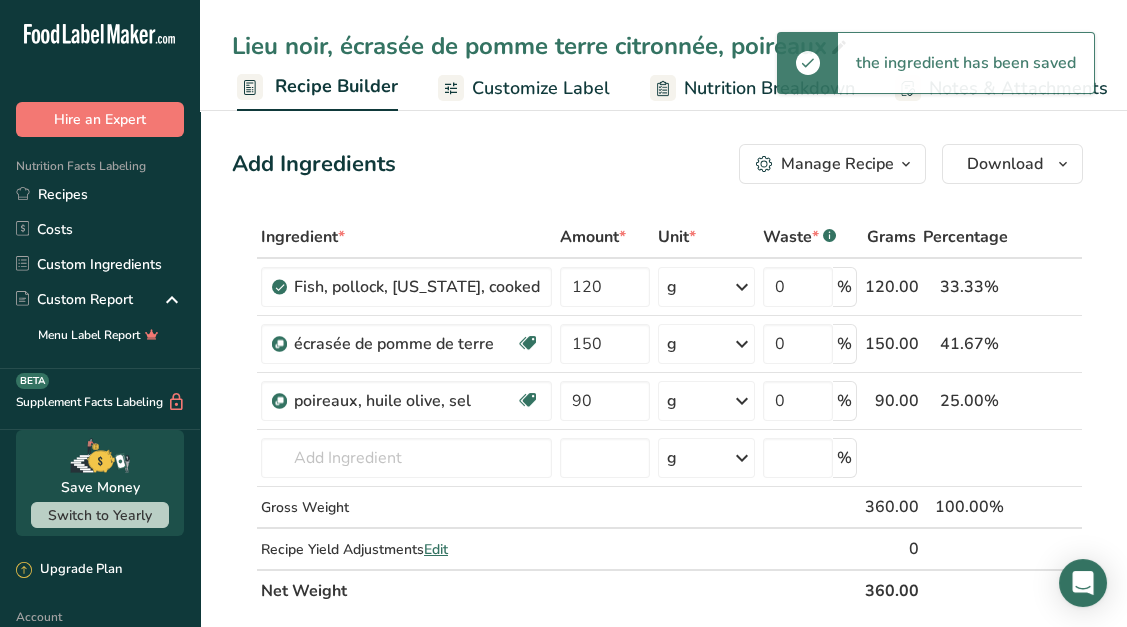 scroll, scrollTop: 0, scrollLeft: 201, axis: horizontal 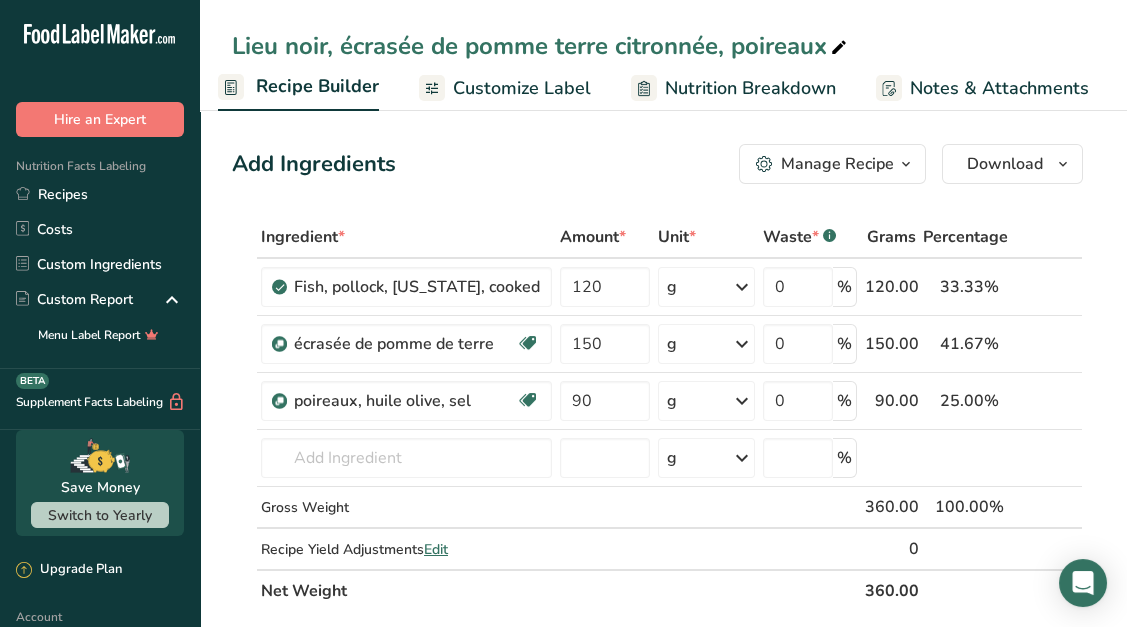 click on "Nutrition Breakdown" at bounding box center [750, 88] 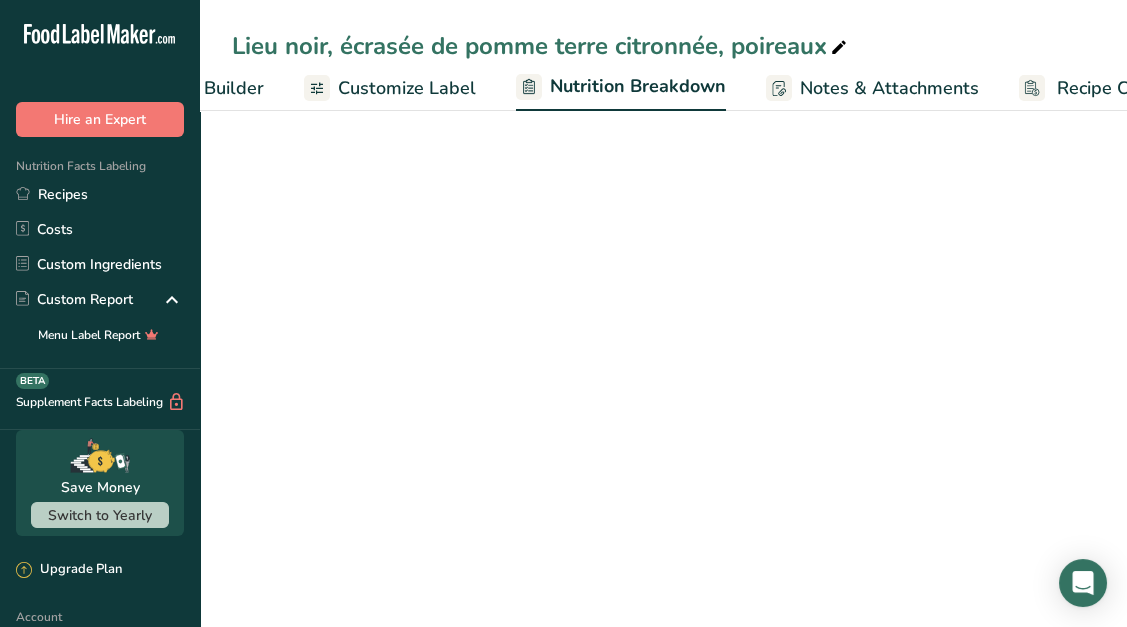 select on "Calories" 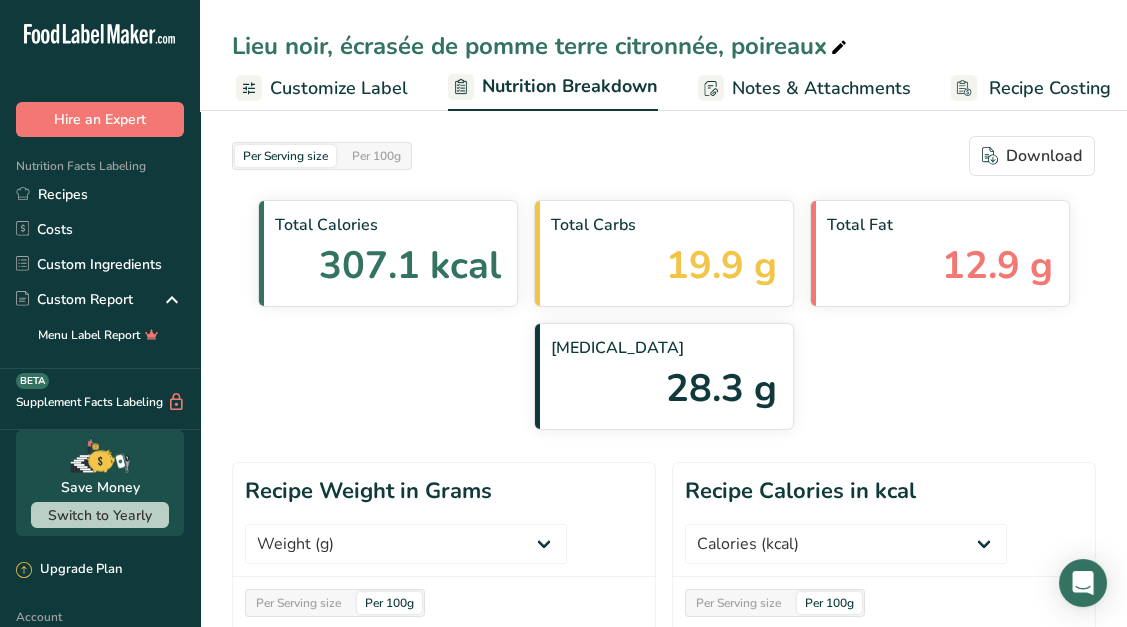 scroll, scrollTop: 0, scrollLeft: 0, axis: both 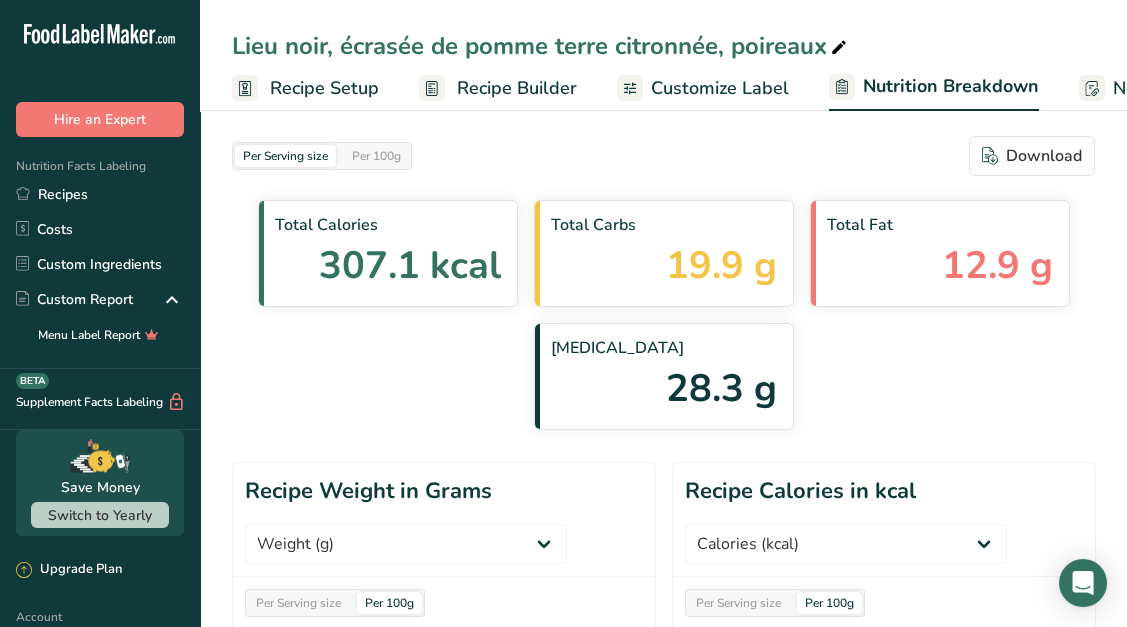 click on "Recipe Setup" at bounding box center [324, 88] 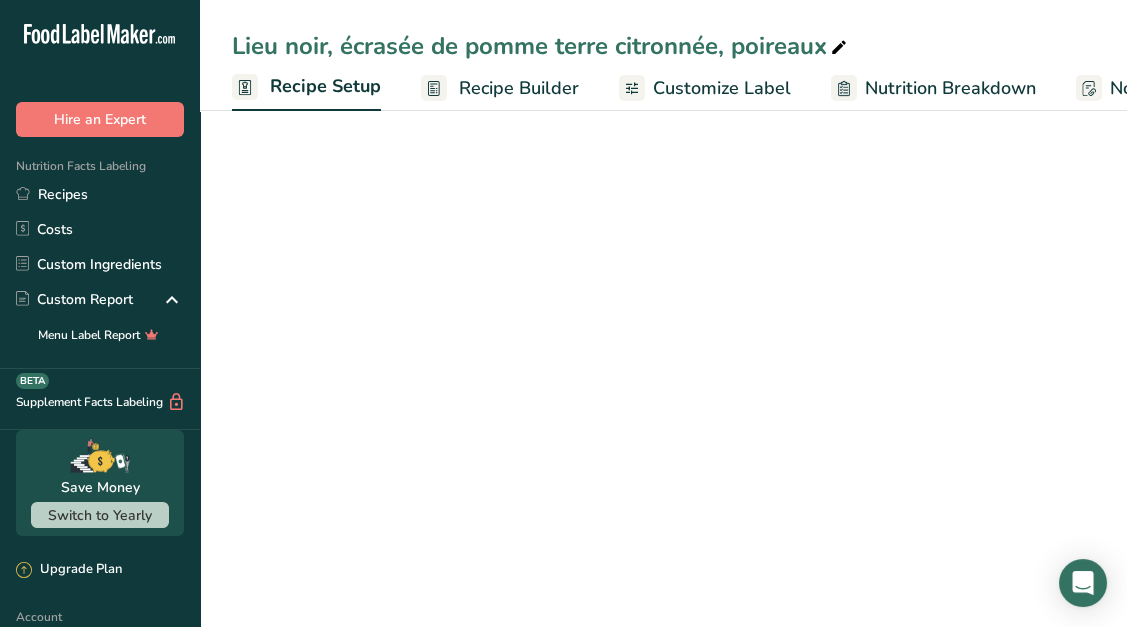 scroll, scrollTop: 0, scrollLeft: 7, axis: horizontal 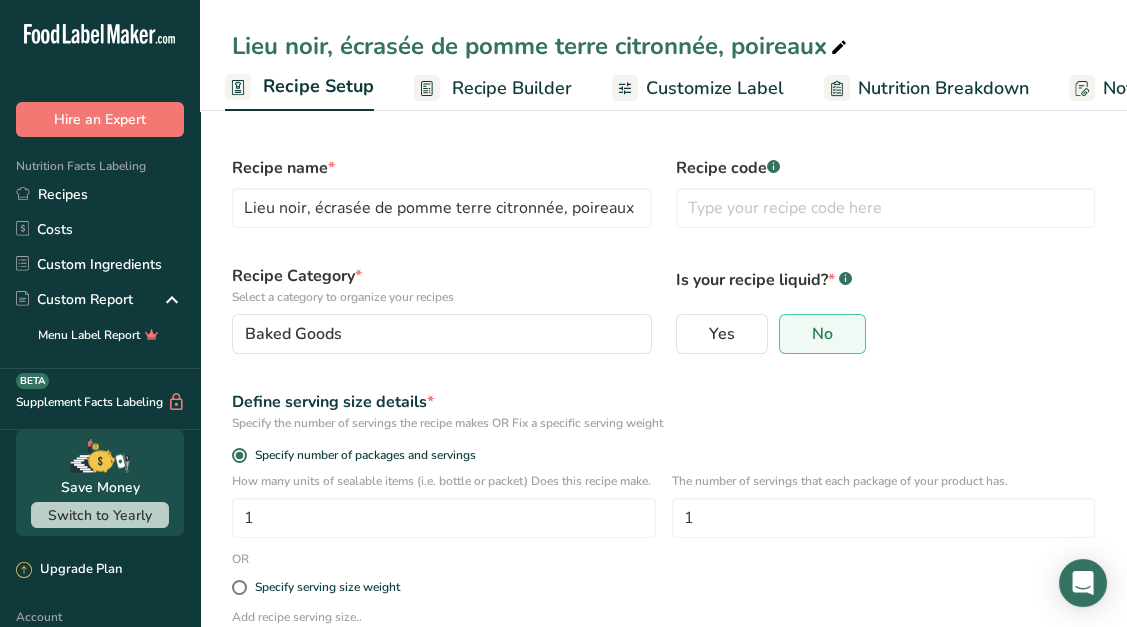 click on "Recipe Builder" at bounding box center [512, 88] 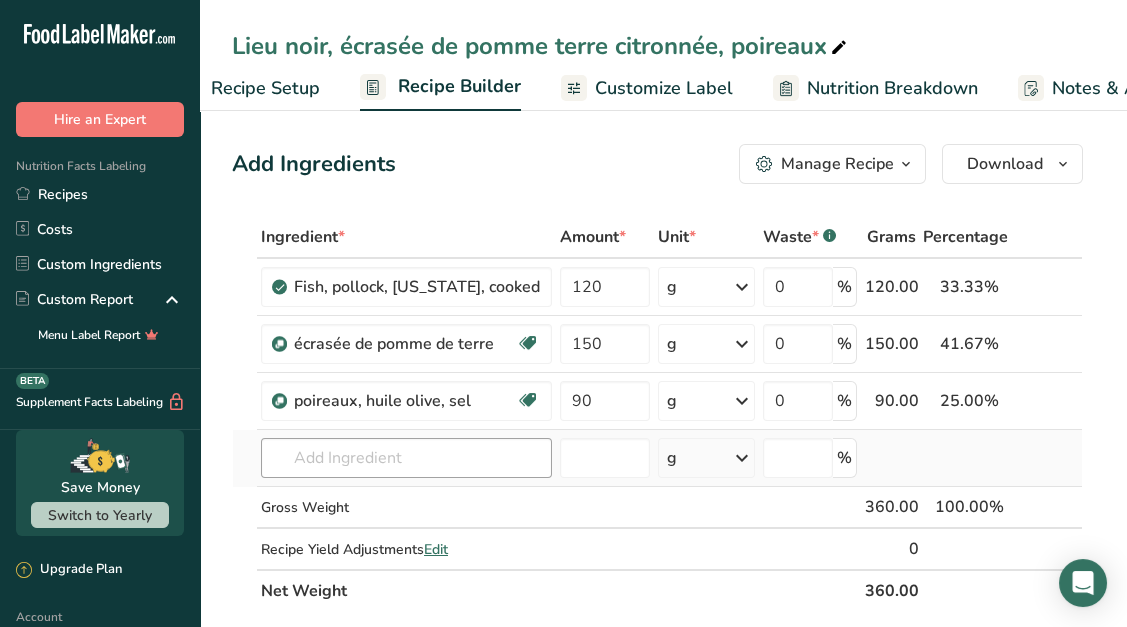 scroll, scrollTop: 0, scrollLeft: 192, axis: horizontal 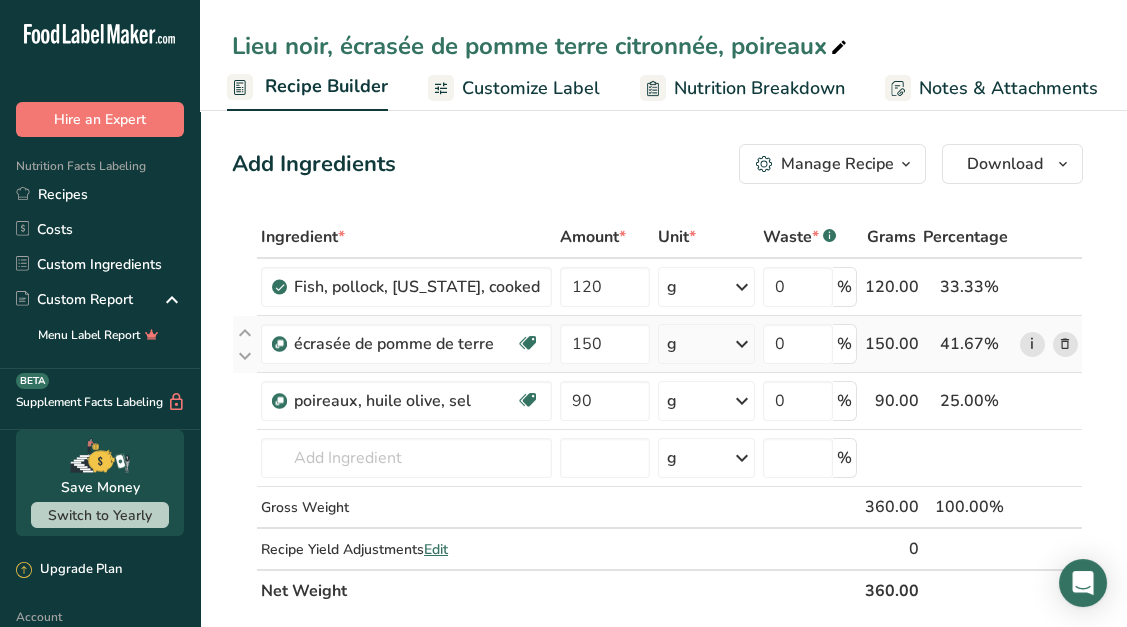 click on "i" at bounding box center [1032, 344] 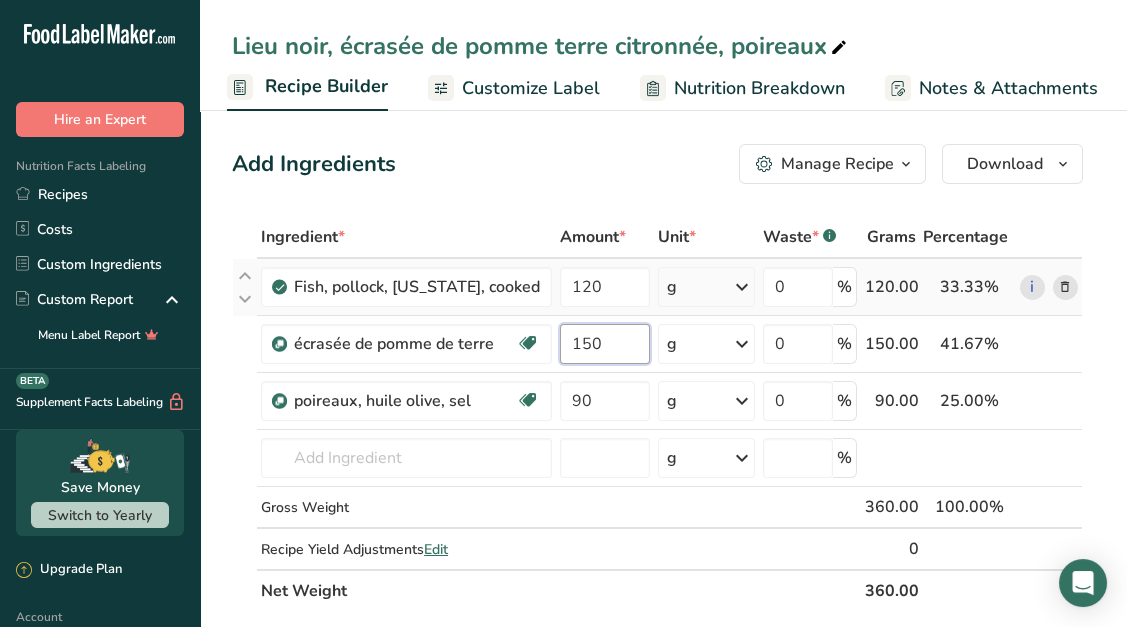 drag, startPoint x: 492, startPoint y: 316, endPoint x: 467, endPoint y: 312, distance: 25.317978 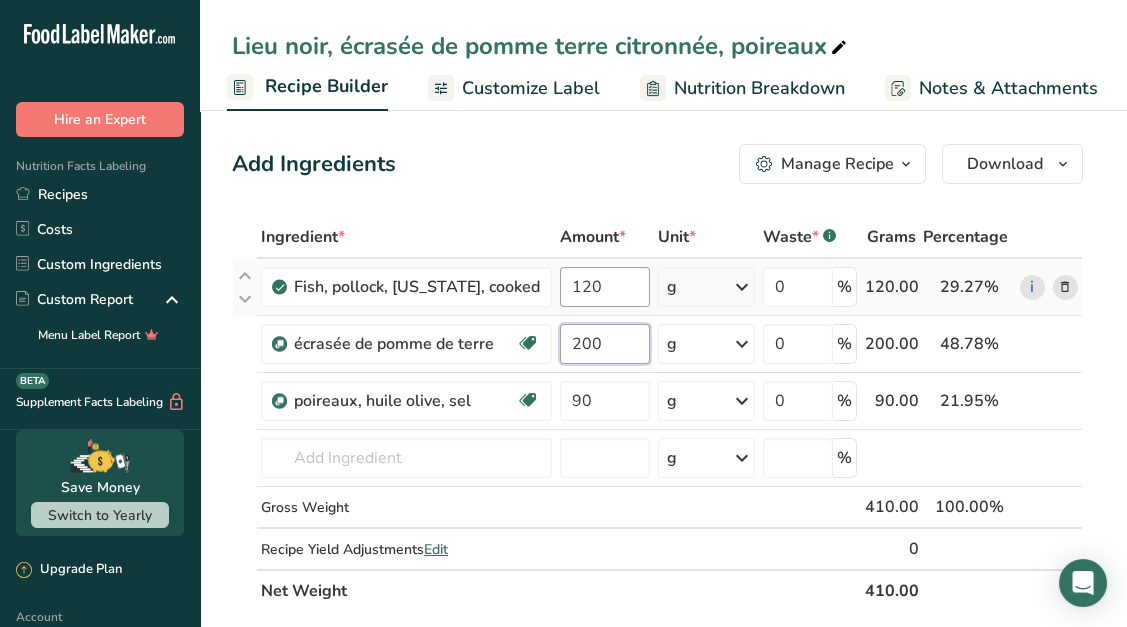 type on "200" 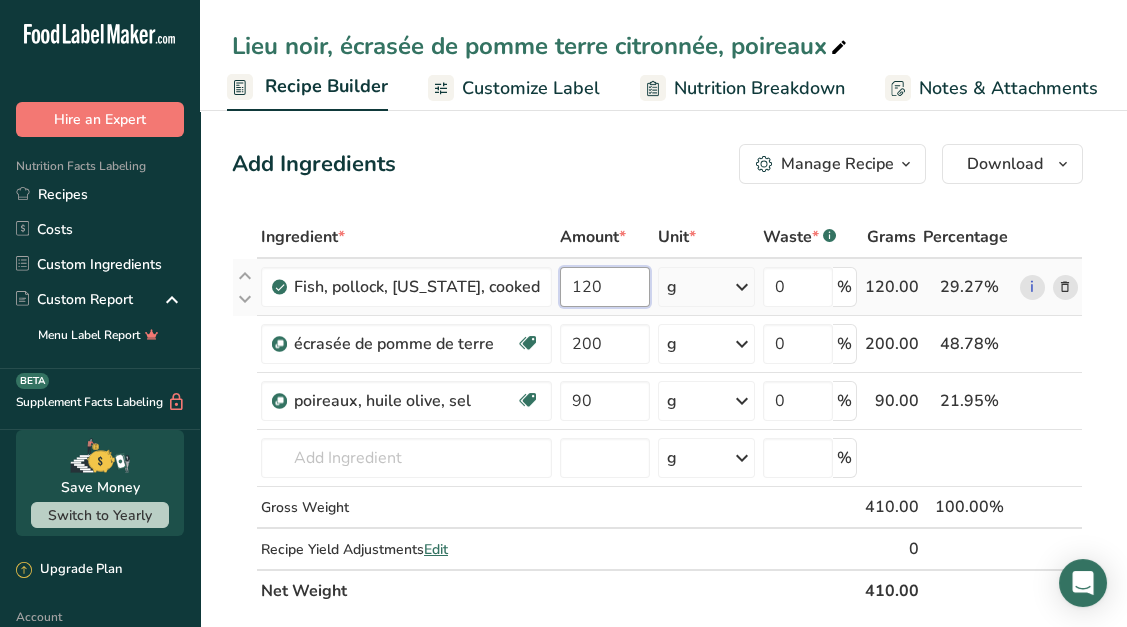 click on "Ingredient *
Amount *
Unit *
Waste *   .a-a{fill:#347362;}.b-a{fill:#fff;}          Grams
Percentage
Fish, pollock, Alaska, cooked
120
g
Portions
3 oz
Weight Units
g
kg
mg
See more
Volume Units
l
Volume units require a density conversion. If you know your ingredient's density enter it below. Otherwise, click on "RIA" our AI Regulatory bot - she will be able to help you
lb/ft3
g/cm3
Confirm
mL
Volume units require a density conversion. If you know your ingredient's density enter it below. Otherwise, click on "RIA" our AI Regulatory bot - she will be able to help you" at bounding box center (657, 414) 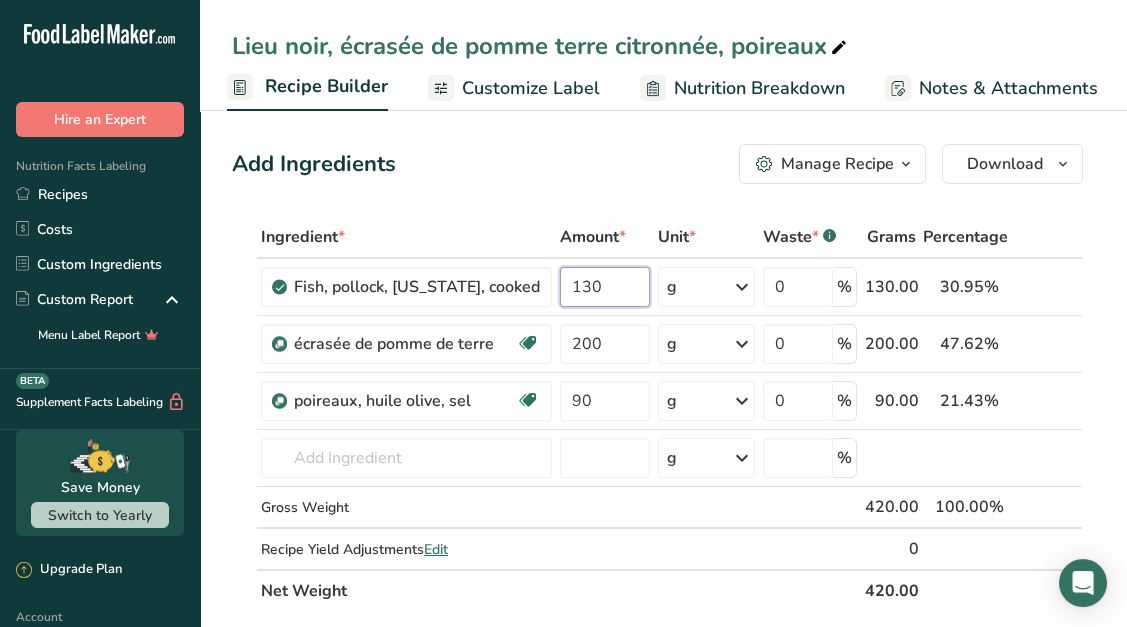 type on "130" 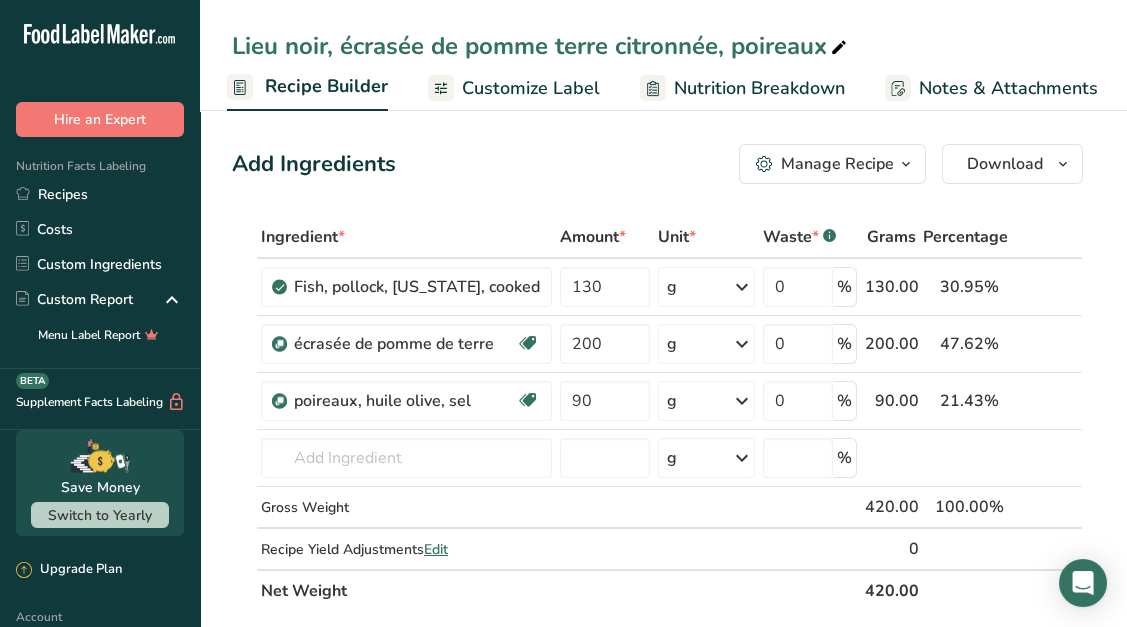 click on "Add Ingredients
Manage Recipe         Delete Recipe           Duplicate Recipe             Scale Recipe             Save as Sub-Recipe   .a-a{fill:#347362;}.b-a{fill:#fff;}                               Nutrition Breakdown                 Recipe Card
NEW
Amino Acids Pattern Report             Activity History
Download
Choose your preferred label style
Standard FDA label
Standard FDA label
The most common format for nutrition facts labels in compliance with the FDA's typeface, style and requirements
Tabular FDA label
A label format compliant with the FDA regulations presented in a tabular (horizontal) display.
Linear FDA label
A simple linear display for small sized packages.
Simplified FDA label" at bounding box center (657, 164) 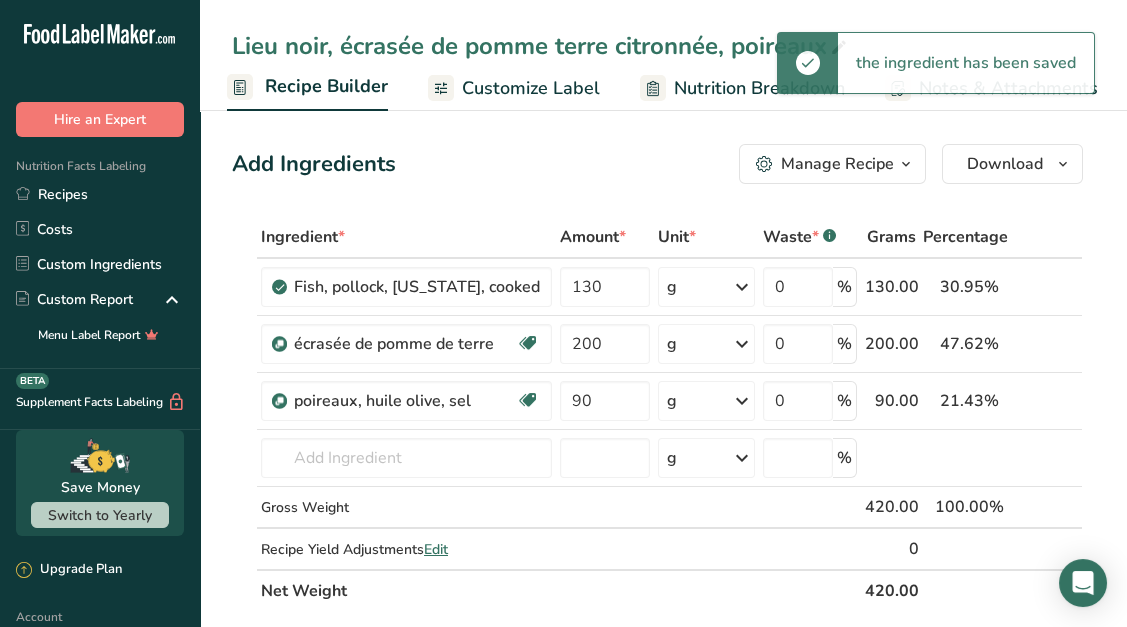 click on "Nutrition Breakdown" at bounding box center [759, 88] 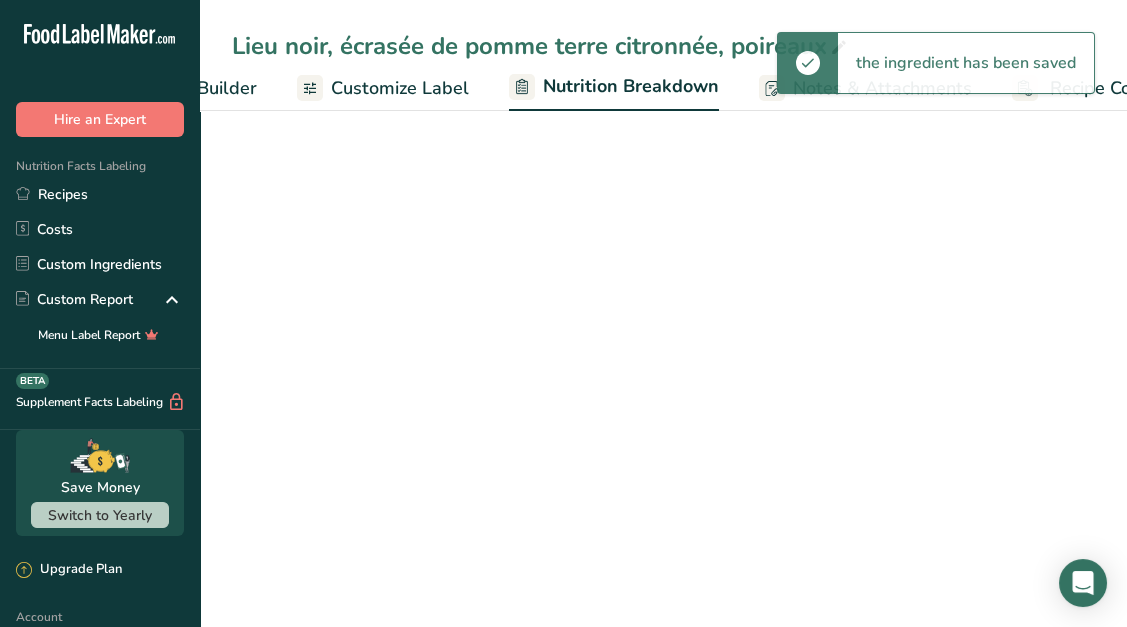 select on "Calories" 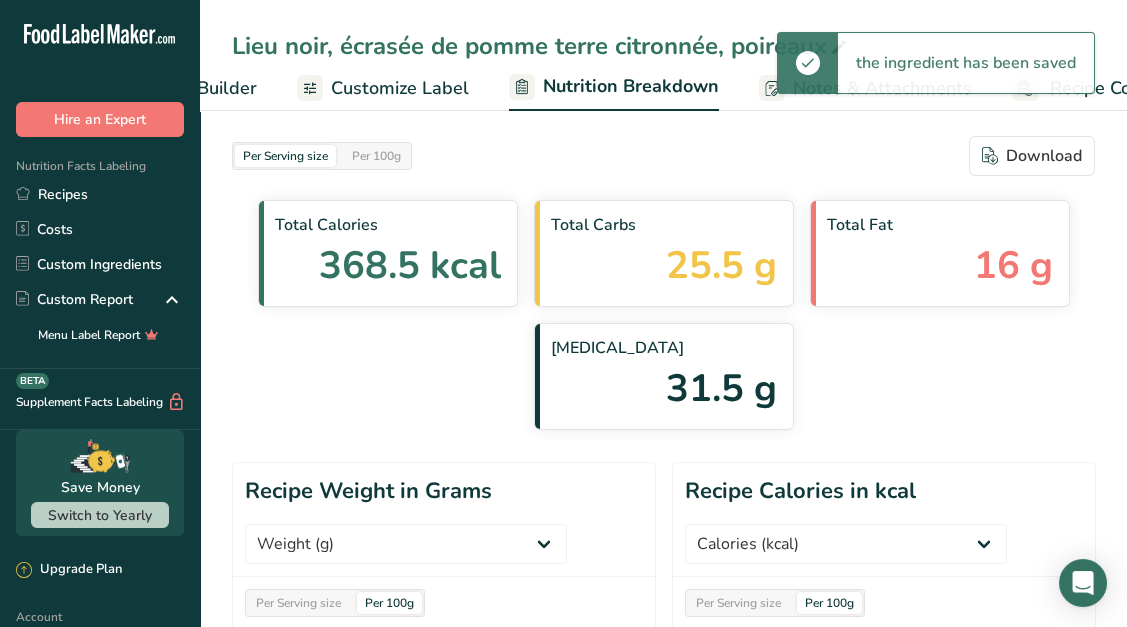 scroll, scrollTop: 0, scrollLeft: 396, axis: horizontal 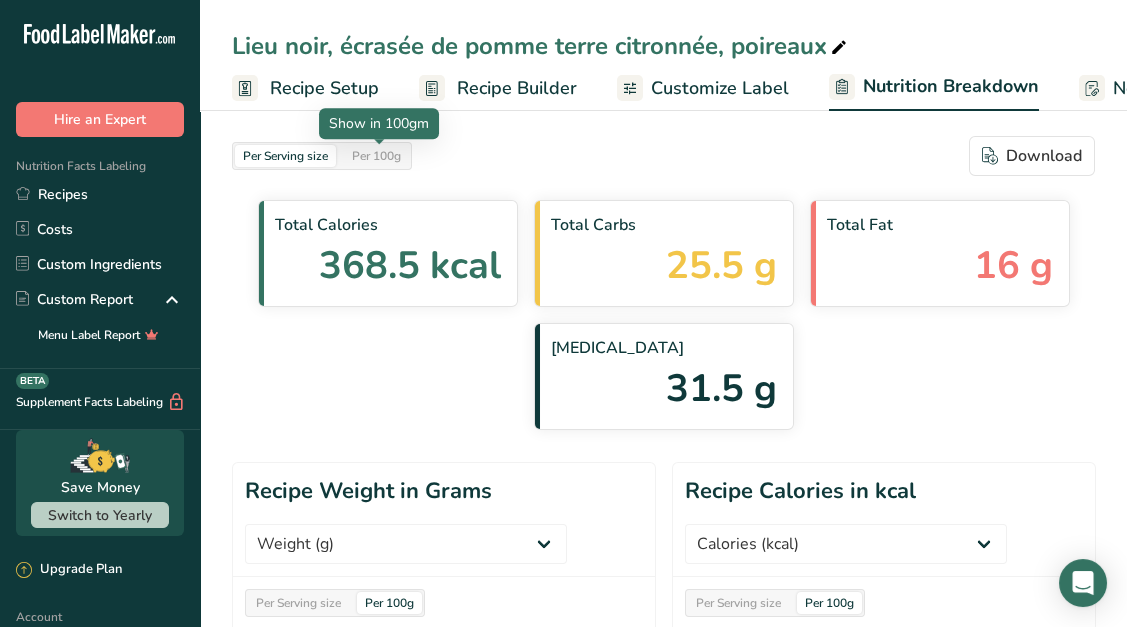 click on "Per 100g" at bounding box center [376, 156] 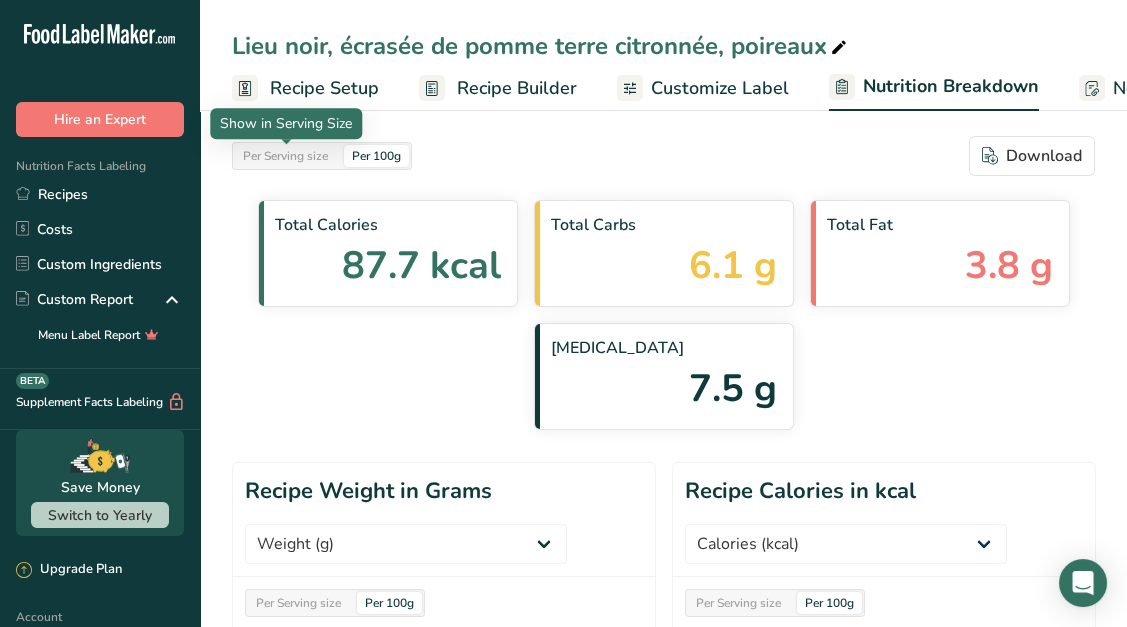 click on "Per Serving size" at bounding box center [285, 156] 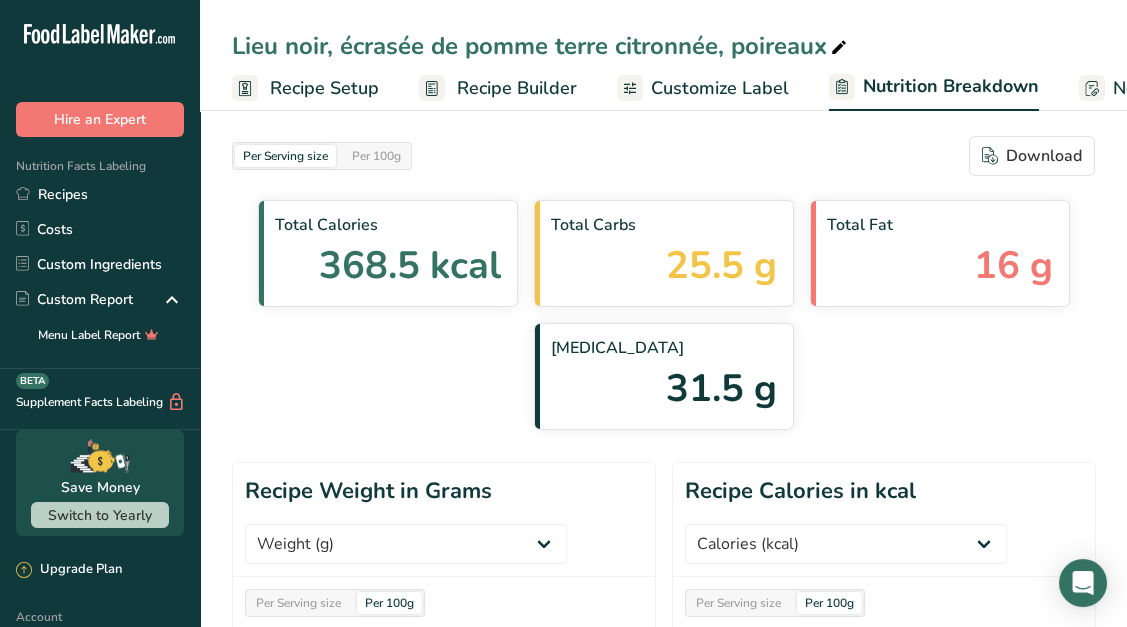 click on "Recipe Setup" at bounding box center (324, 88) 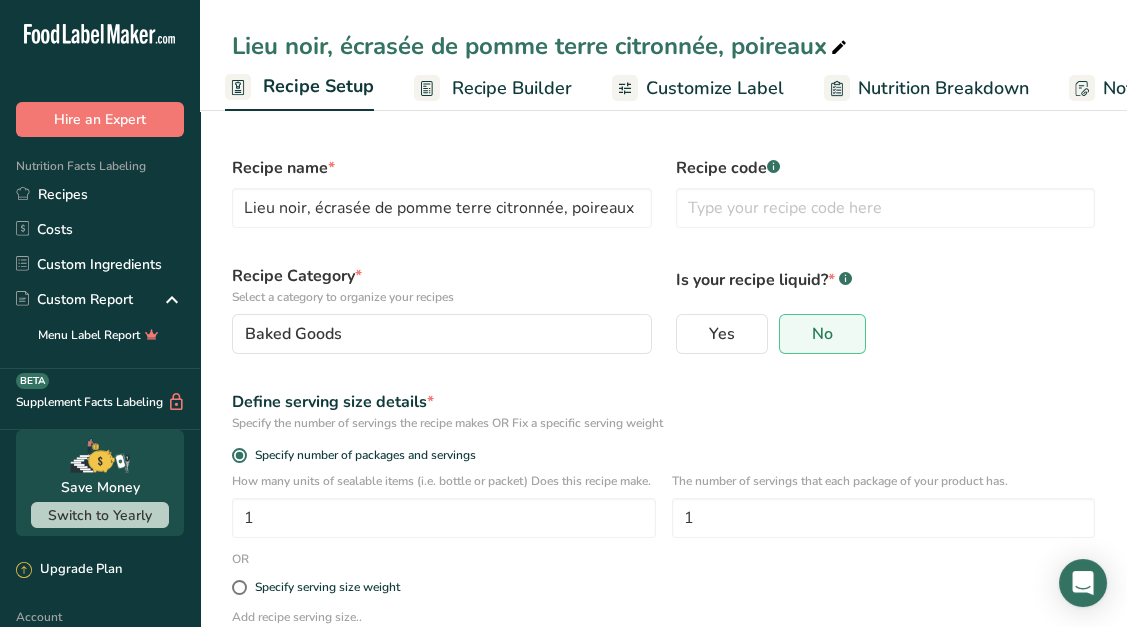 click on "Recipe Builder" at bounding box center [512, 88] 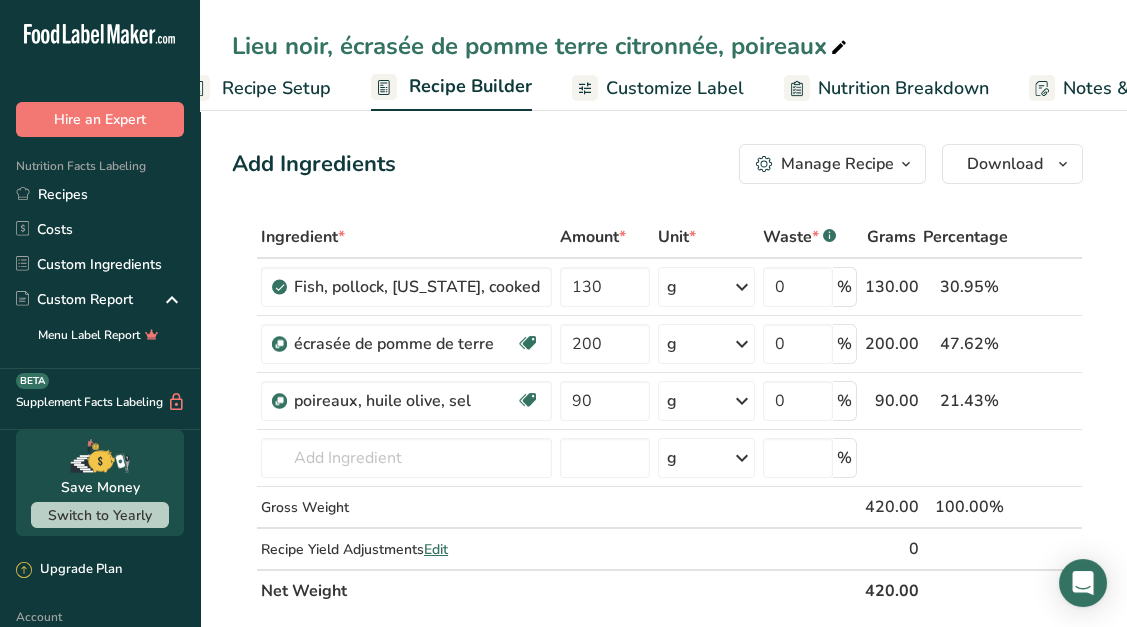 scroll, scrollTop: 0, scrollLeft: 192, axis: horizontal 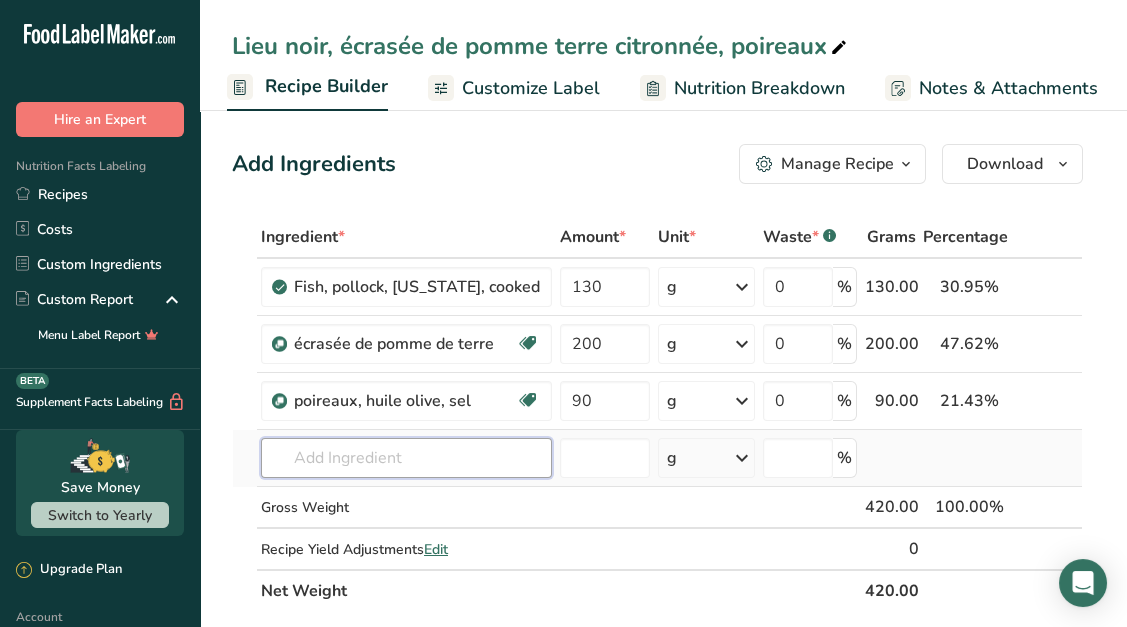 click at bounding box center [406, 458] 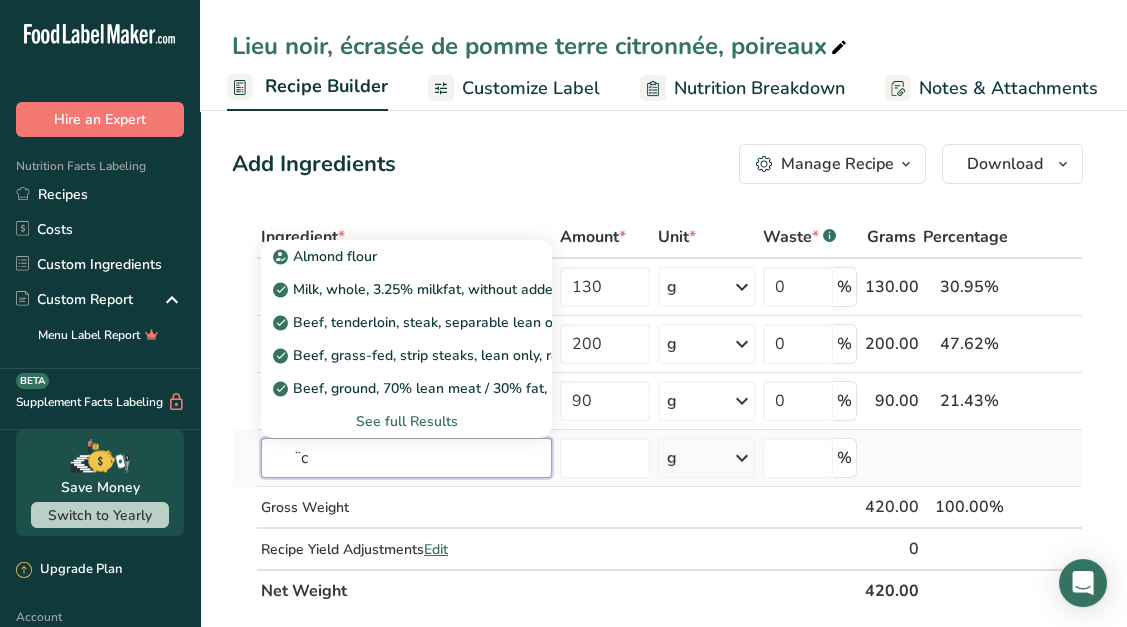 type on "¨" 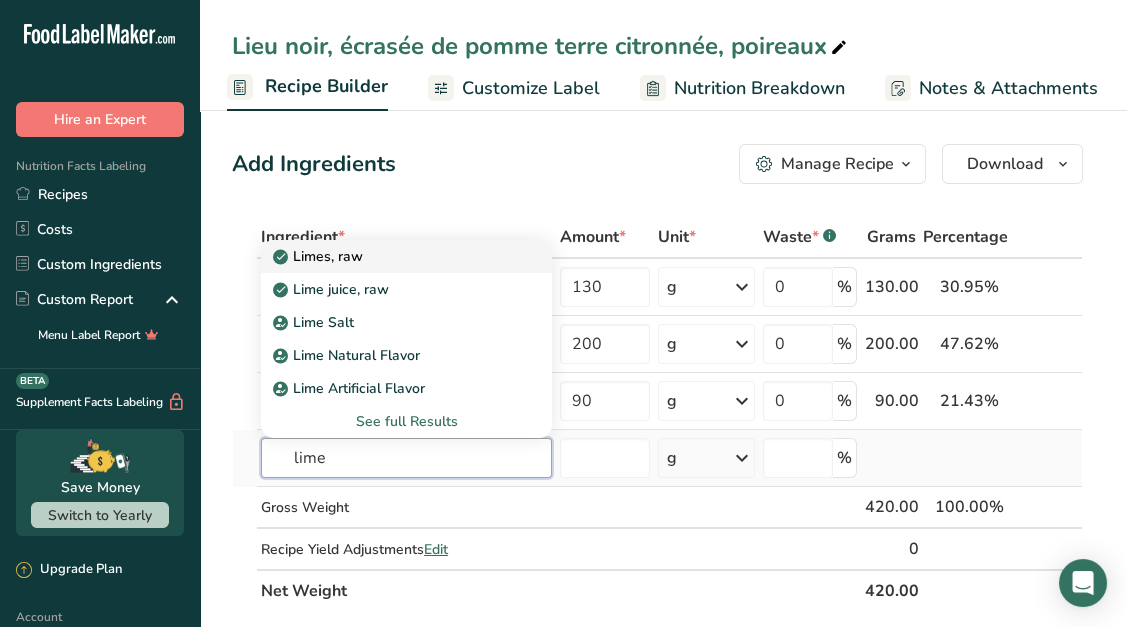 type on "lime" 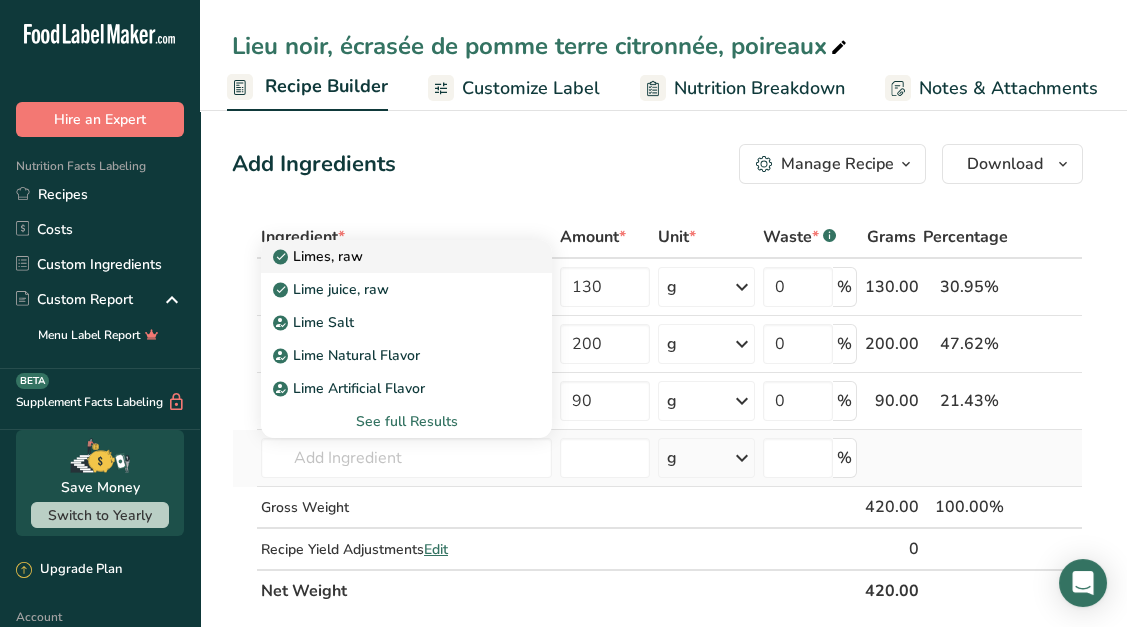click on "Limes, raw" at bounding box center (390, 256) 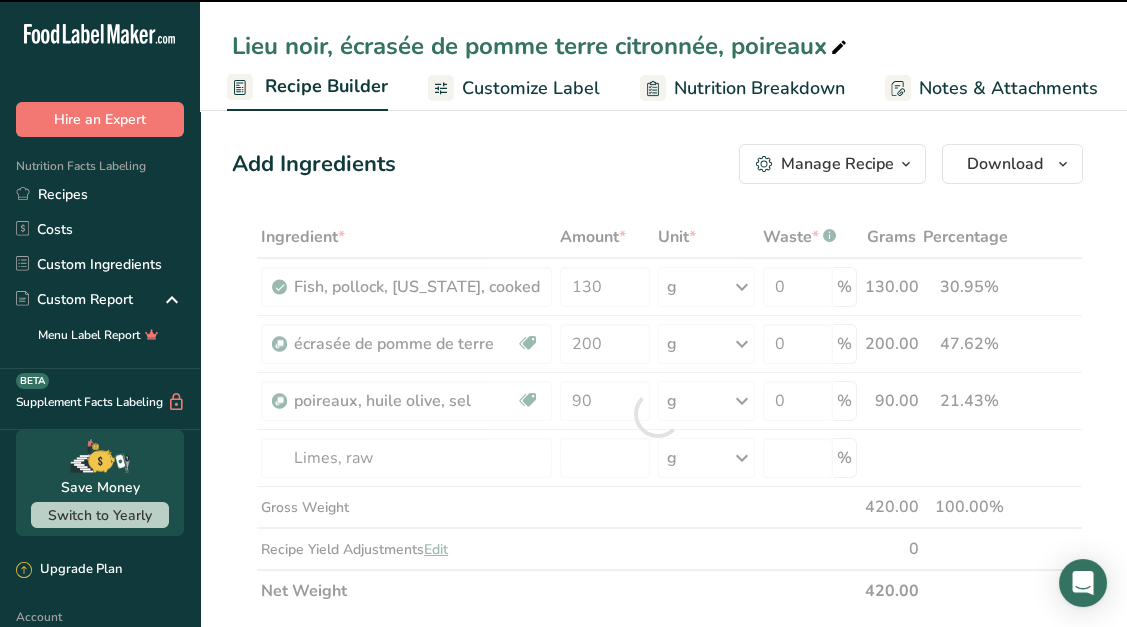 type on "0" 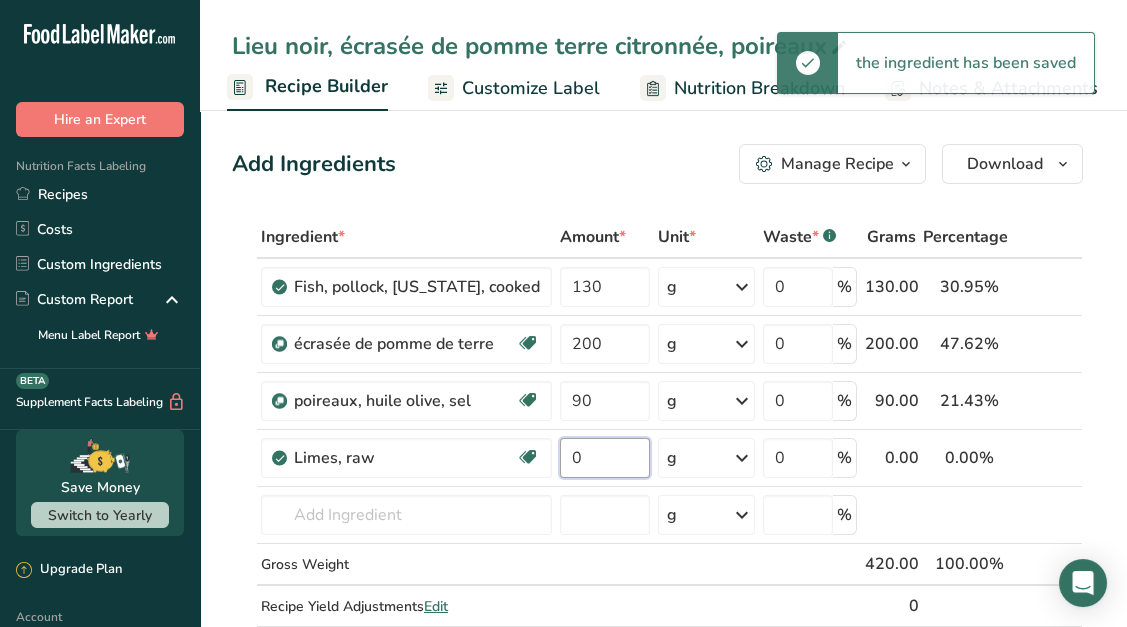 click on "0" at bounding box center (605, 458) 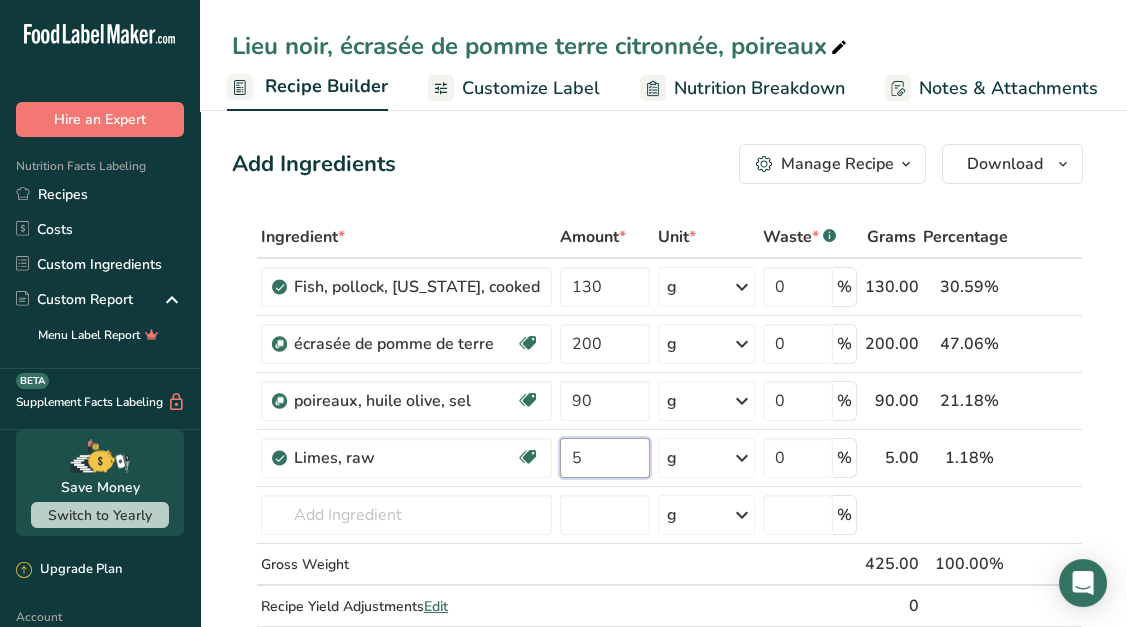 type on "5" 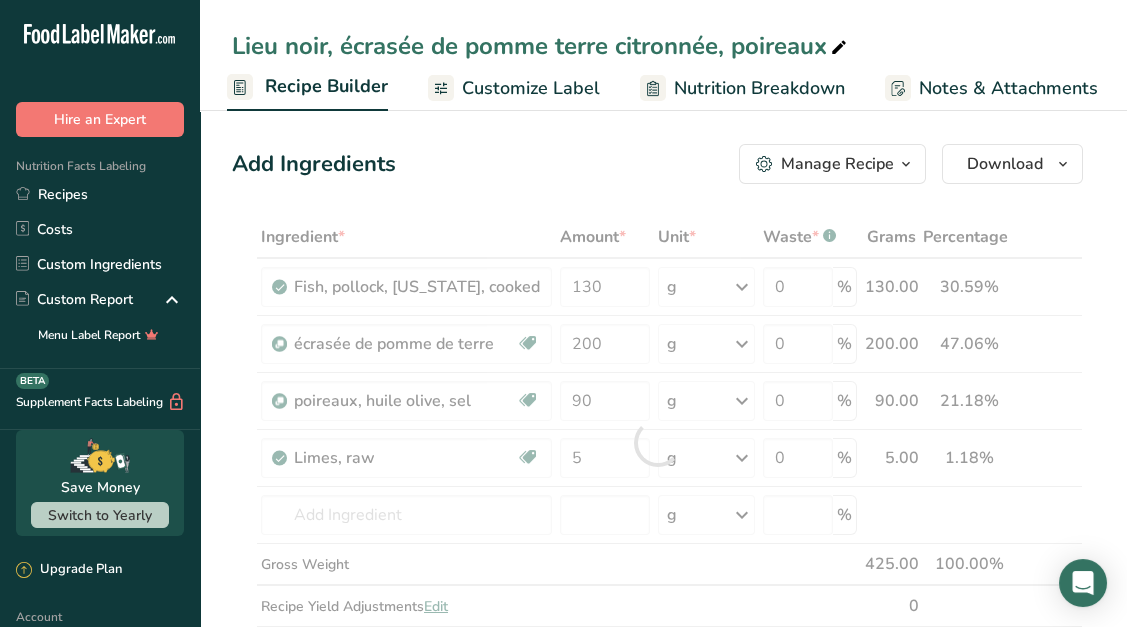 click on "Add Ingredients
Manage Recipe         Delete Recipe           Duplicate Recipe             Scale Recipe             Save as Sub-Recipe   .a-a{fill:#347362;}.b-a{fill:#fff;}                               Nutrition Breakdown                 Recipe Card
NEW
Amino Acids Pattern Report             Activity History
Download
Choose your preferred label style
Standard FDA label
Standard FDA label
The most common format for nutrition facts labels in compliance with the FDA's typeface, style and requirements
Tabular FDA label
A label format compliant with the FDA regulations presented in a tabular (horizontal) display.
Linear FDA label
A simple linear display for small sized packages.
Simplified FDA label" at bounding box center (663, 1036) 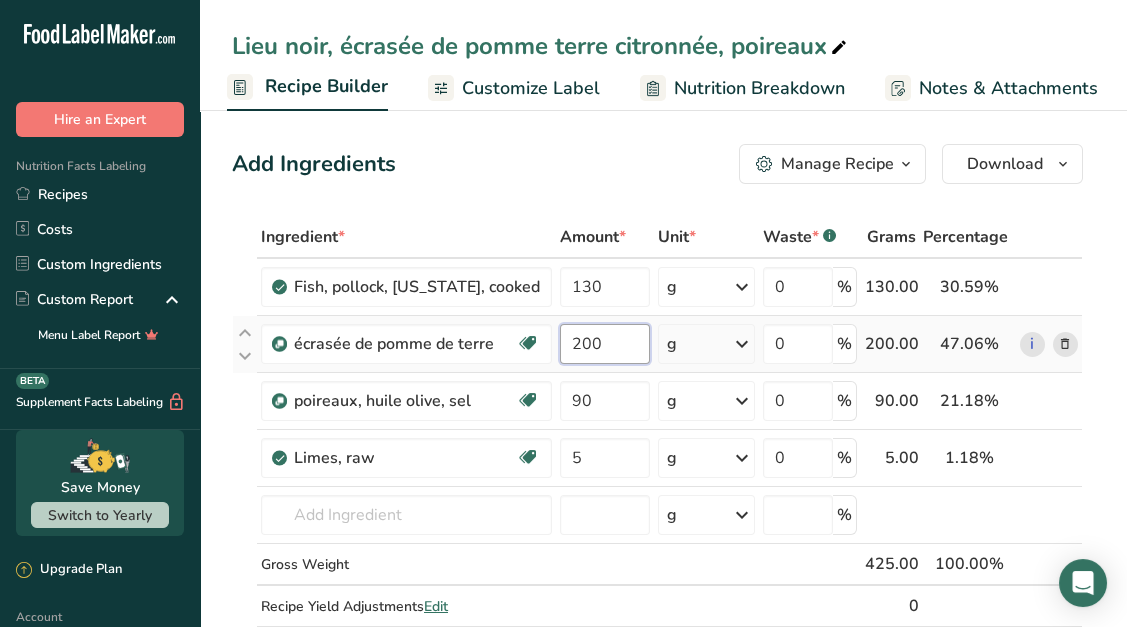 click on "200" at bounding box center (605, 344) 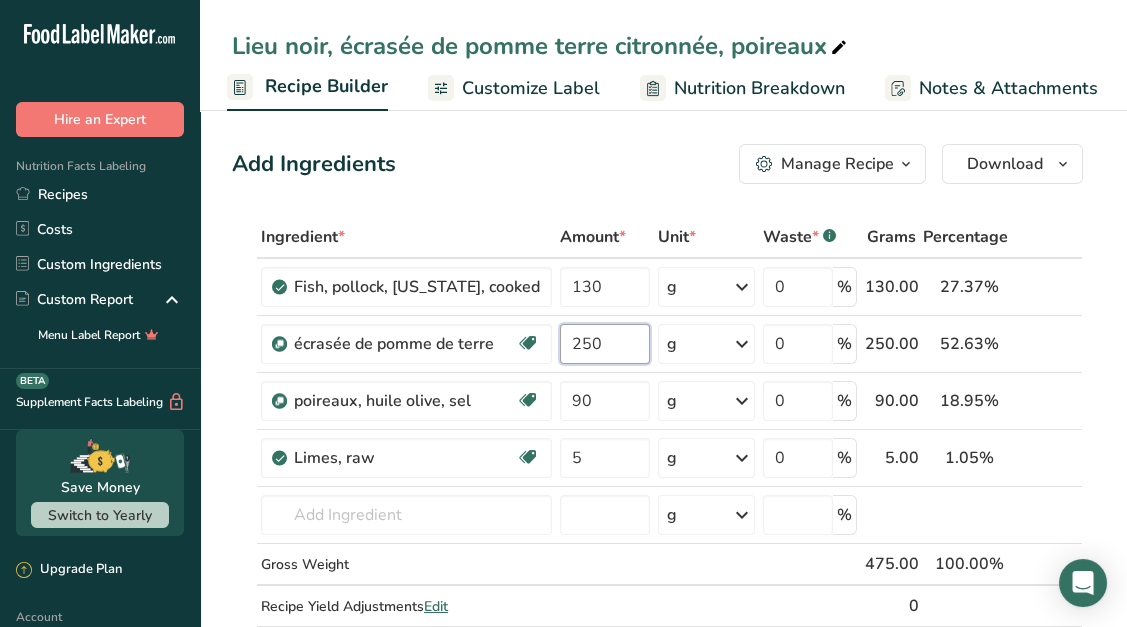 type on "250" 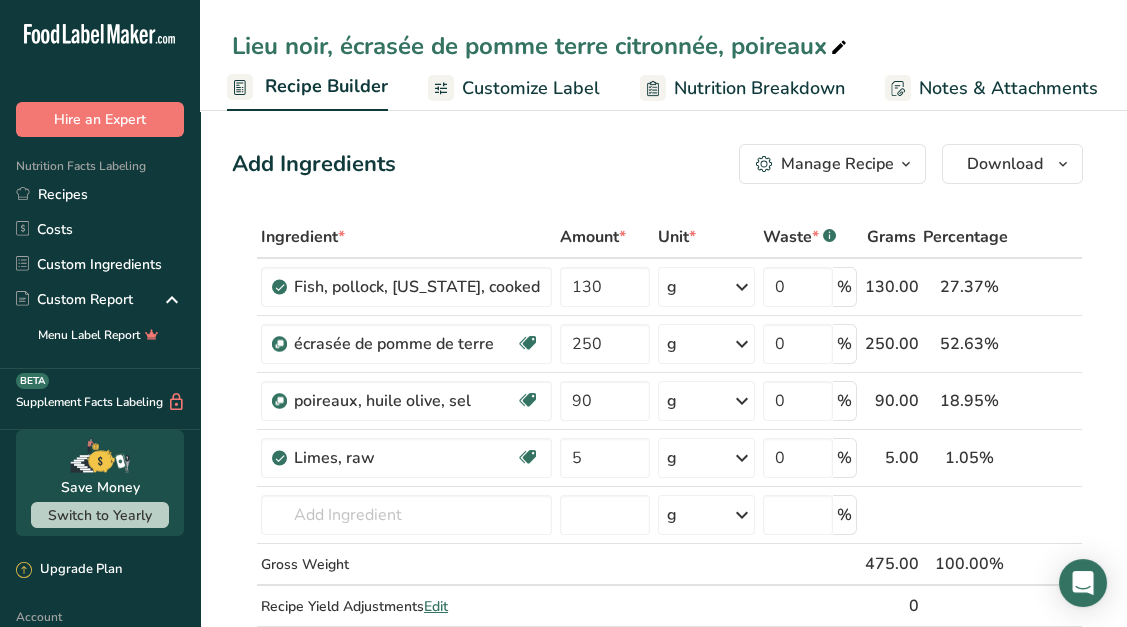 click on "Add Ingredients
Manage Recipe         Delete Recipe           Duplicate Recipe             Scale Recipe             Save as Sub-Recipe   .a-a{fill:#347362;}.b-a{fill:#fff;}                               Nutrition Breakdown                 Recipe Card
NEW
Amino Acids Pattern Report             Activity History
Download
Choose your preferred label style
Standard FDA label
Standard FDA label
The most common format for nutrition facts labels in compliance with the FDA's typeface, style and requirements
Tabular FDA label
A label format compliant with the FDA regulations presented in a tabular (horizontal) display.
Linear FDA label
A simple linear display for small sized packages.
Simplified FDA label" at bounding box center [663, 1036] 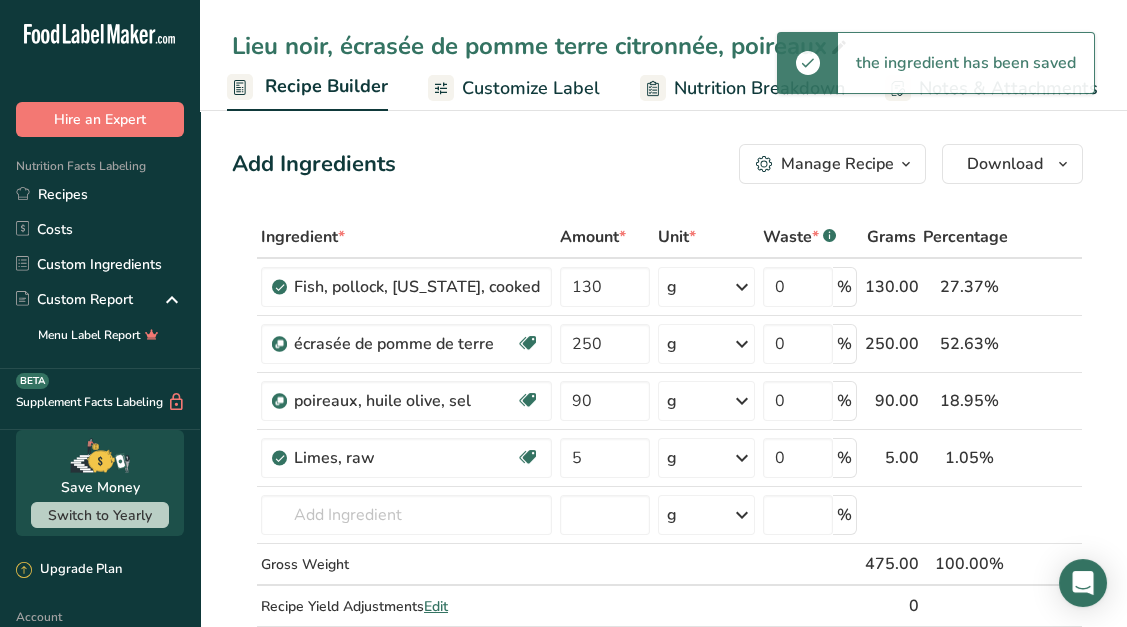 click on "Nutrition Breakdown" at bounding box center [759, 88] 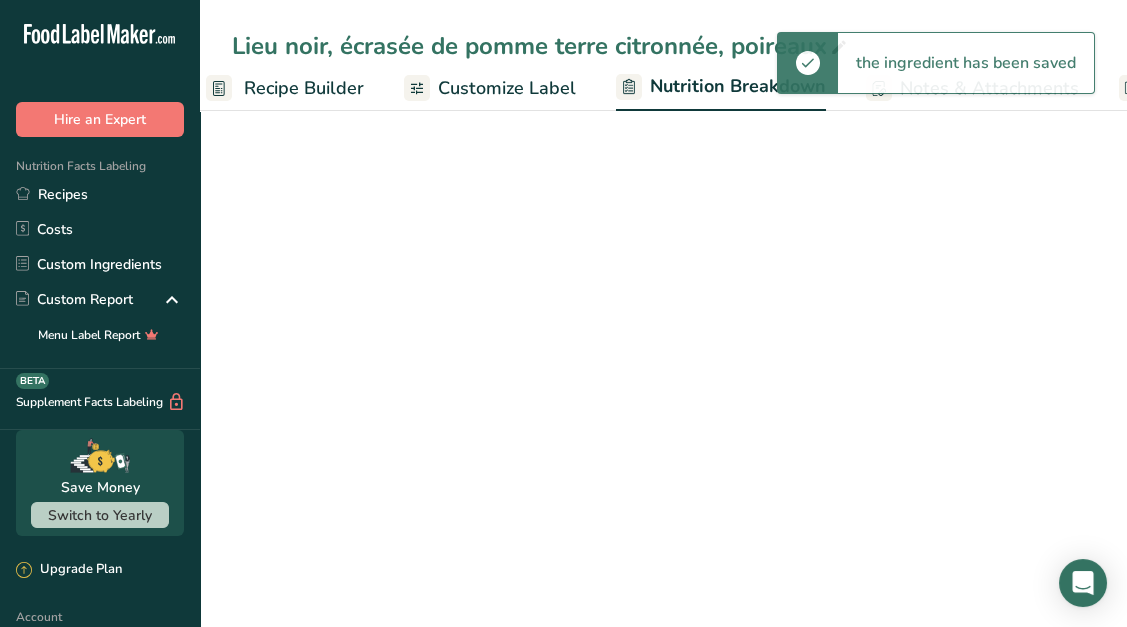 select on "Calories" 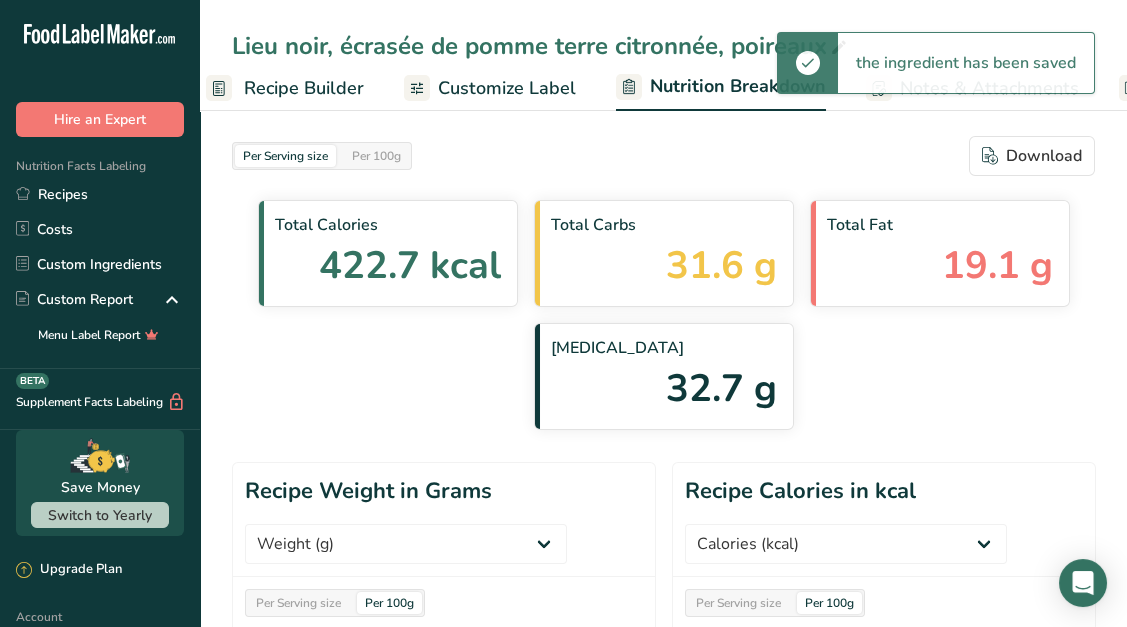scroll, scrollTop: 0, scrollLeft: 396, axis: horizontal 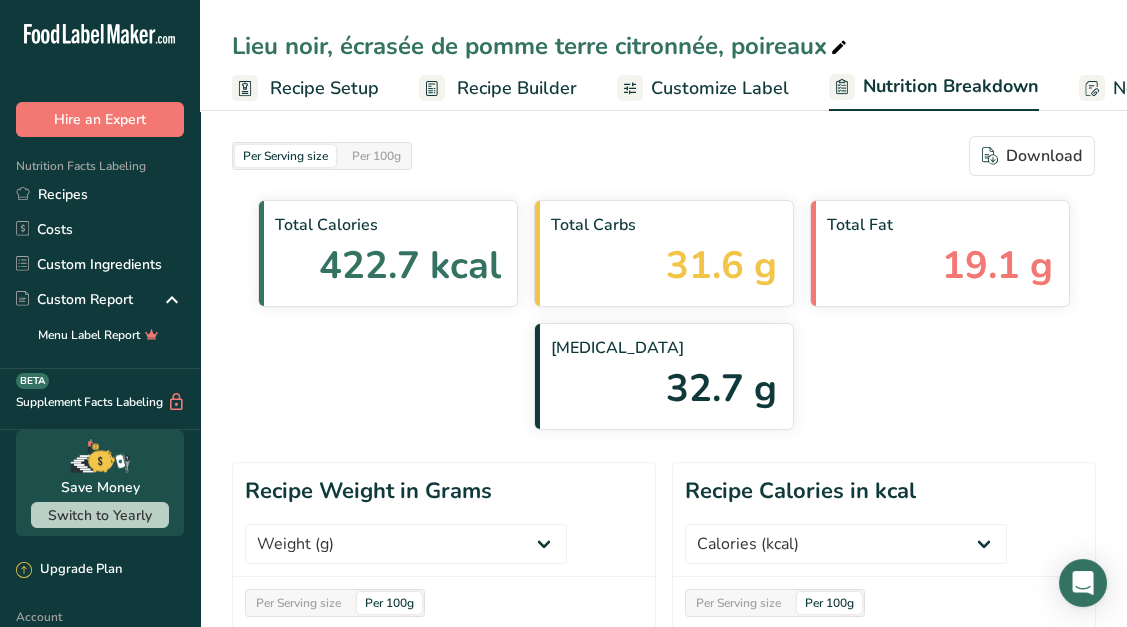 click on "Recipe Setup" at bounding box center [324, 88] 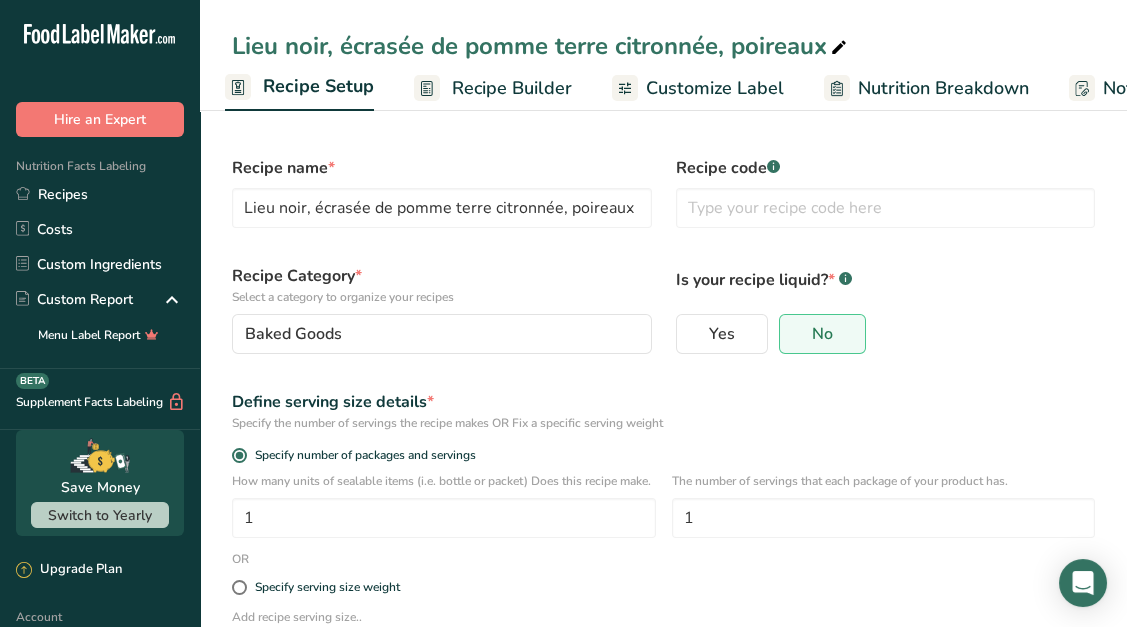 click on "Recipe Builder" at bounding box center [512, 88] 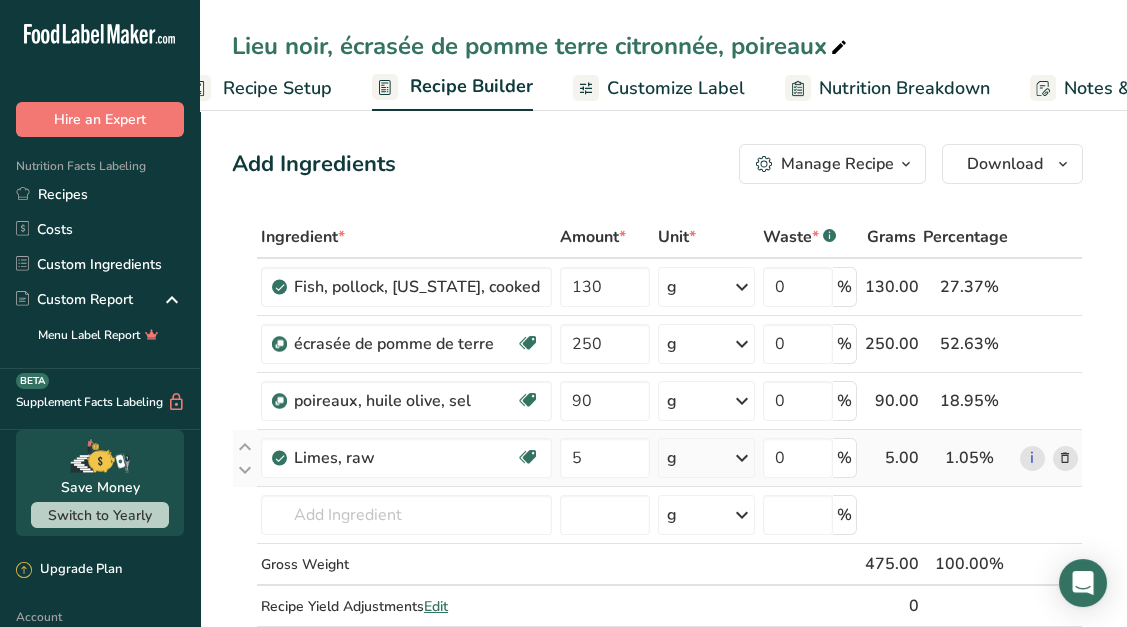 scroll, scrollTop: 0, scrollLeft: 192, axis: horizontal 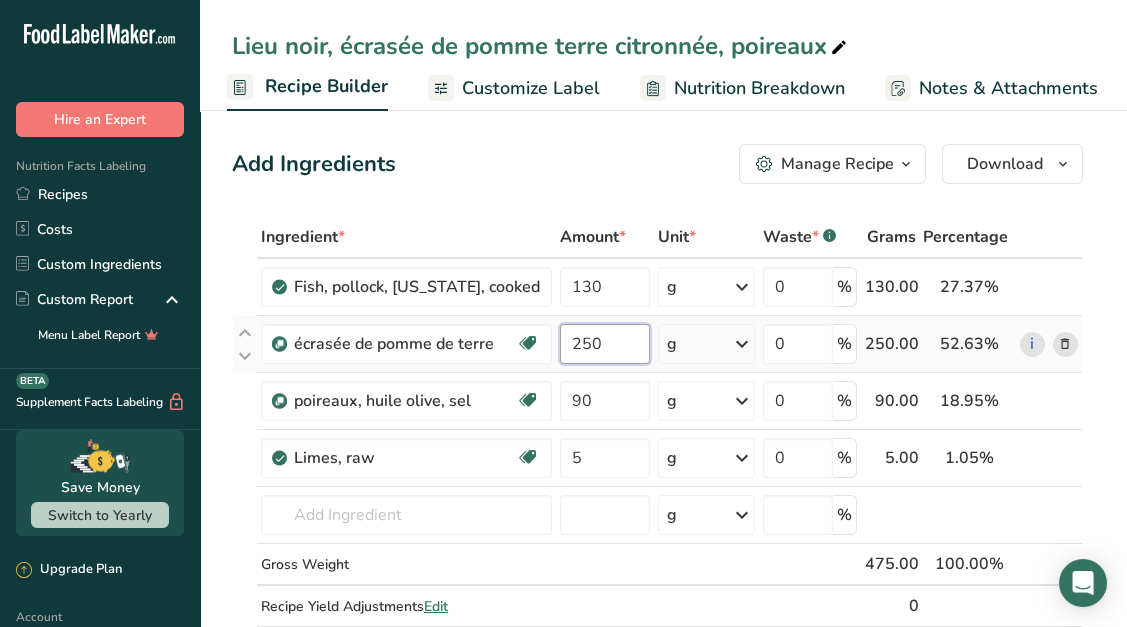 click on "250" at bounding box center [605, 344] 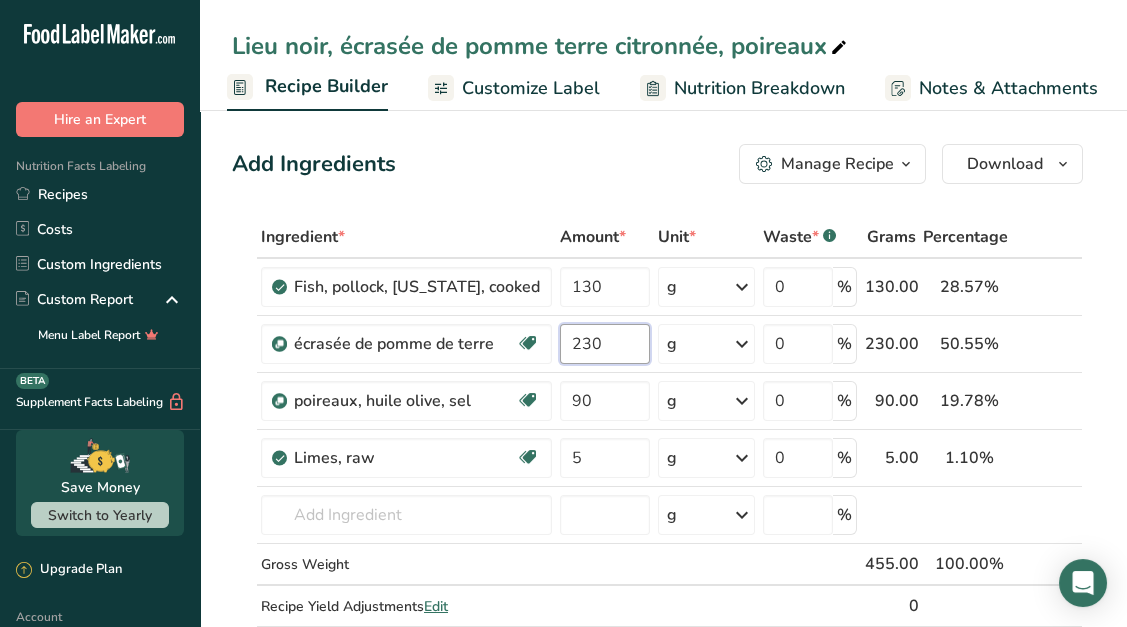 type on "230" 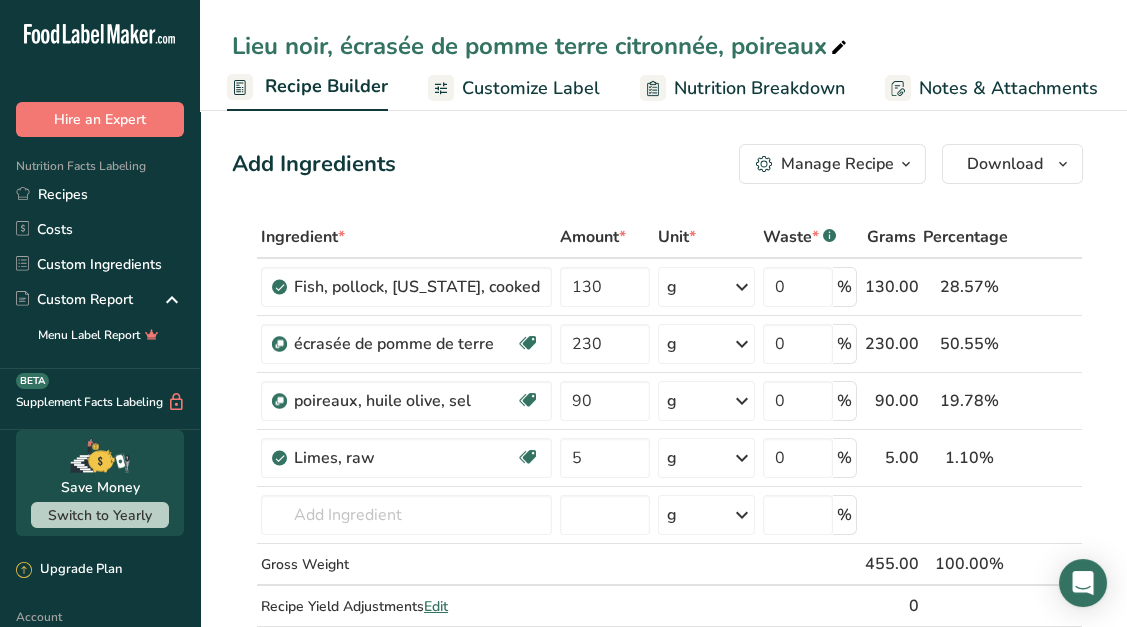 click on "Add Ingredients
Manage Recipe         Delete Recipe           Duplicate Recipe             Scale Recipe             Save as Sub-Recipe   .a-a{fill:#347362;}.b-a{fill:#fff;}                               Nutrition Breakdown                 Recipe Card
NEW
Amino Acids Pattern Report             Activity History
Download
Choose your preferred label style
Standard FDA label
Standard FDA label
The most common format for nutrition facts labels in compliance with the FDA's typeface, style and requirements
Tabular FDA label
A label format compliant with the FDA regulations presented in a tabular (horizontal) display.
Linear FDA label
A simple linear display for small sized packages.
Simplified FDA label" at bounding box center (663, 1036) 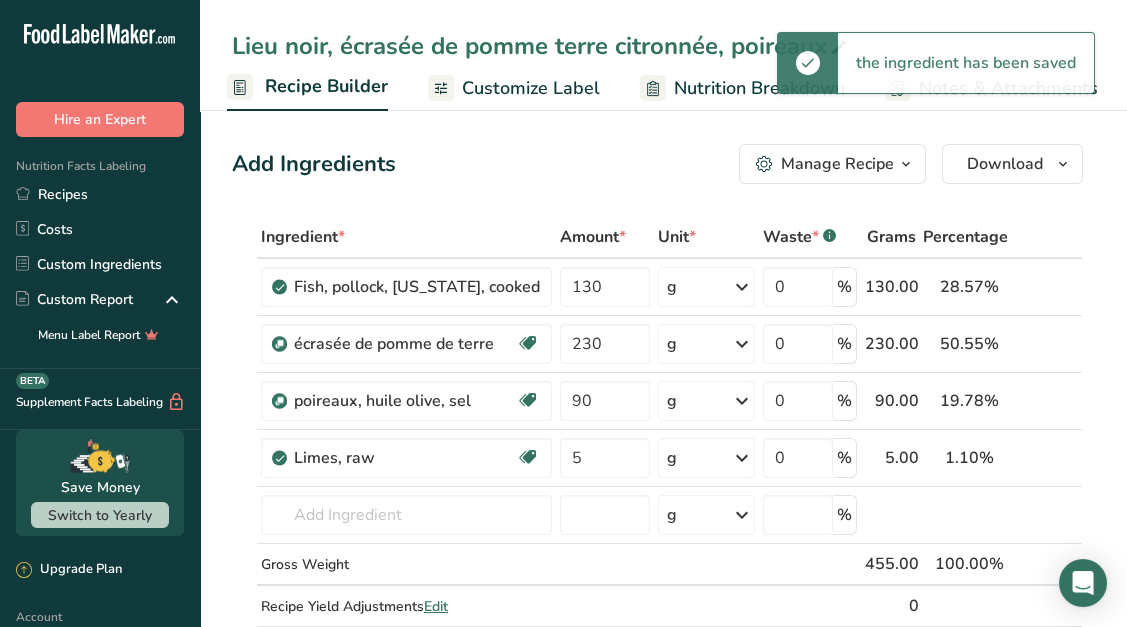 click on "Nutrition Breakdown" at bounding box center (759, 88) 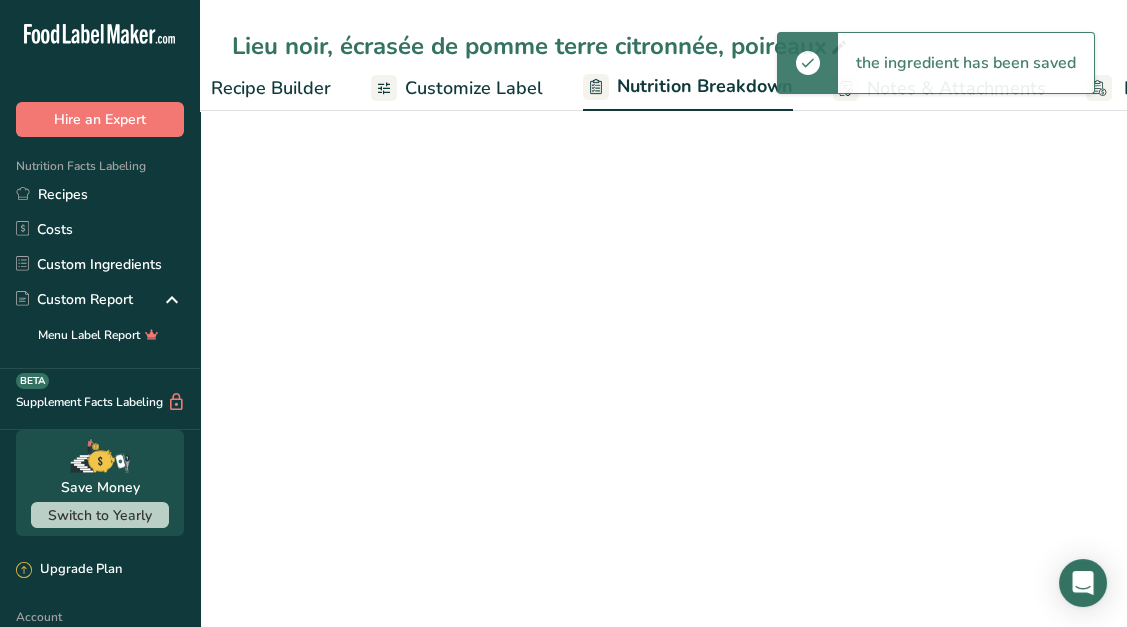 select on "Calories" 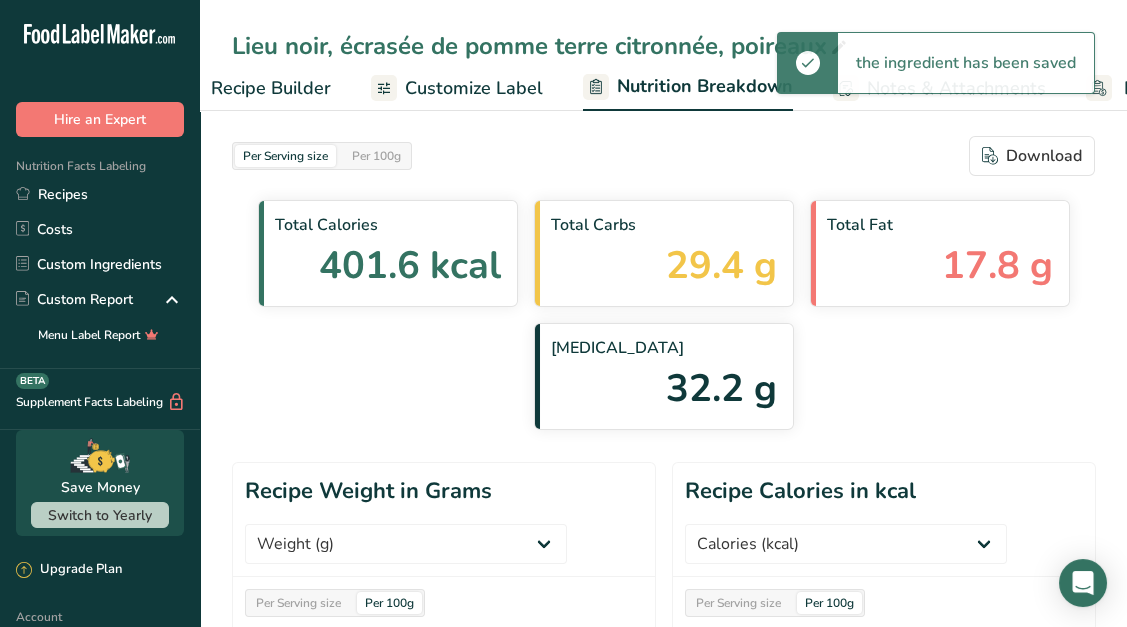 scroll, scrollTop: 0, scrollLeft: 396, axis: horizontal 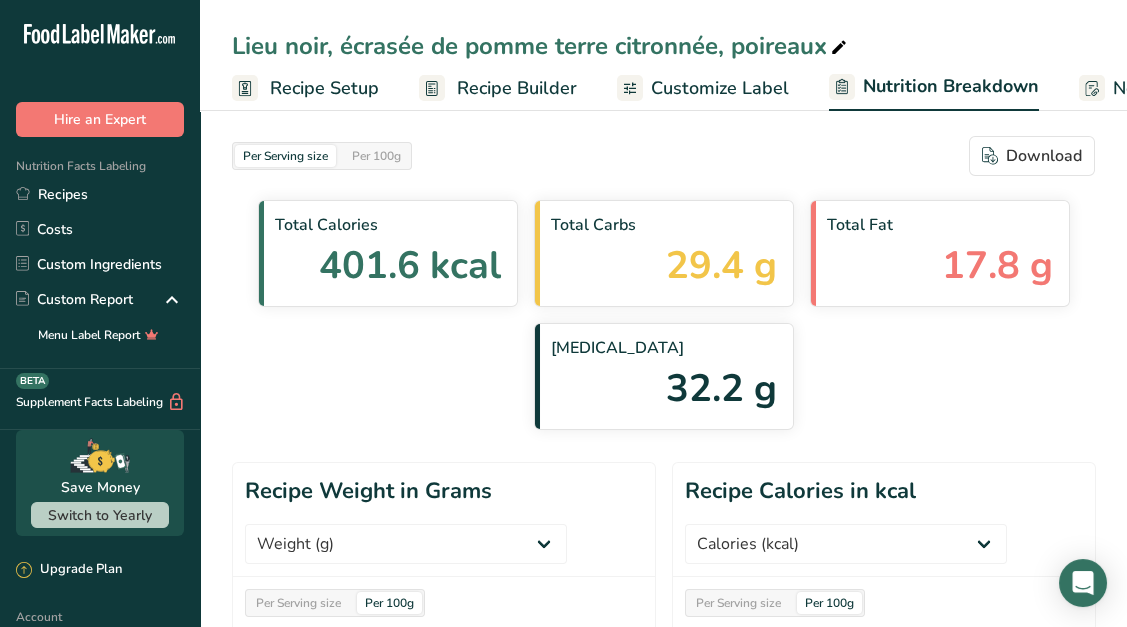 click on "Recipe Setup" at bounding box center (324, 88) 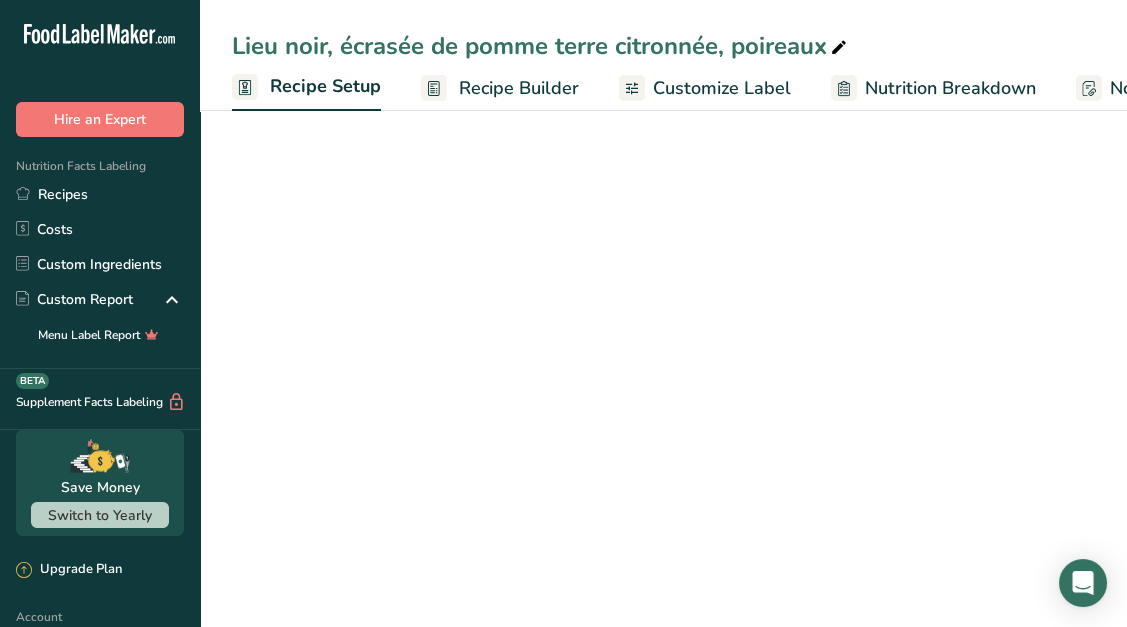 scroll, scrollTop: 0, scrollLeft: 7, axis: horizontal 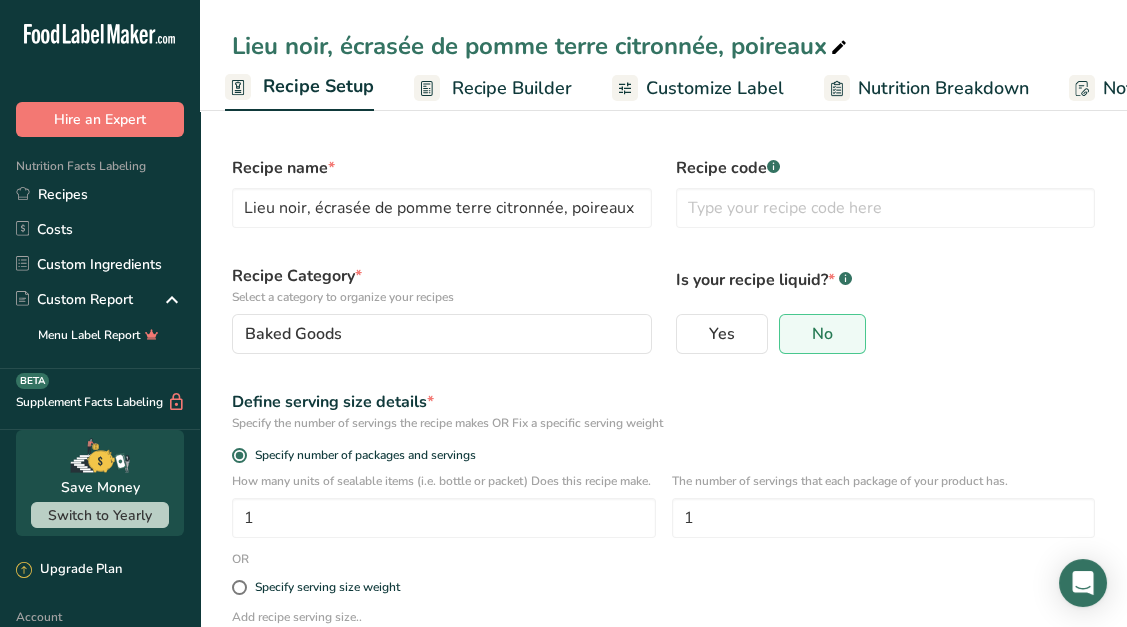 click on "Recipe Builder" at bounding box center [493, 88] 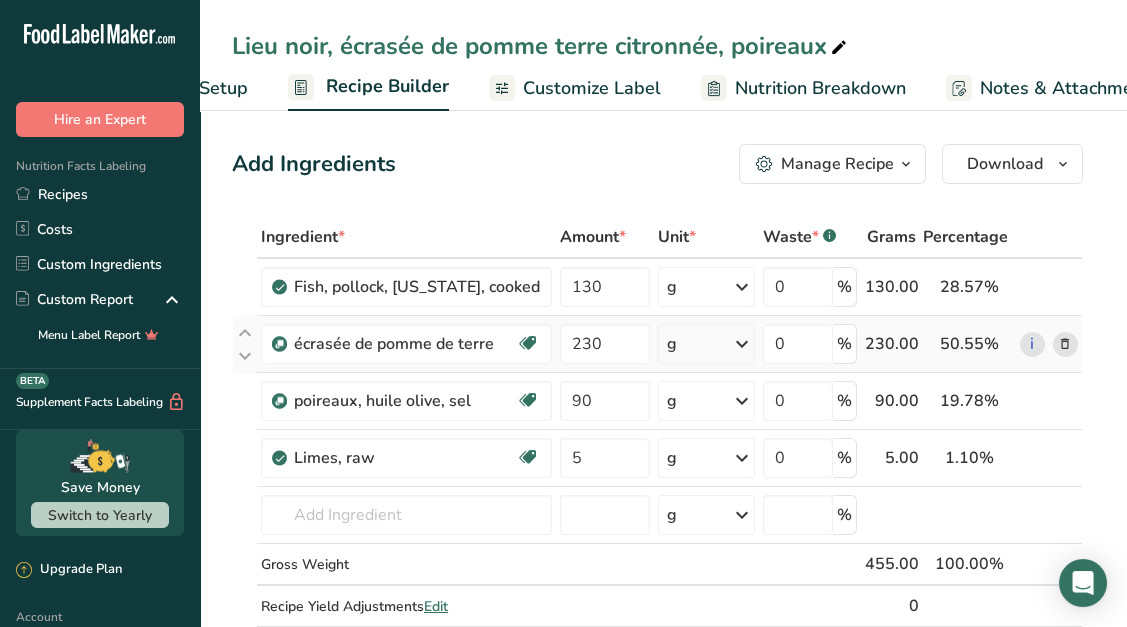 scroll, scrollTop: 0, scrollLeft: 192, axis: horizontal 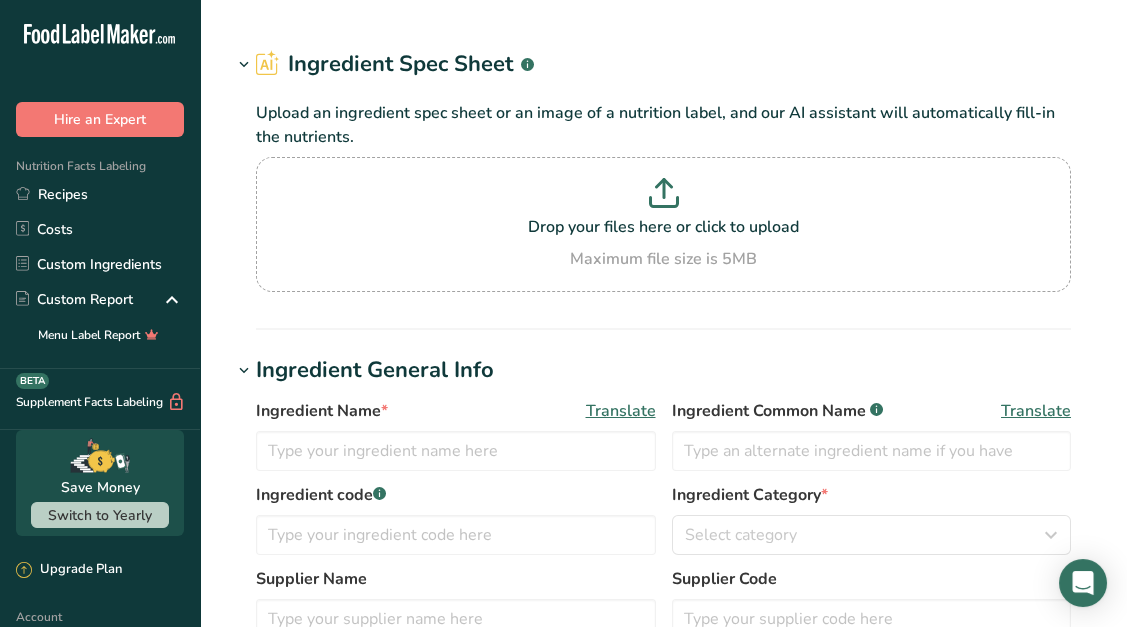 type on "Leeks, (bulb and lower leaf-portion), raw" 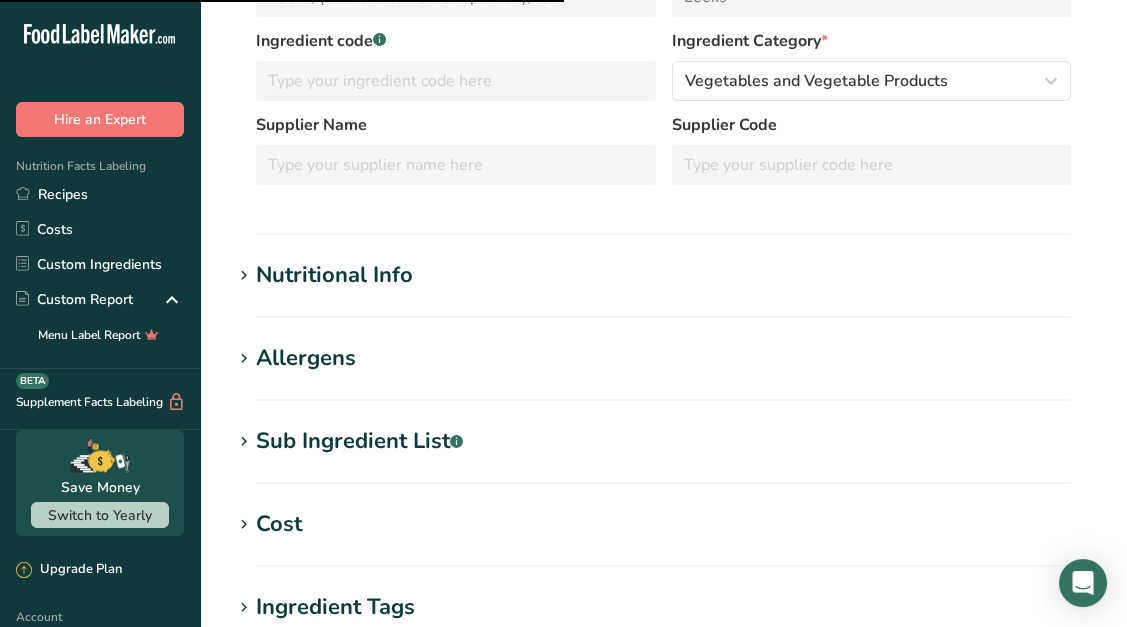 scroll, scrollTop: 361, scrollLeft: 0, axis: vertical 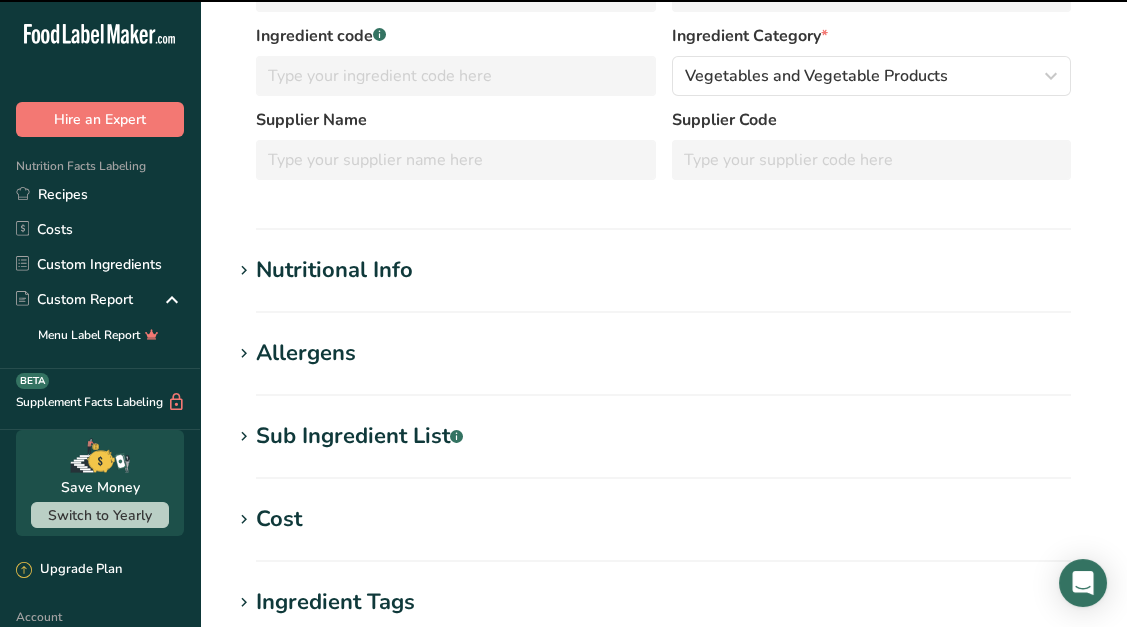 click on "Nutritional Info" at bounding box center (334, 270) 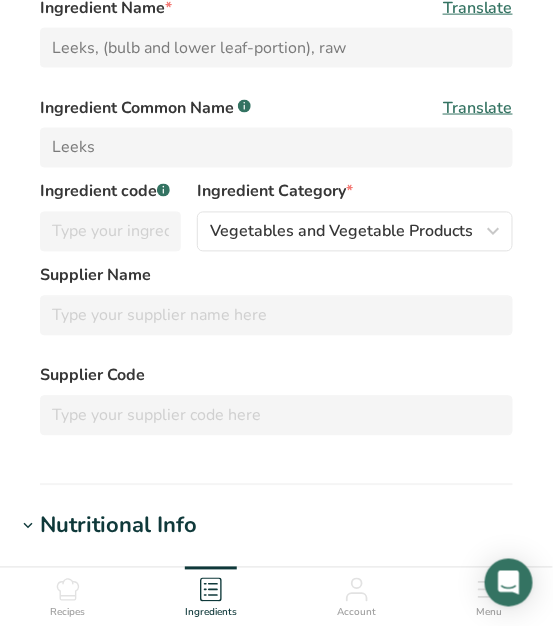 scroll, scrollTop: 0, scrollLeft: 0, axis: both 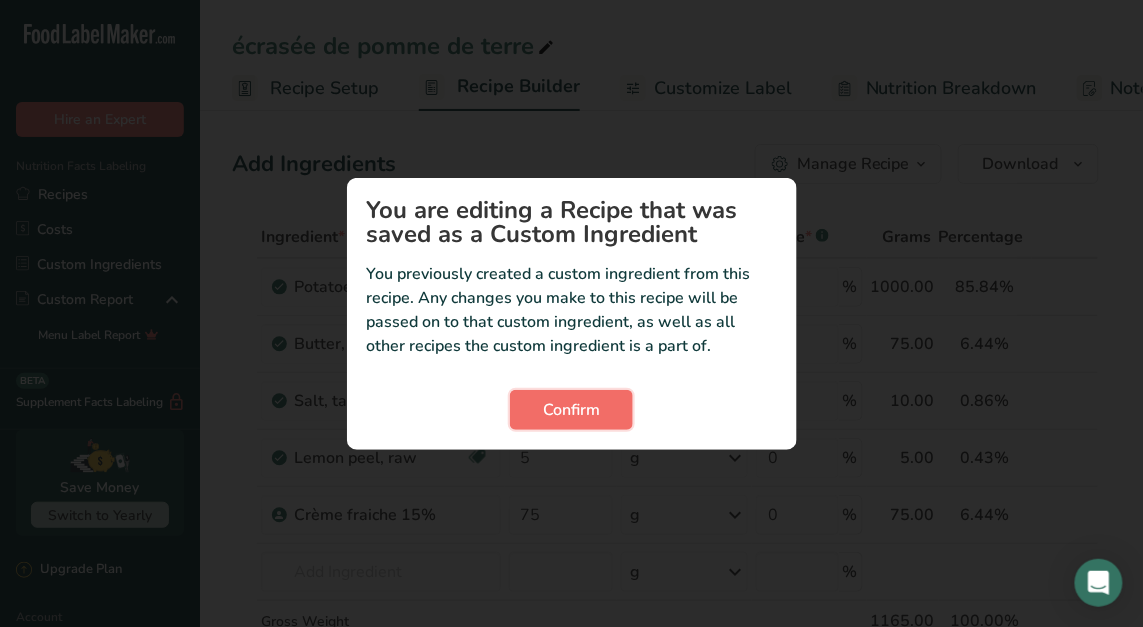 click on "Confirm" at bounding box center (571, 410) 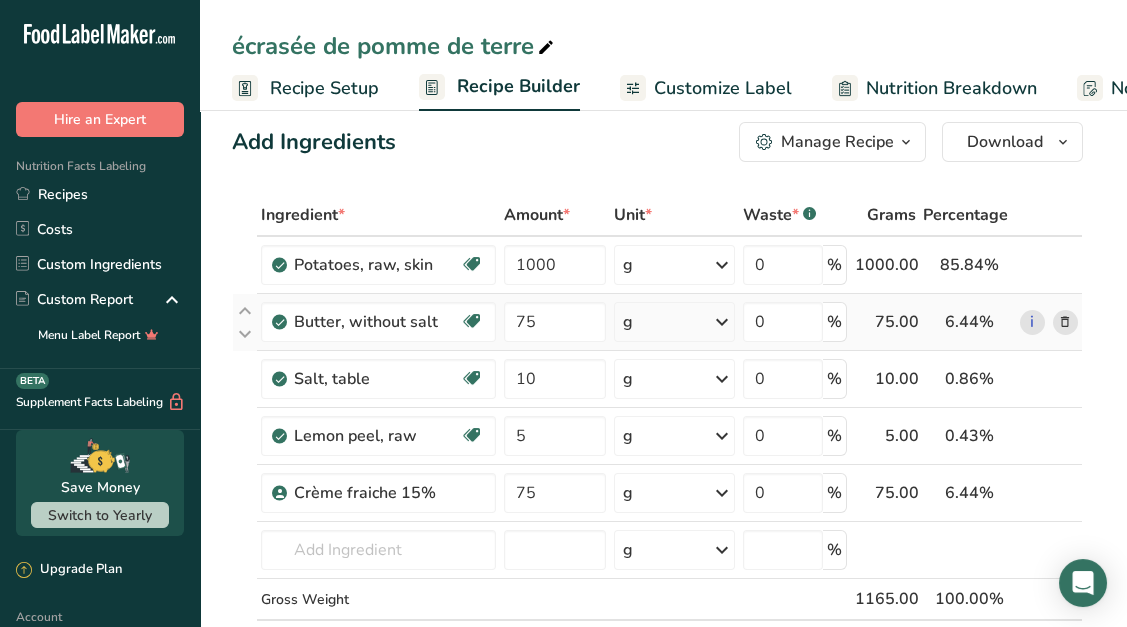 scroll, scrollTop: 0, scrollLeft: 0, axis: both 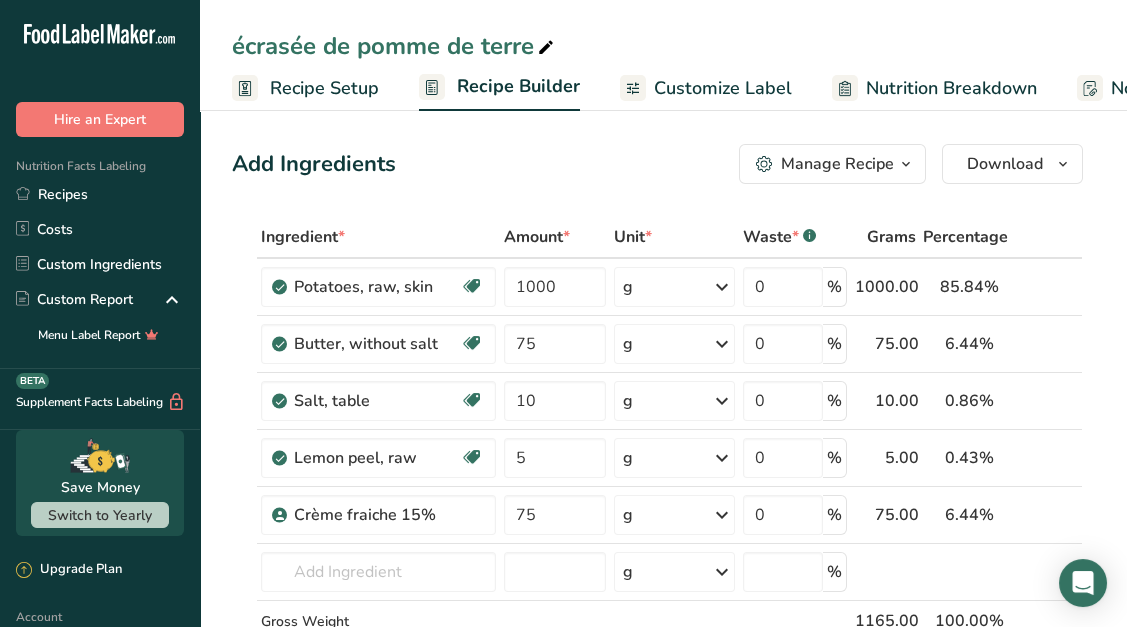 click on "Nutrition Breakdown" at bounding box center [951, 88] 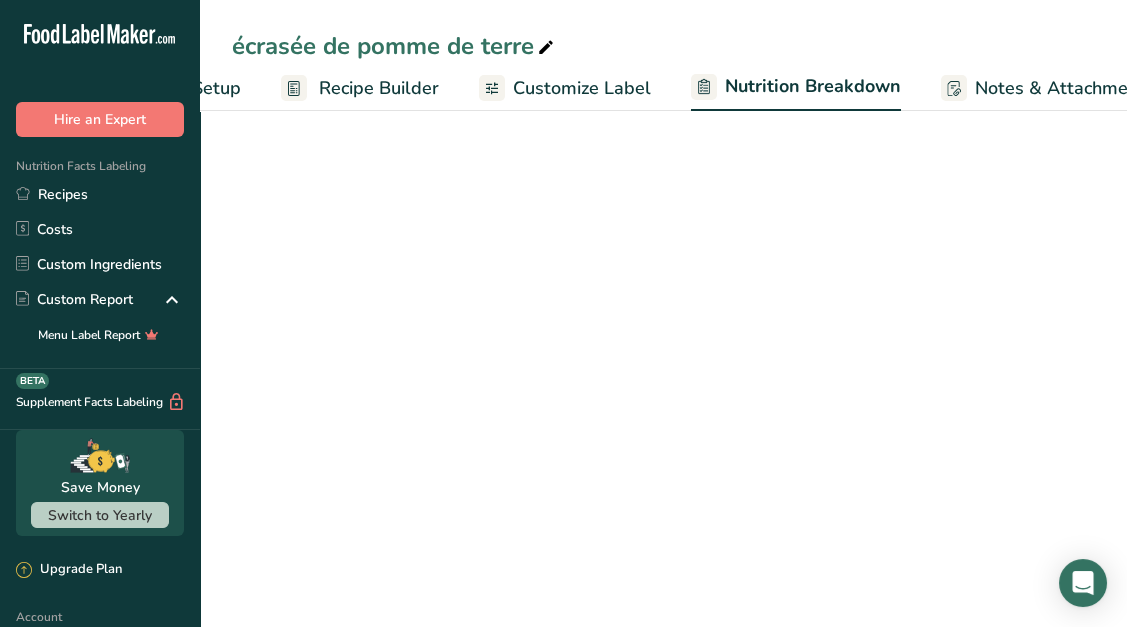 select on "Calories" 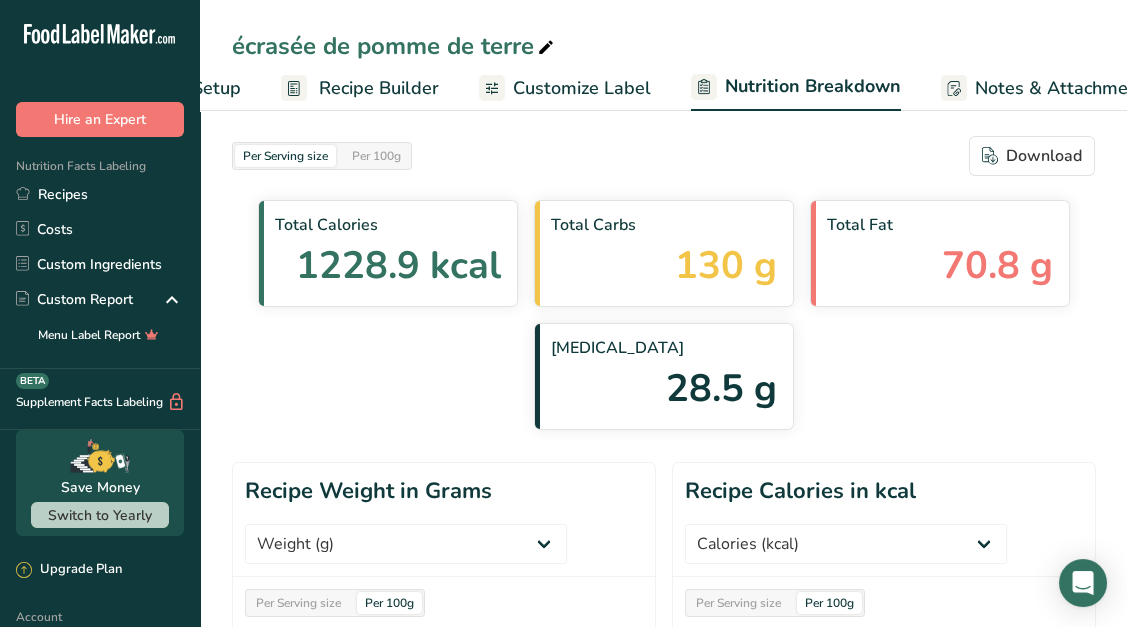 scroll, scrollTop: 0, scrollLeft: 396, axis: horizontal 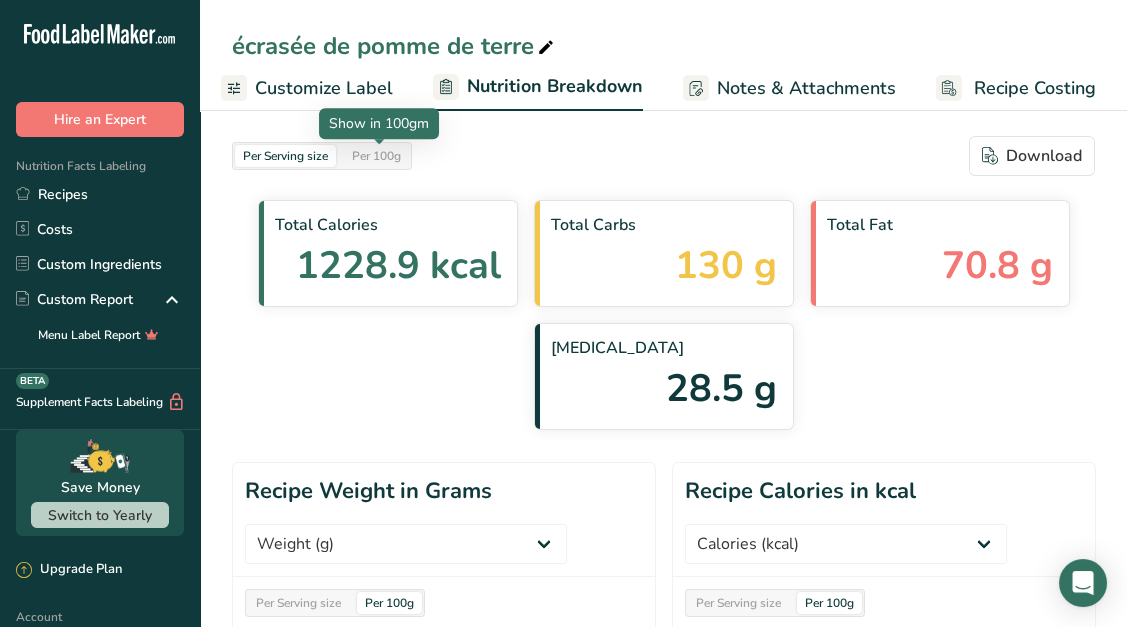 click on "Per 100g" at bounding box center [376, 156] 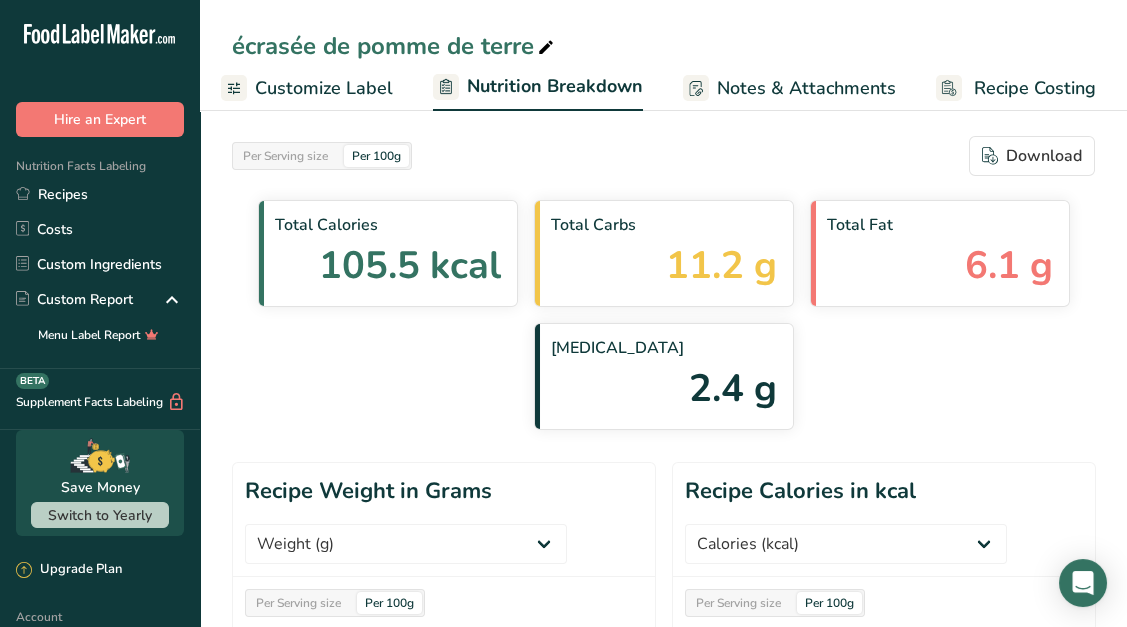 scroll, scrollTop: 0, scrollLeft: 0, axis: both 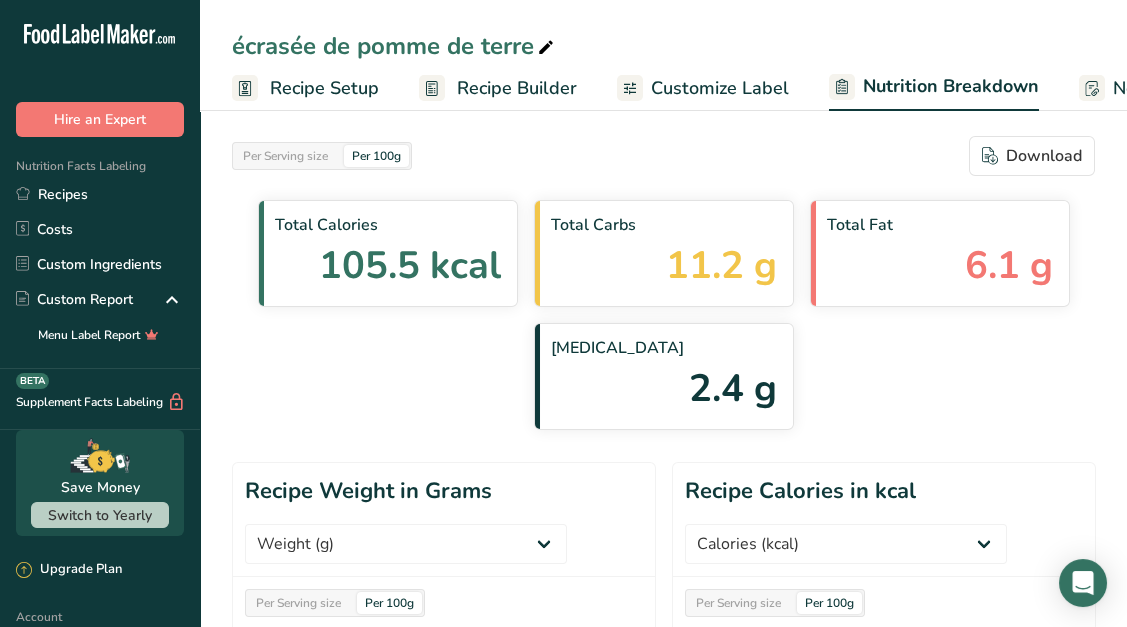 click on "Recipe Setup" at bounding box center (324, 88) 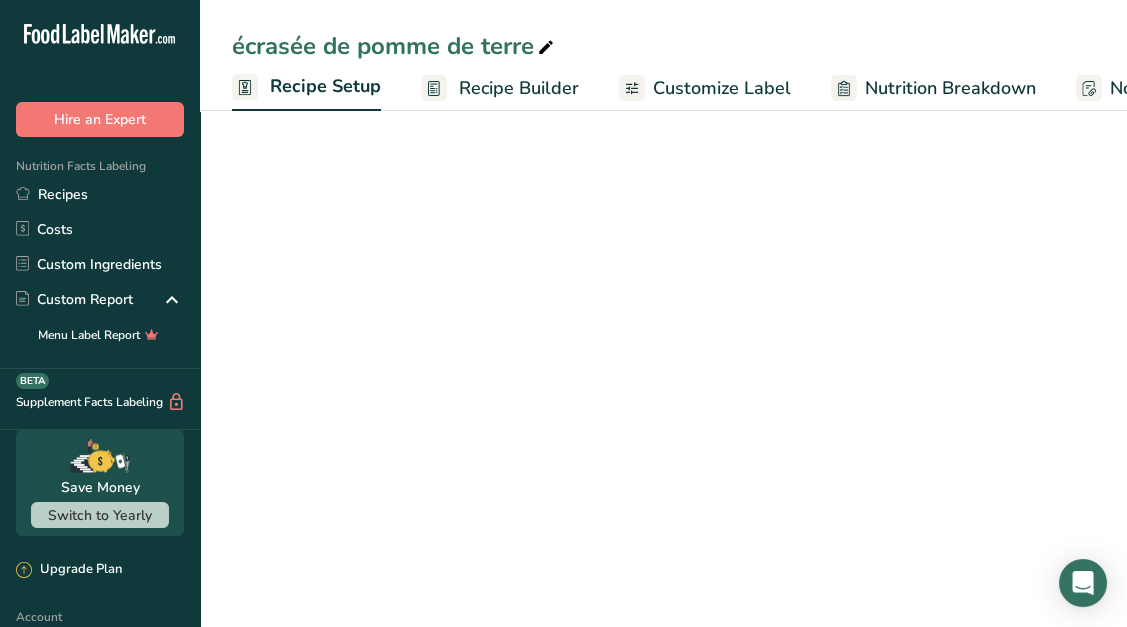 scroll, scrollTop: 0, scrollLeft: 7, axis: horizontal 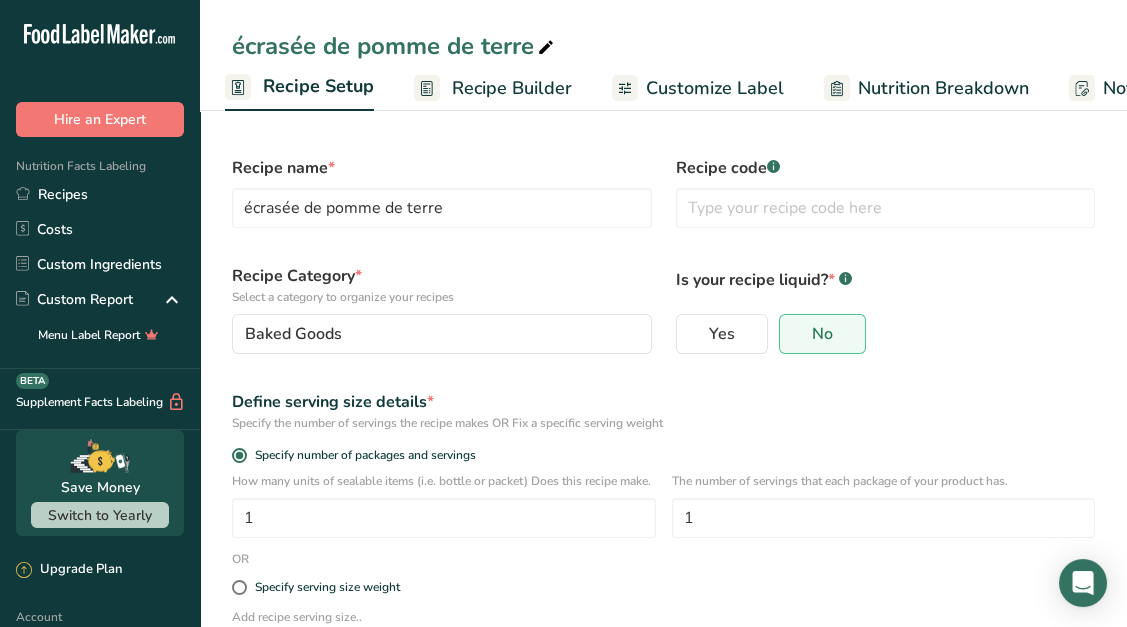 click on "Recipe Builder" at bounding box center (512, 88) 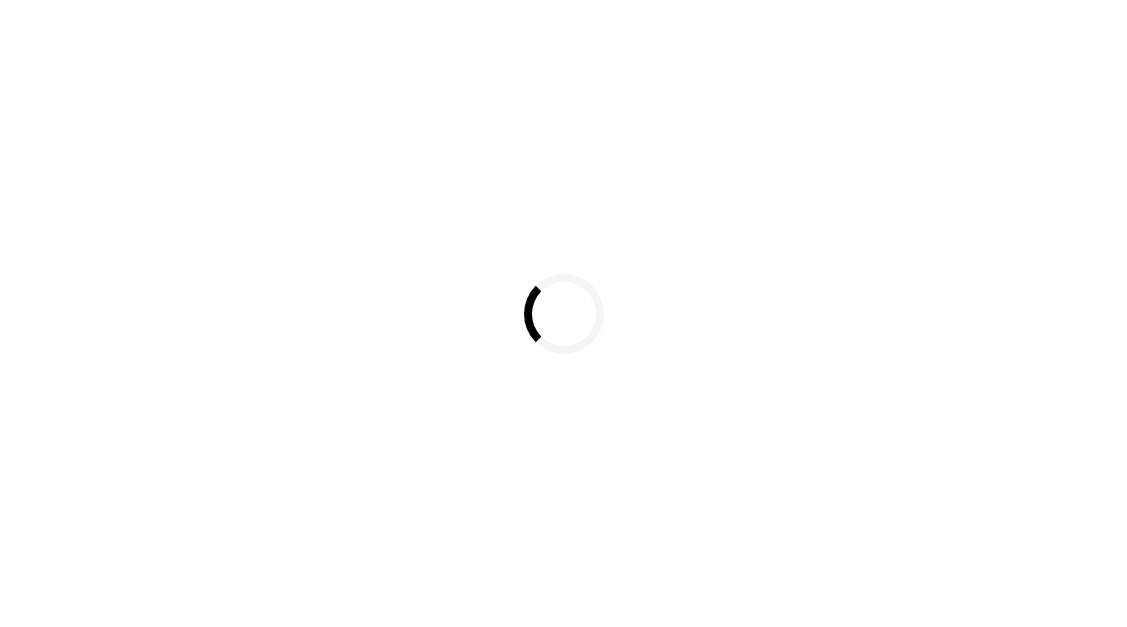 scroll, scrollTop: 0, scrollLeft: 0, axis: both 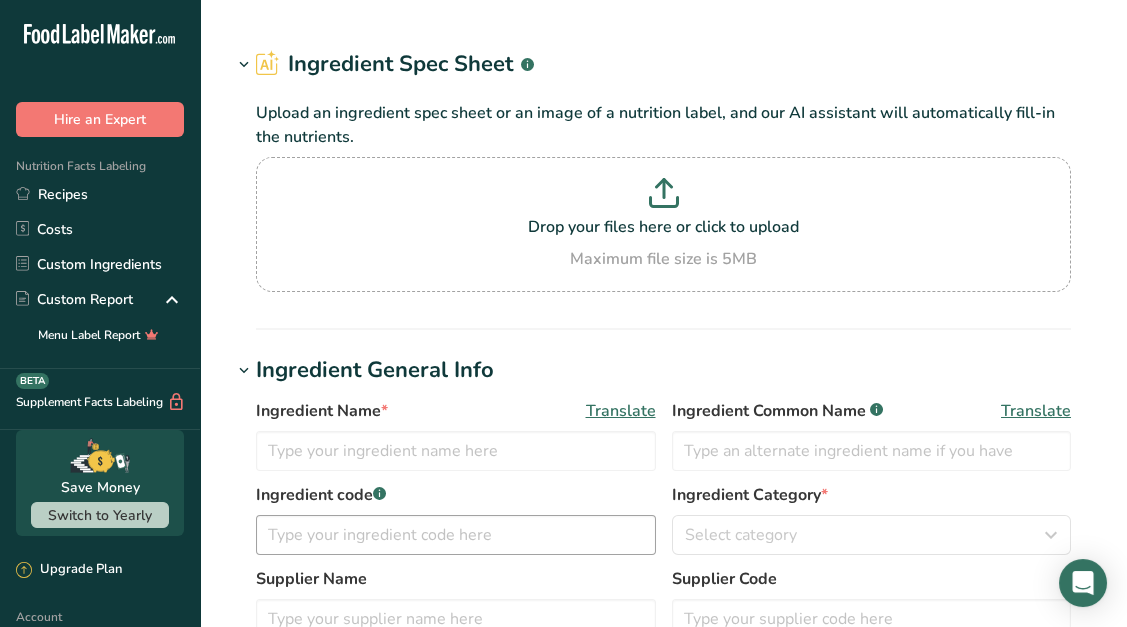 type on "Potatoes, raw, skin" 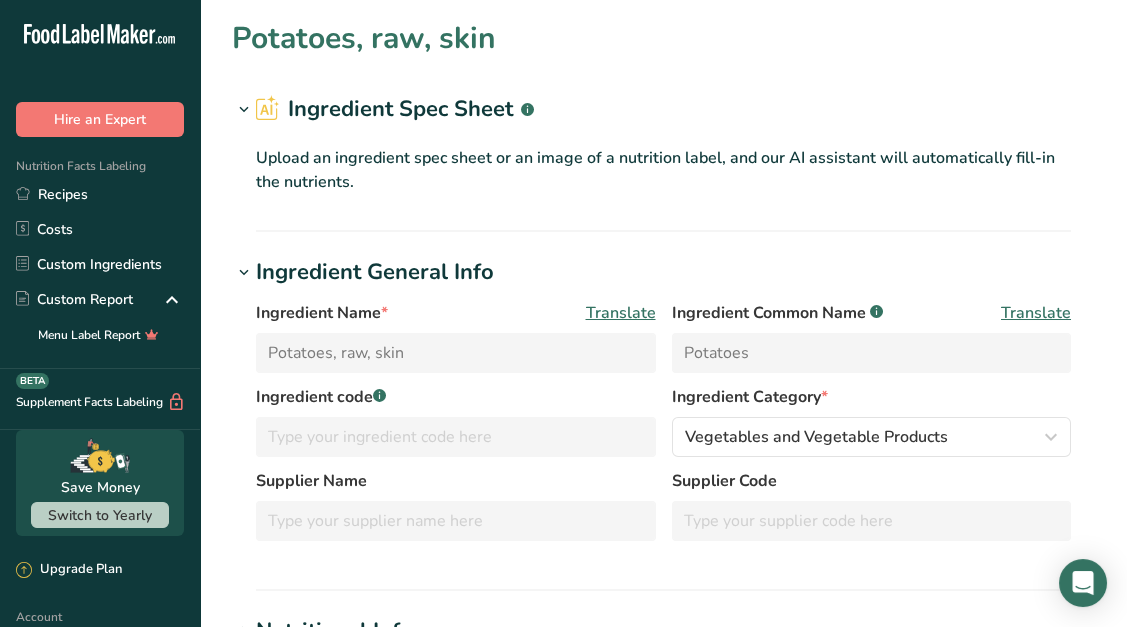 type on "58" 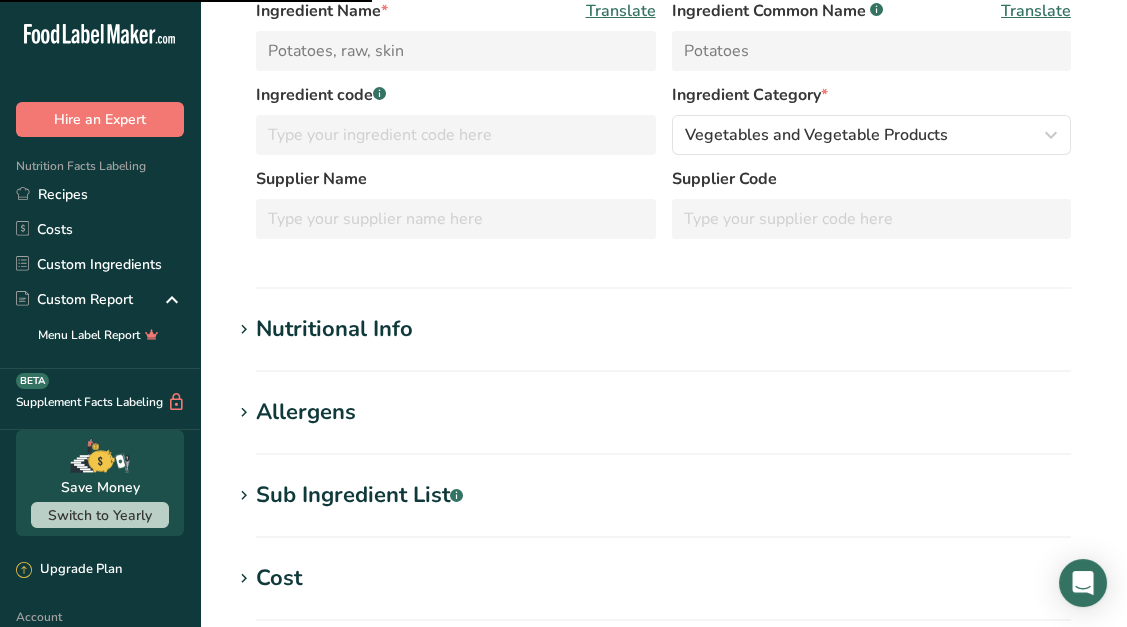 scroll, scrollTop: 313, scrollLeft: 0, axis: vertical 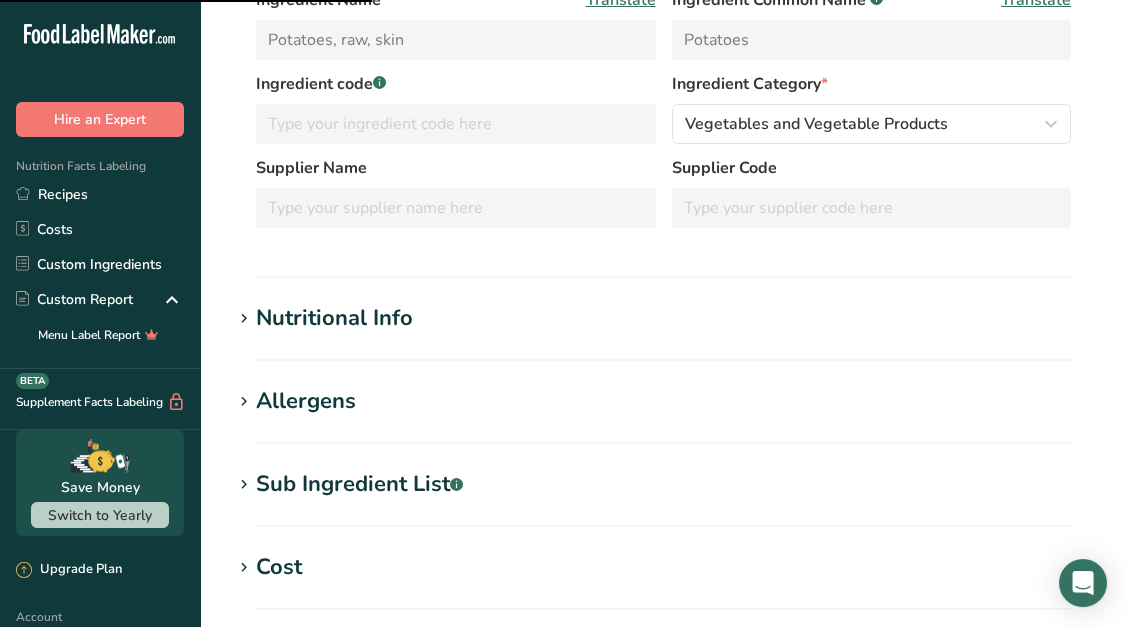 click on "Nutritional Info
Required Components Vitamins Minerals Other Nutrients Amino Acid Profile
Calories
(kcal) *     58
Energy KJ
(kj) *     243
Total Fat
(g) *     0.1
Saturated Fat
(g) *     0.03
Trans Fat
(g) *     0
[MEDICAL_DATA]
(mg) *     0
Sodium
(mg) *     10
Total Carbohydrates
(g) *   .a-a{fill:#347362;}.b-a{fill:#fff;}           12.44
Dietary Fiber
(g) *     2.5
Total Sugars
(g) *
Added Sugars
(g) *
Protein
(g) *     2.57
[MEDICAL_DATA]
(mcg)     0     0     11.4             0.02     0.04     1.03" at bounding box center [663, 331] 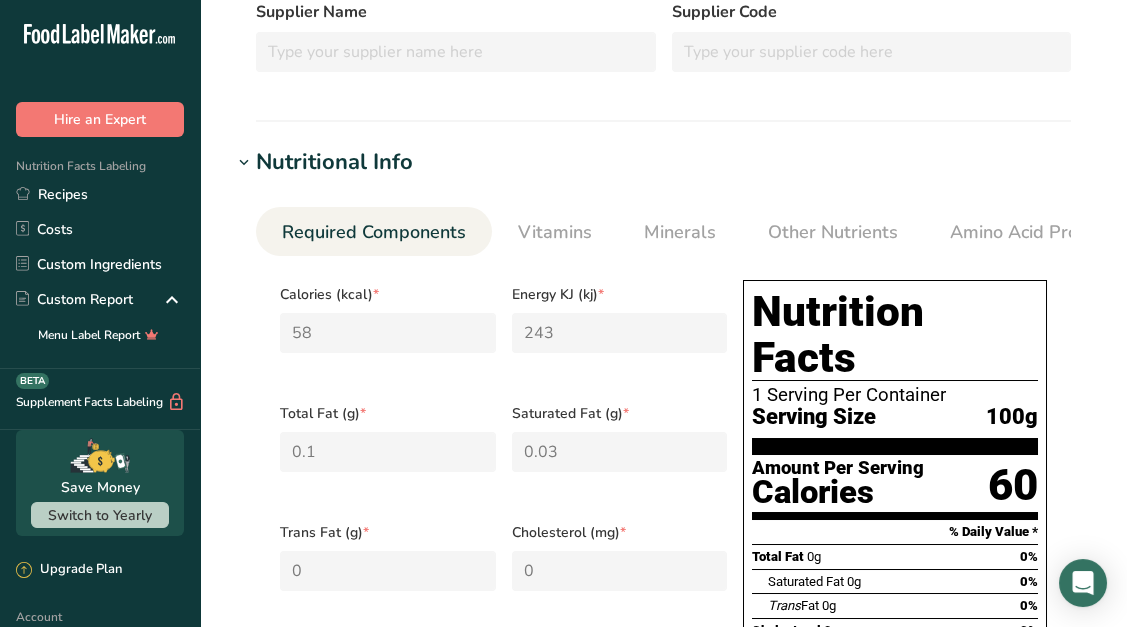 scroll, scrollTop: 462, scrollLeft: 0, axis: vertical 